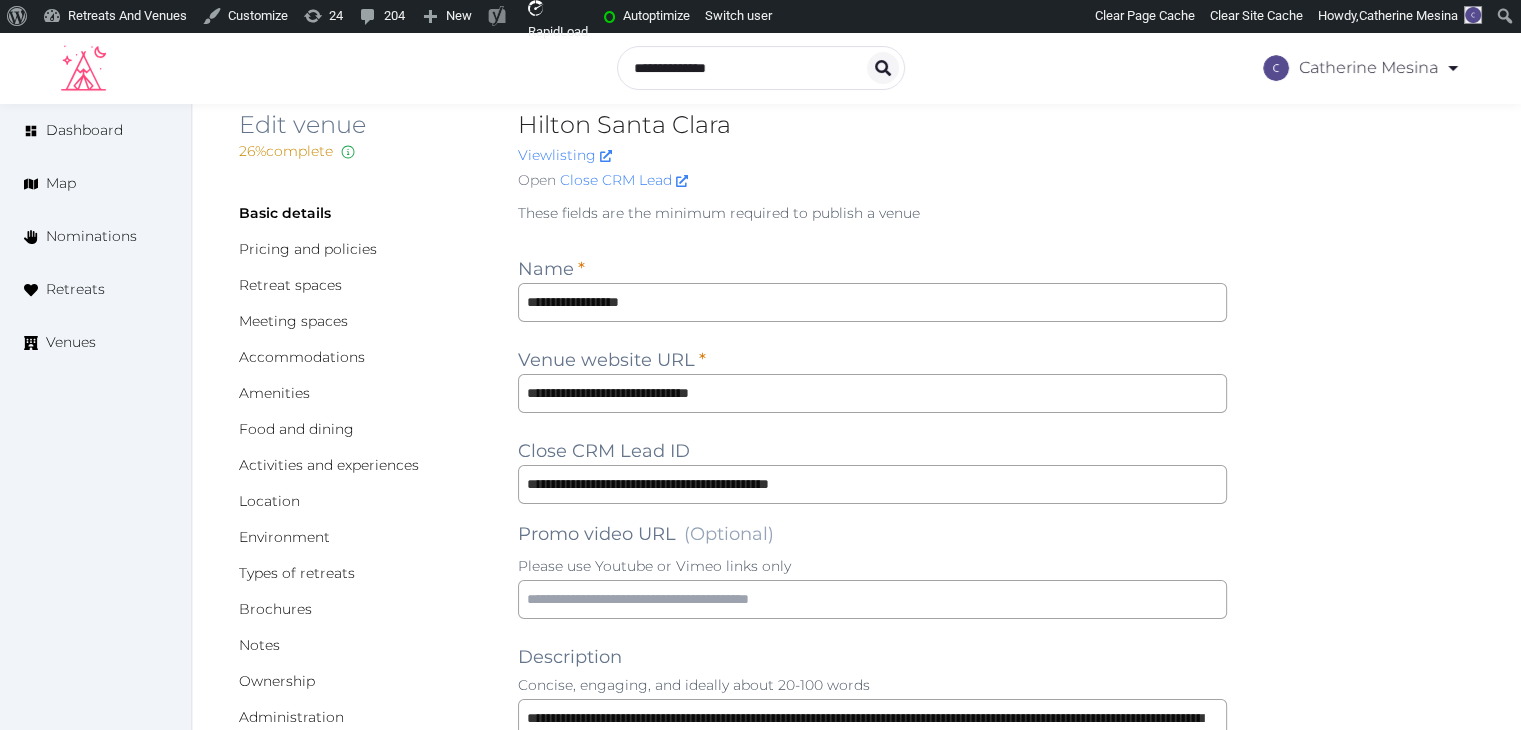 scroll, scrollTop: 0, scrollLeft: 0, axis: both 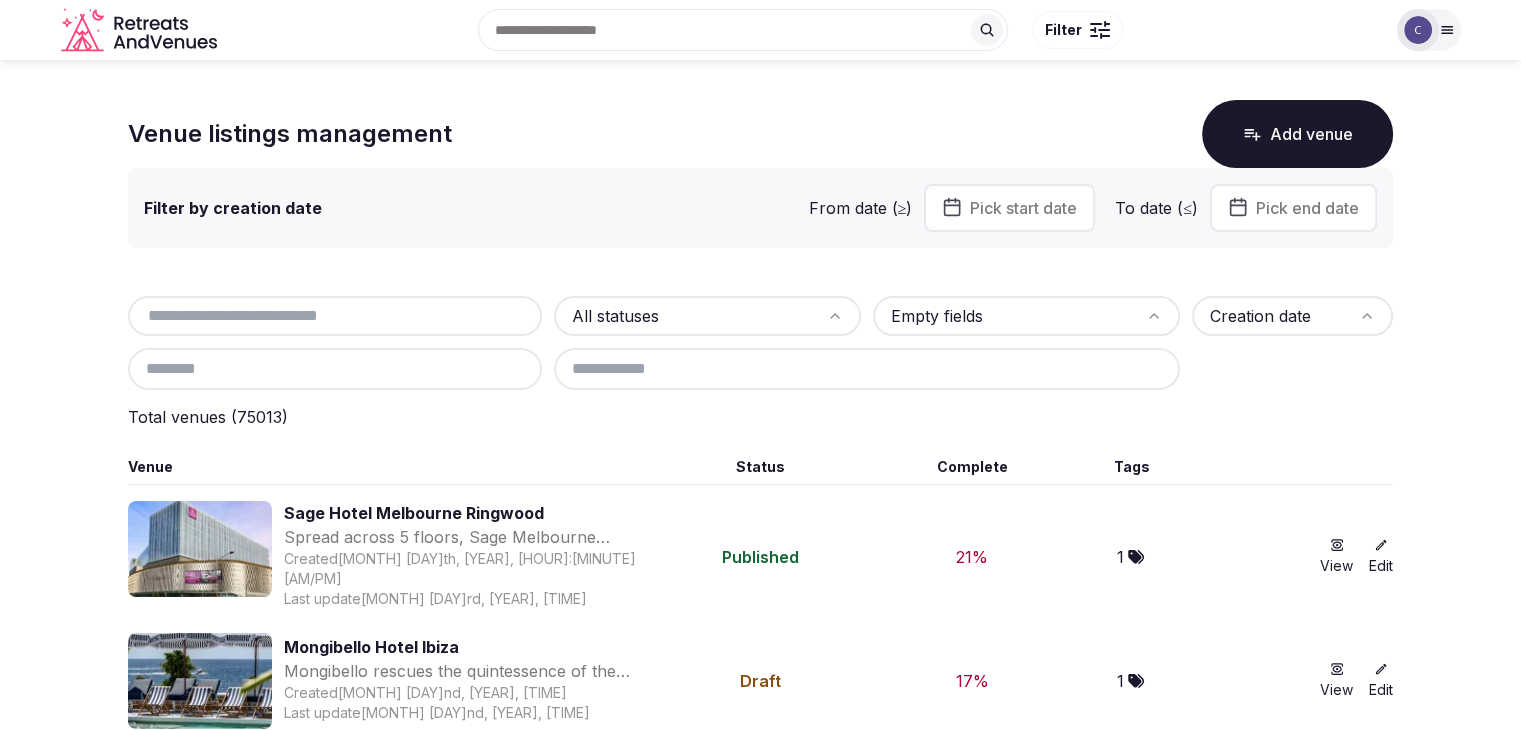 click at bounding box center (867, 369) 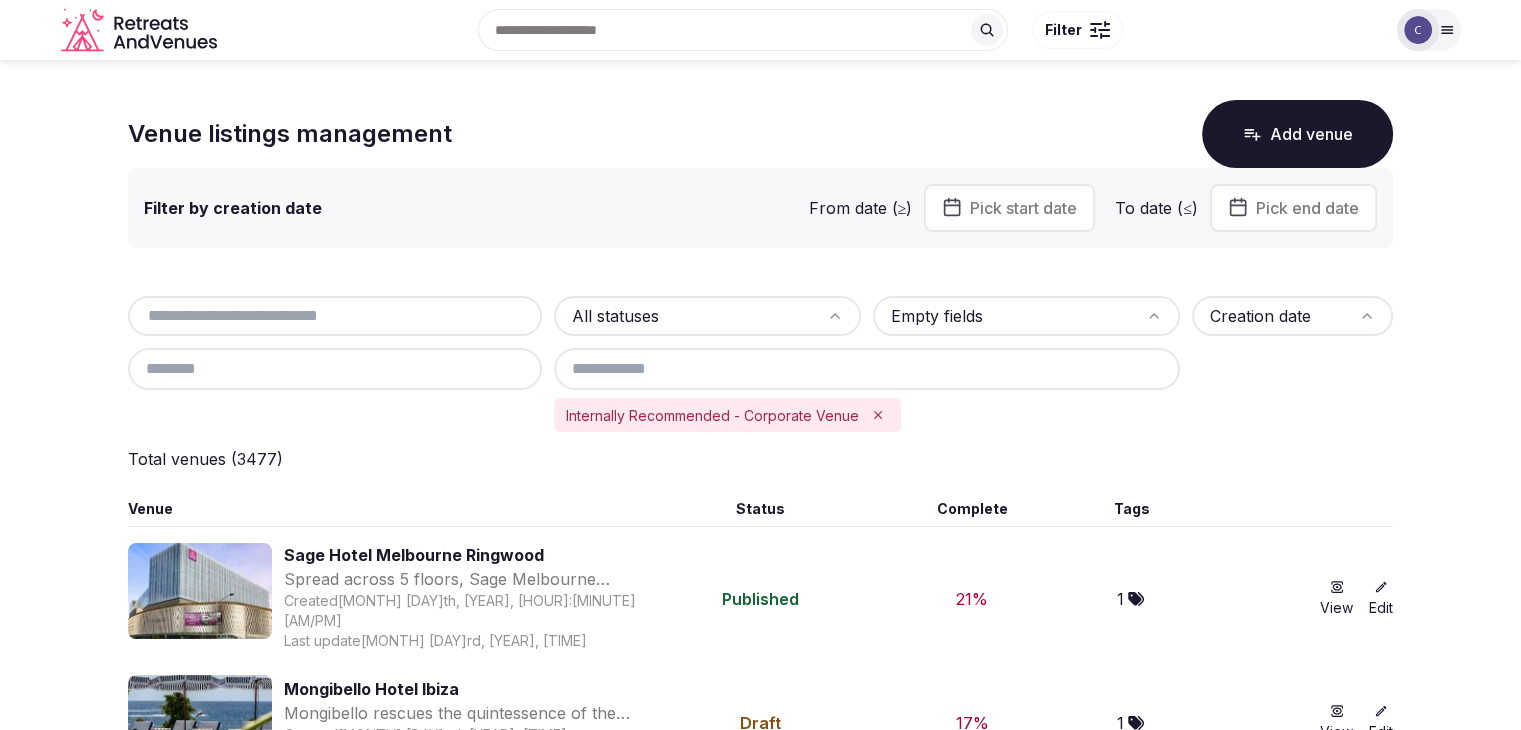 scroll, scrollTop: 200, scrollLeft: 0, axis: vertical 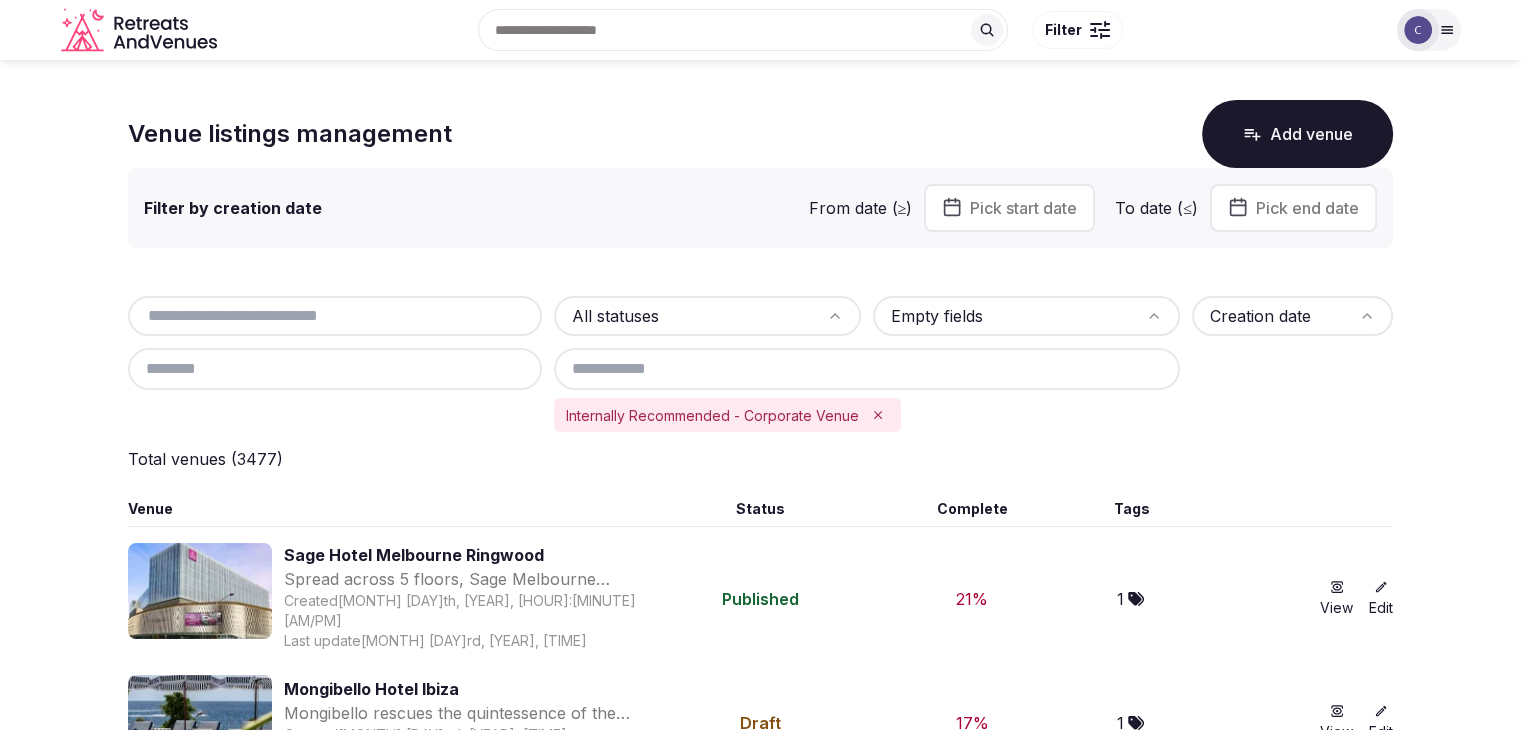 click at bounding box center [335, 316] 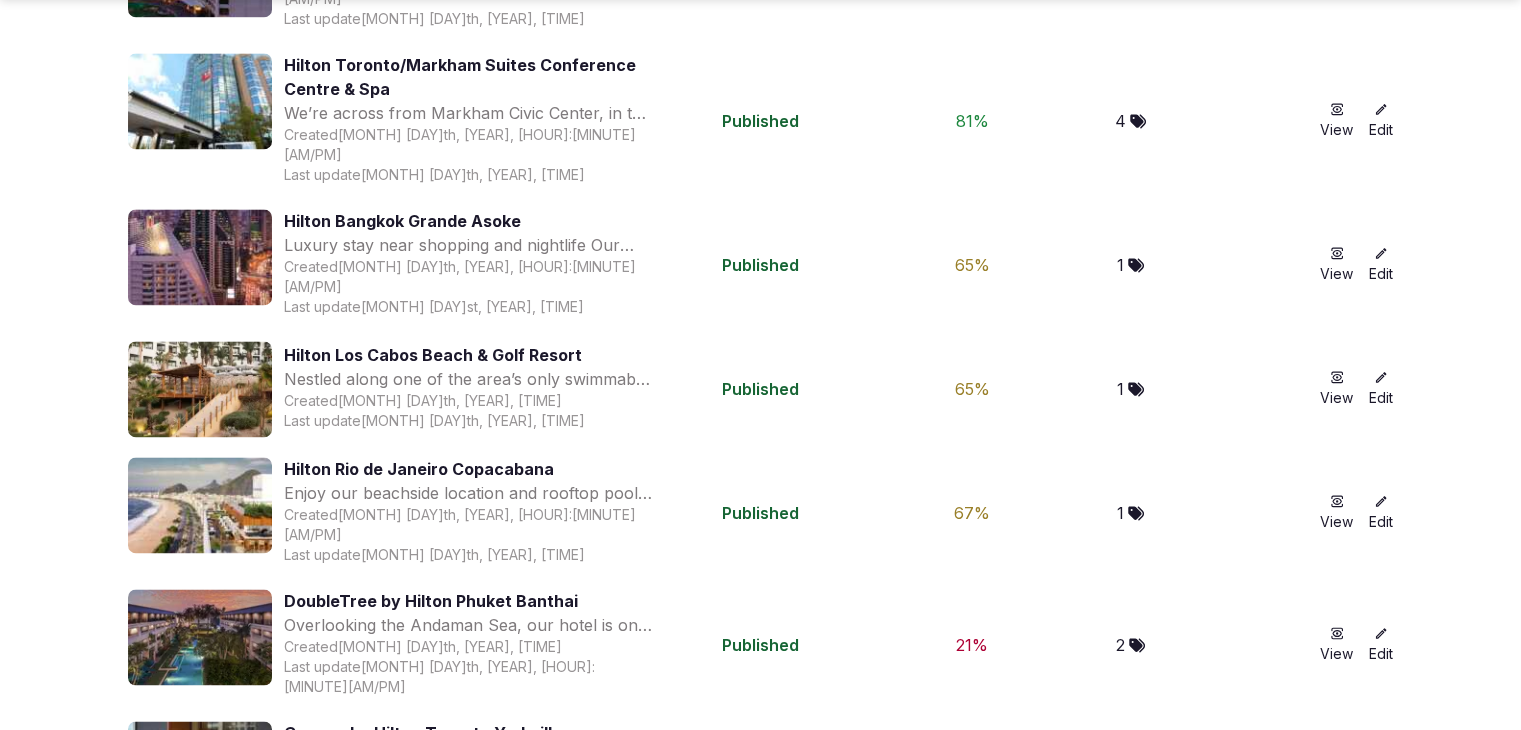 scroll, scrollTop: 3056, scrollLeft: 0, axis: vertical 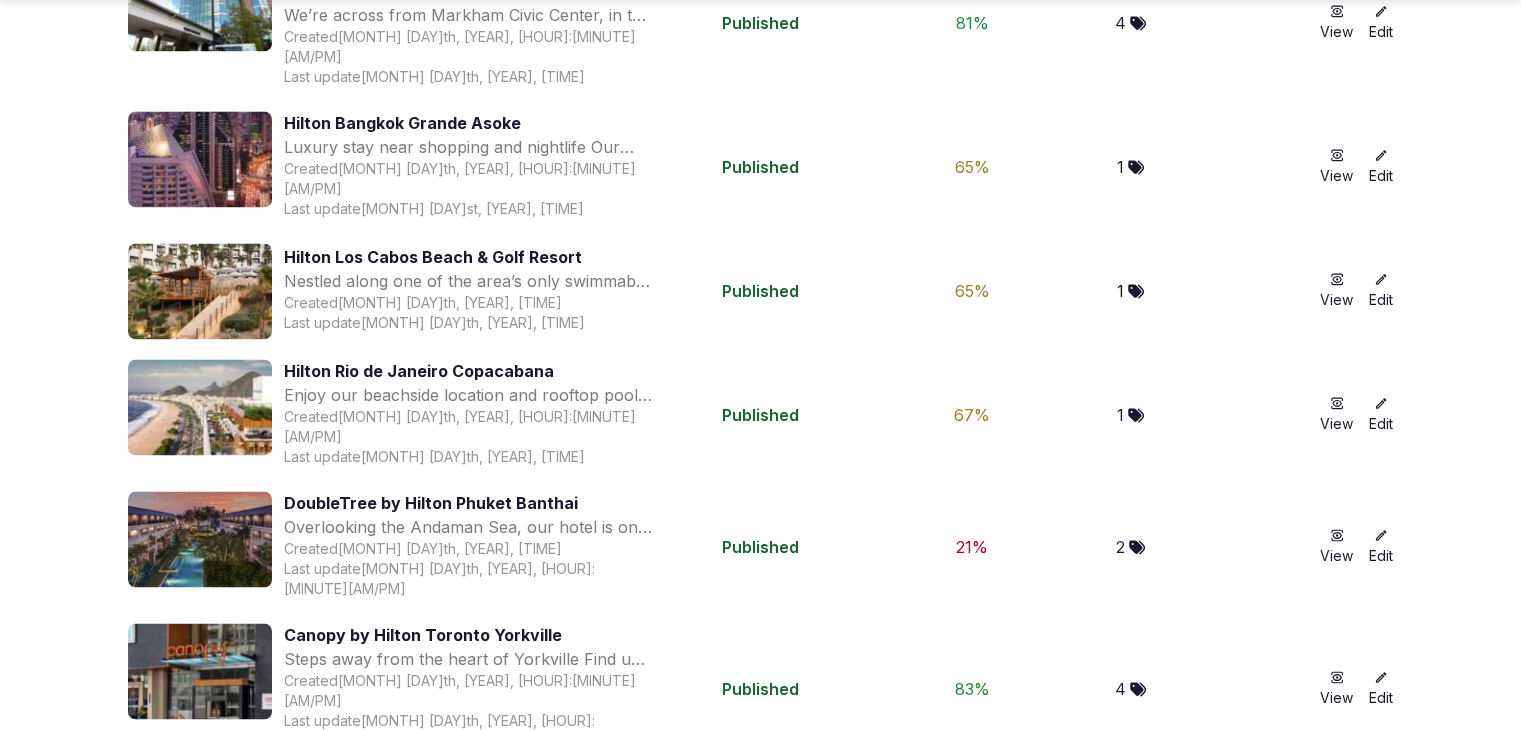 type on "******" 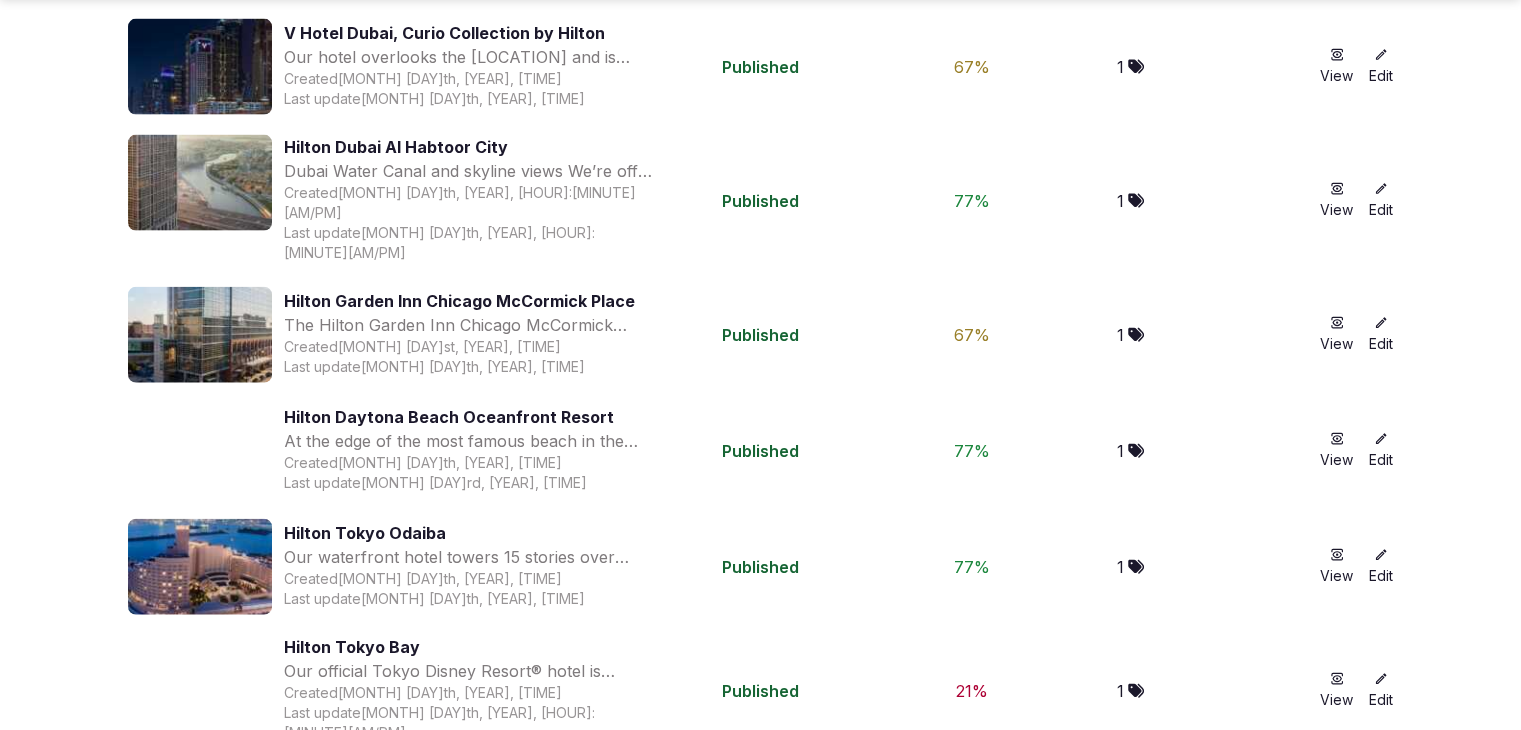 scroll, scrollTop: 4656, scrollLeft: 0, axis: vertical 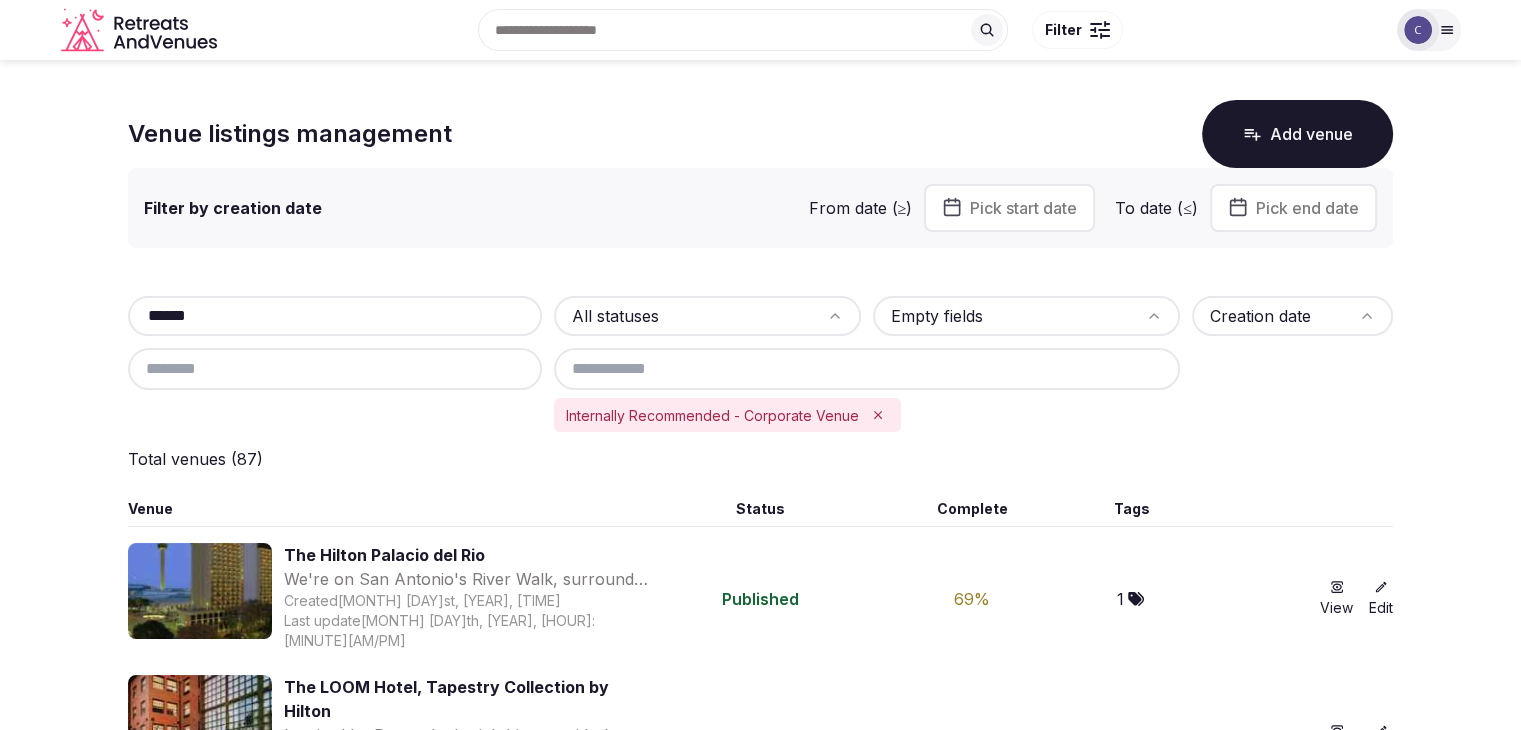 click at bounding box center [335, 369] 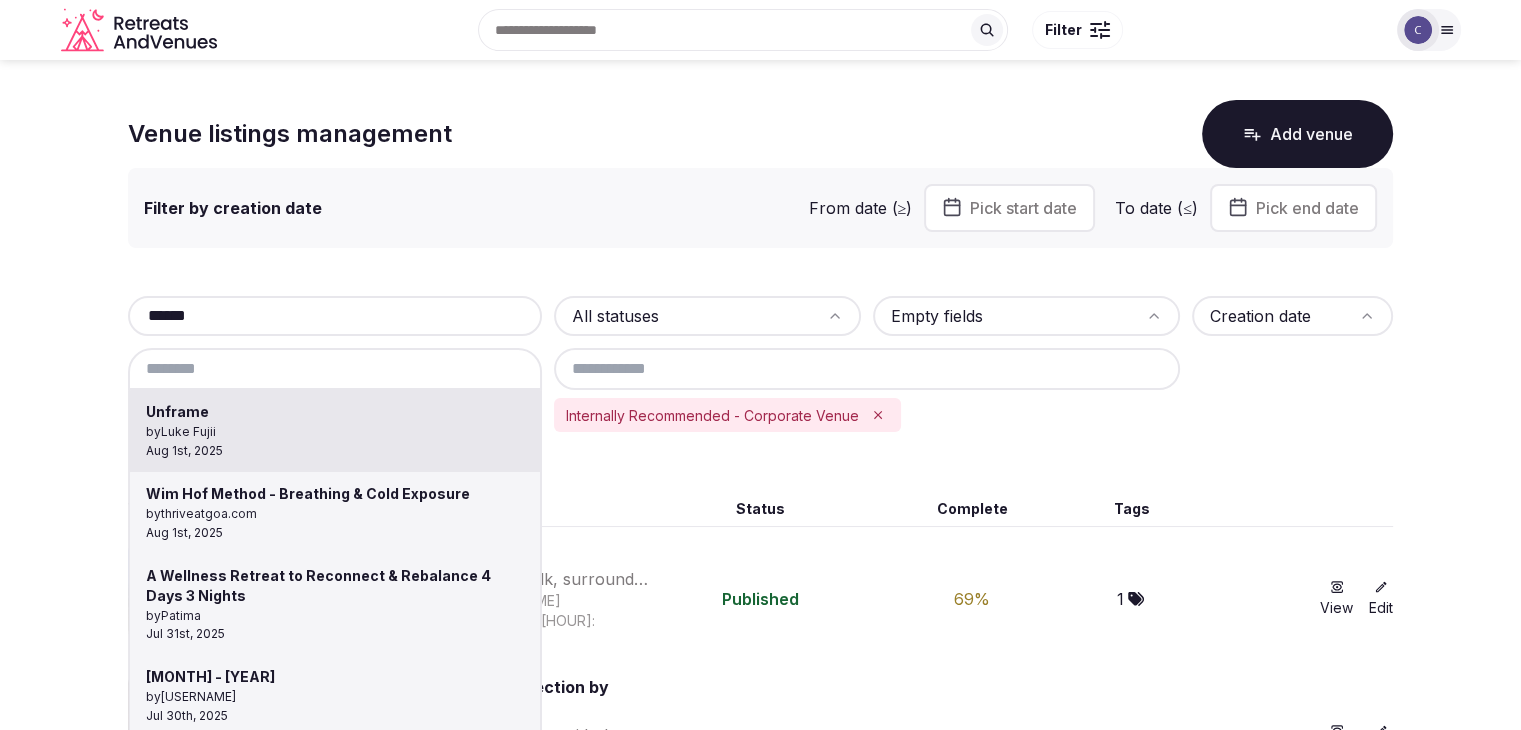 click at bounding box center [760, 365] 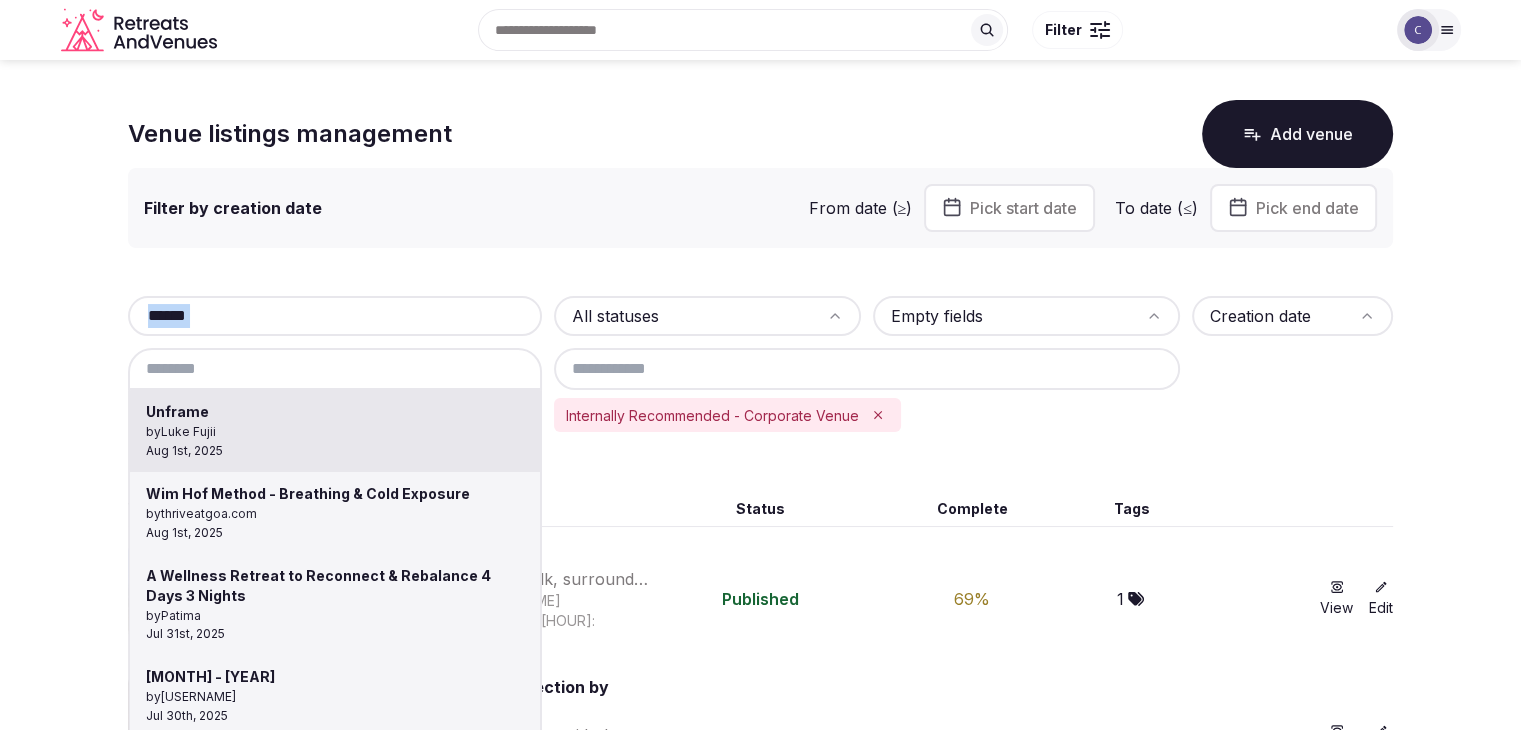 click on "******" at bounding box center (335, 316) 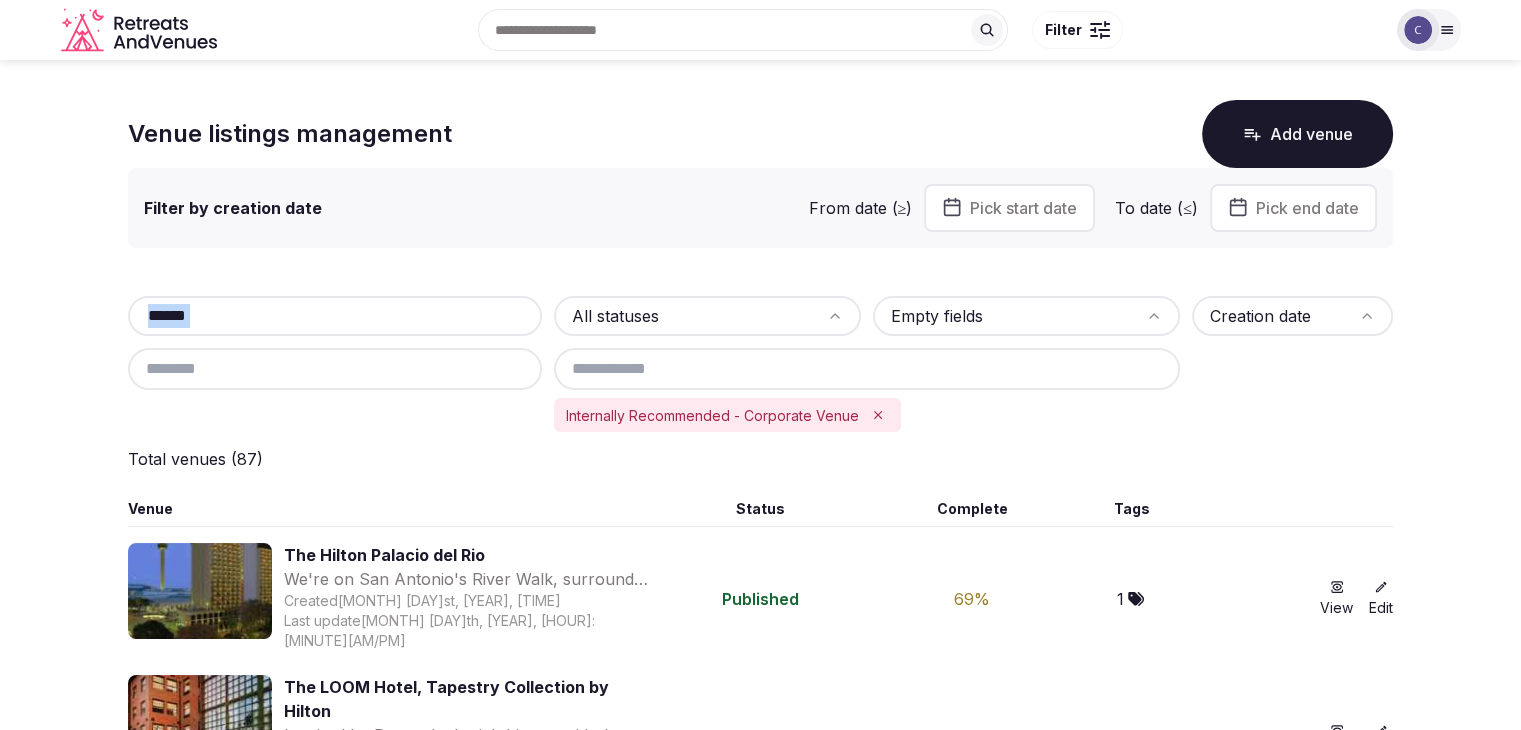 click on "******" at bounding box center (335, 316) 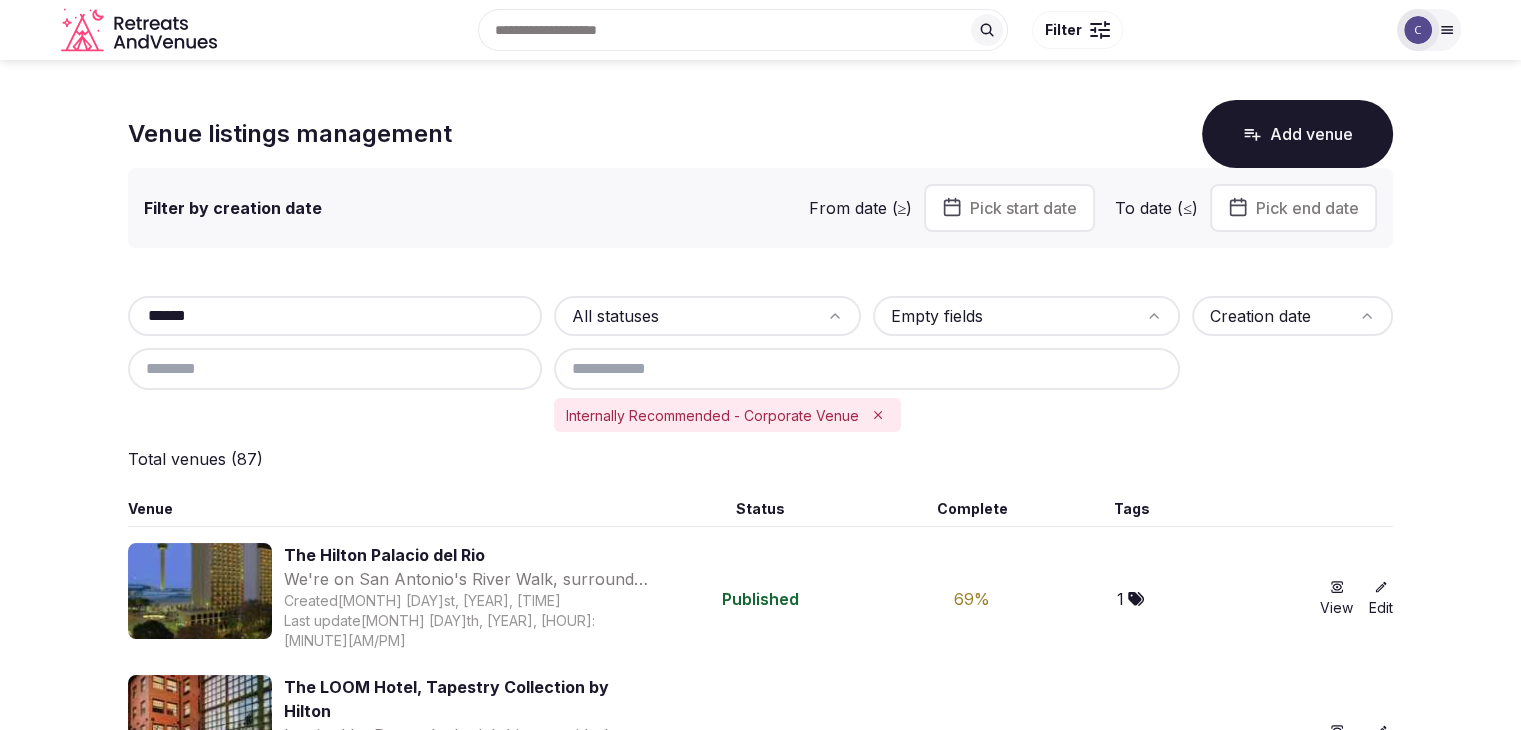 click on "******" at bounding box center (335, 316) 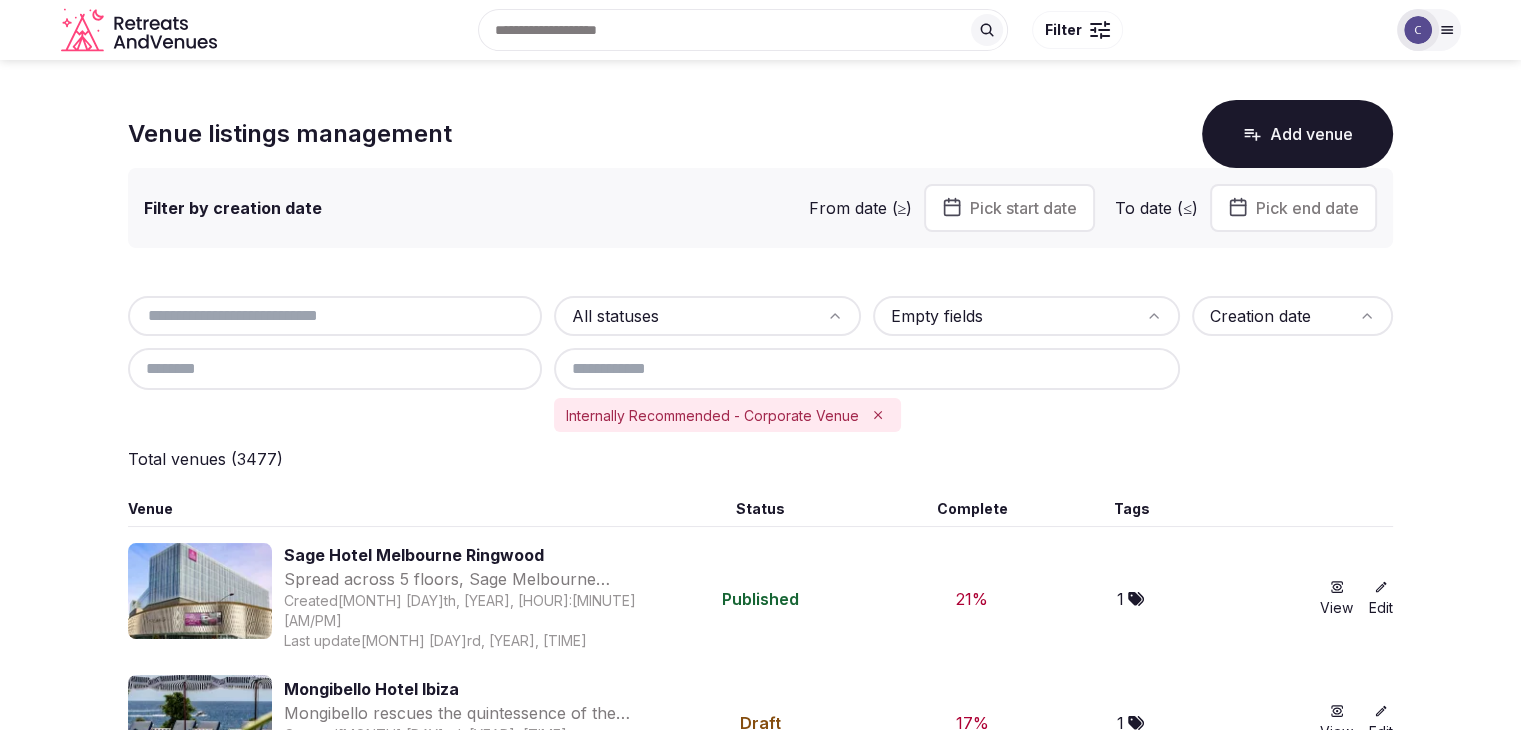 type 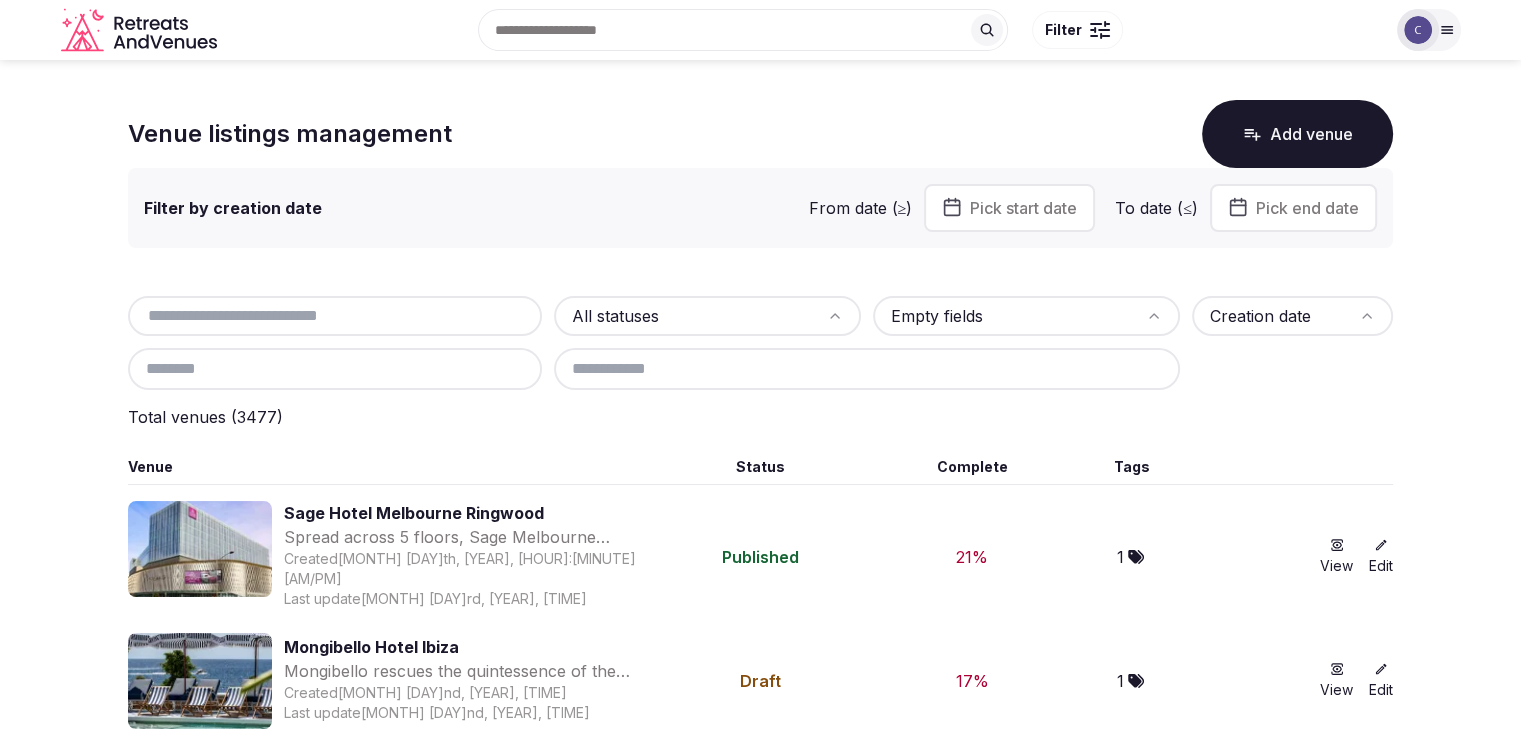 drag, startPoint x: 424, startPoint y: 357, endPoint x: 424, endPoint y: 369, distance: 12 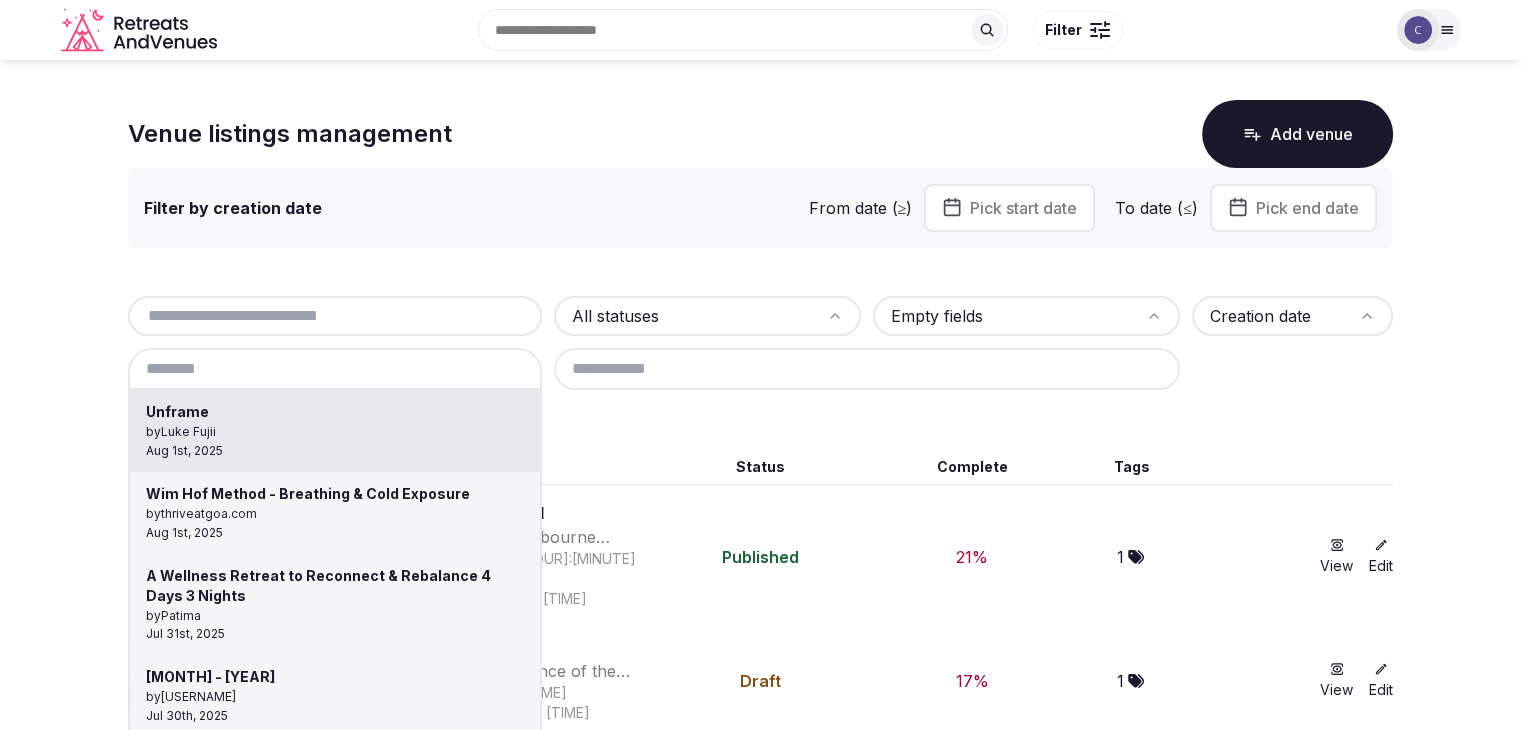 type on "*******" 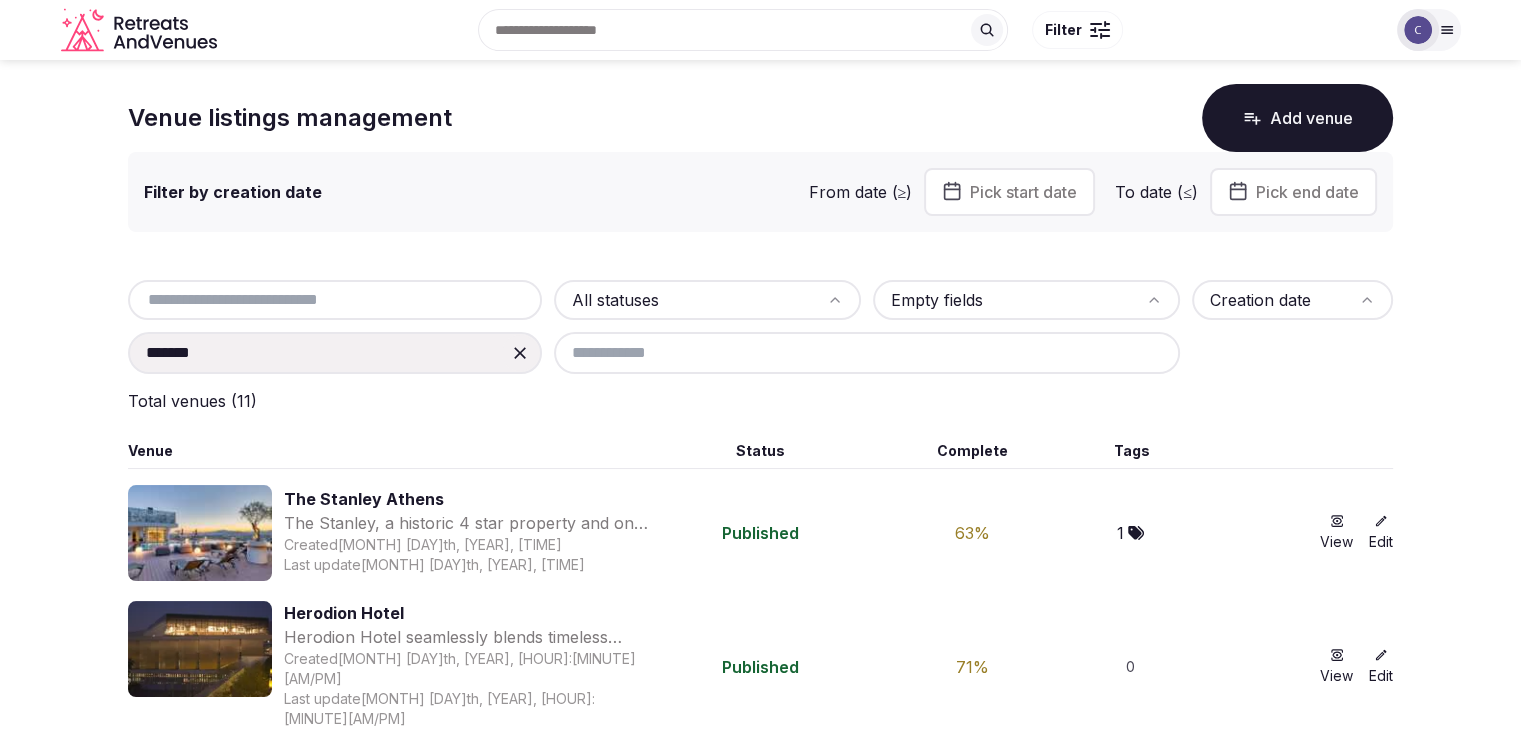 scroll, scrollTop: 0, scrollLeft: 0, axis: both 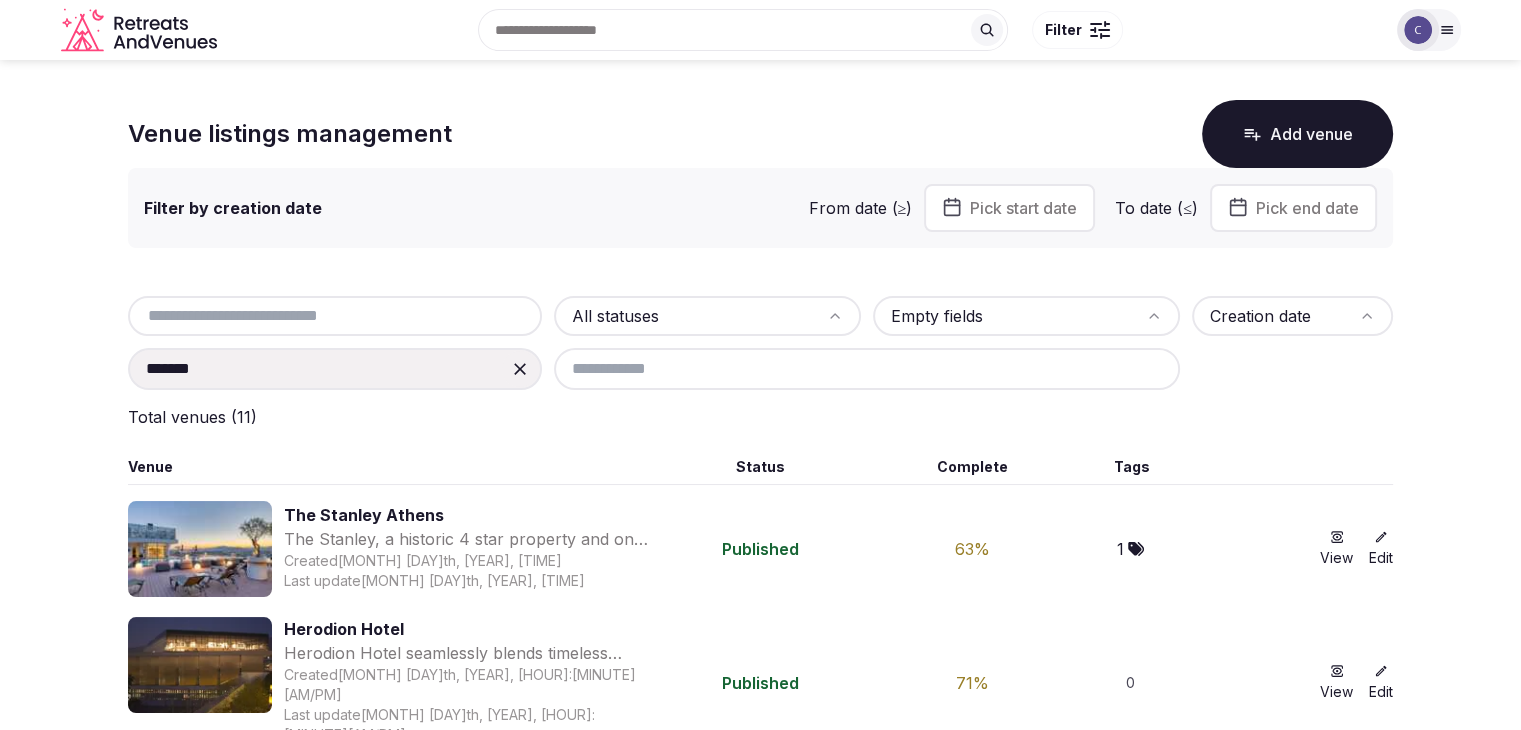 click 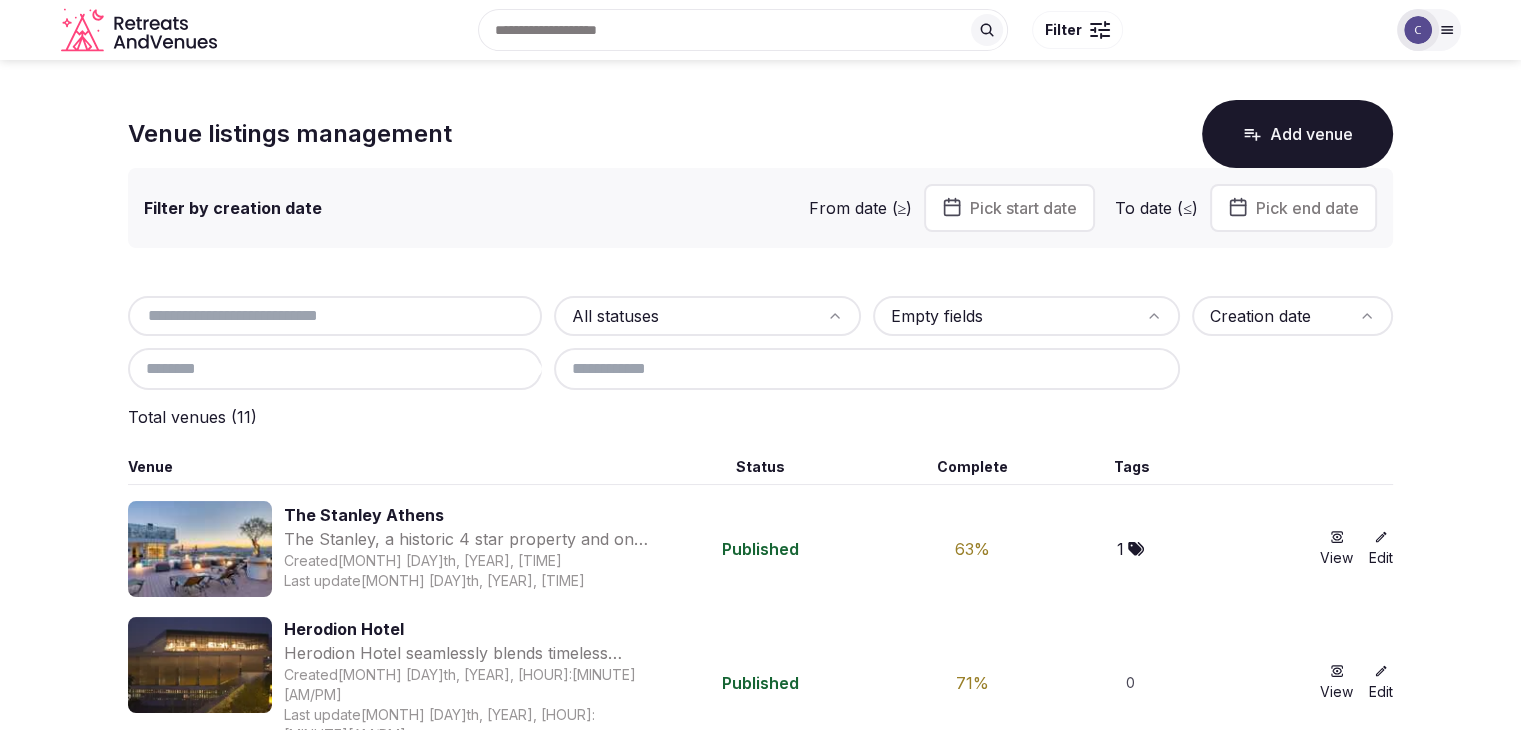 click at bounding box center (335, 369) 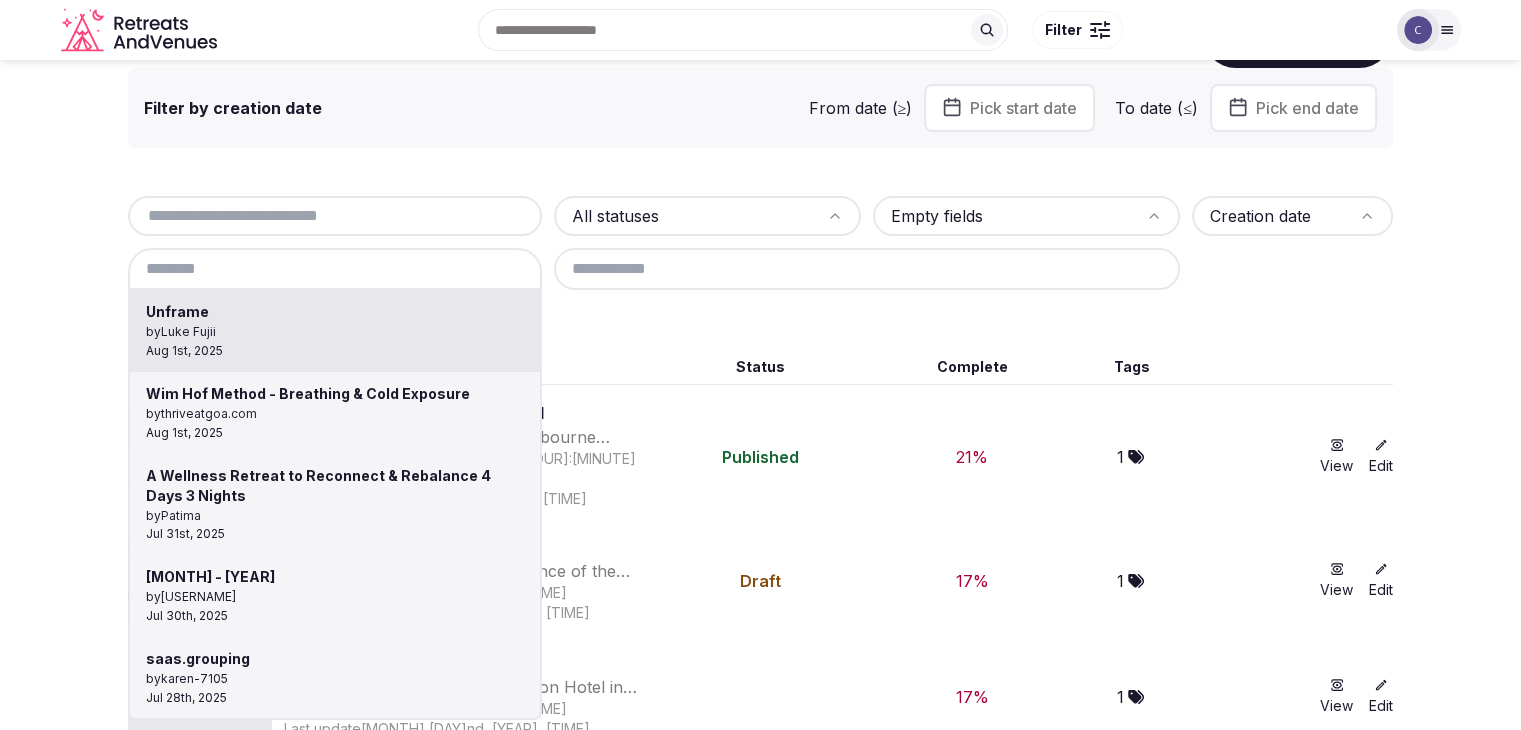 scroll, scrollTop: 0, scrollLeft: 0, axis: both 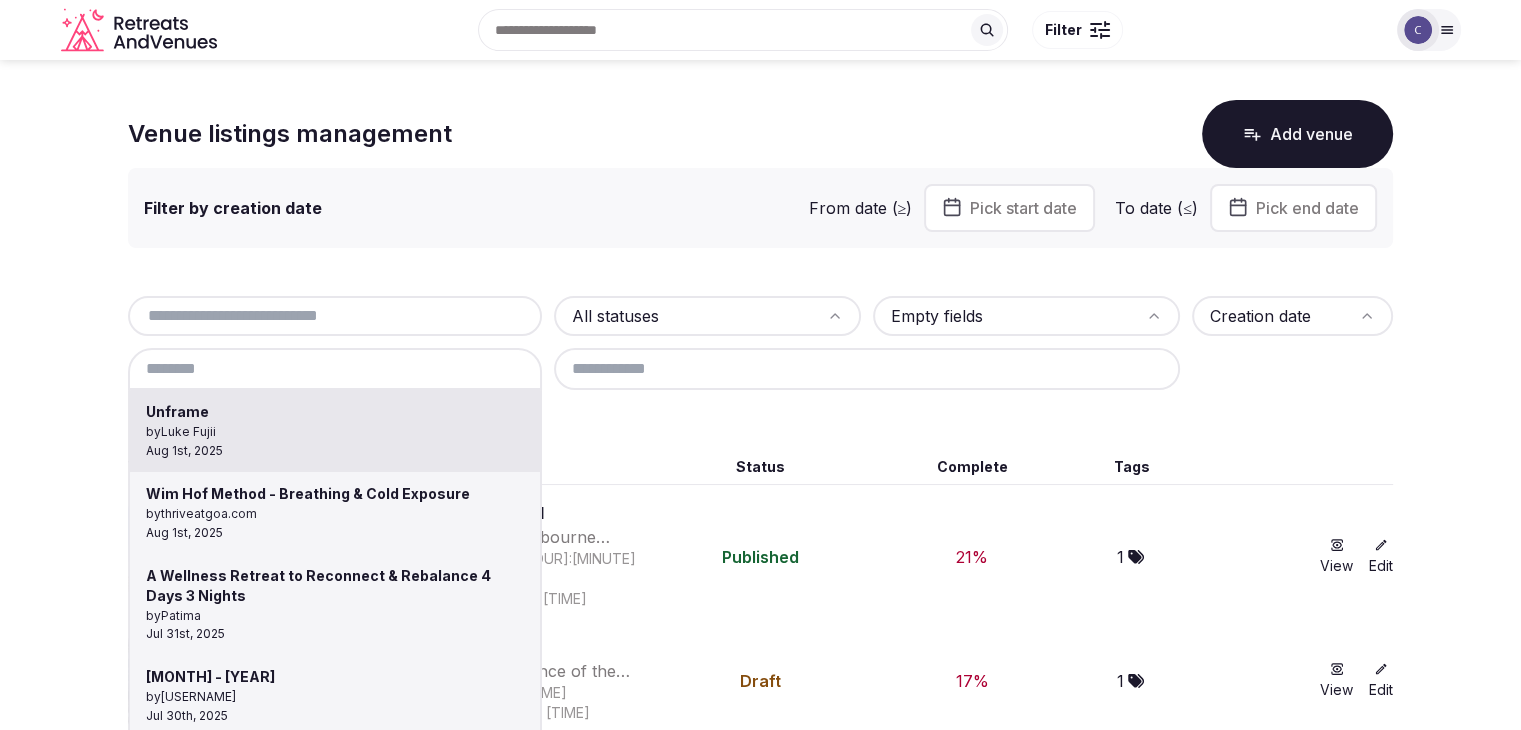 click at bounding box center [1418, 30] 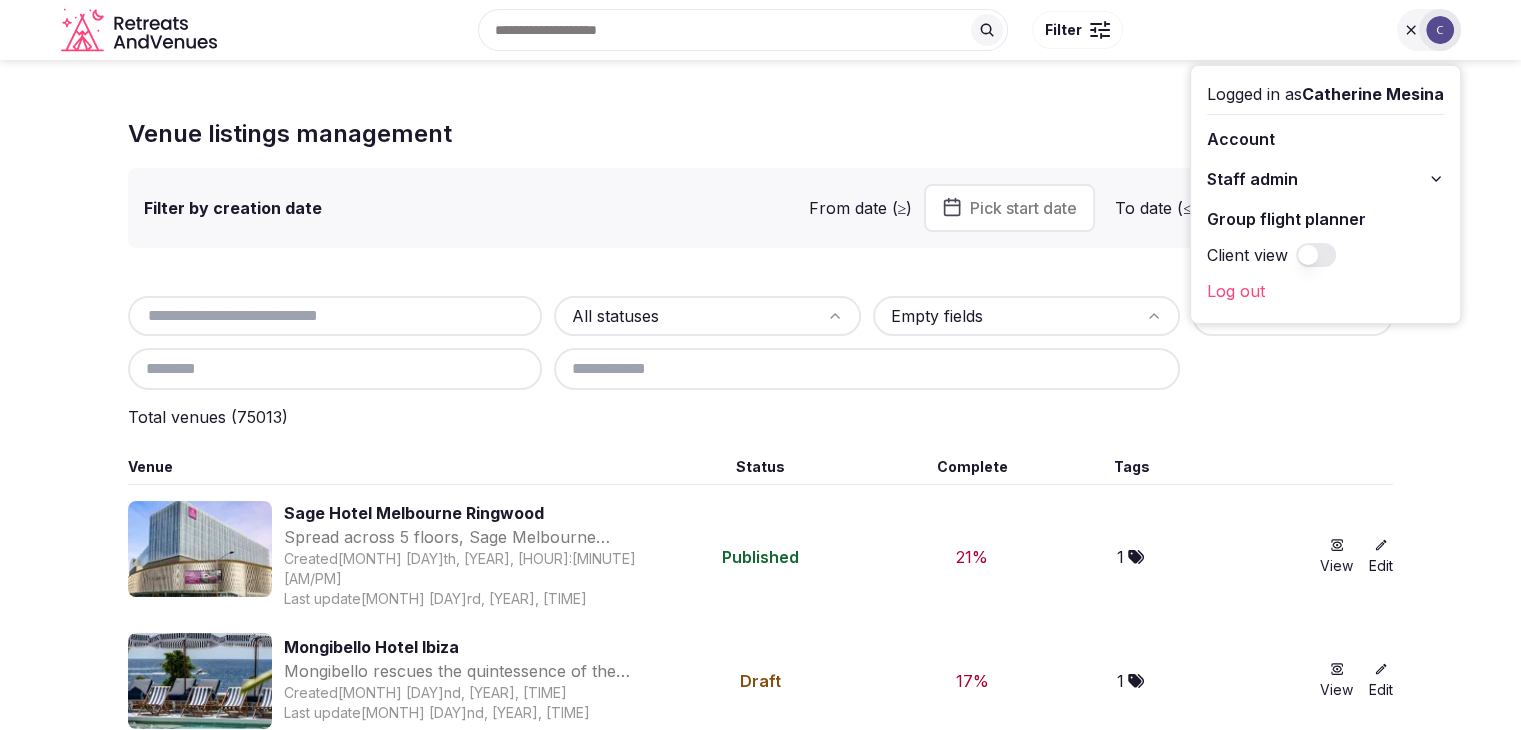 drag, startPoint x: 1424, startPoint y: 178, endPoint x: 1415, endPoint y: 188, distance: 13.453624 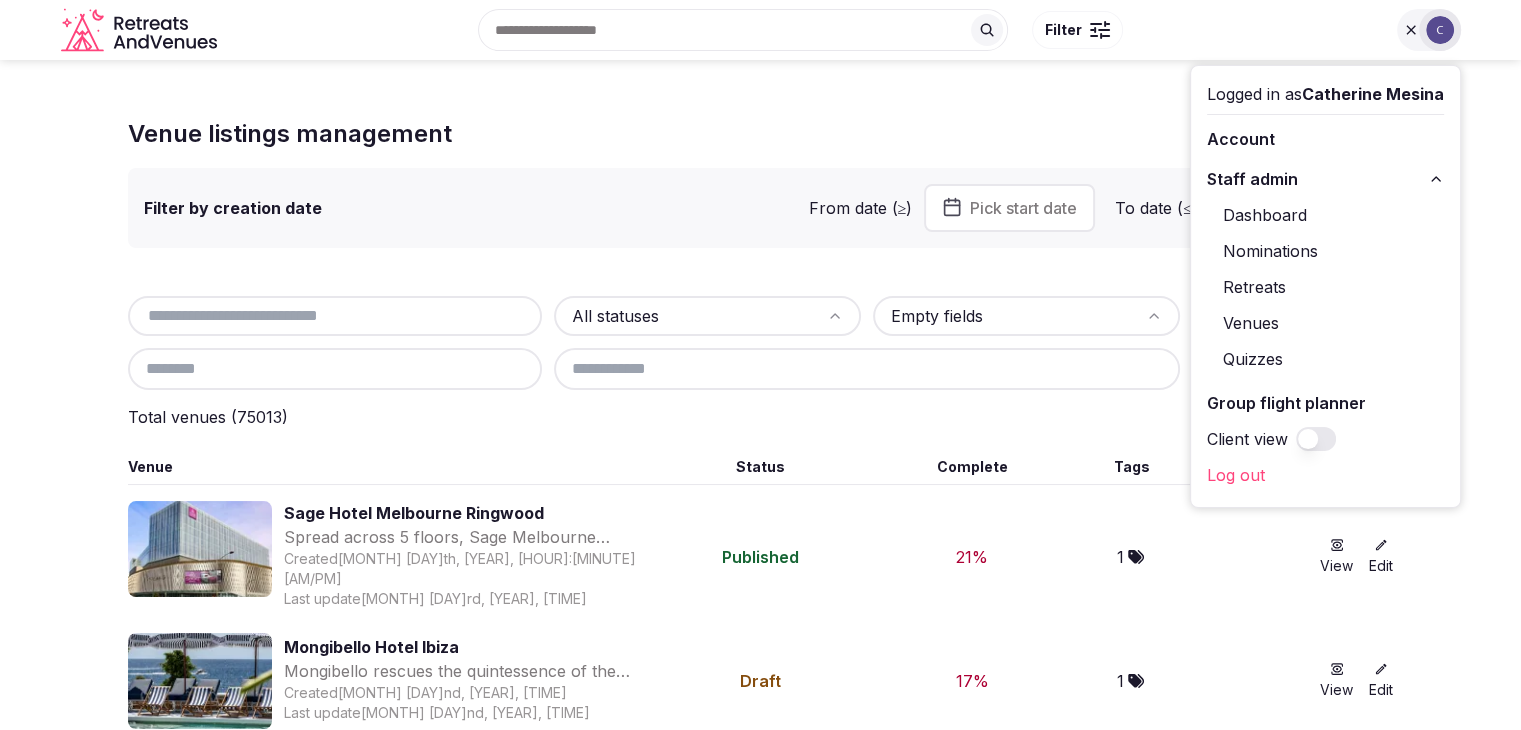 click on "Retreats" at bounding box center [1325, 287] 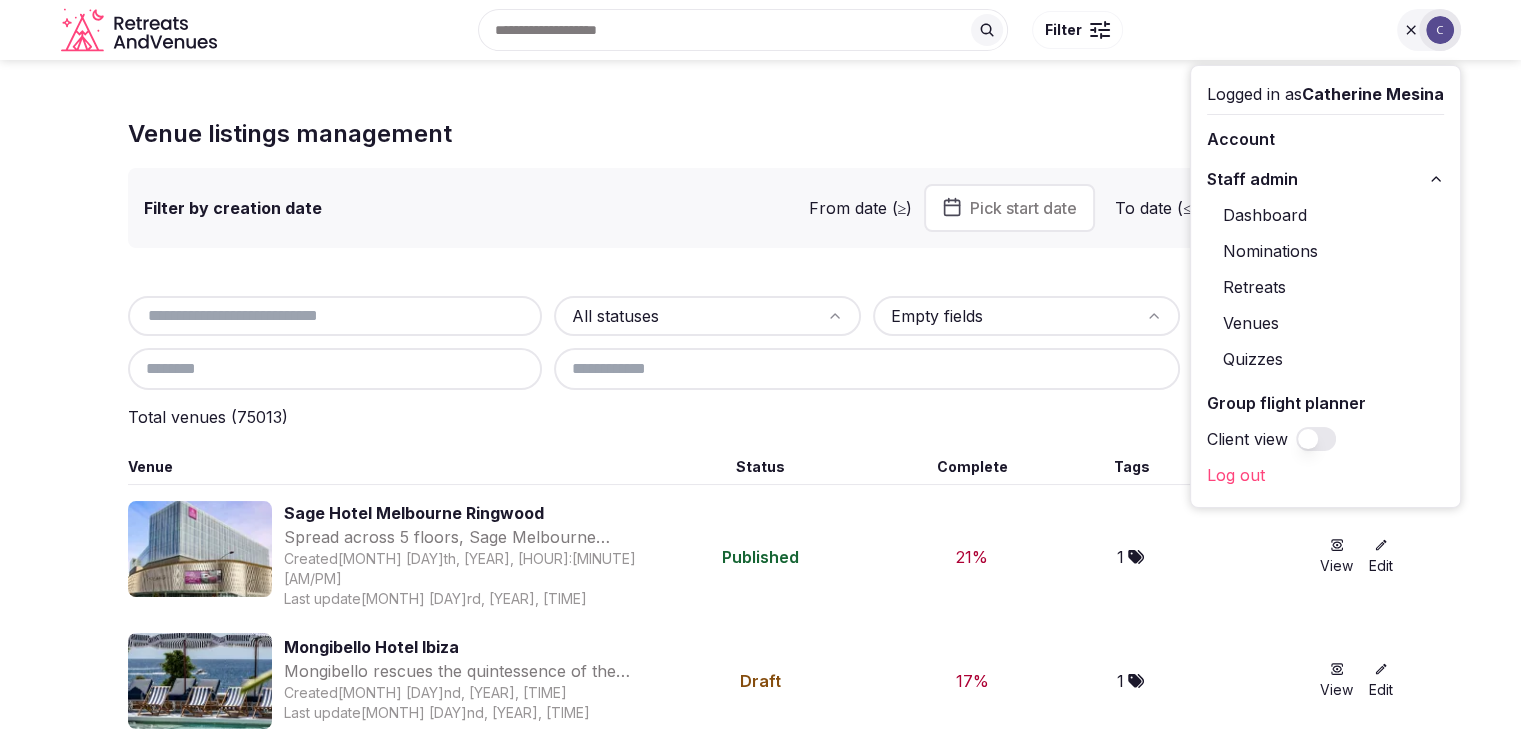 click on "Retreats" at bounding box center (1325, 287) 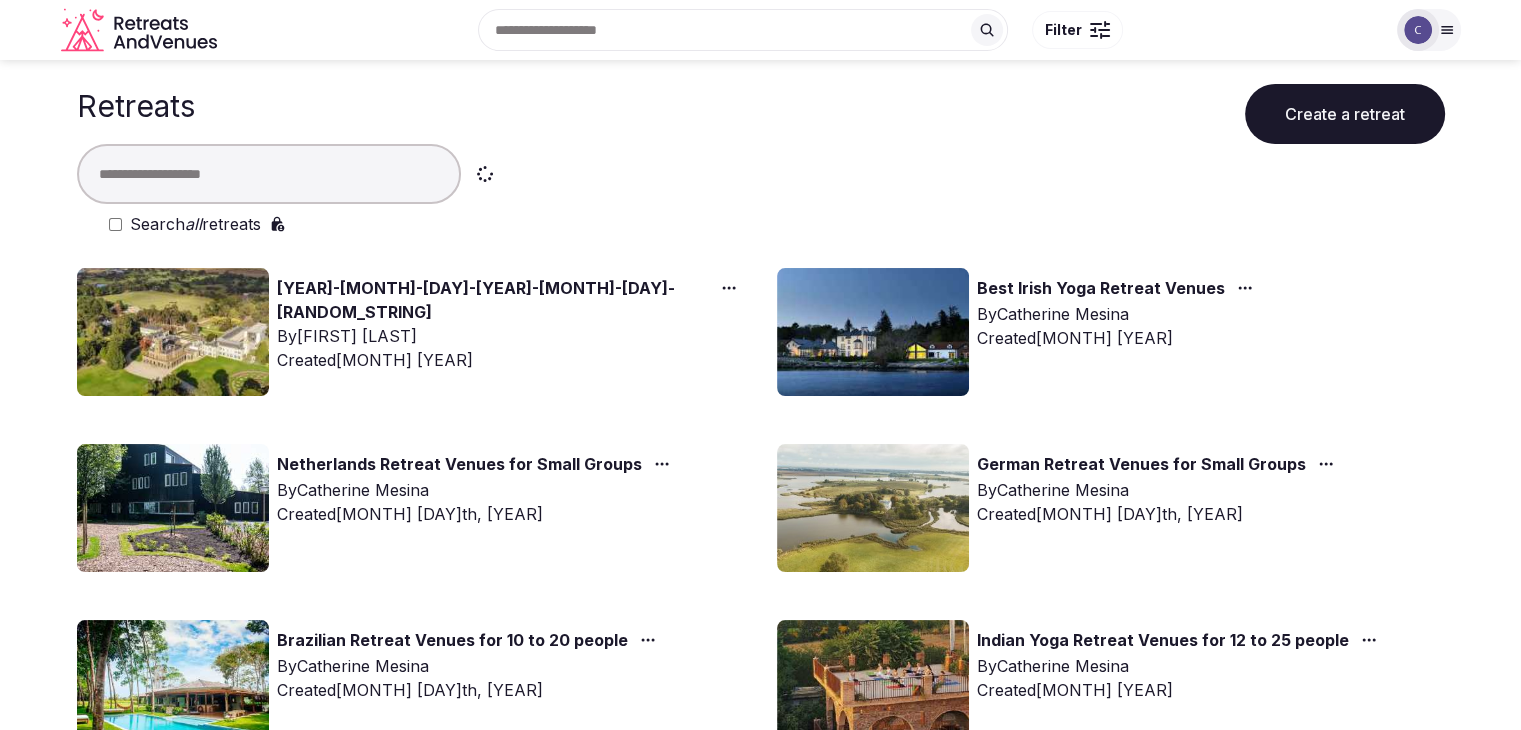 click on "Search  all  retreats" at bounding box center (195, 224) 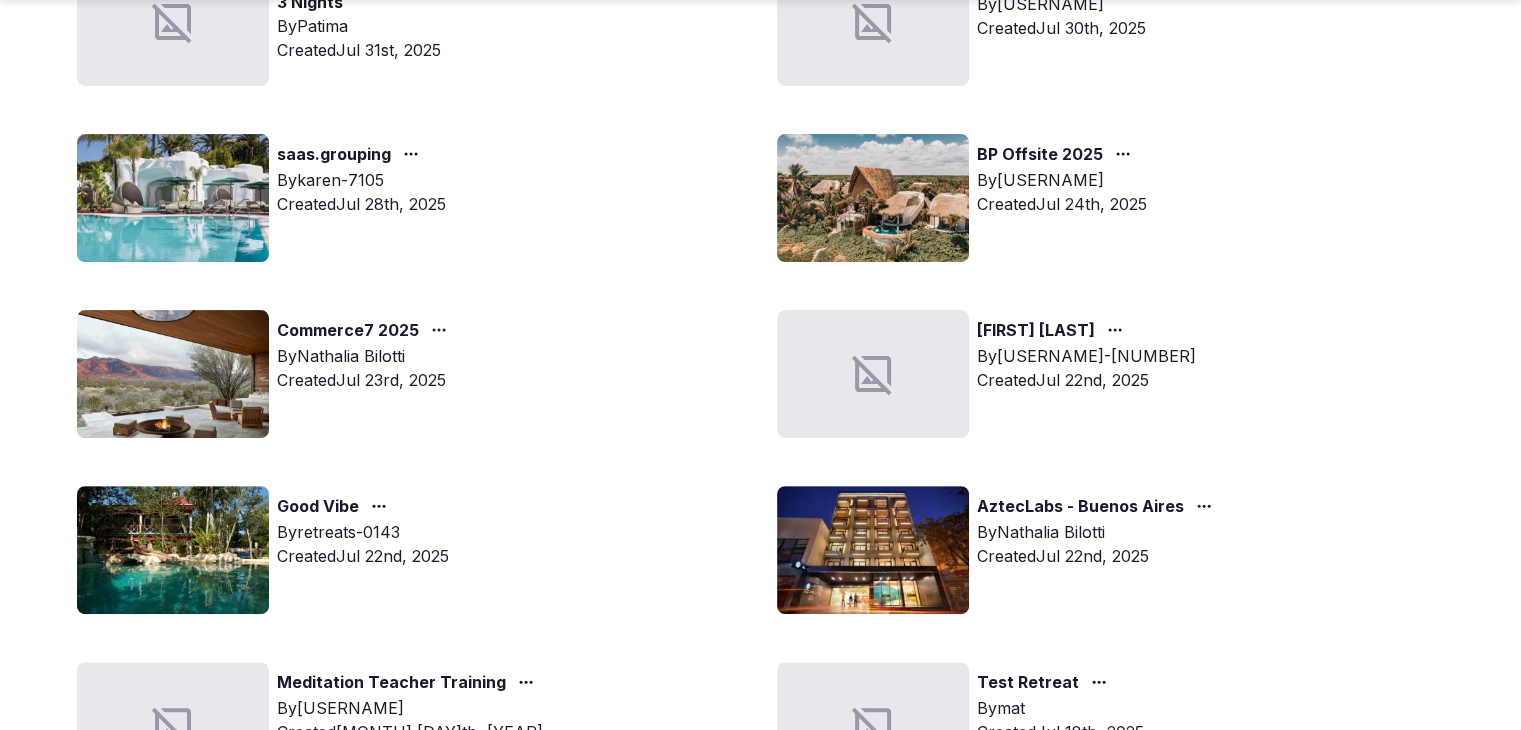 scroll, scrollTop: 500, scrollLeft: 0, axis: vertical 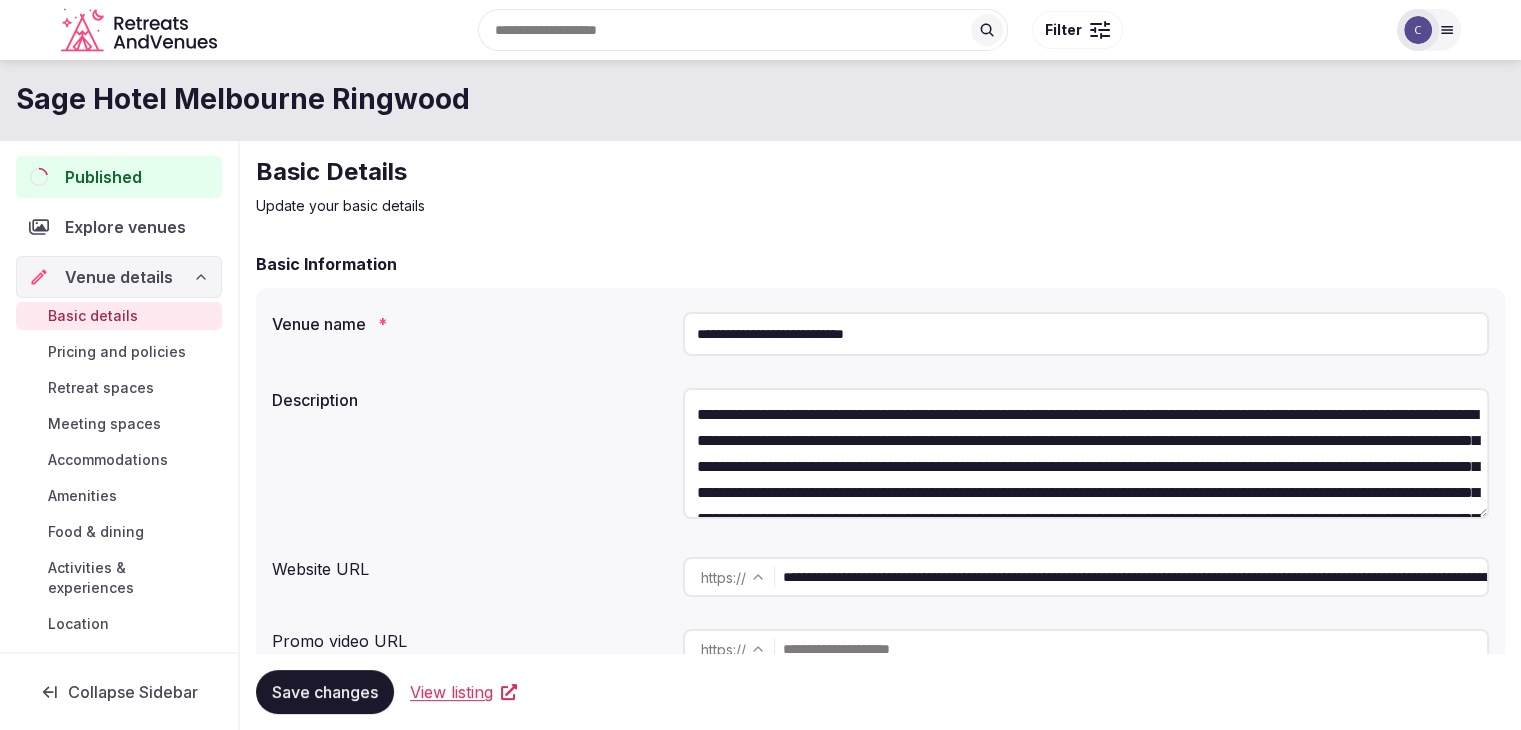 click at bounding box center (1447, 30) 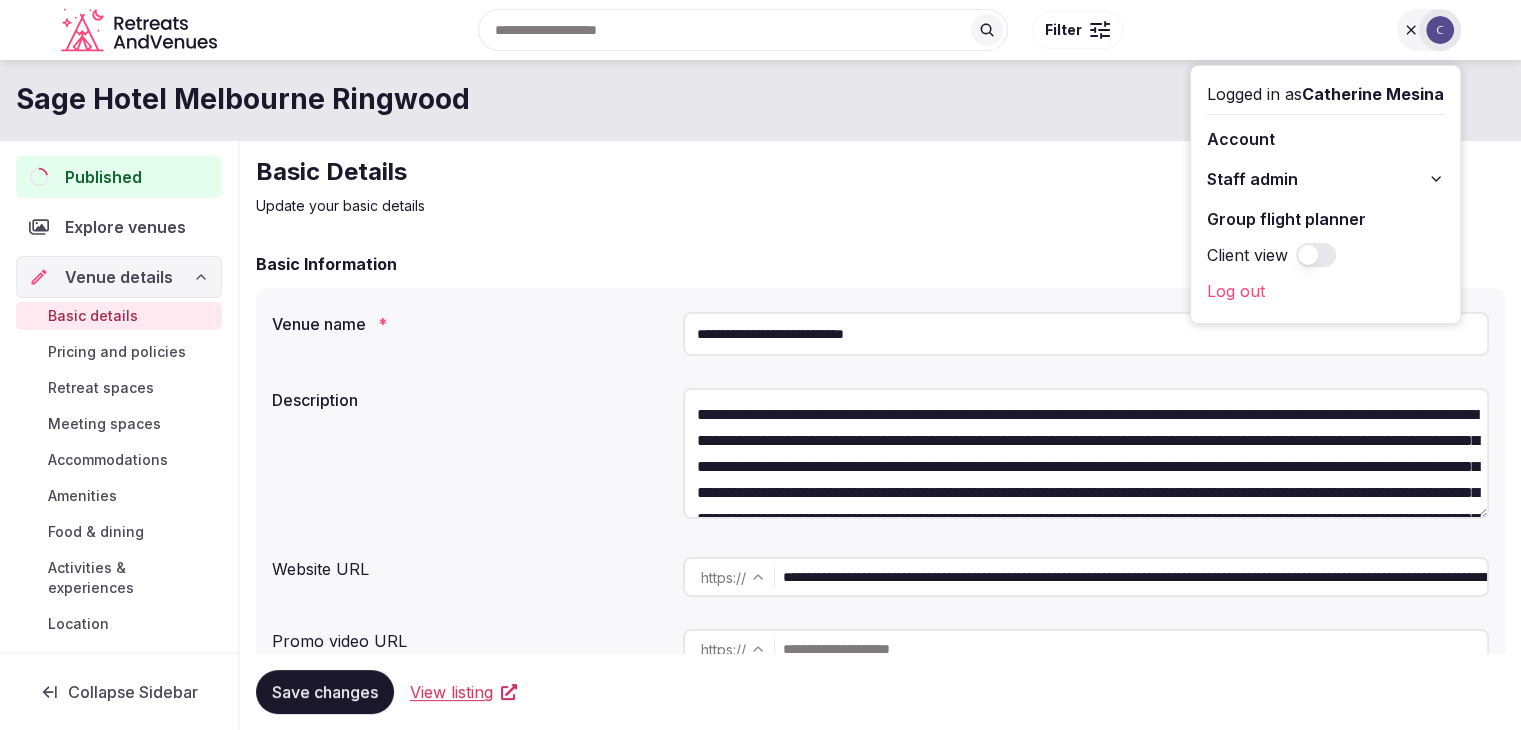 click on "Staff admin" at bounding box center [1252, 179] 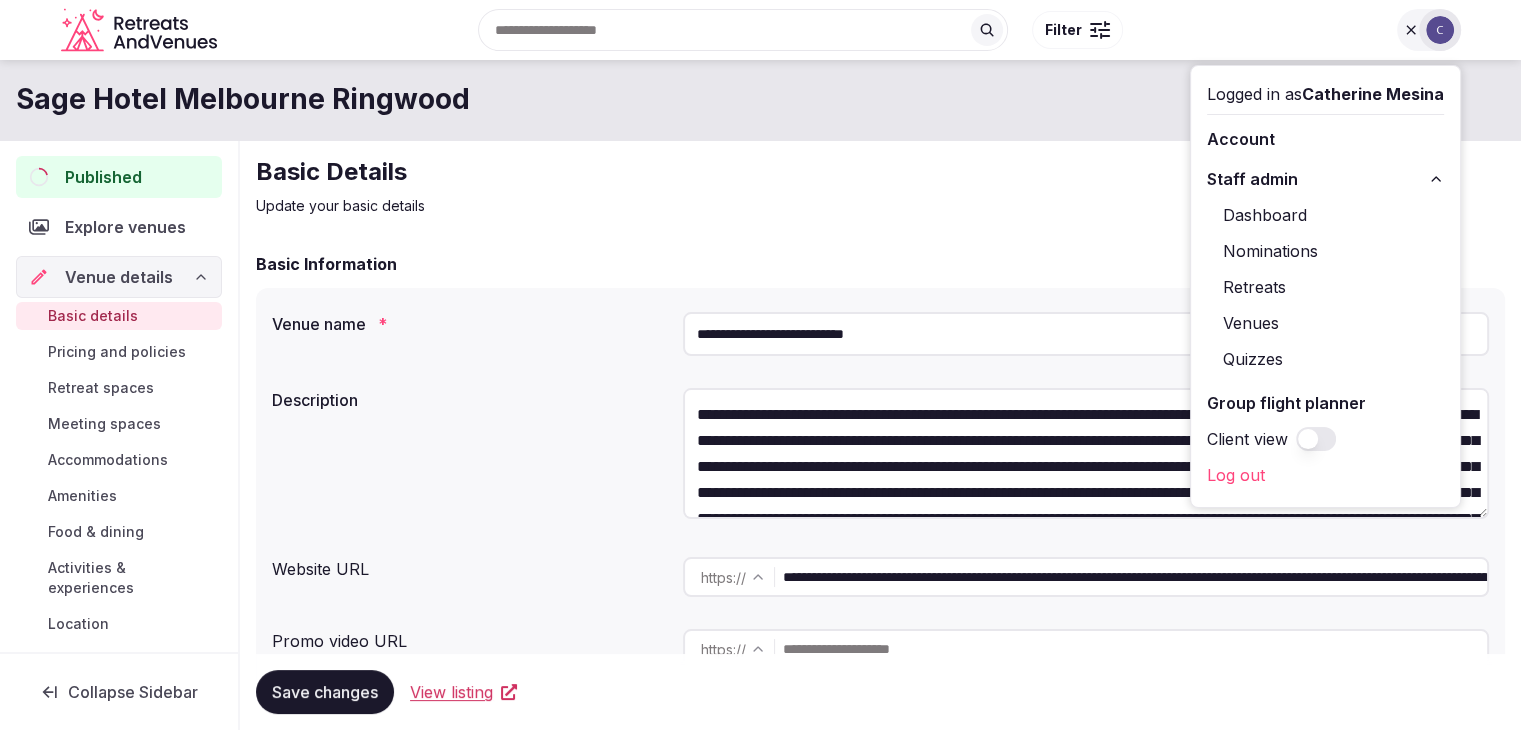 click on "Venues" at bounding box center [1325, 323] 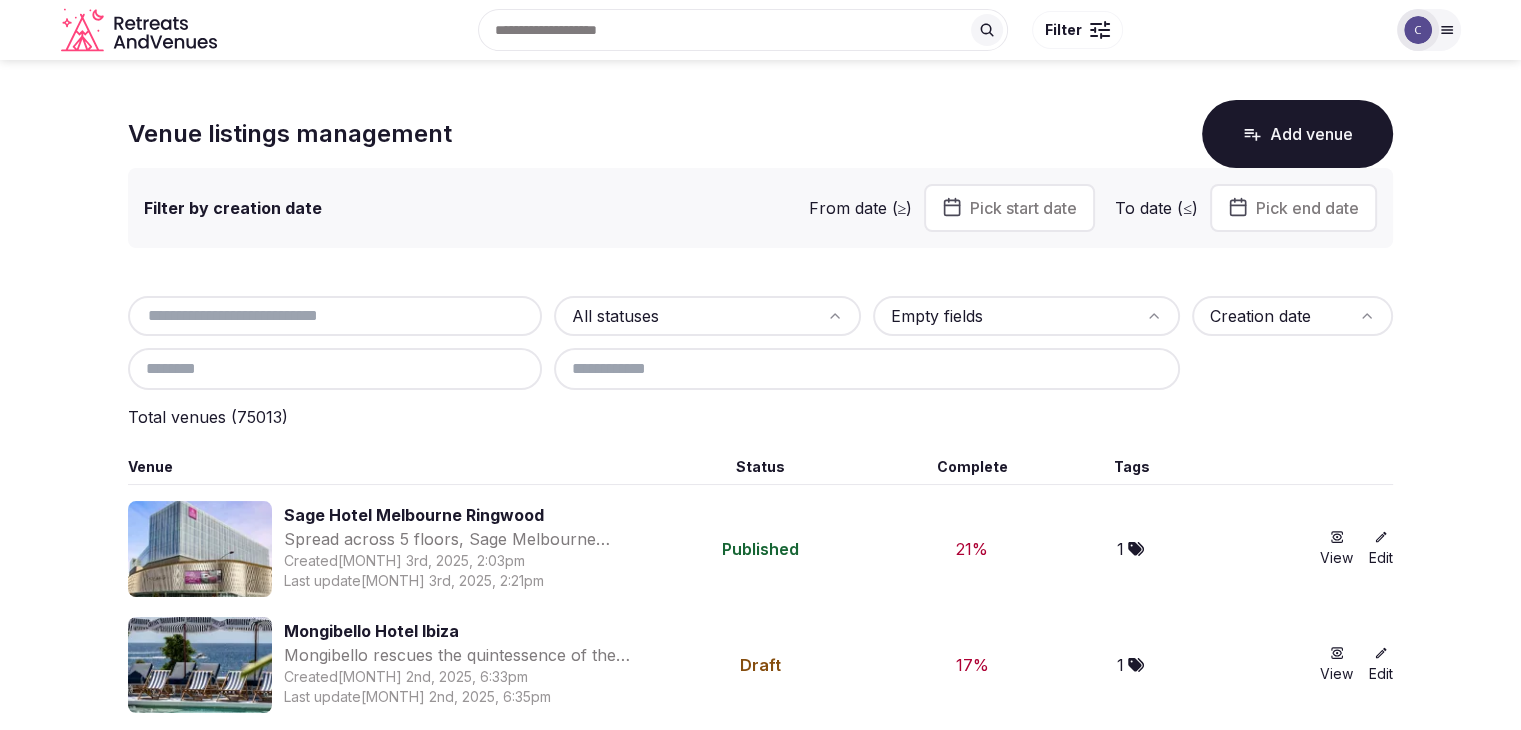 click at bounding box center [335, 316] 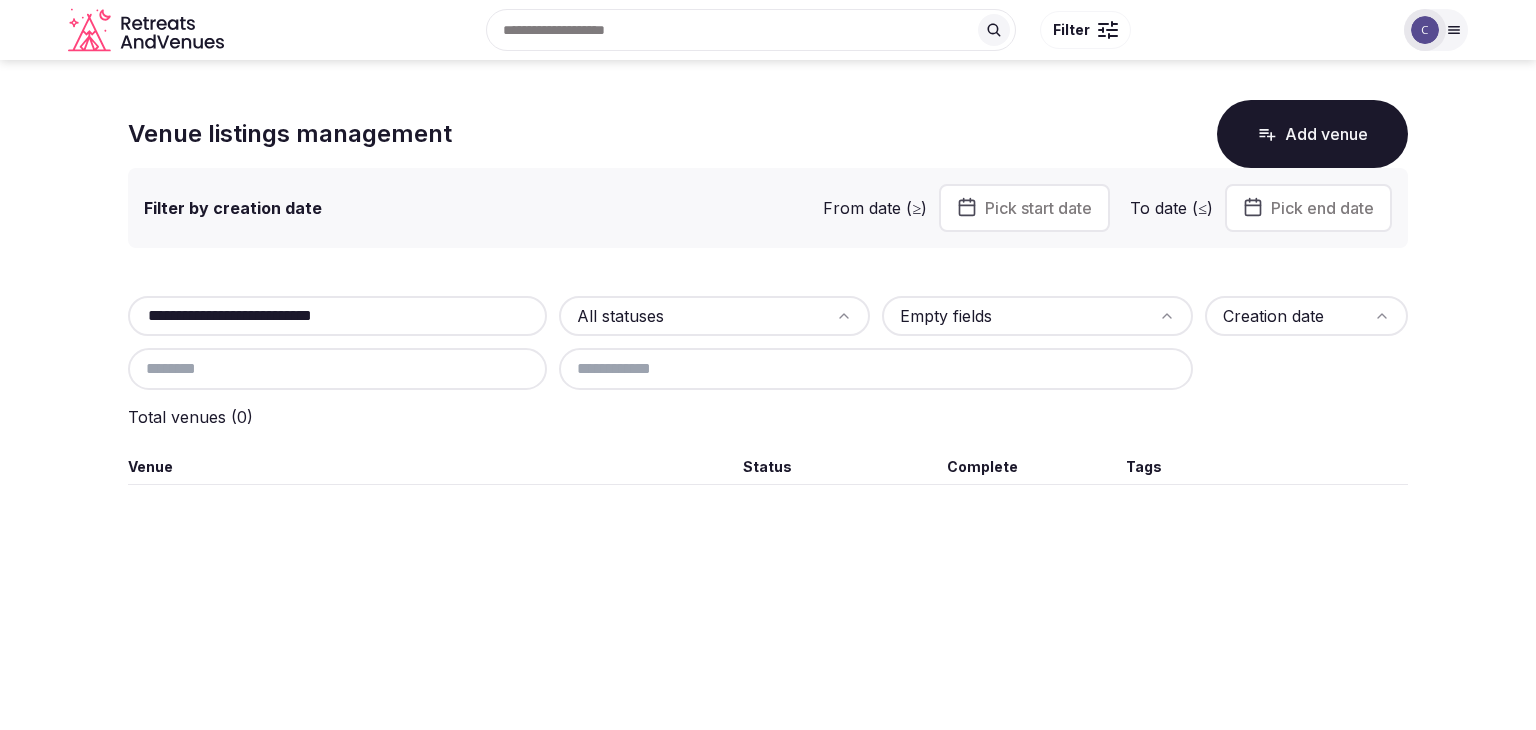 type on "**********" 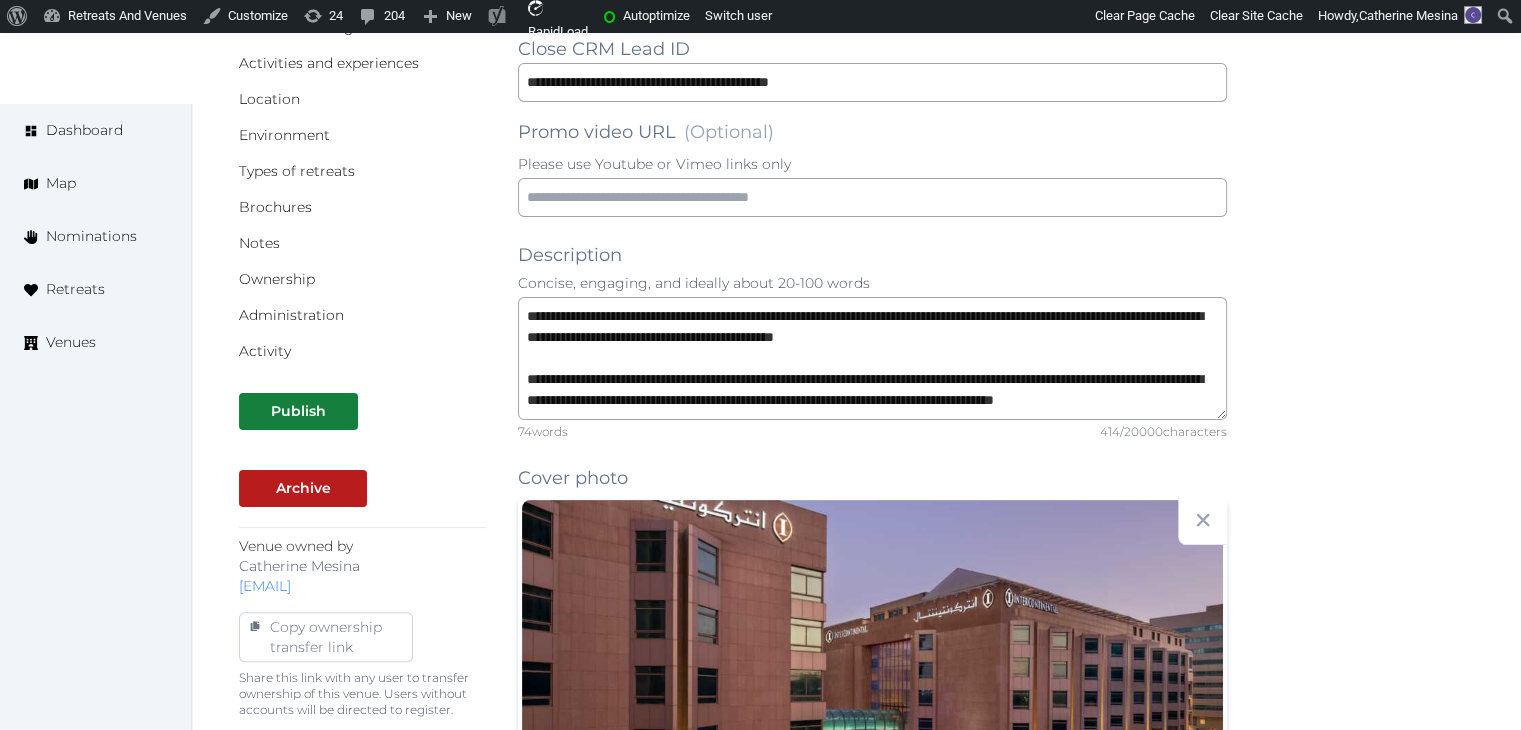 scroll, scrollTop: 500, scrollLeft: 0, axis: vertical 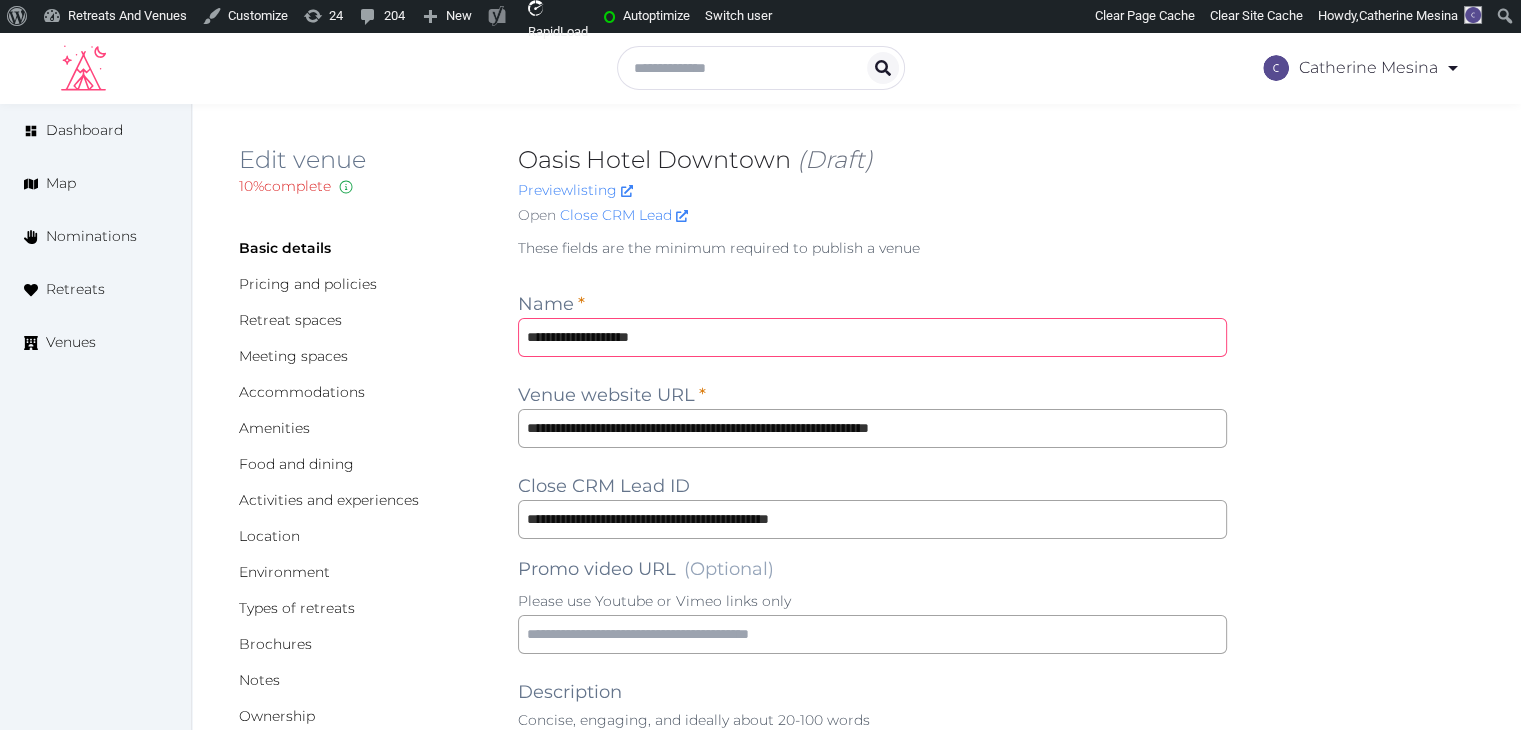 click on "**********" at bounding box center [872, 337] 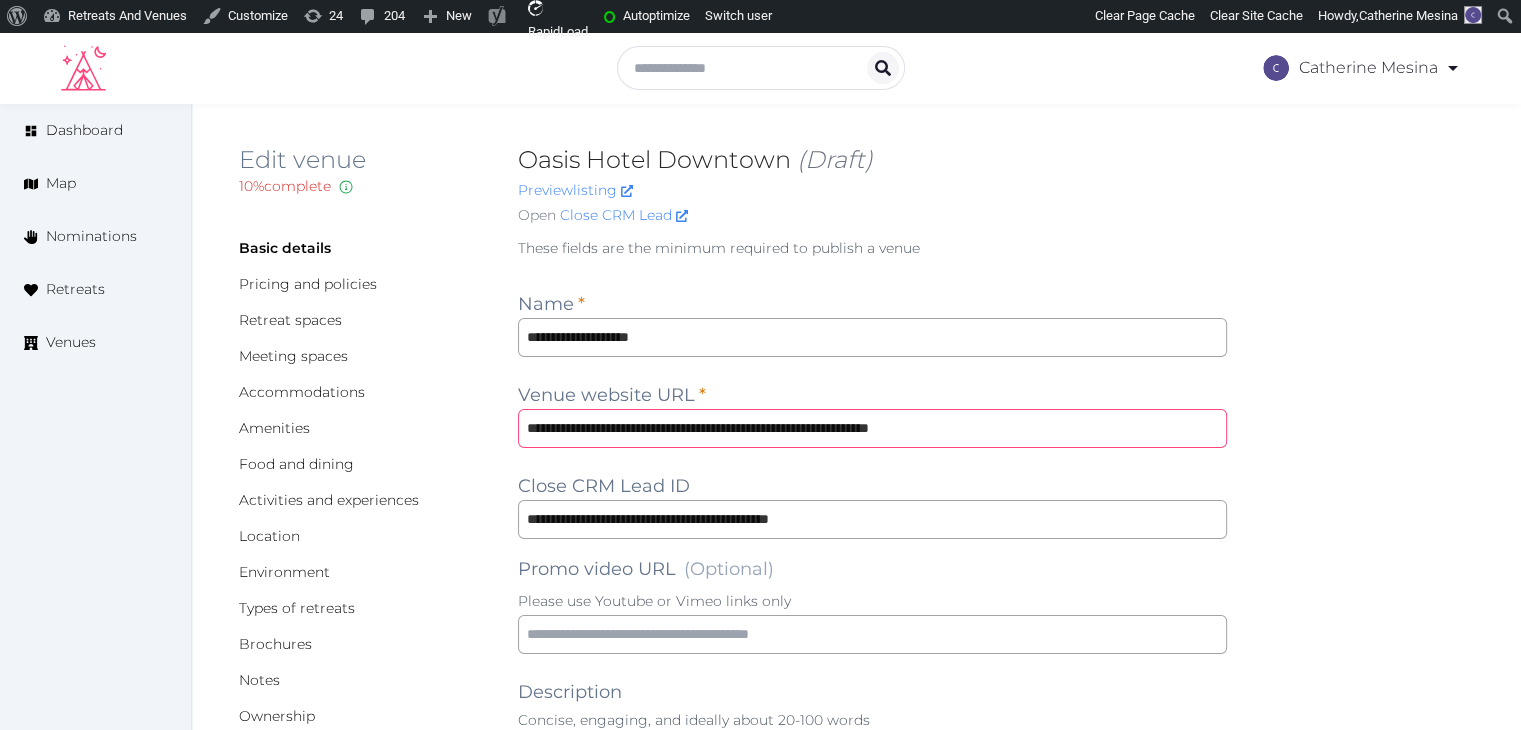 click on "**********" at bounding box center [872, 428] 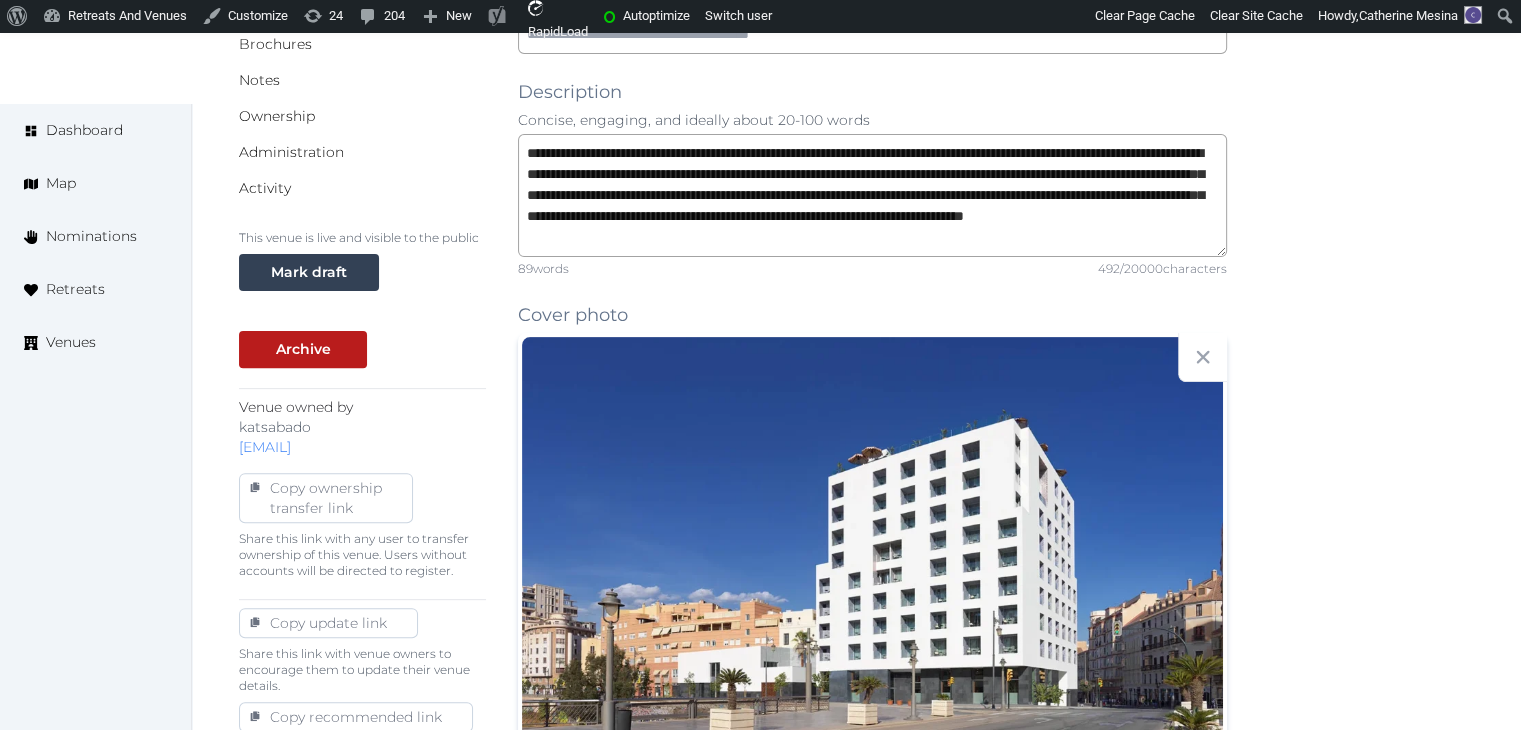 scroll, scrollTop: 900, scrollLeft: 0, axis: vertical 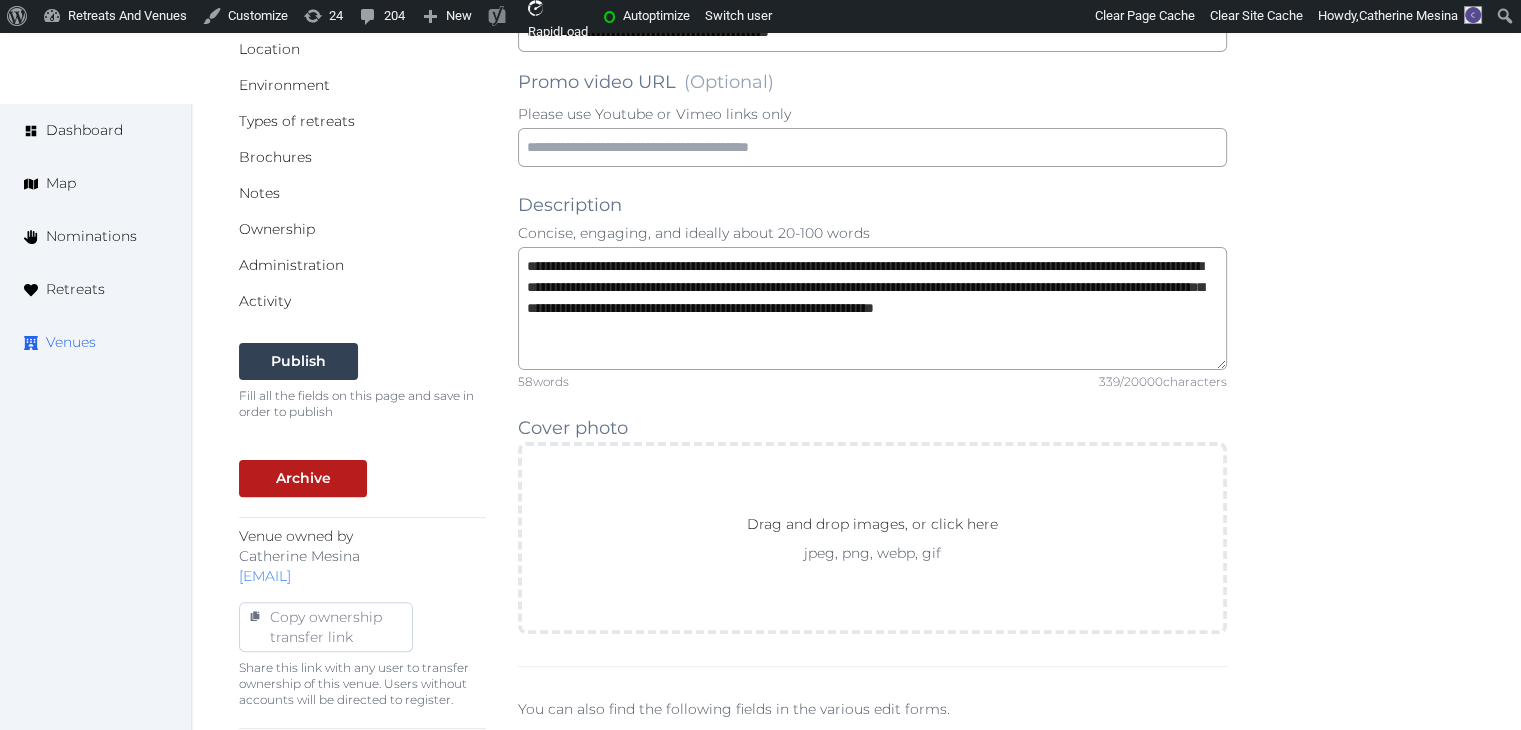 click on "Venues" at bounding box center (71, 342) 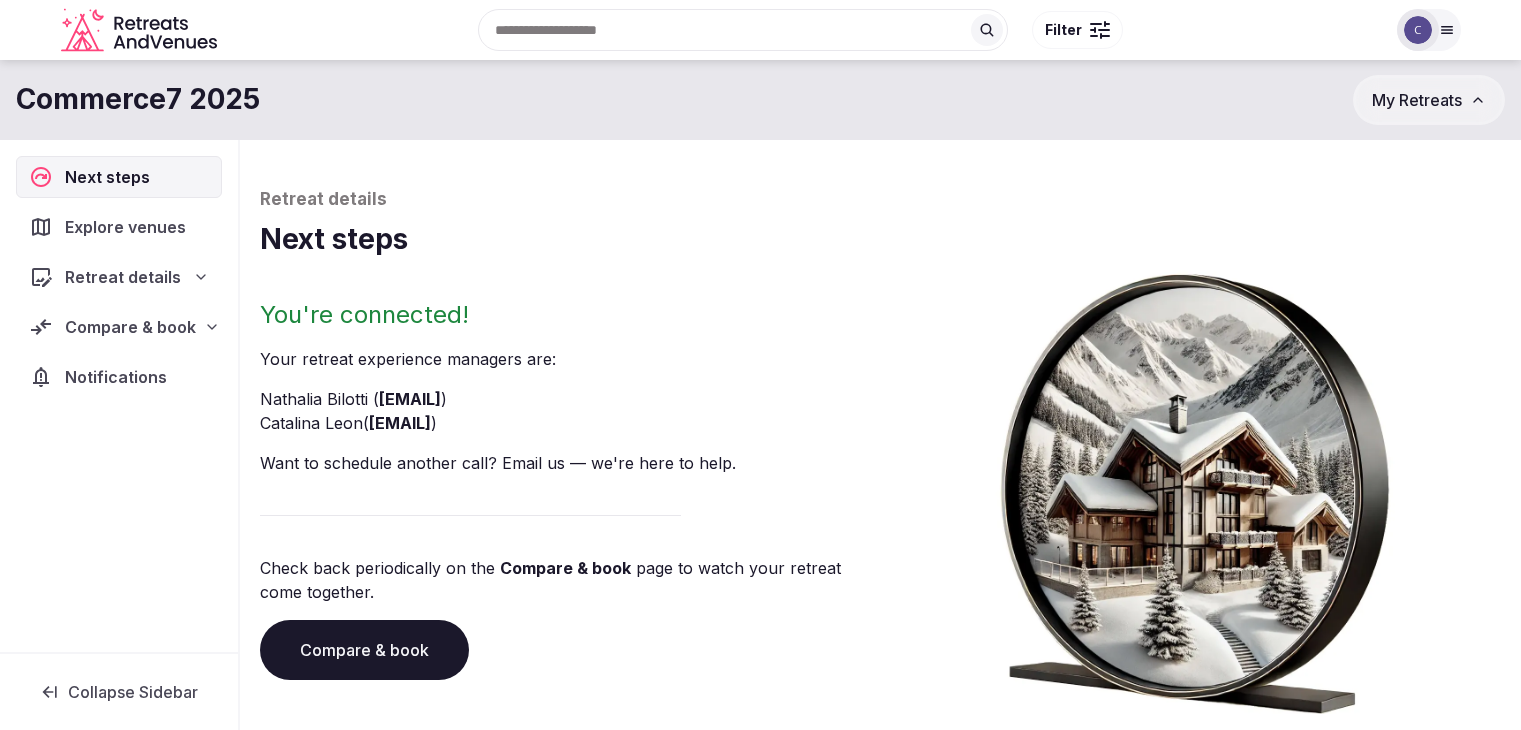 scroll, scrollTop: 0, scrollLeft: 0, axis: both 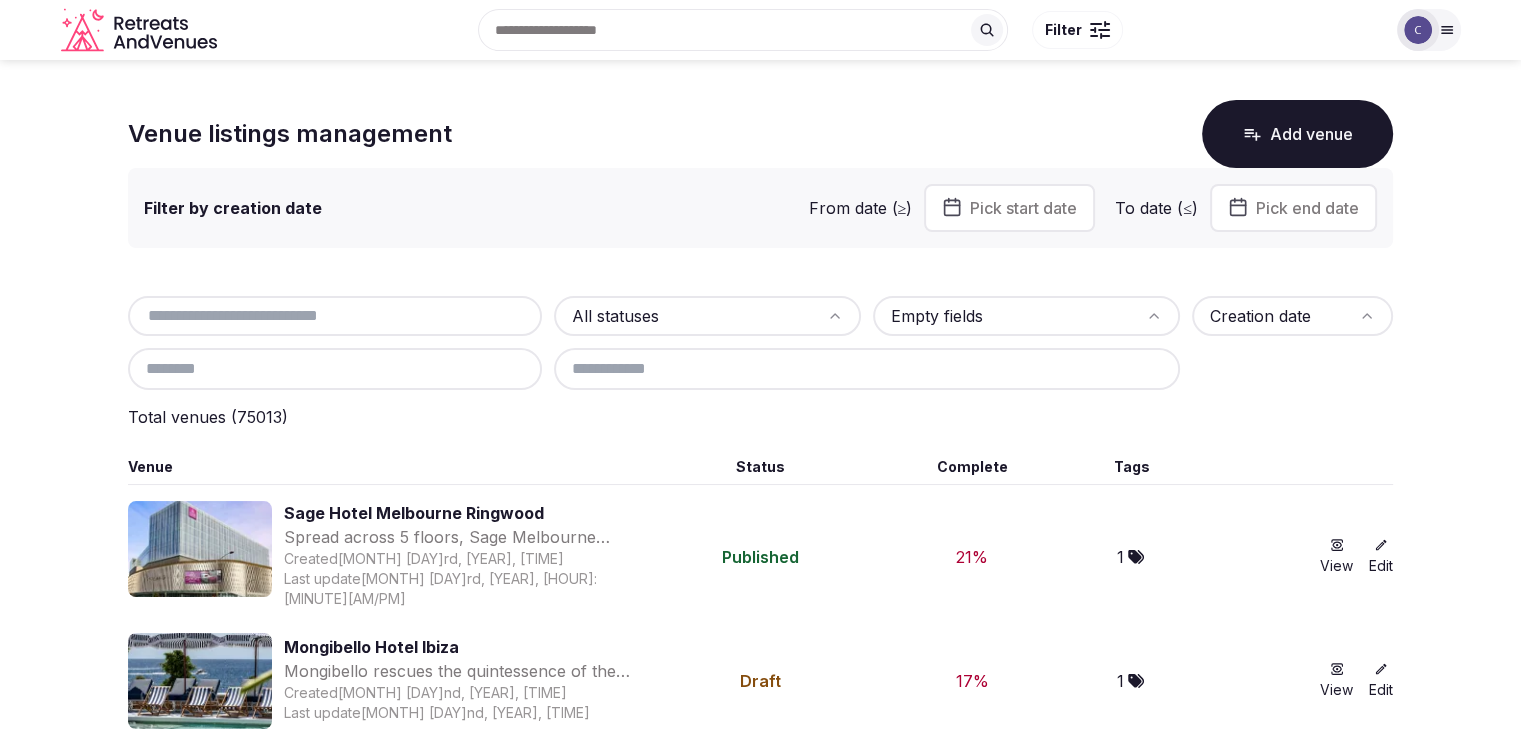 click at bounding box center [335, 316] 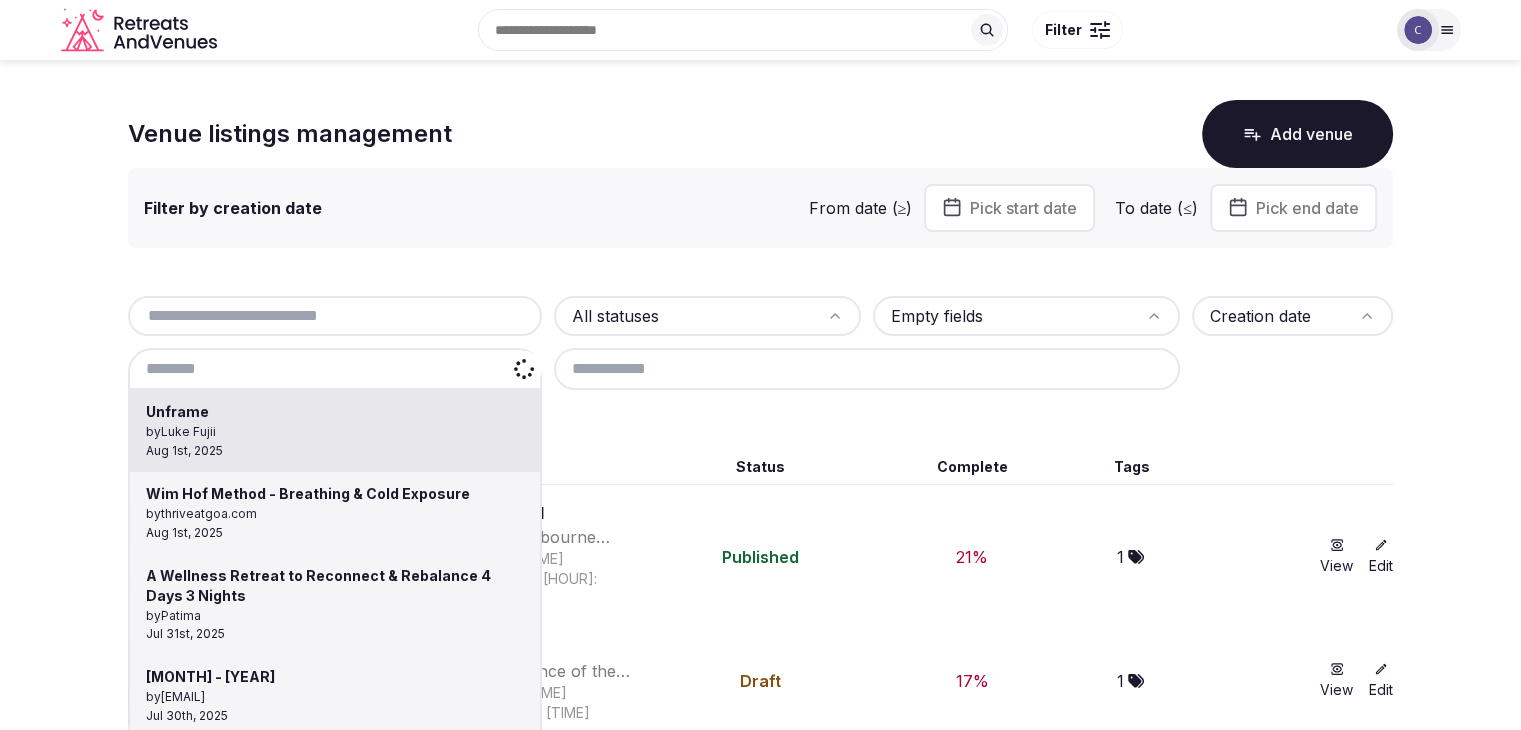 click at bounding box center (335, 369) 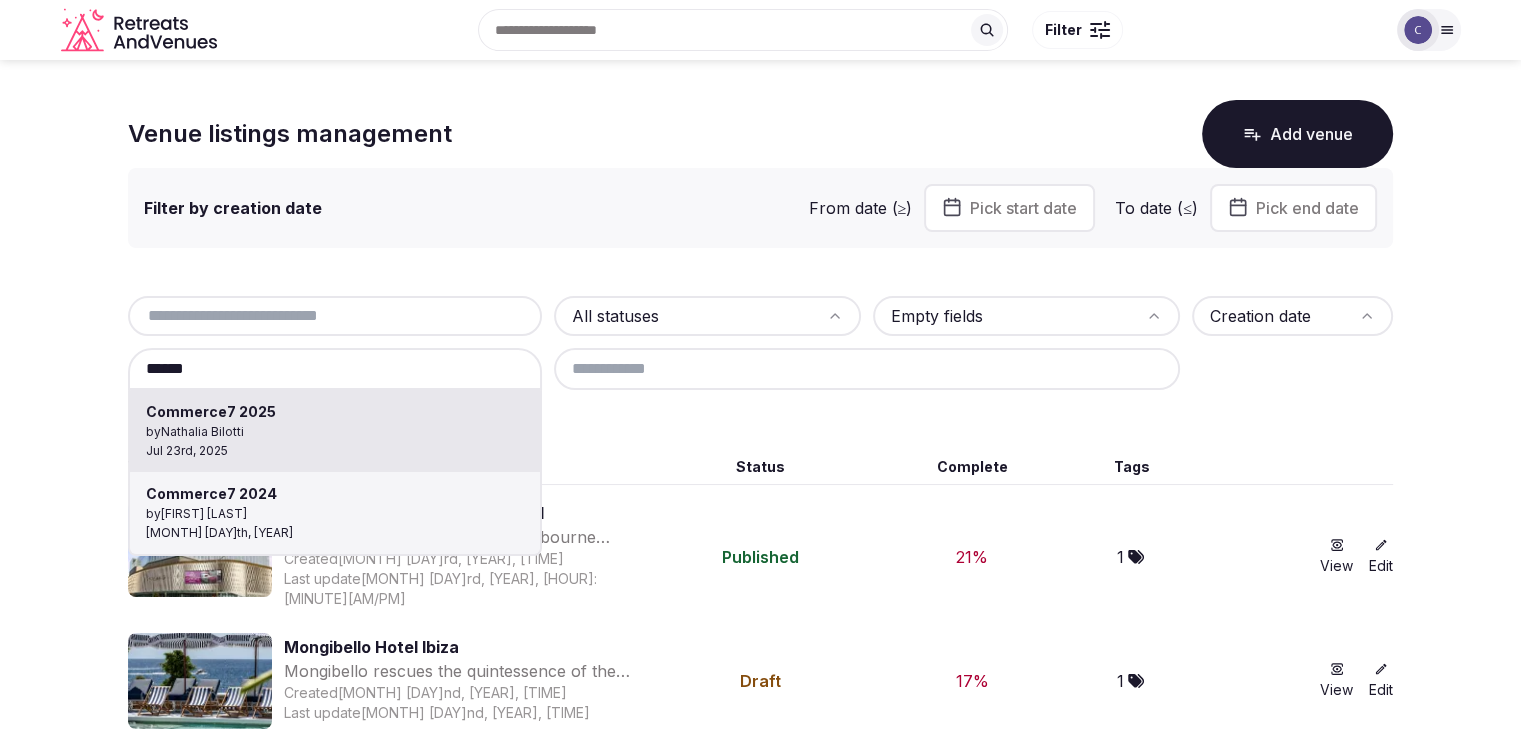 type on "**********" 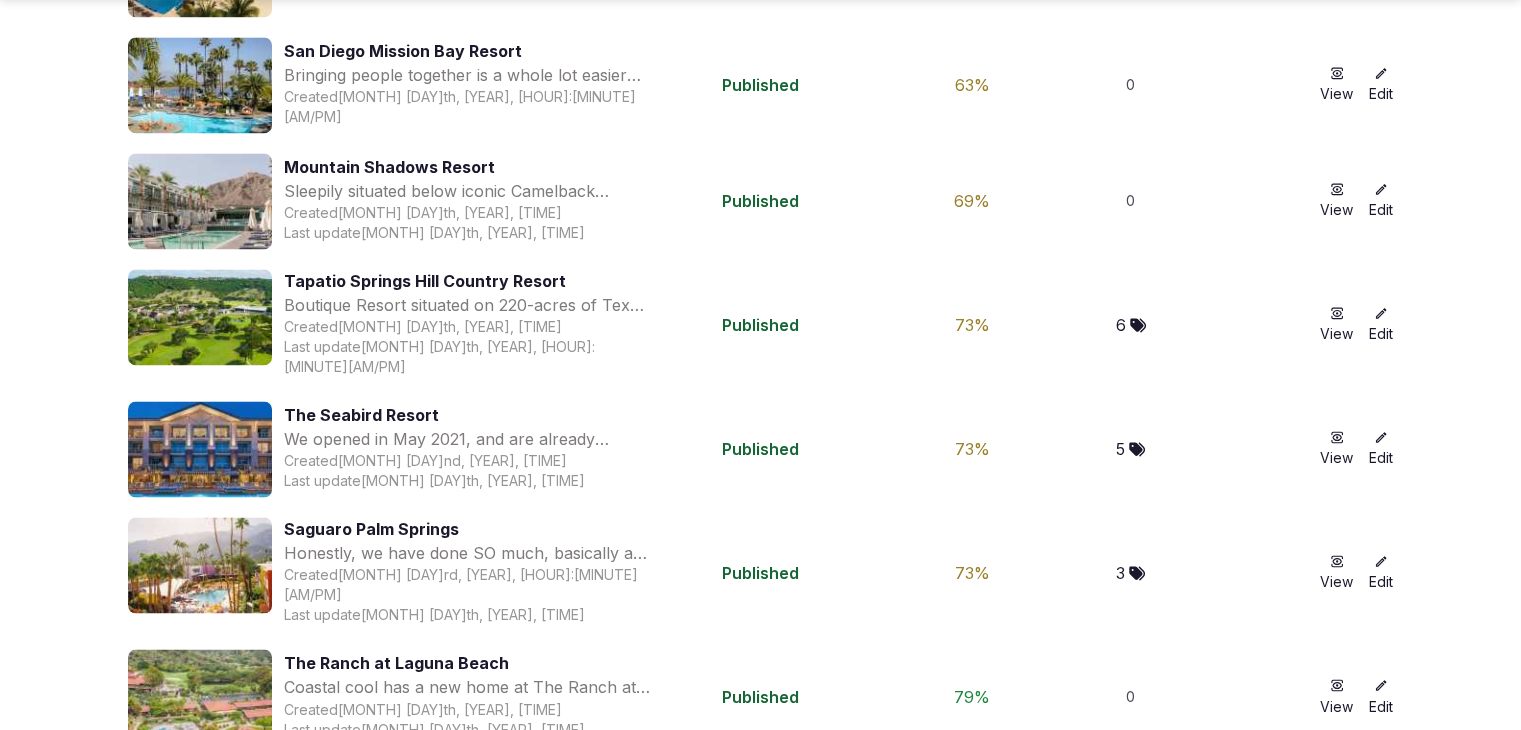 scroll, scrollTop: 3159, scrollLeft: 0, axis: vertical 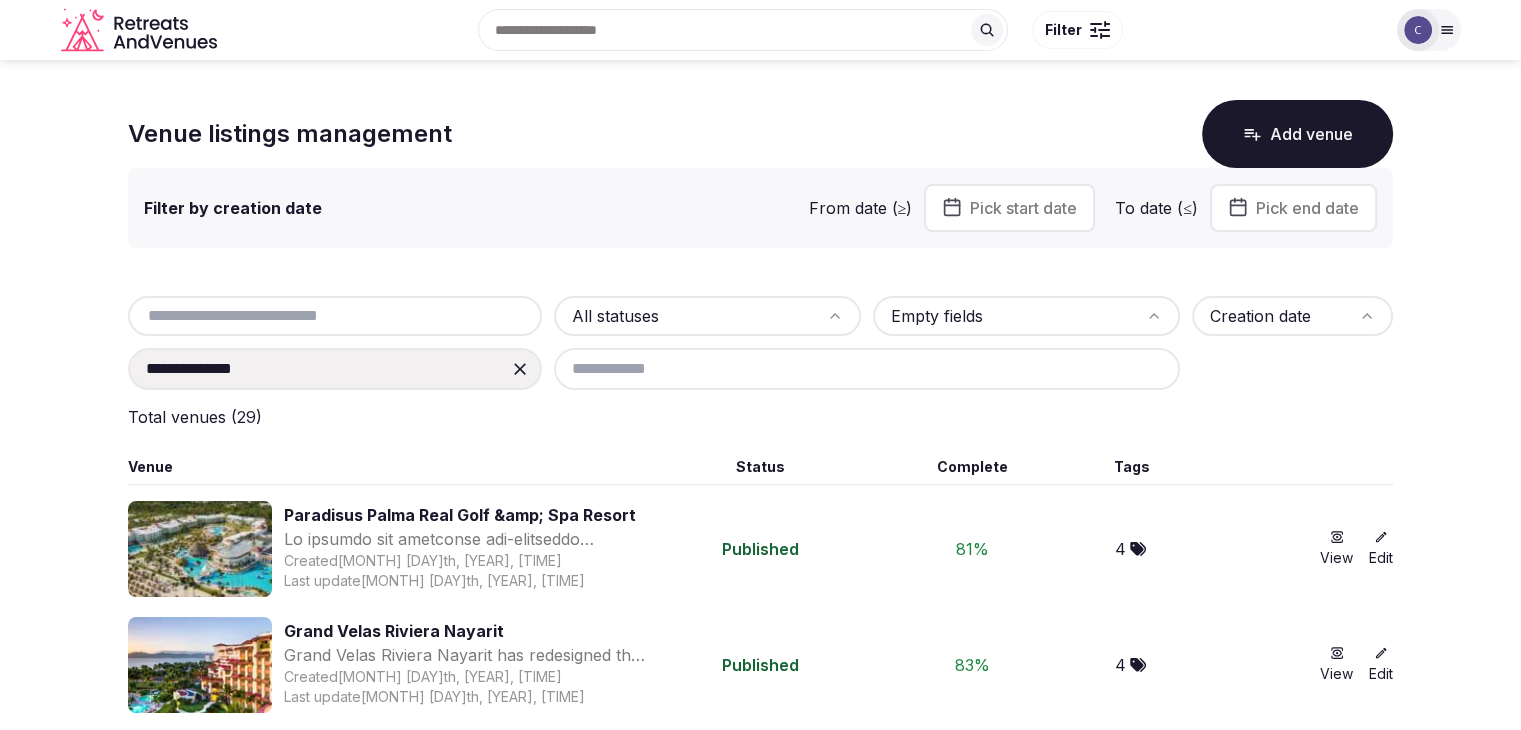 click 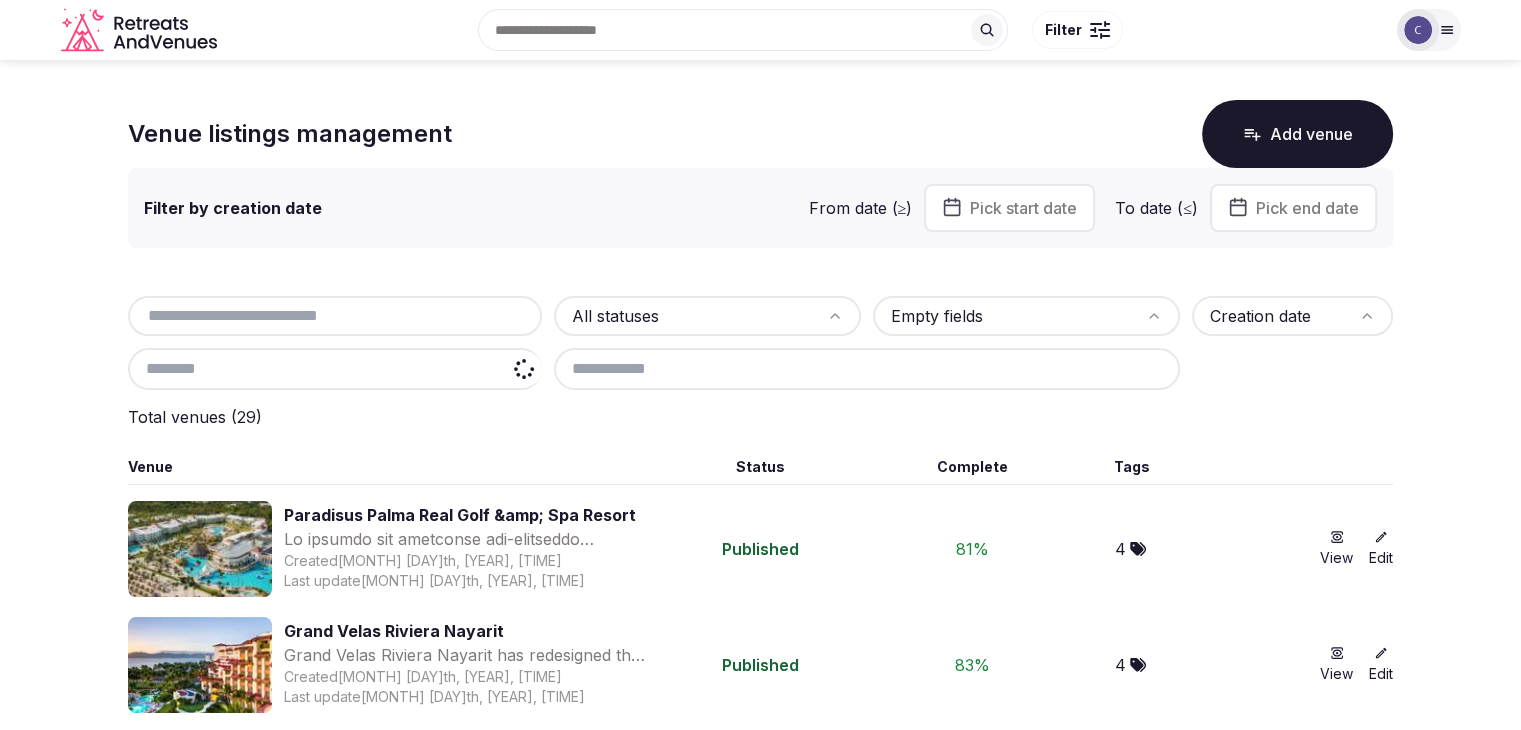 click at bounding box center (335, 369) 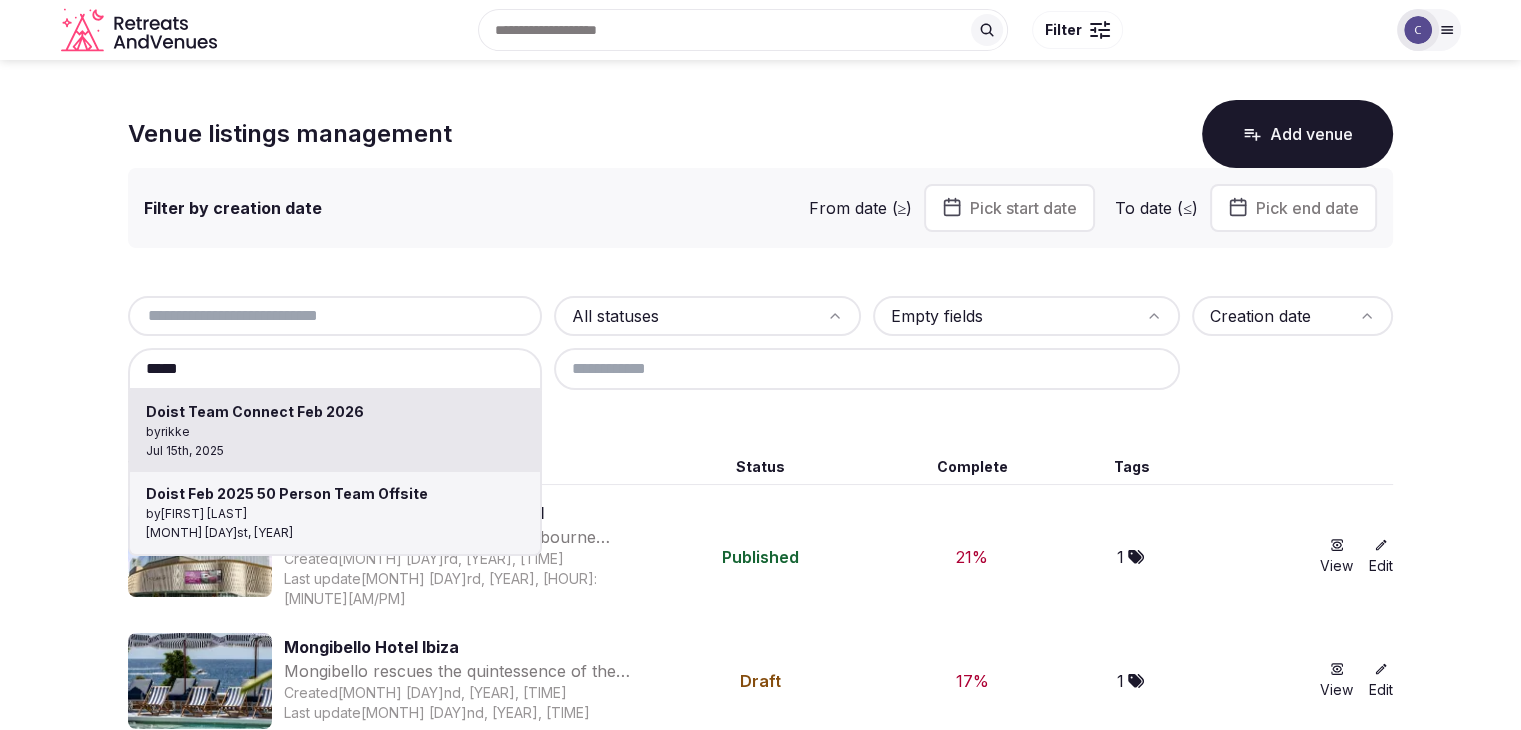type on "**********" 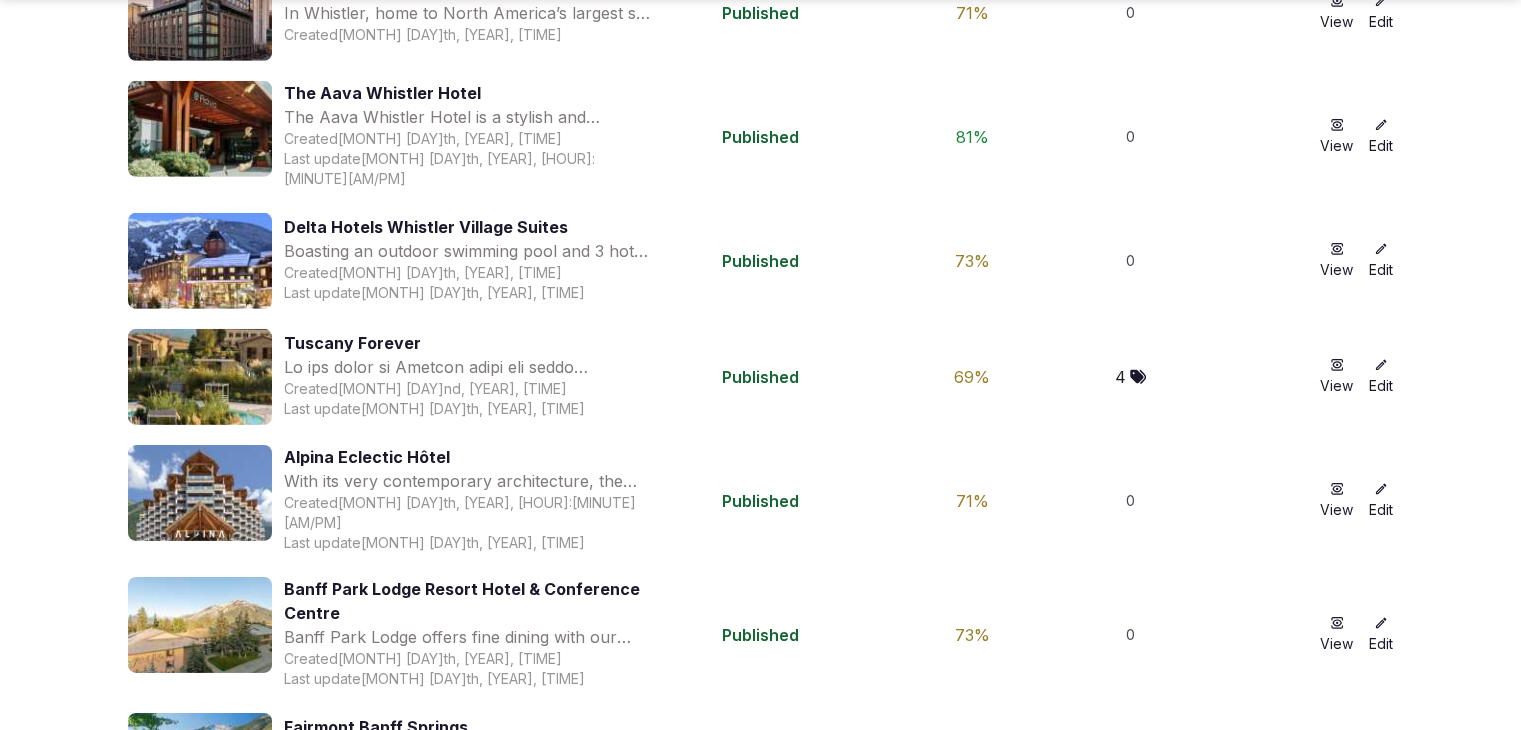 scroll, scrollTop: 6311, scrollLeft: 0, axis: vertical 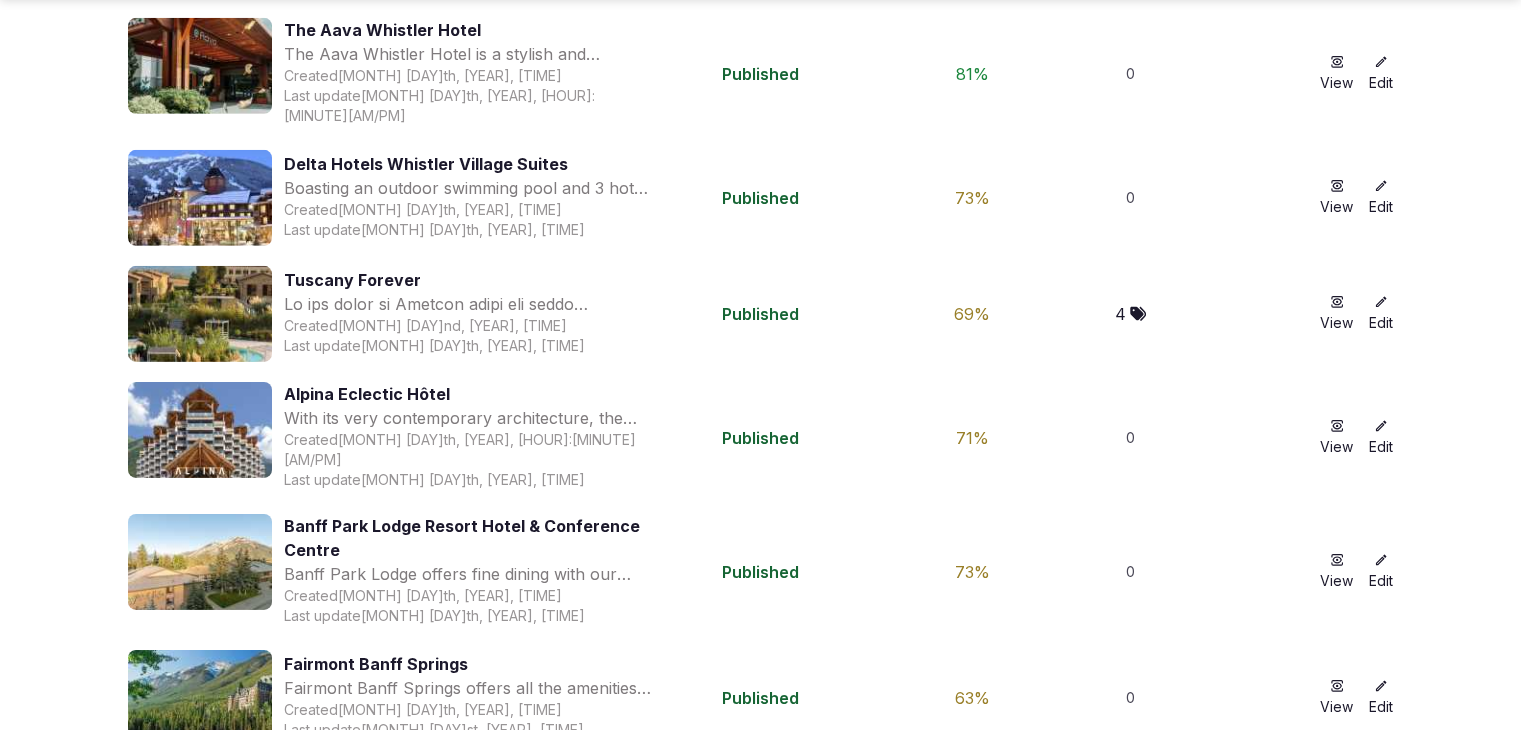 click on "**********" at bounding box center (760, -2485) 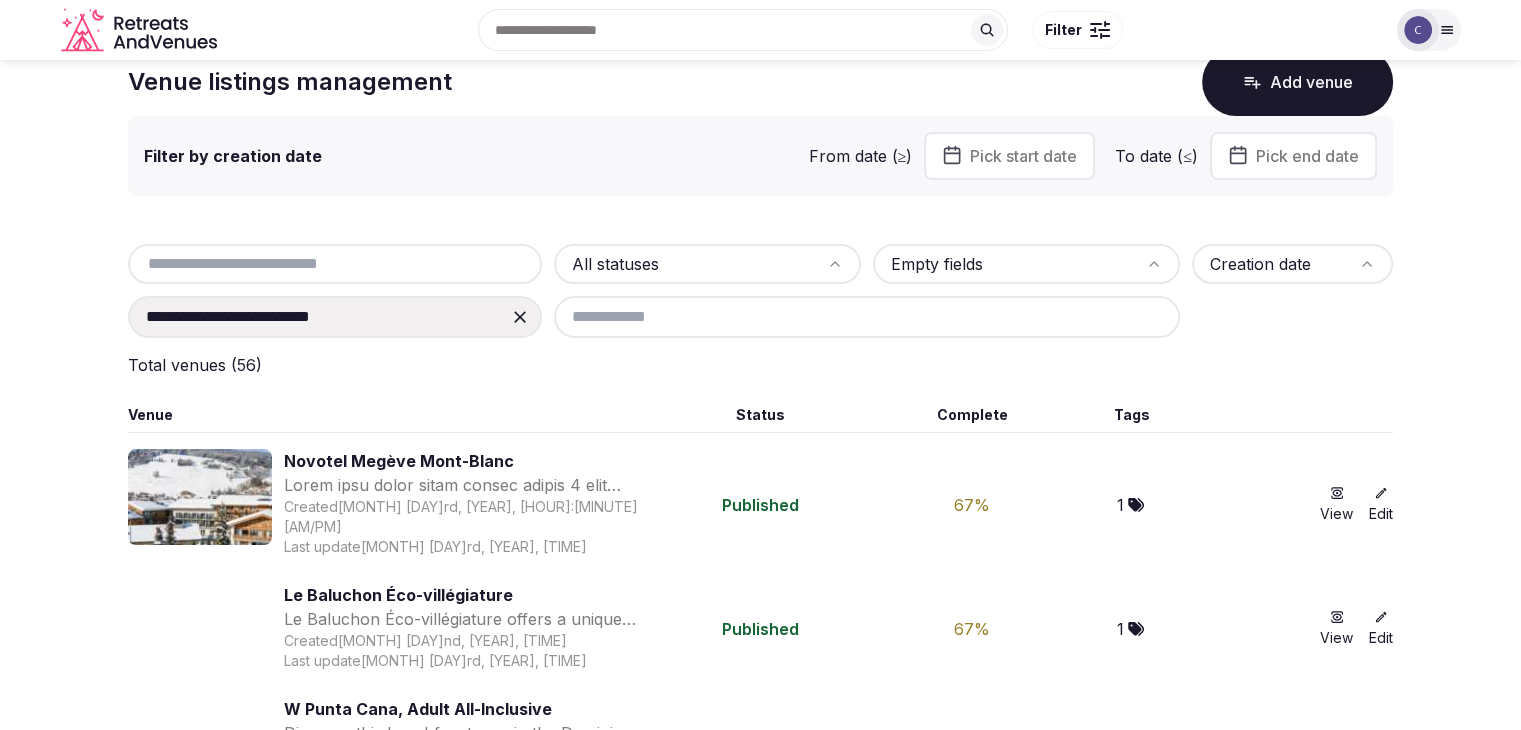 scroll, scrollTop: 0, scrollLeft: 0, axis: both 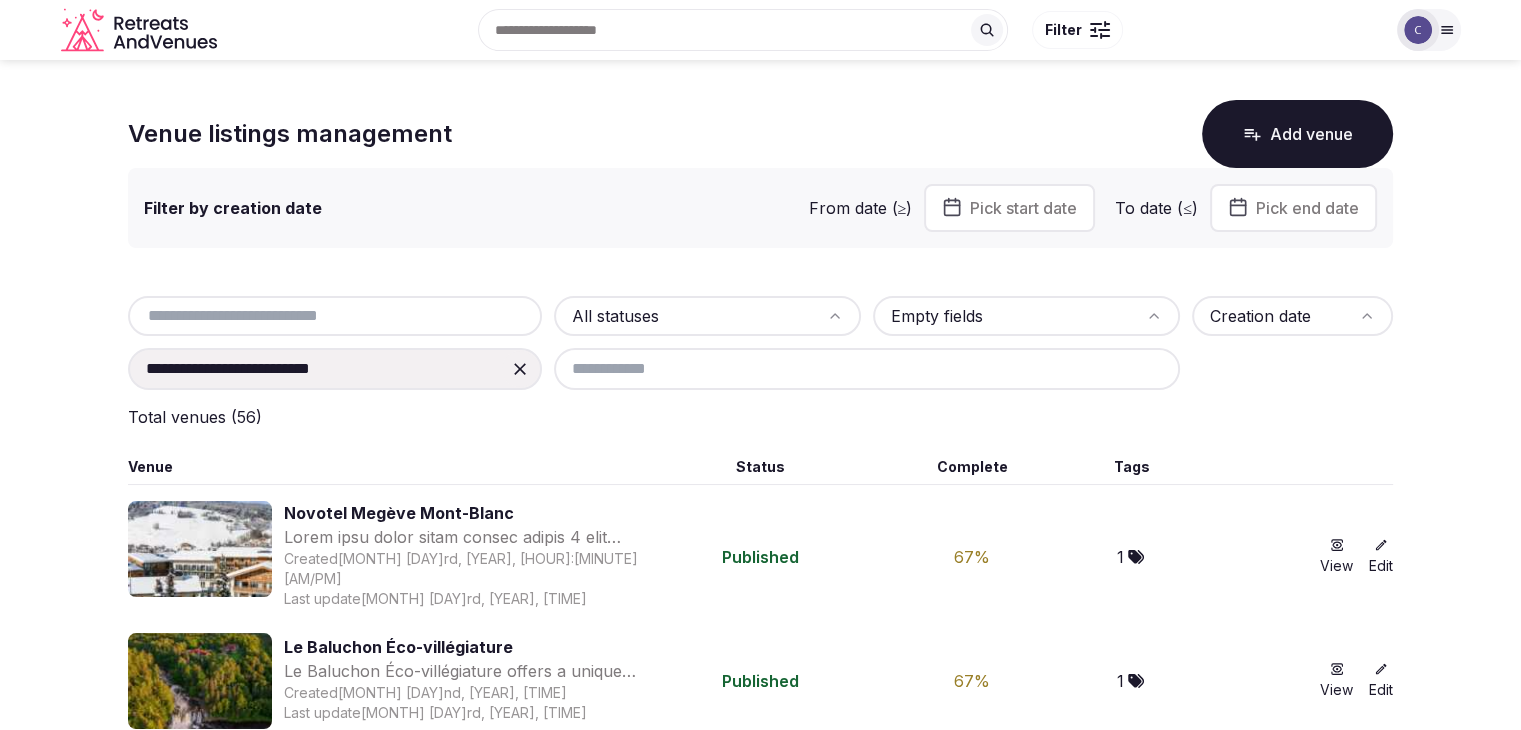click on "**********" at bounding box center [760, 365] 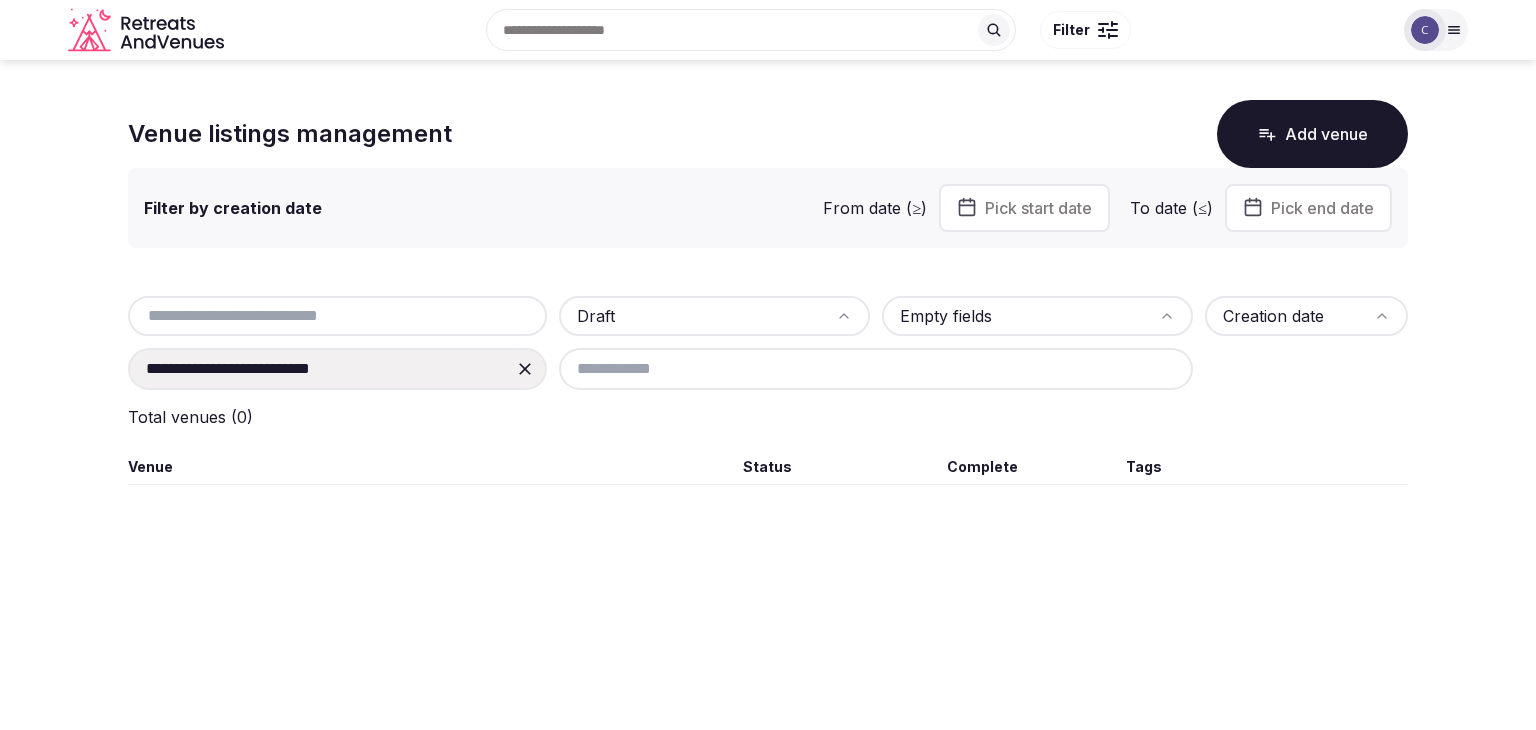 click at bounding box center (525, 369) 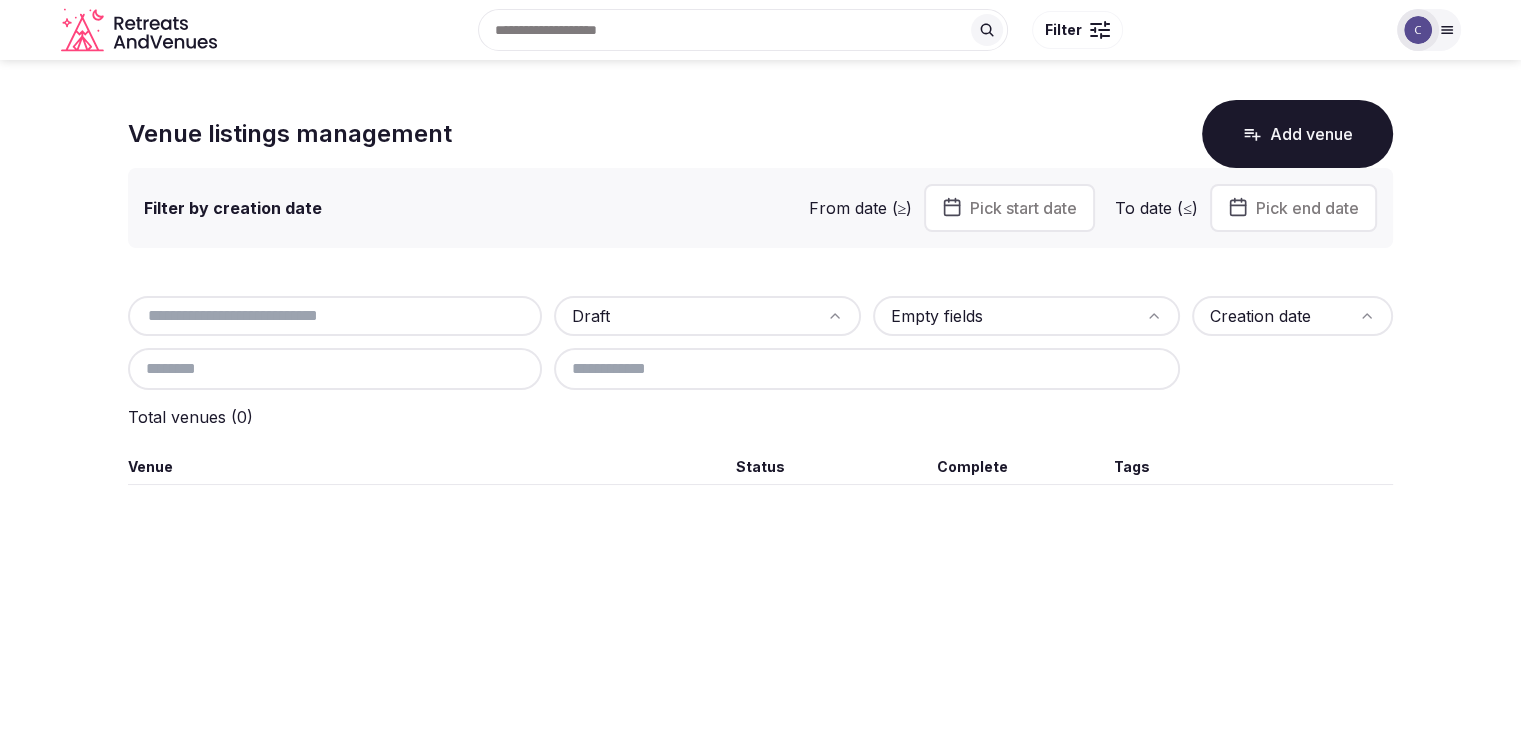 click at bounding box center (867, 369) 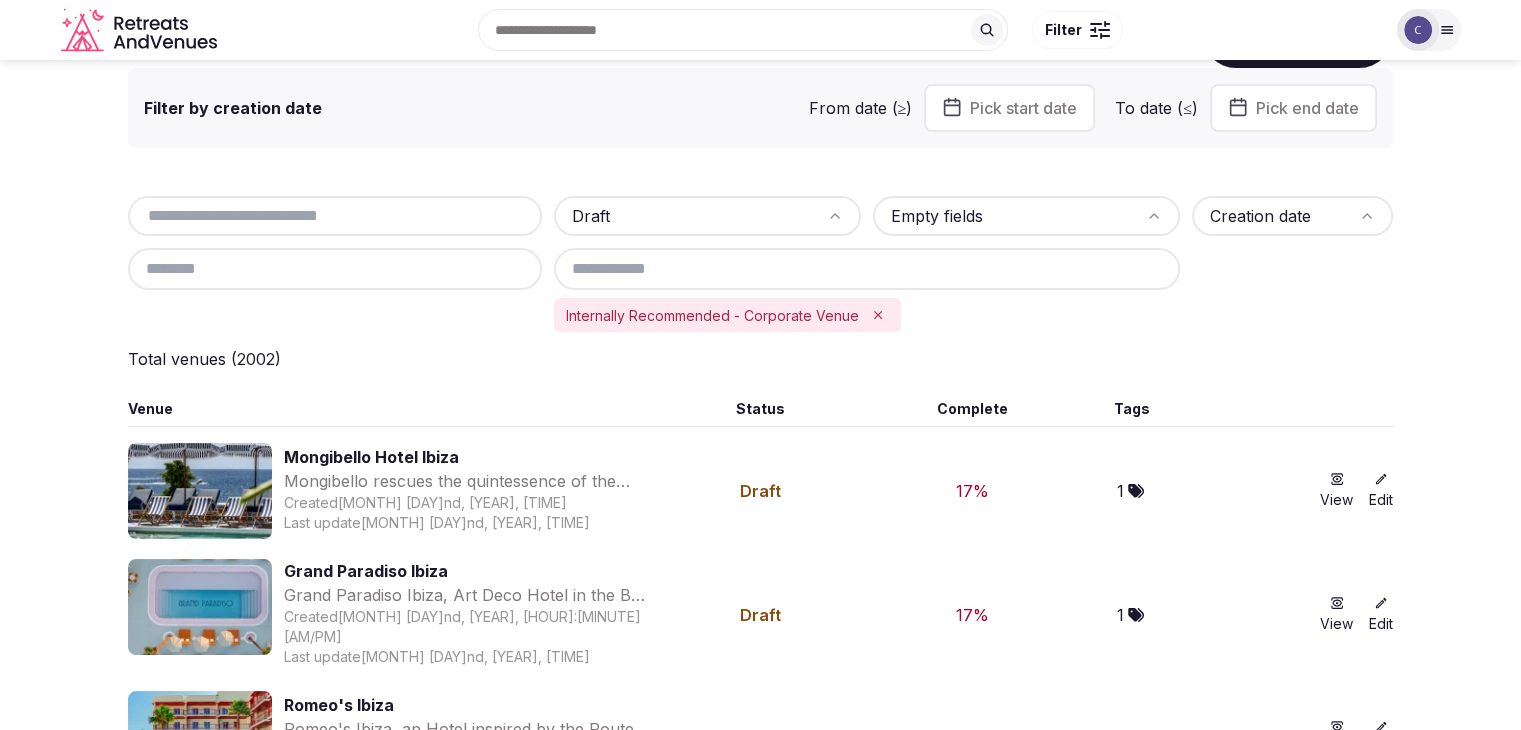 scroll, scrollTop: 0, scrollLeft: 0, axis: both 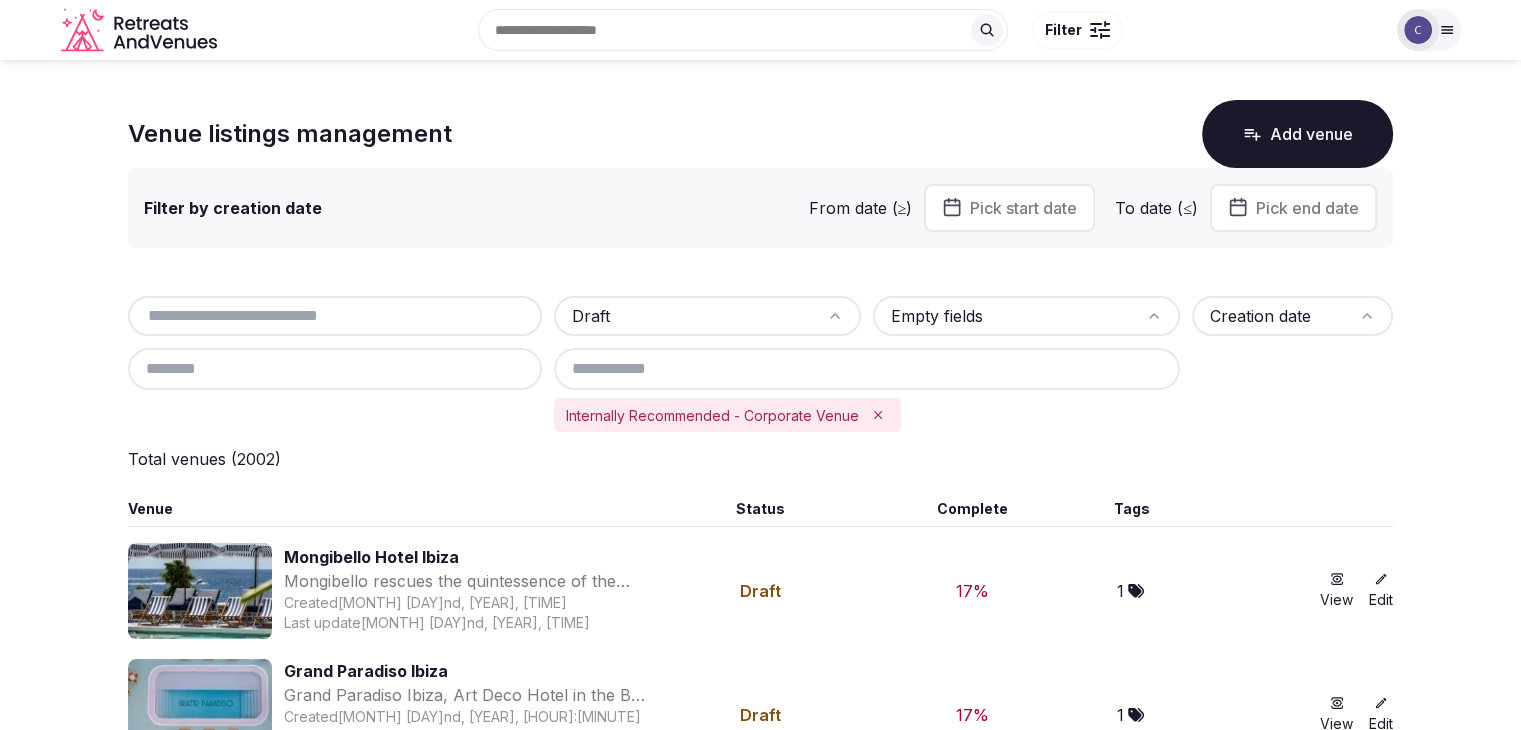 drag, startPoint x: 872, startPoint y: 366, endPoint x: 861, endPoint y: 375, distance: 14.21267 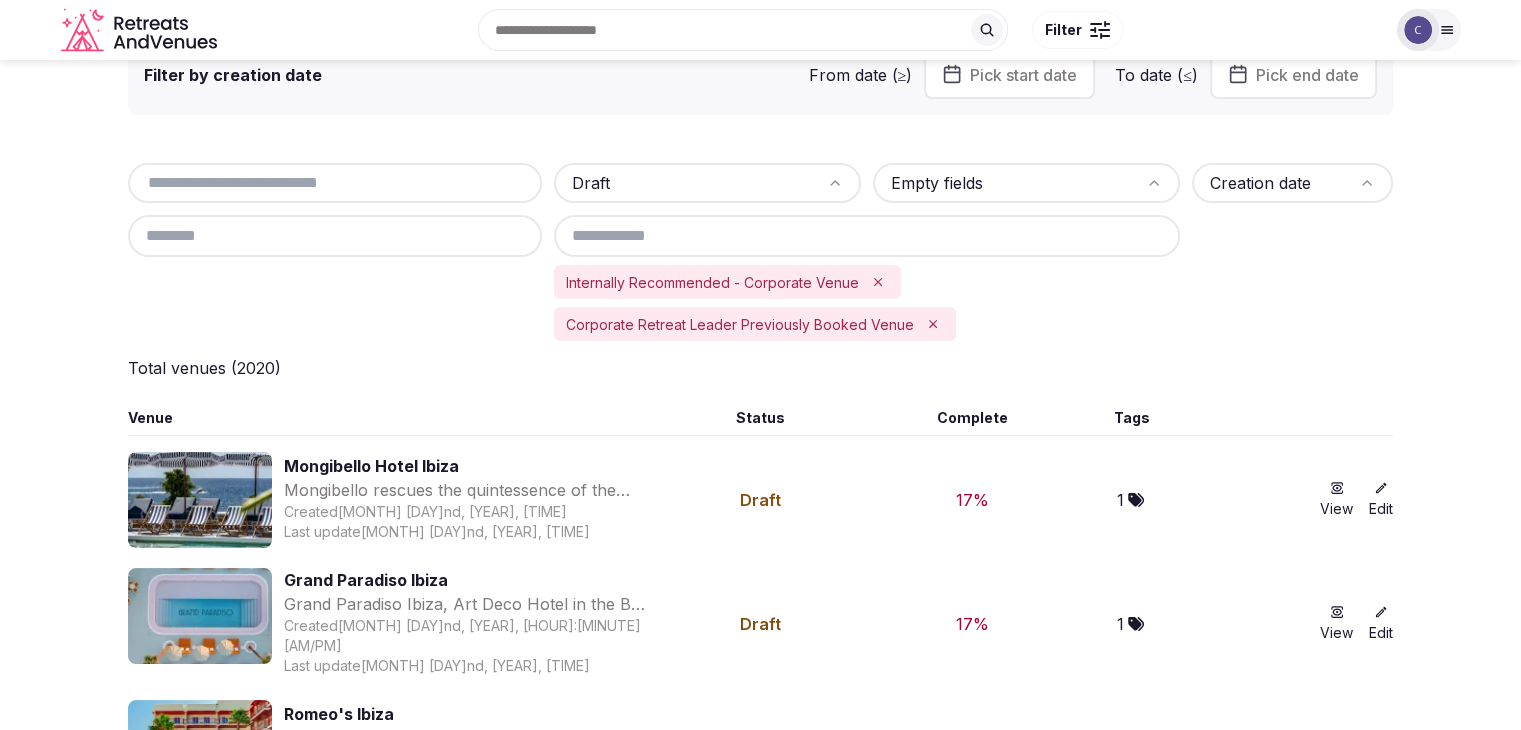 scroll, scrollTop: 0, scrollLeft: 0, axis: both 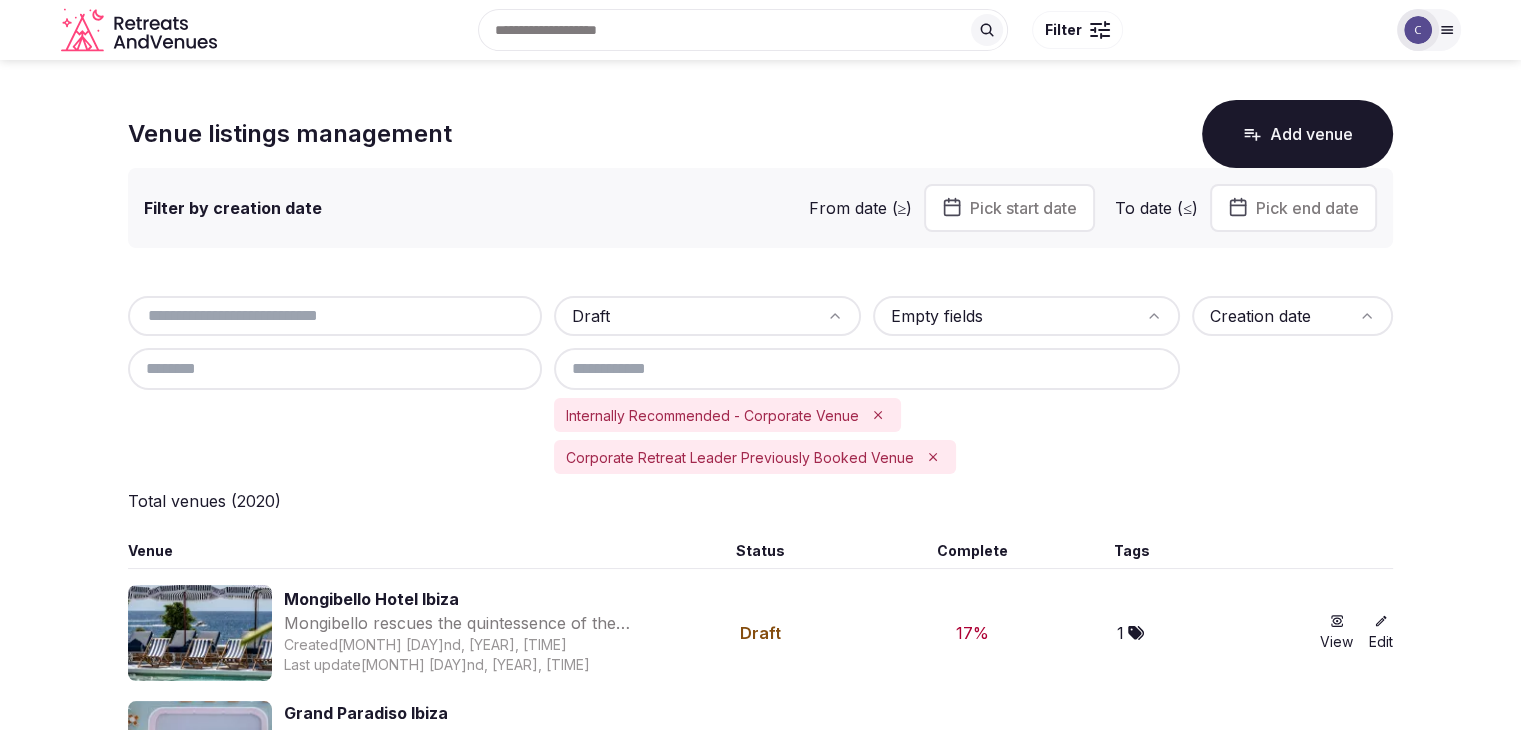 click 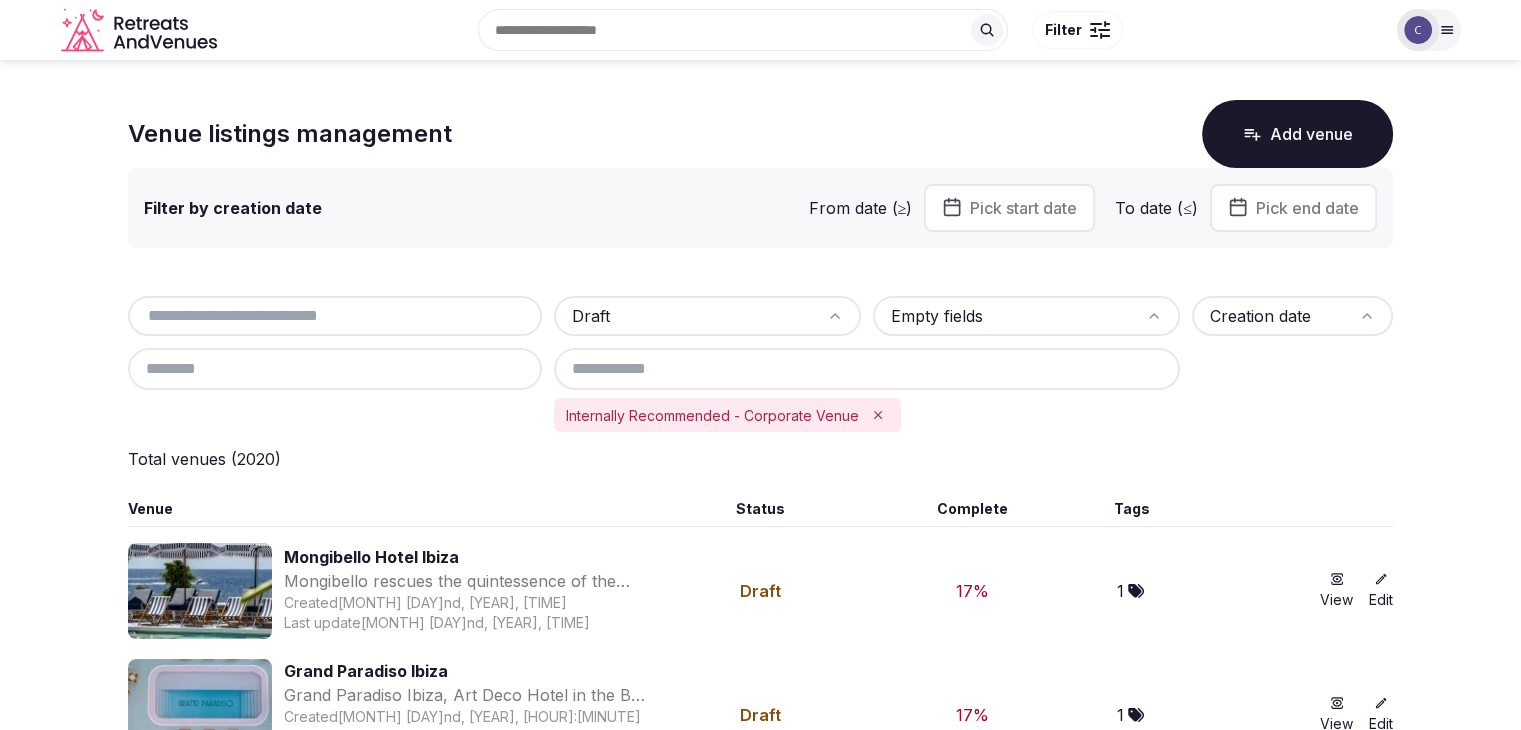 click 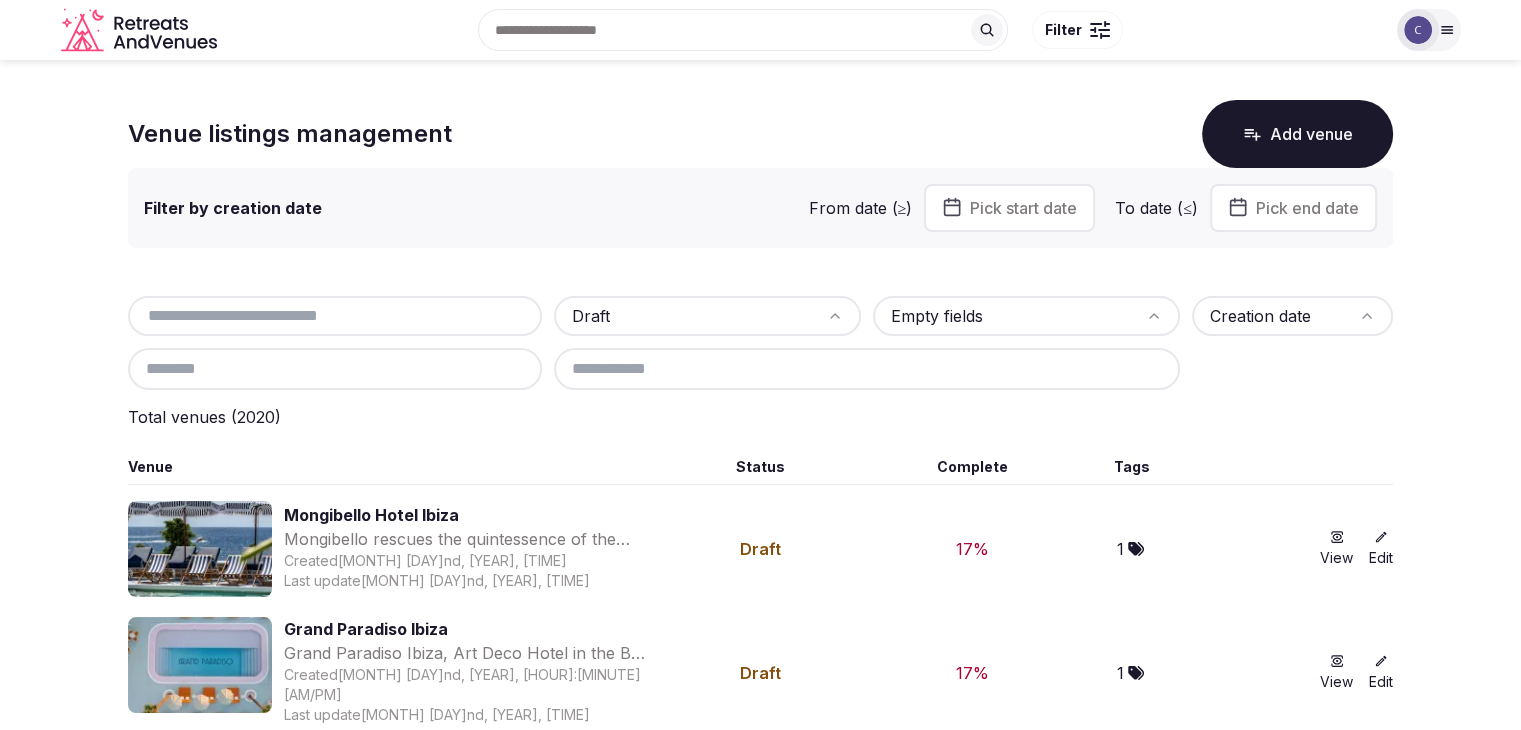 click at bounding box center [867, 369] 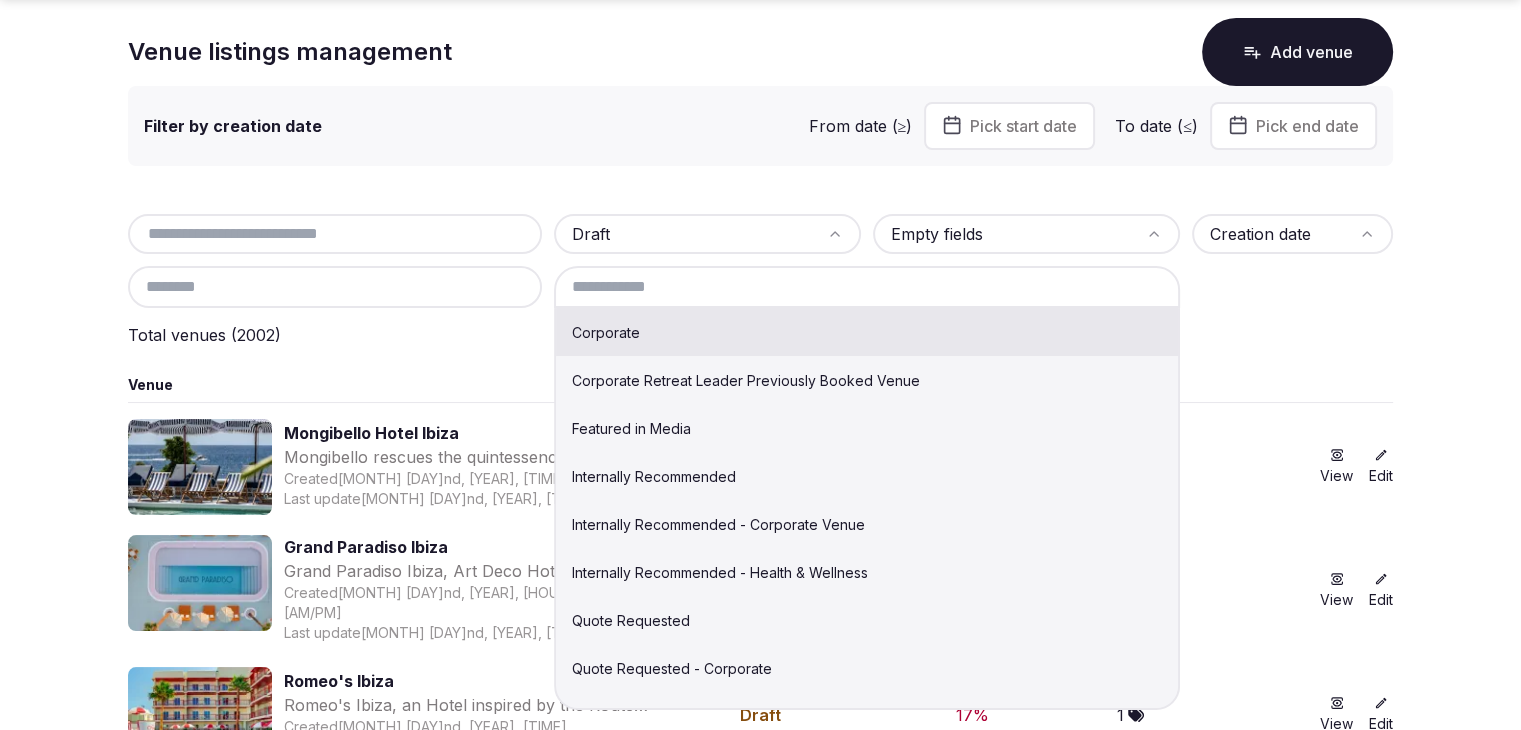 scroll, scrollTop: 200, scrollLeft: 0, axis: vertical 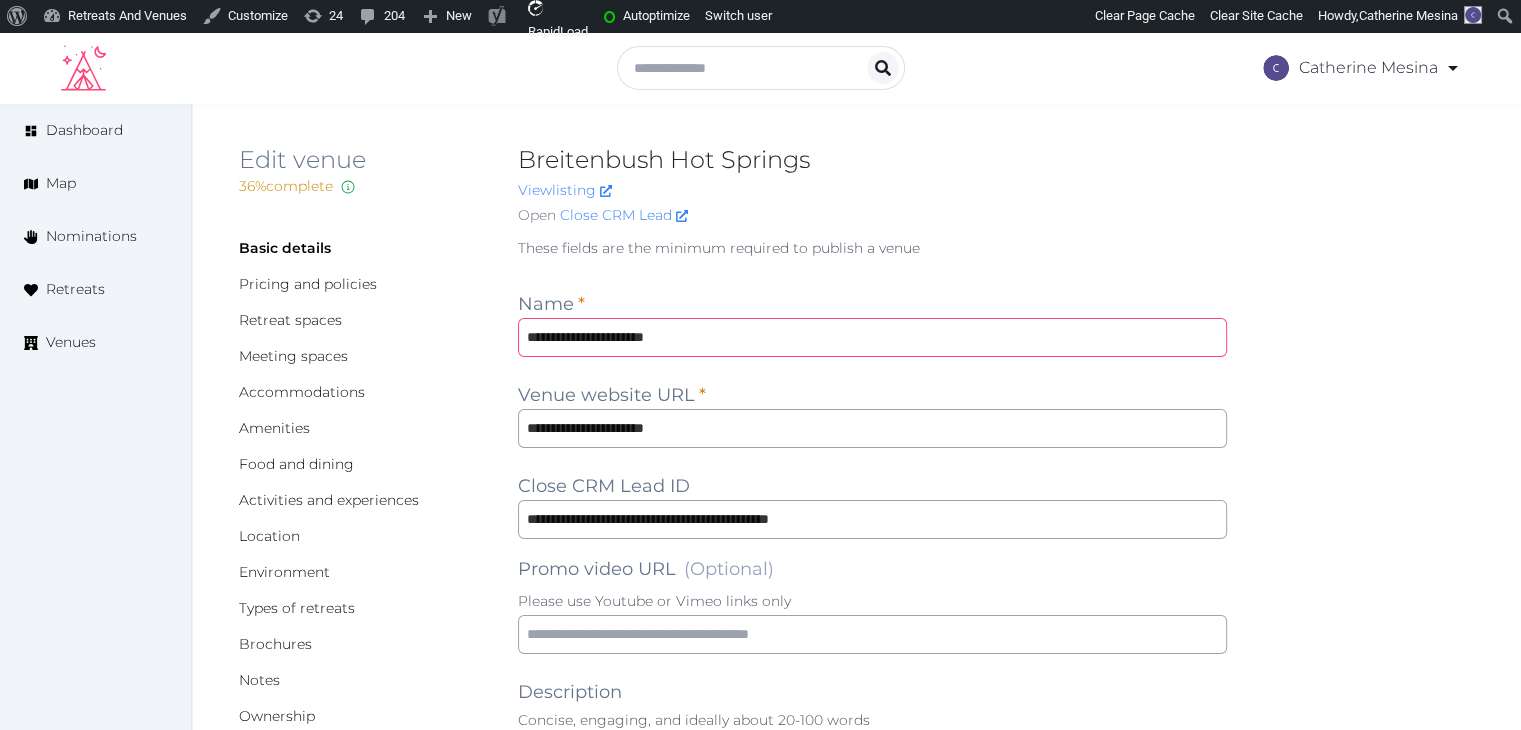 click on "**********" at bounding box center (872, 337) 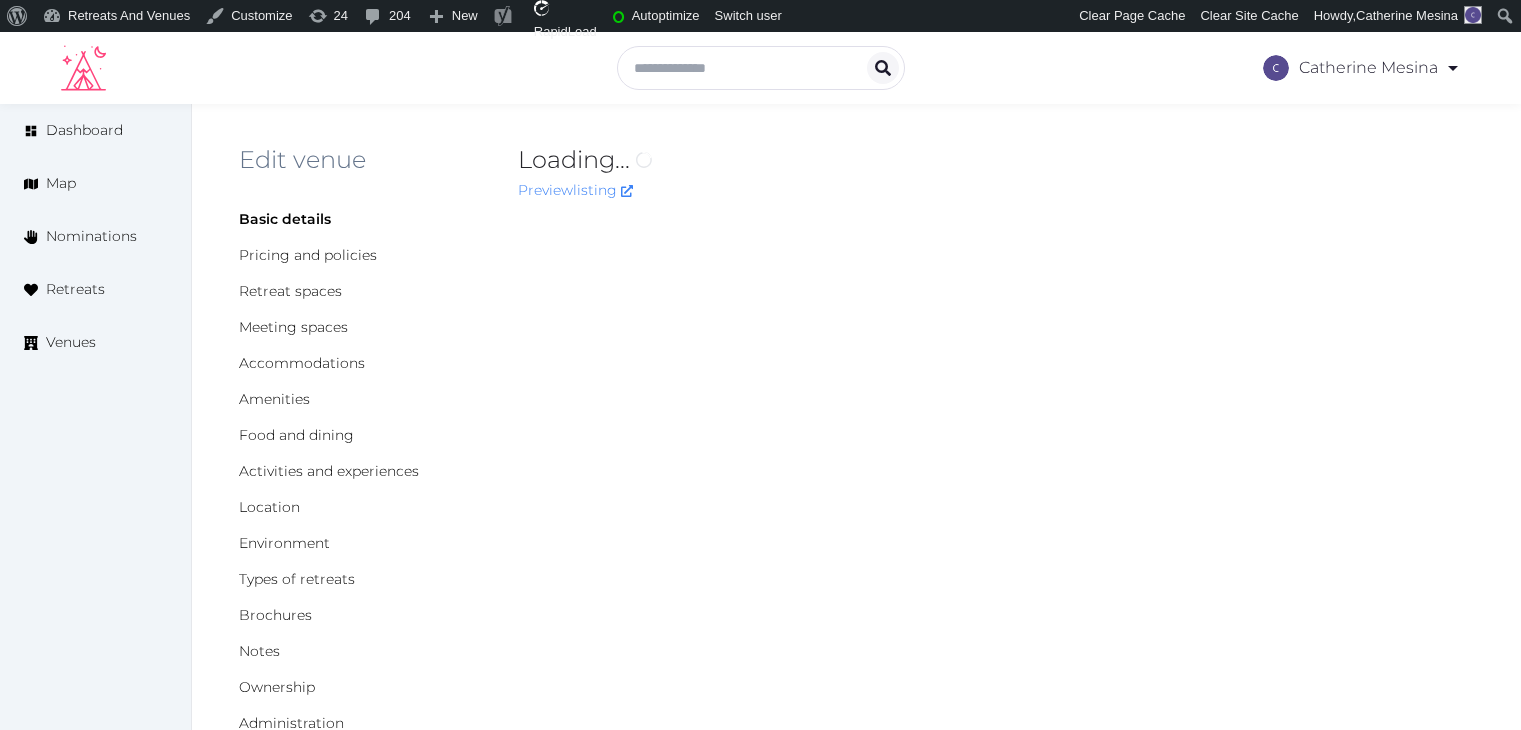 scroll, scrollTop: 0, scrollLeft: 0, axis: both 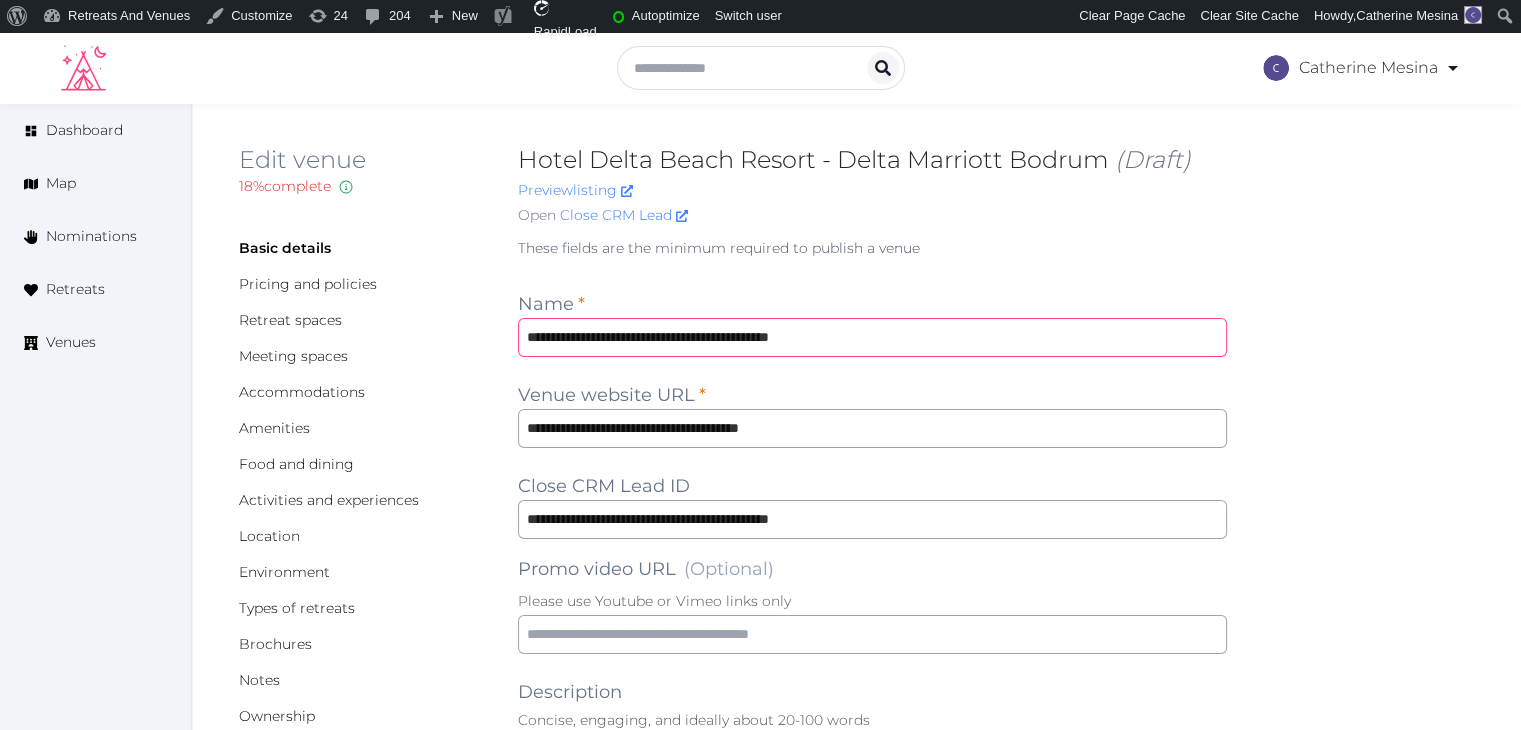 click on "**********" at bounding box center (872, 337) 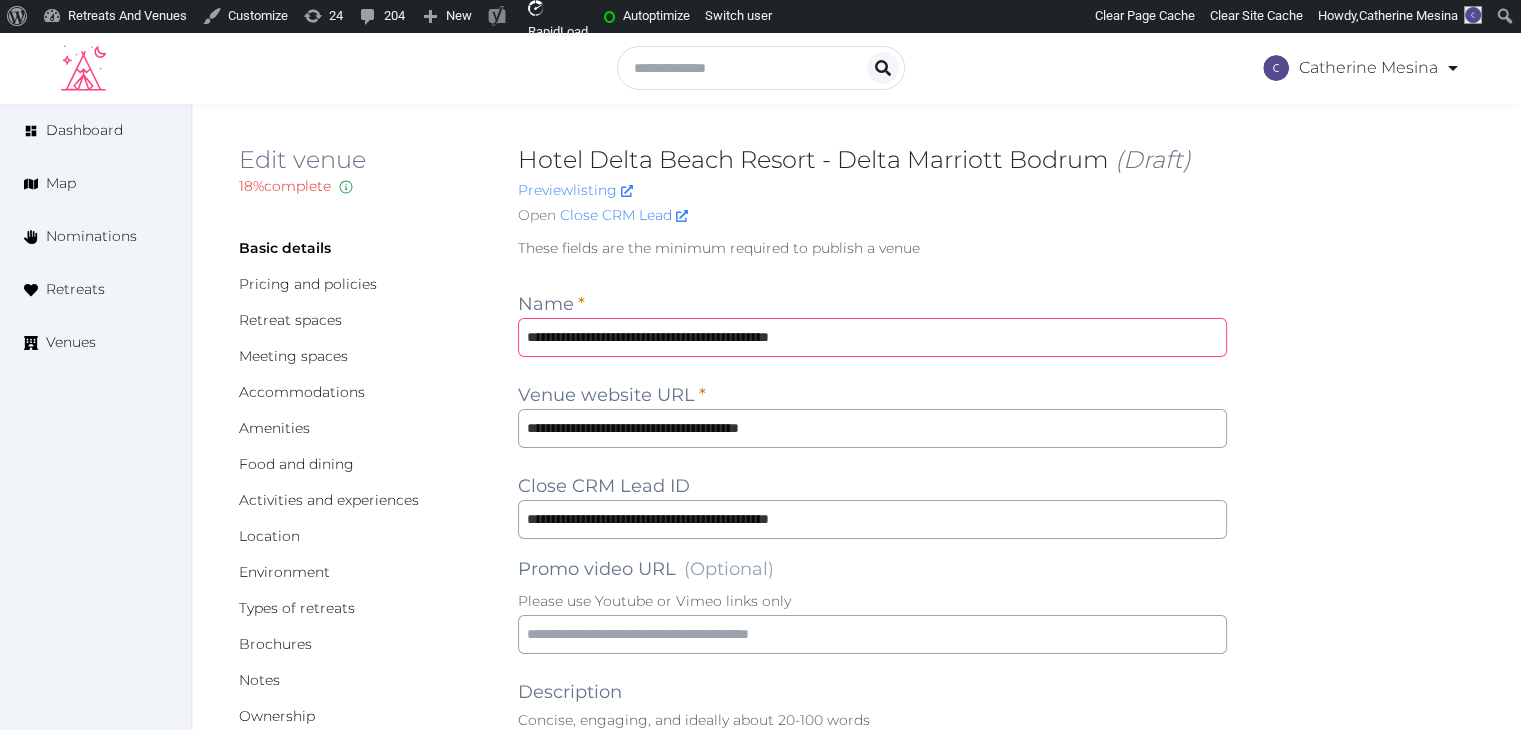 click on "**********" at bounding box center [872, 337] 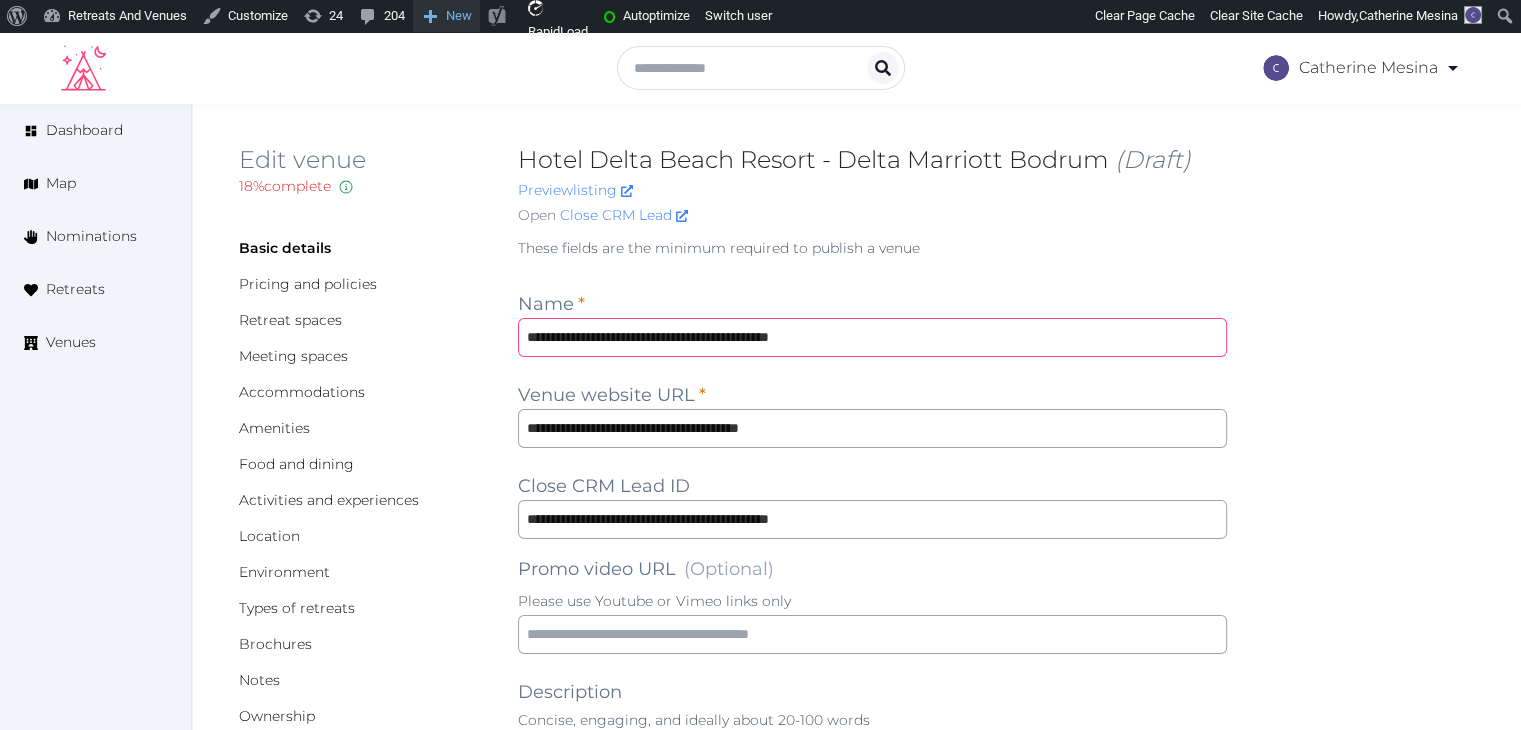 paste 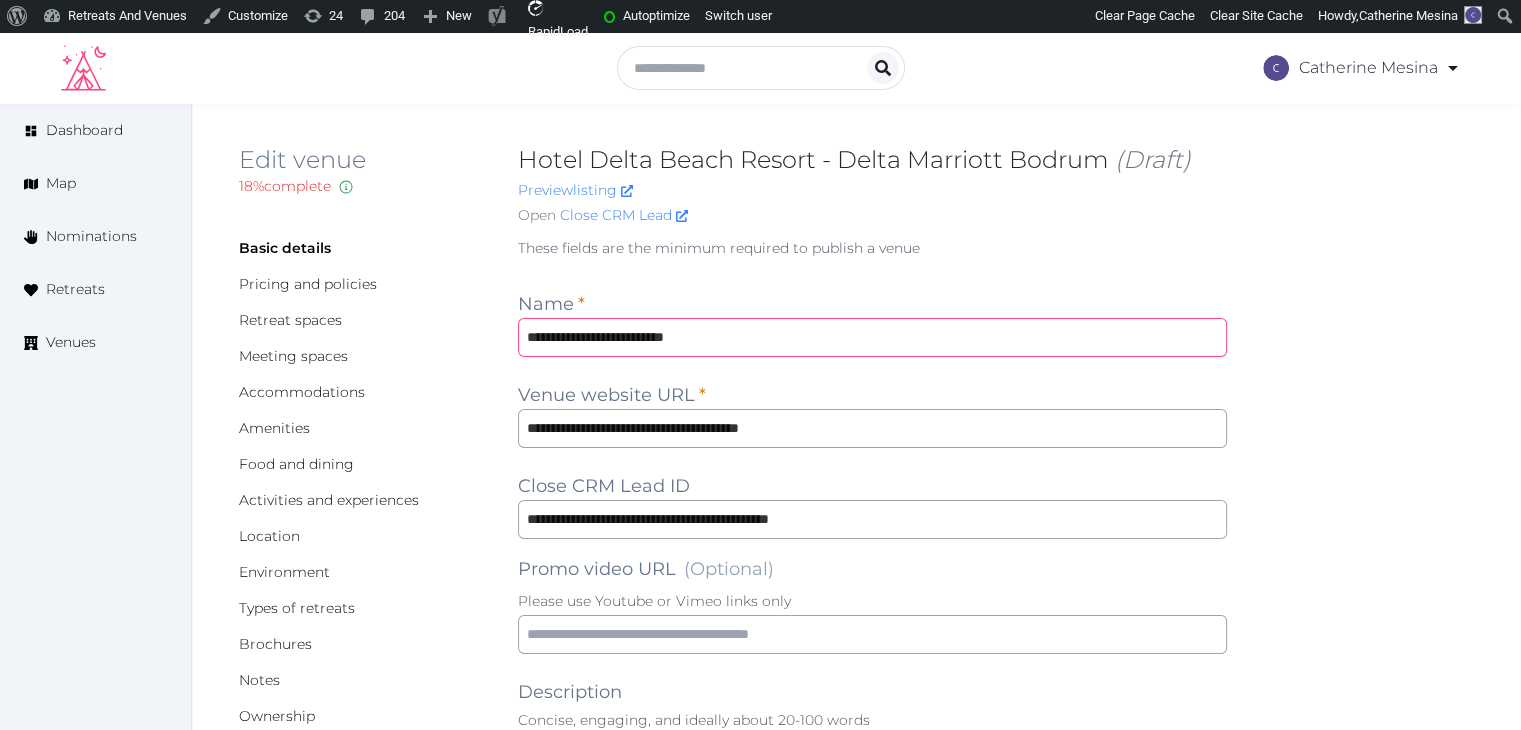 type on "**********" 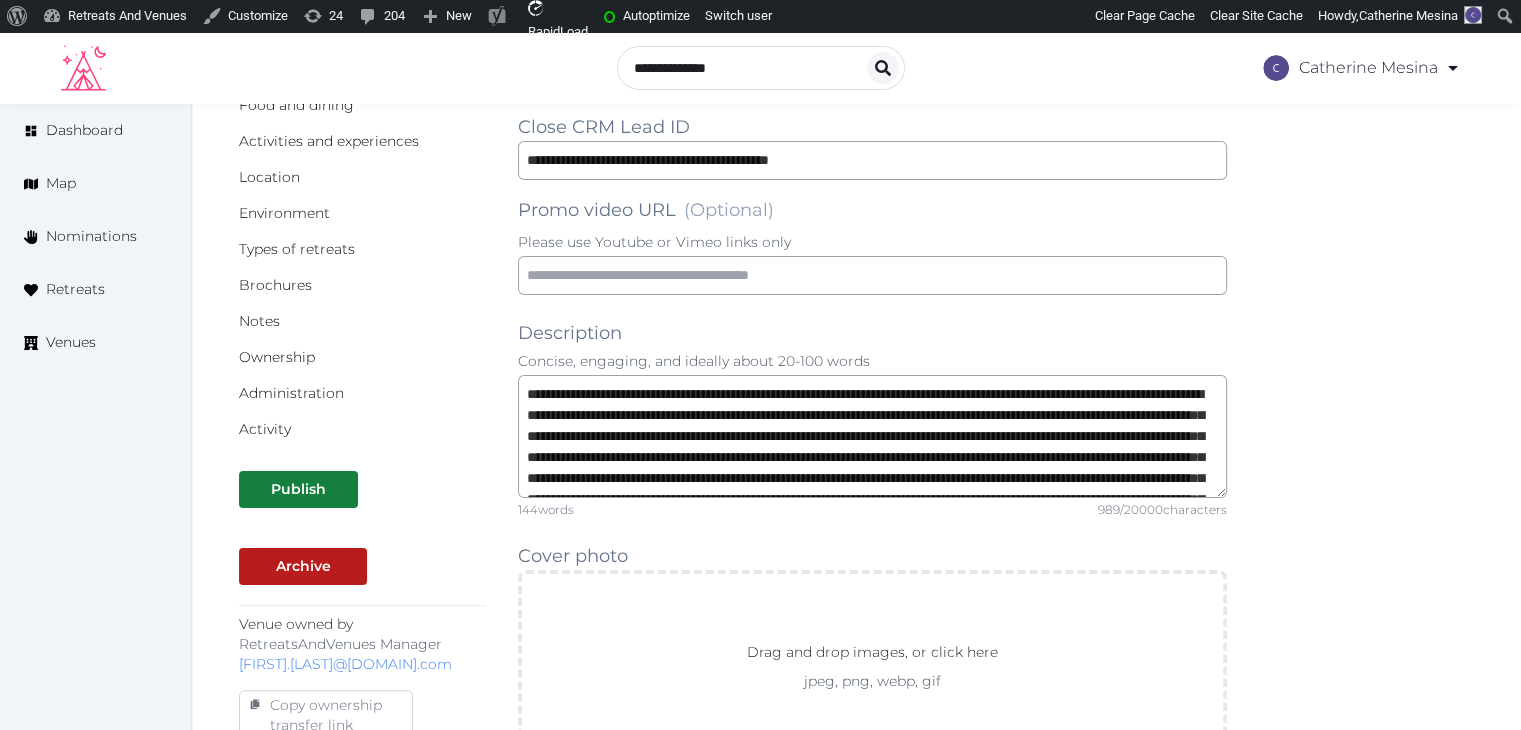 scroll, scrollTop: 87, scrollLeft: 0, axis: vertical 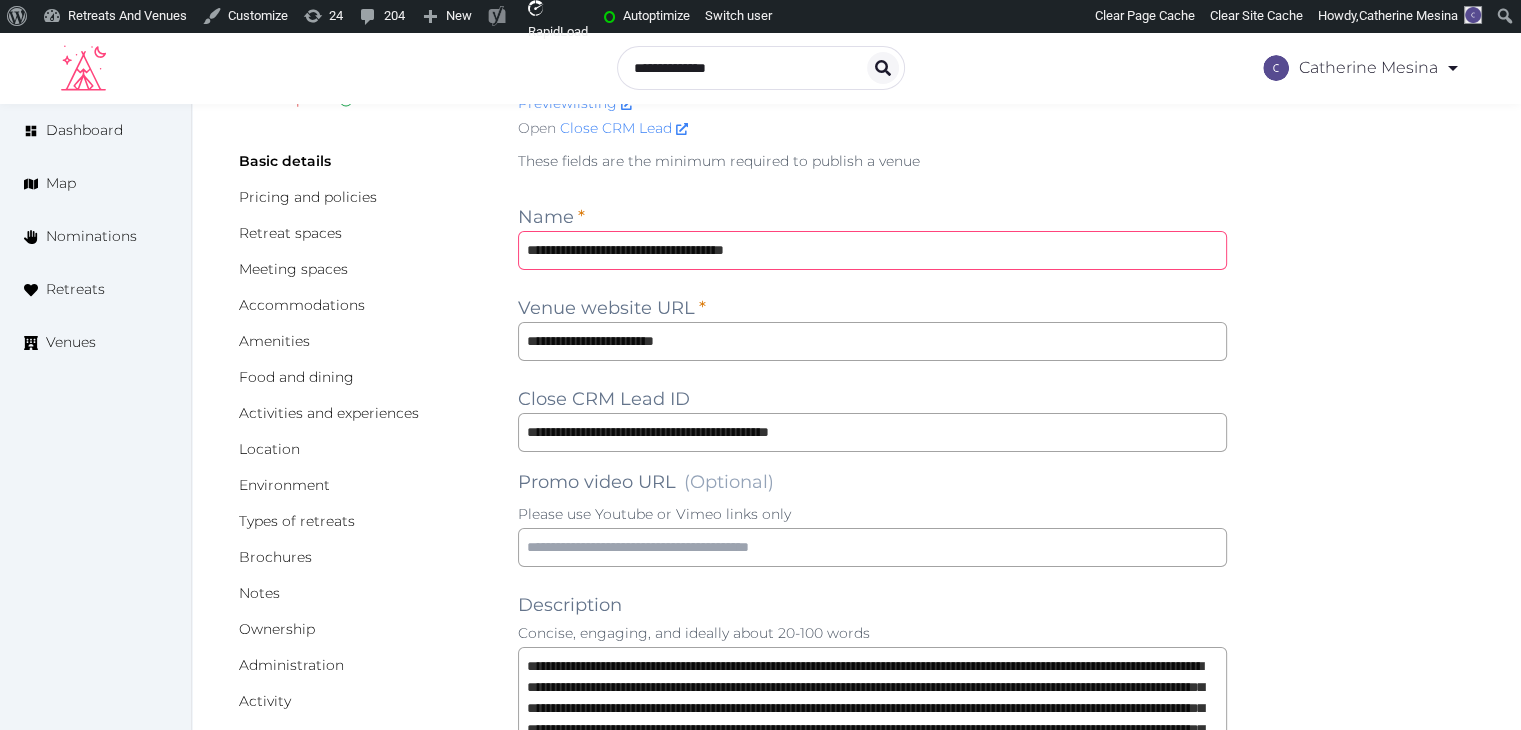 click on "**********" at bounding box center [872, 250] 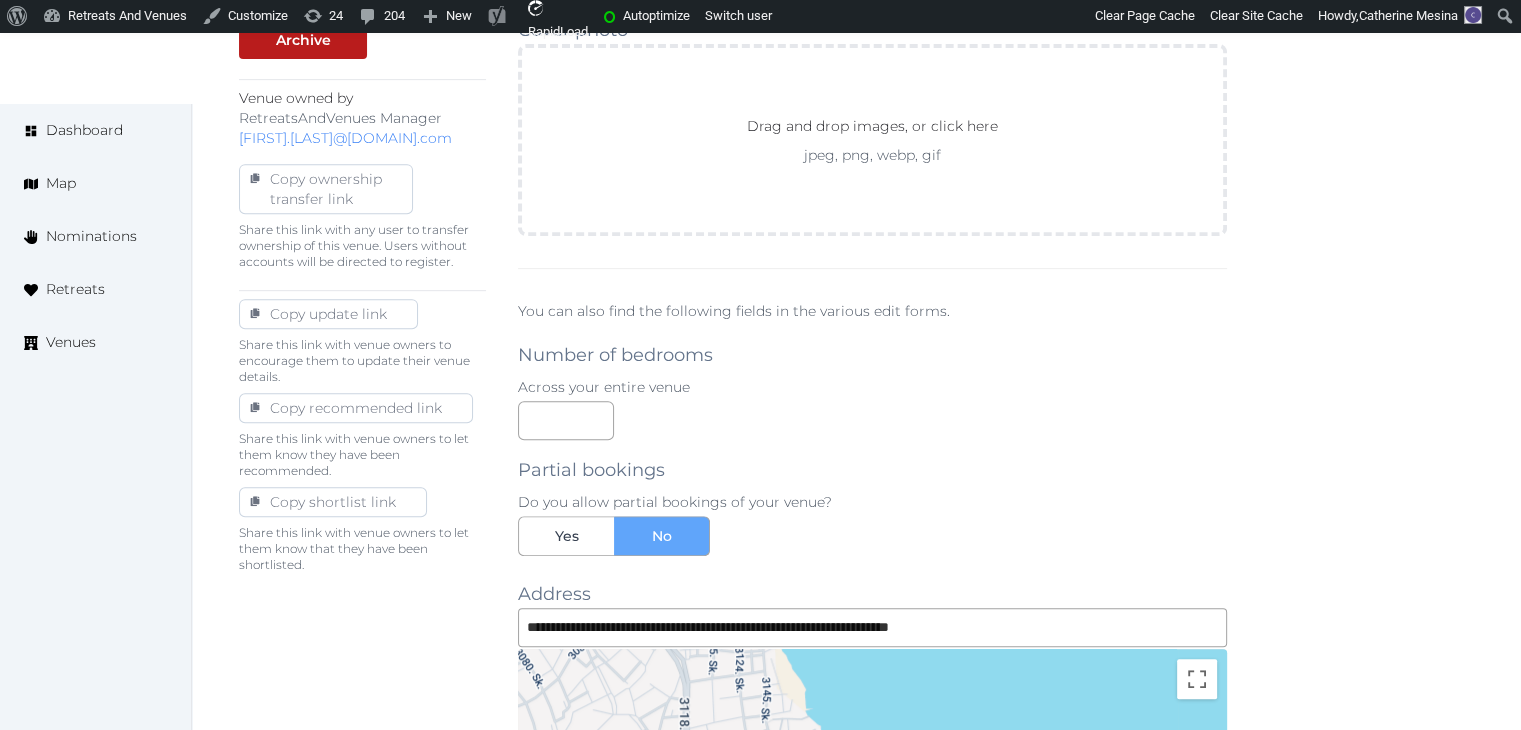 scroll, scrollTop: 987, scrollLeft: 0, axis: vertical 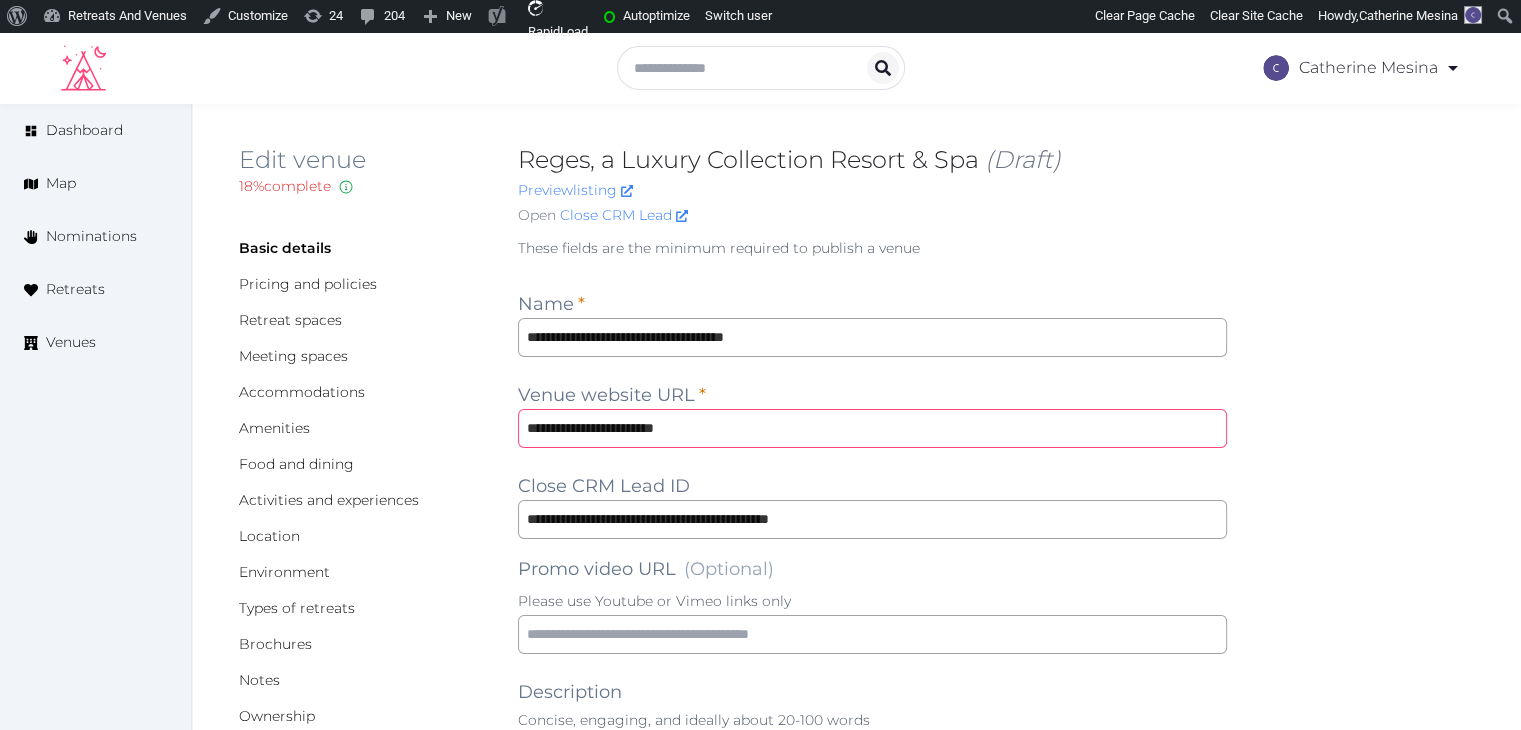 click on "**********" at bounding box center (872, 428) 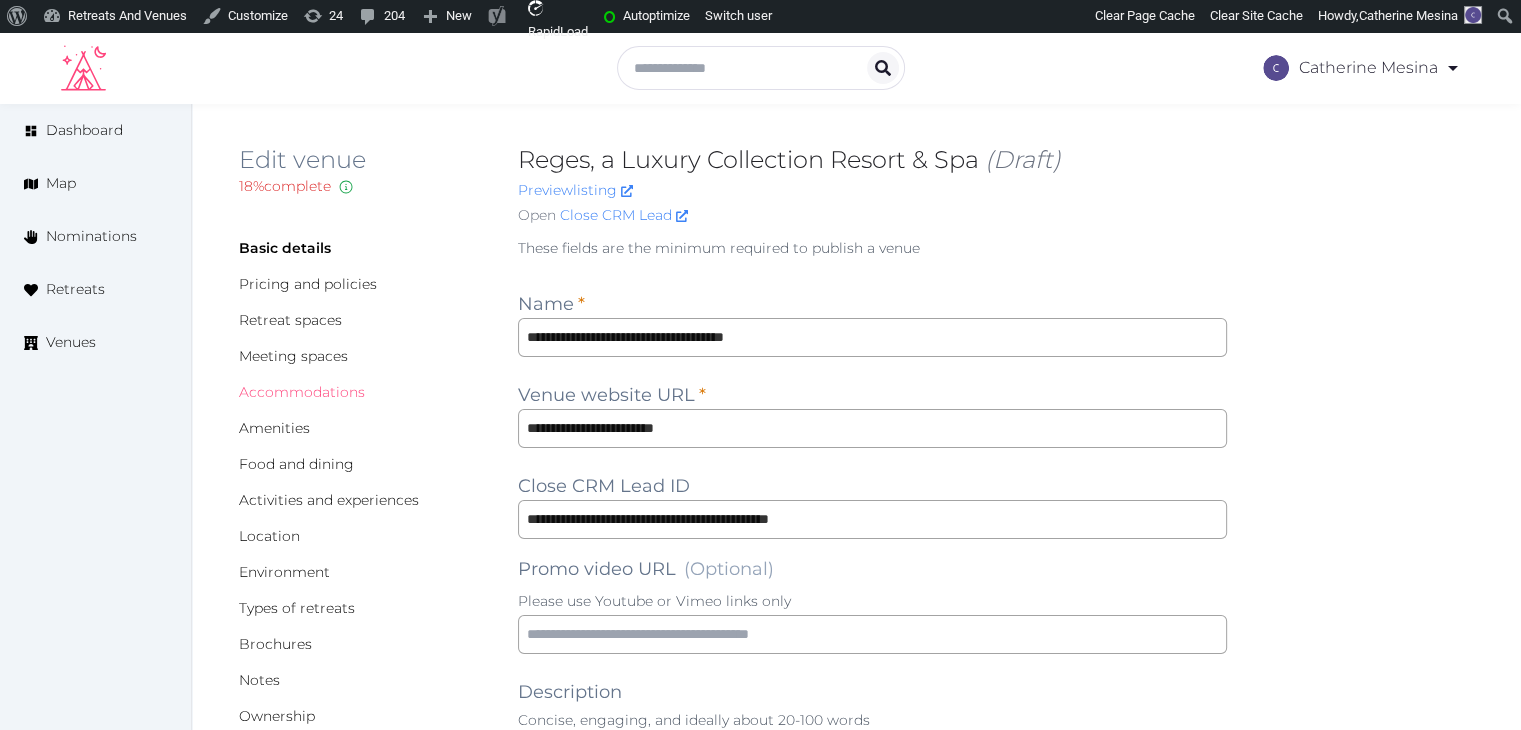 drag, startPoint x: 337, startPoint y: 387, endPoint x: 373, endPoint y: 424, distance: 51.62364 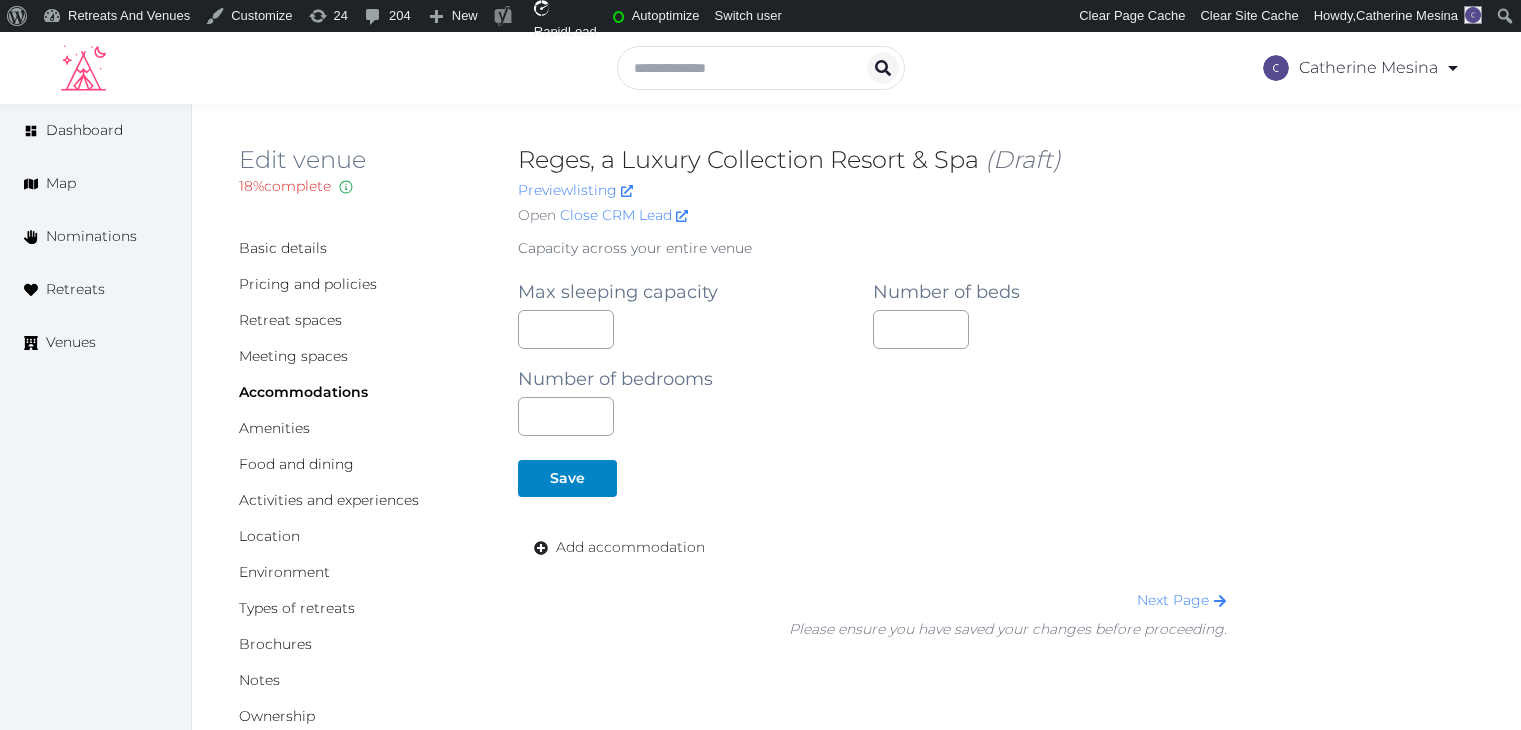 scroll, scrollTop: 0, scrollLeft: 0, axis: both 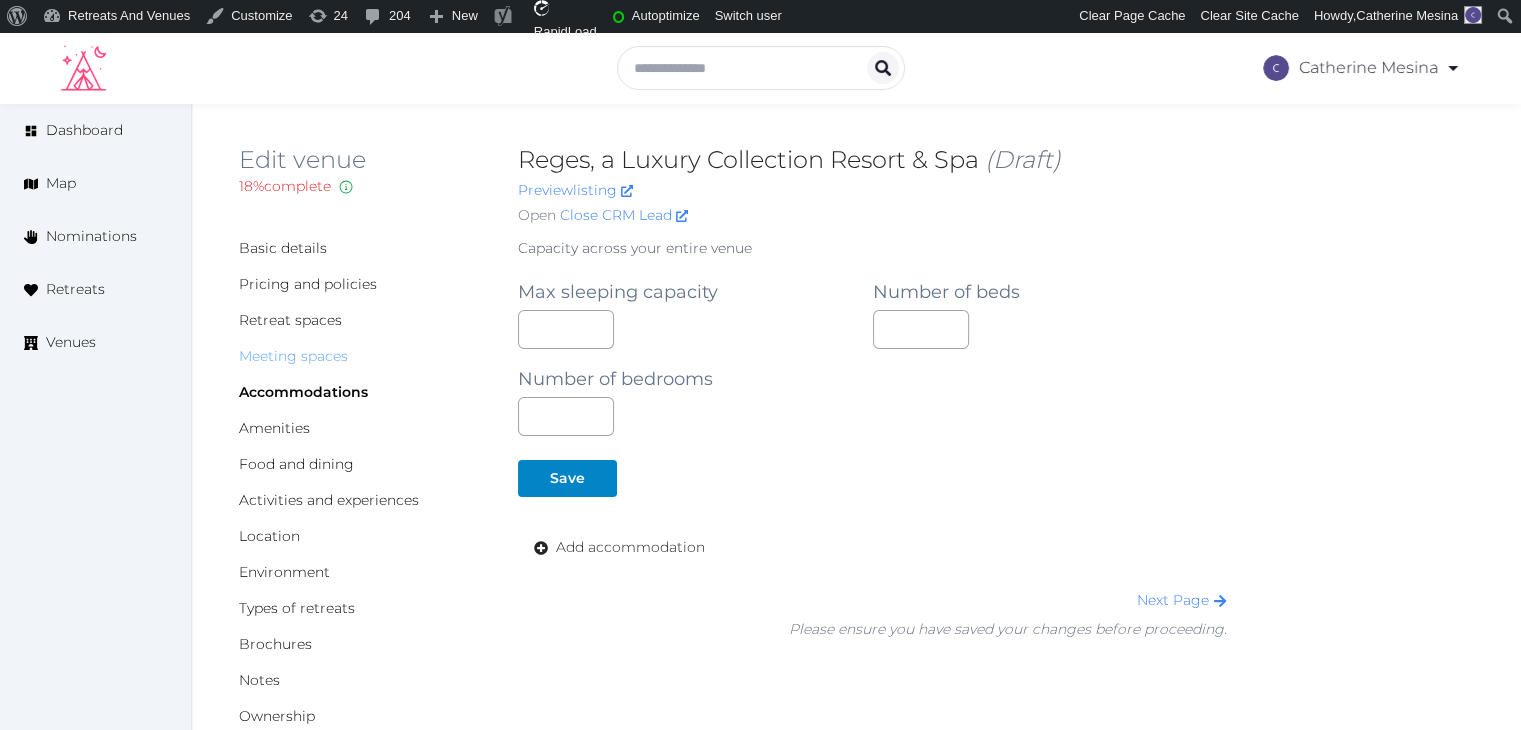 click on "Meeting spaces" at bounding box center (293, 356) 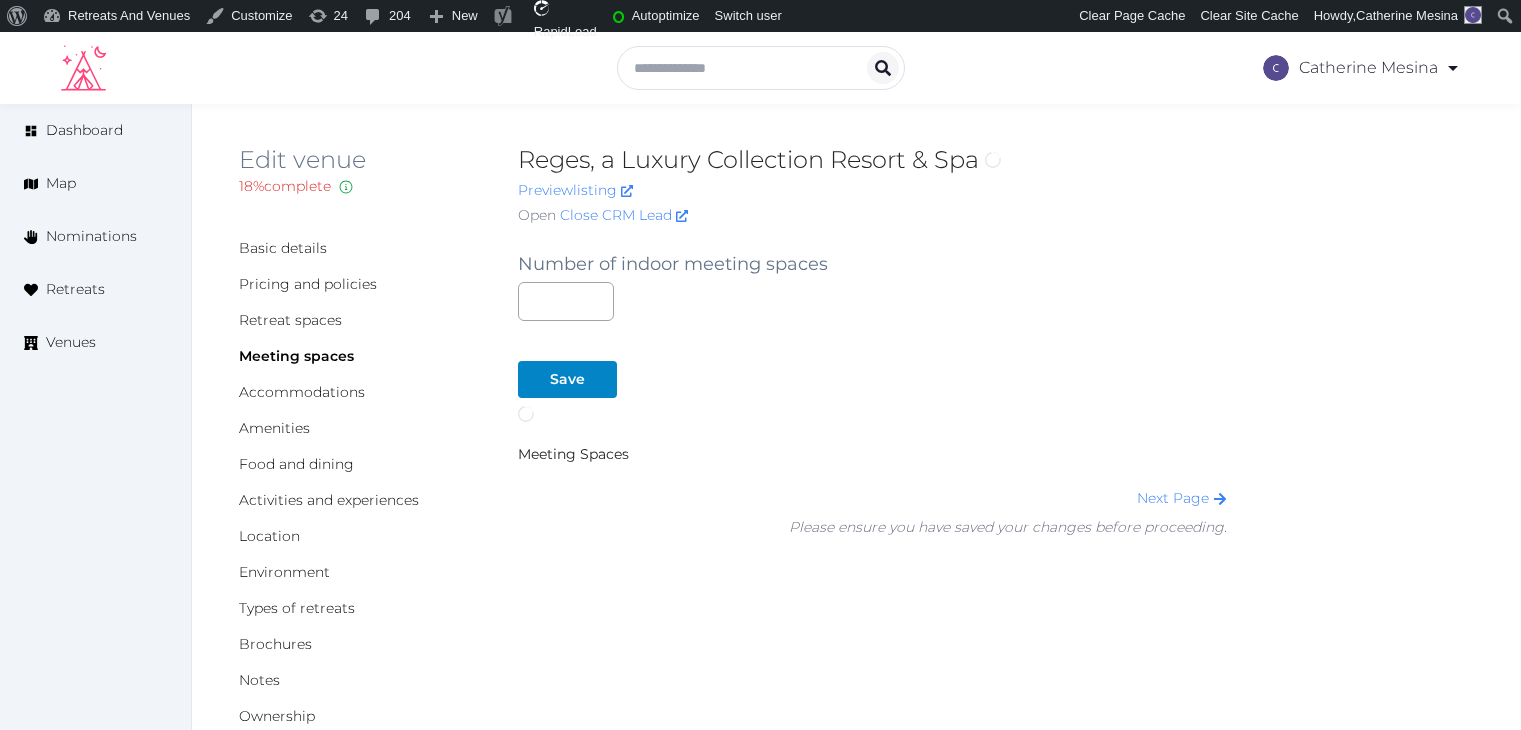 scroll, scrollTop: 0, scrollLeft: 0, axis: both 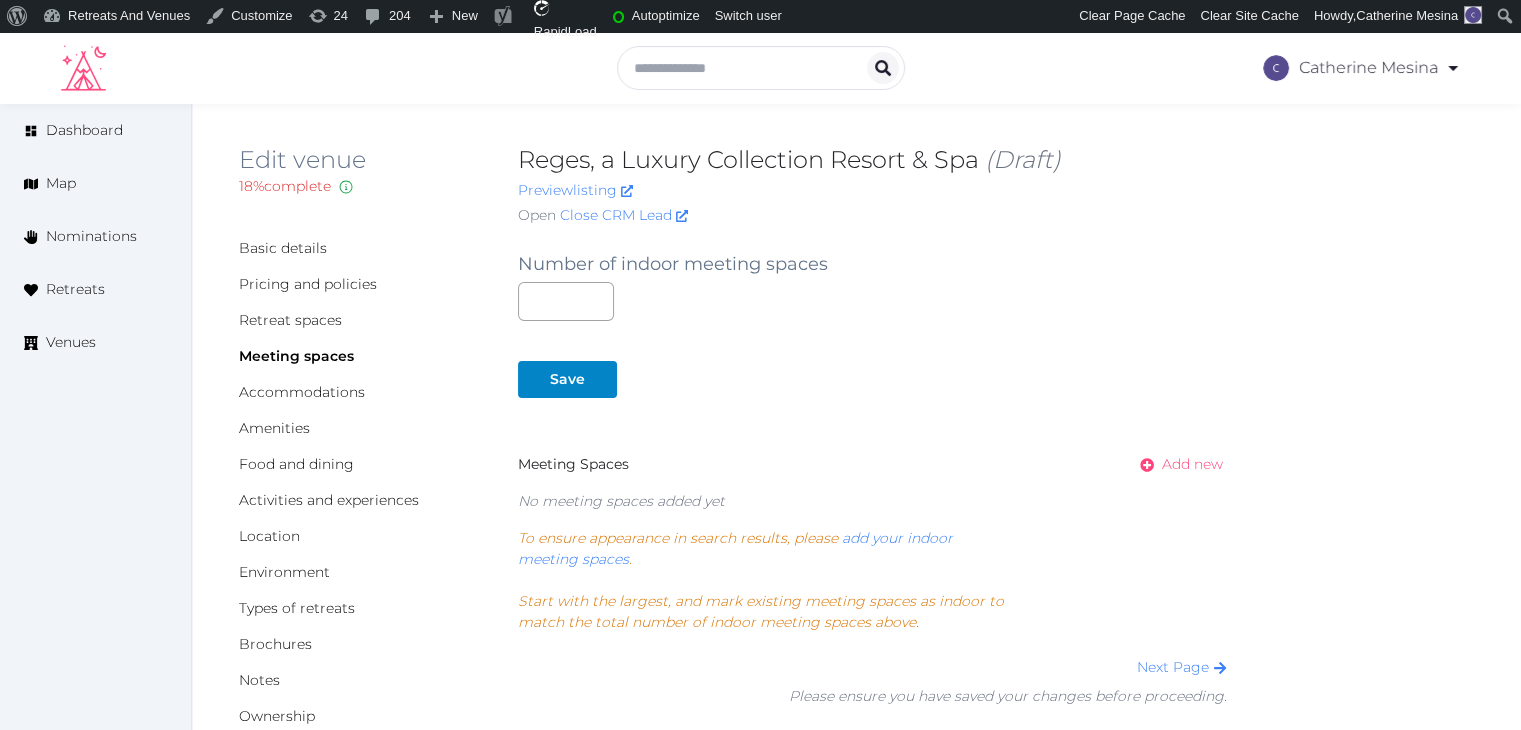 click on "Add new" at bounding box center [1192, 464] 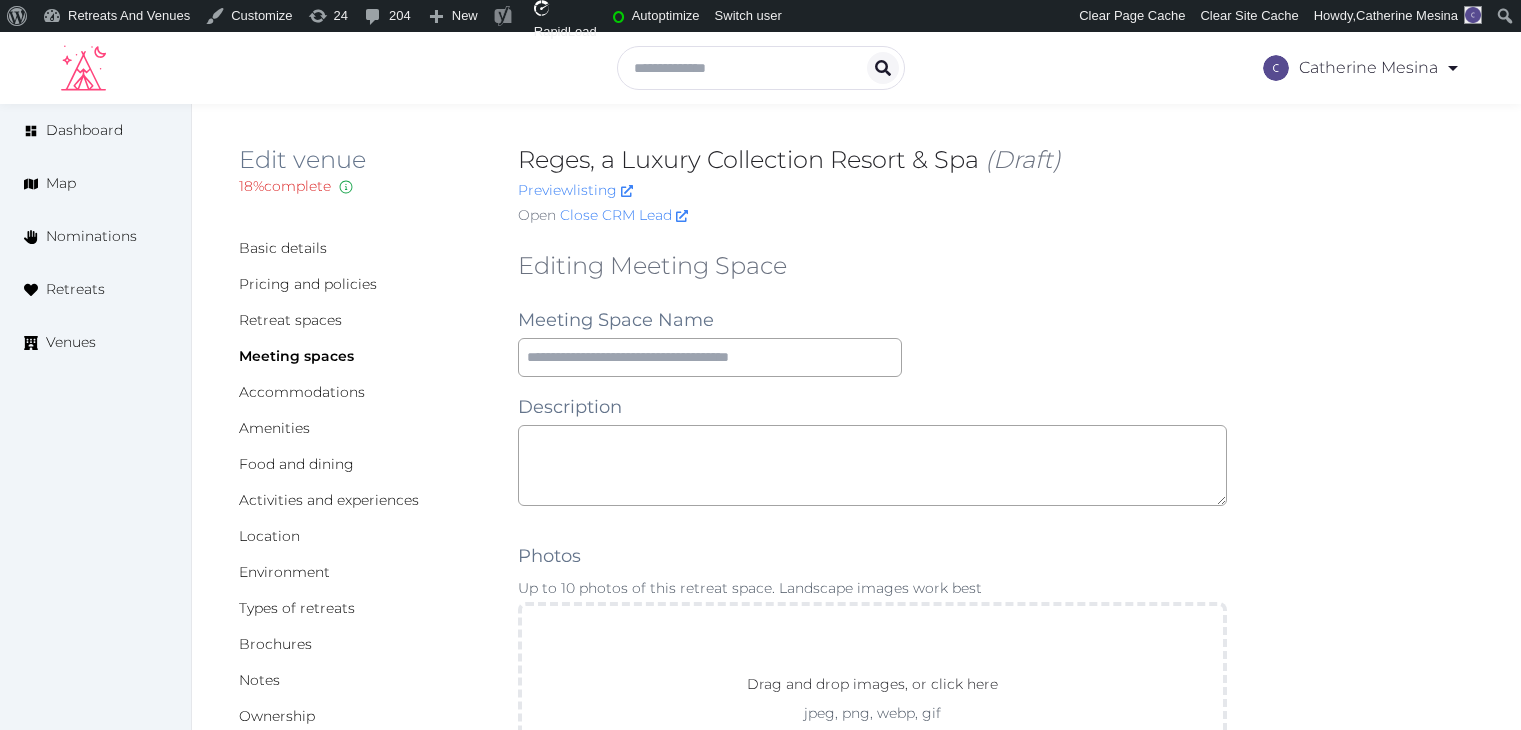 scroll, scrollTop: 0, scrollLeft: 0, axis: both 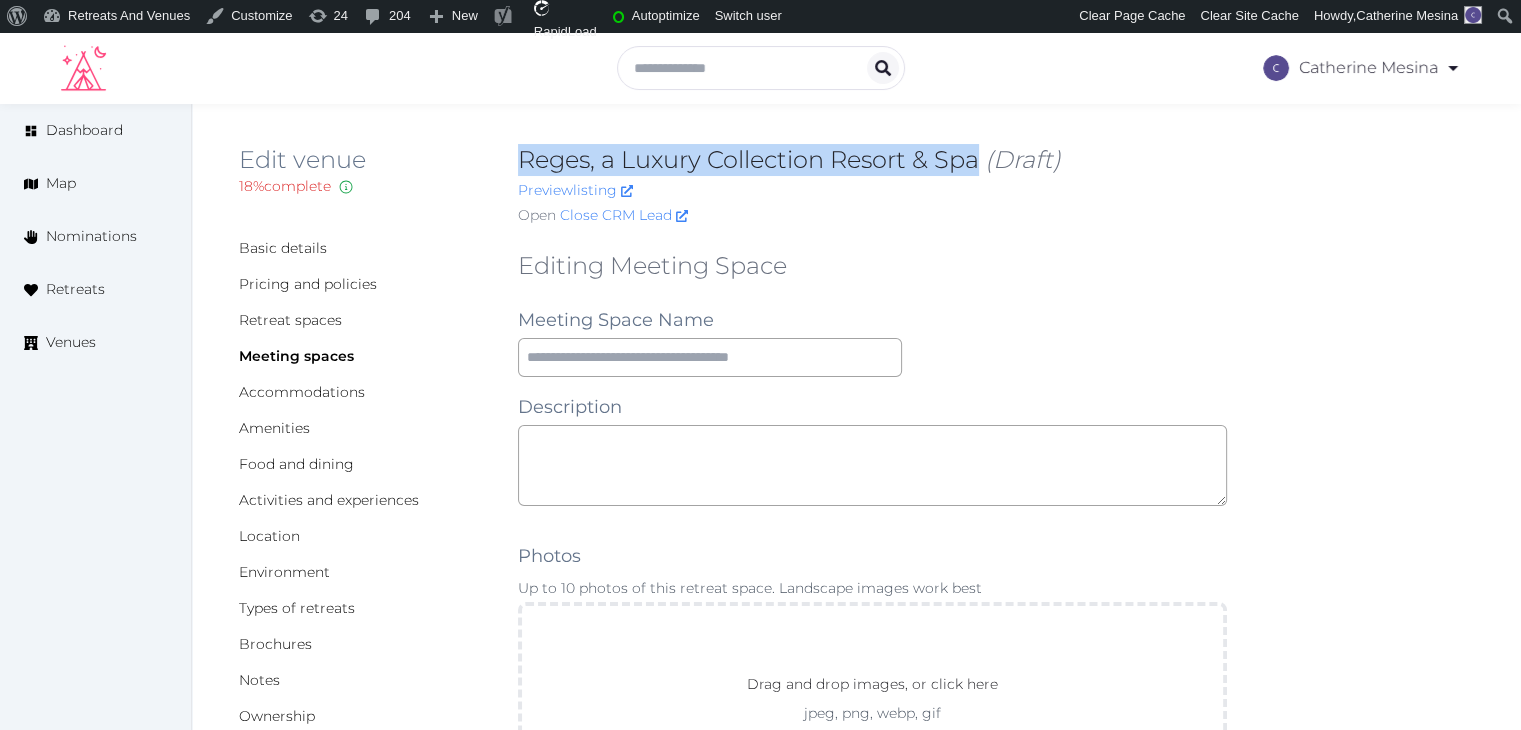 drag, startPoint x: 517, startPoint y: 154, endPoint x: 980, endPoint y: 158, distance: 463.01727 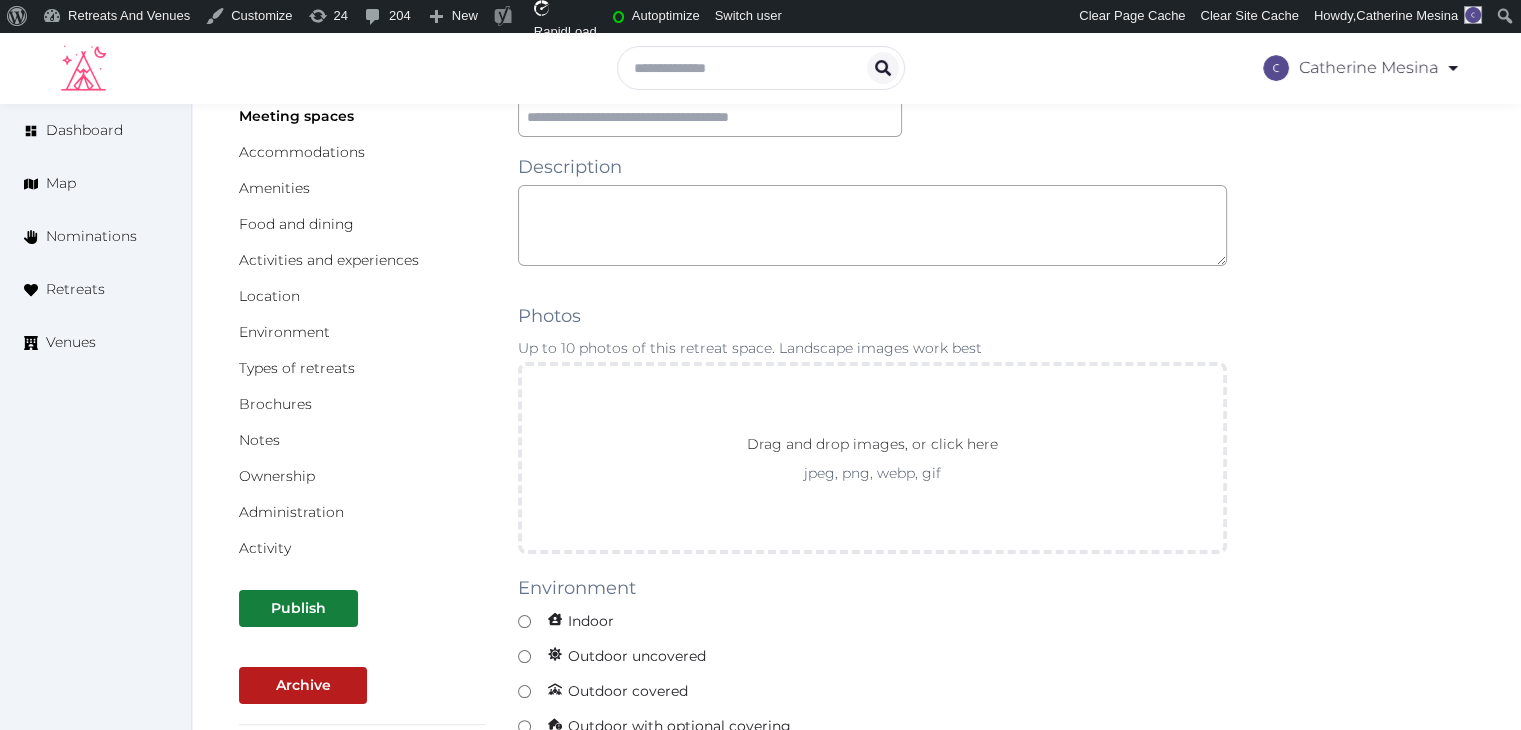 scroll, scrollTop: 400, scrollLeft: 0, axis: vertical 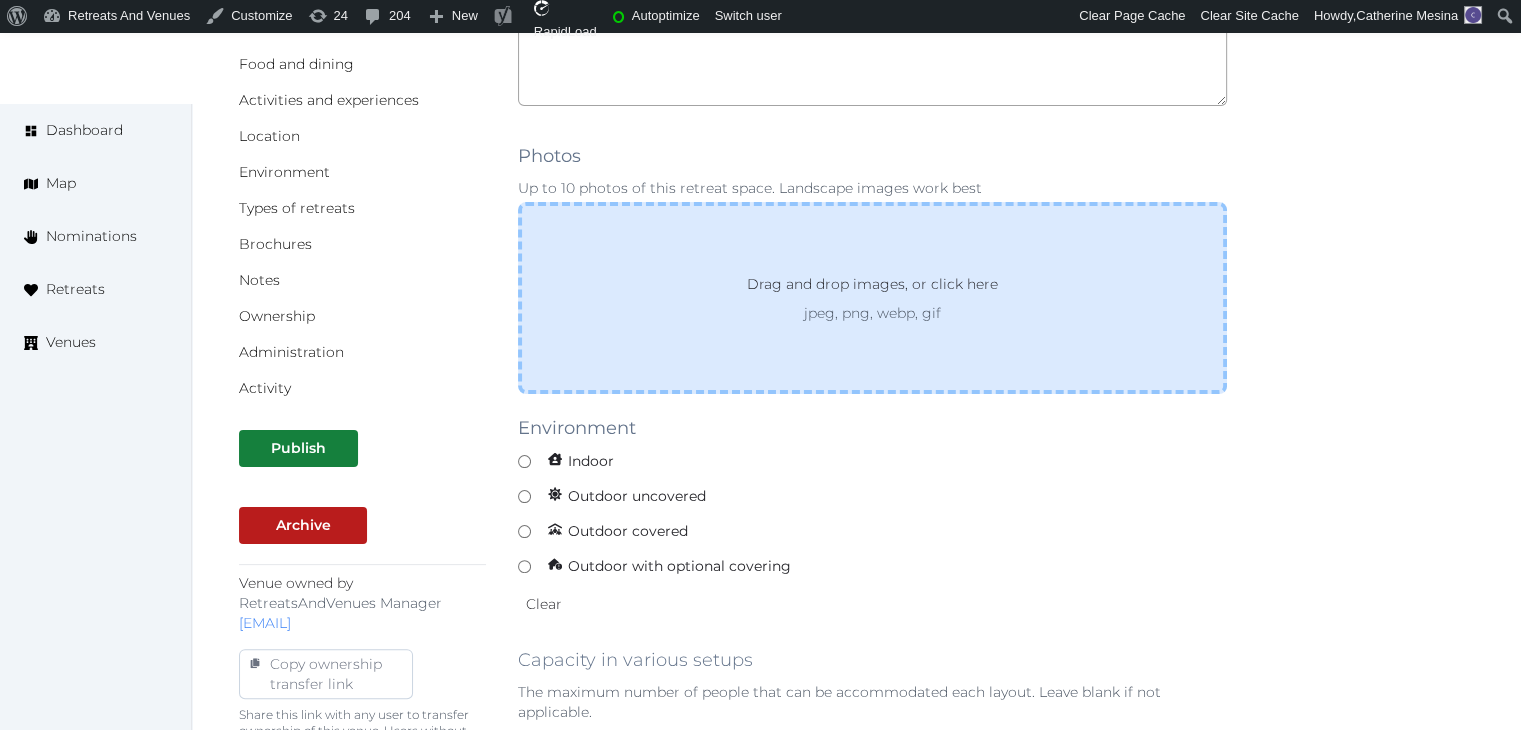click on "Drag and drop images, or click here jpeg, png, webp, gif" at bounding box center [872, 298] 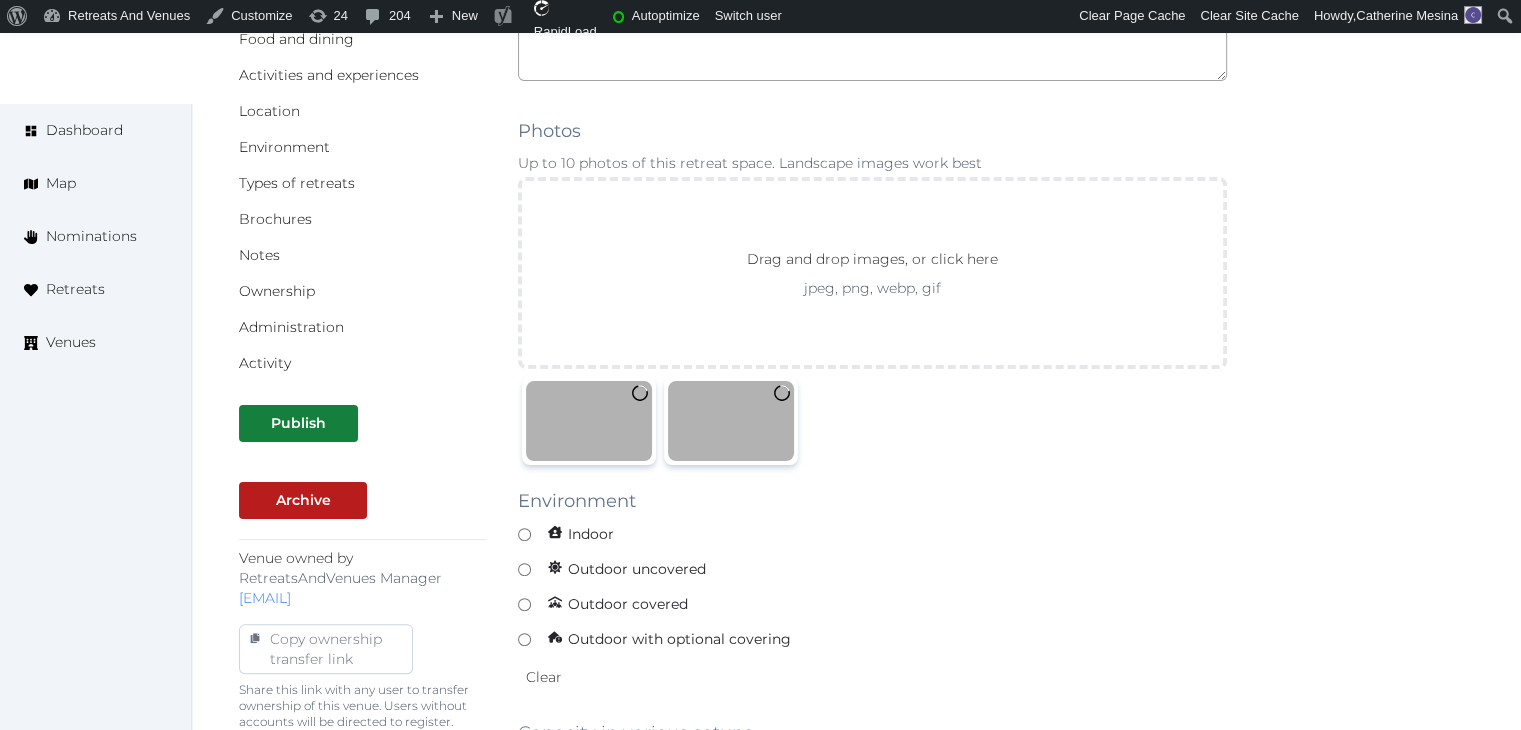 scroll, scrollTop: 700, scrollLeft: 0, axis: vertical 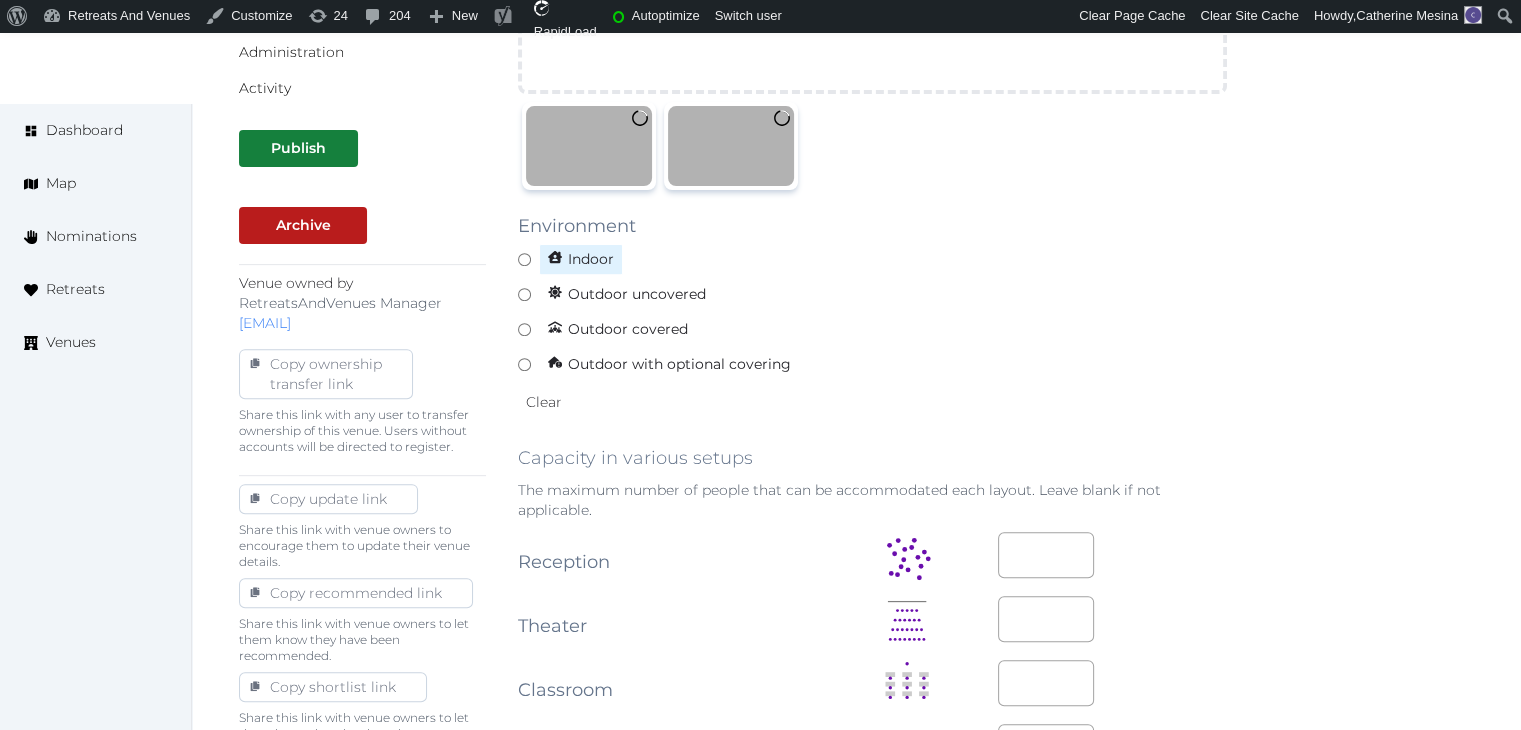 click on "Indoor" at bounding box center (581, 259) 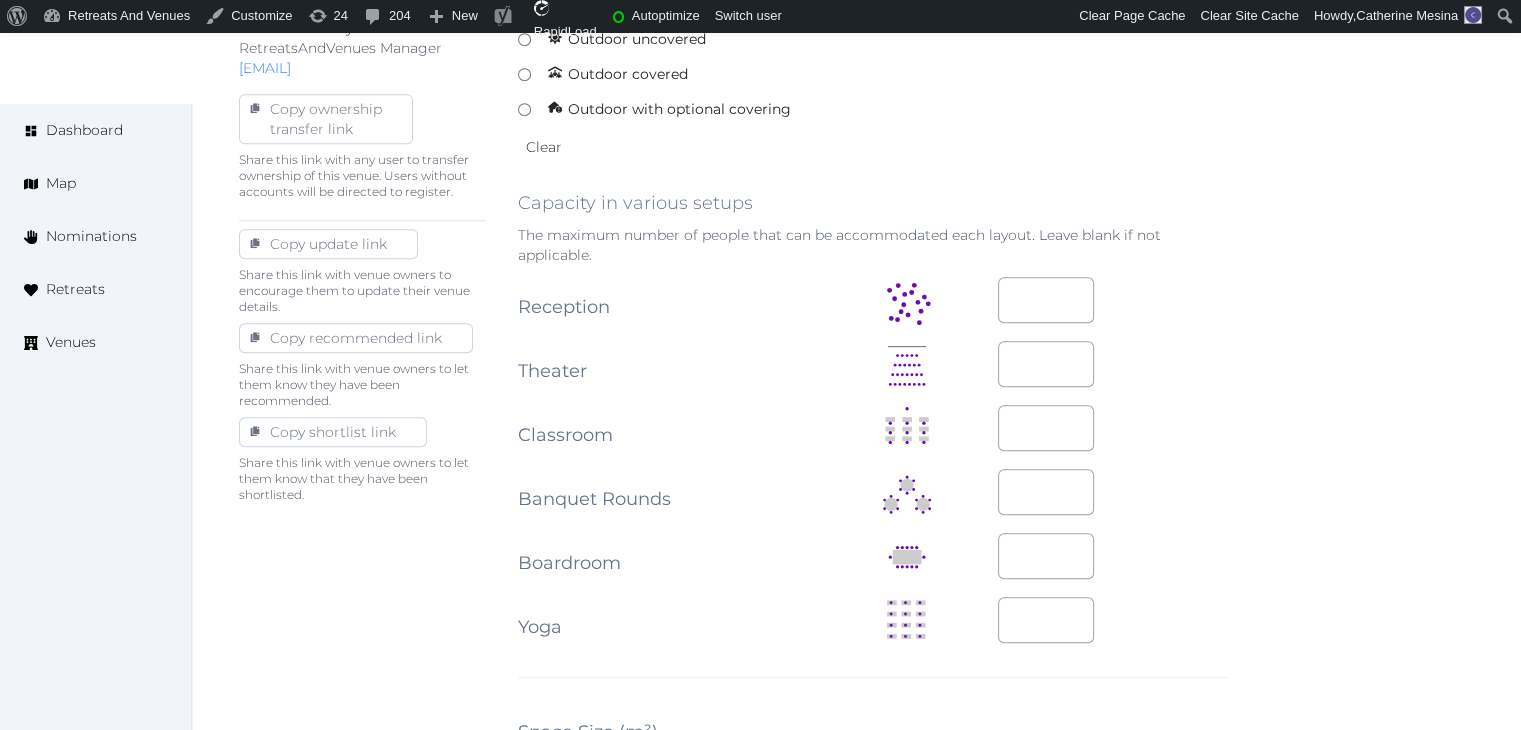 scroll, scrollTop: 1300, scrollLeft: 0, axis: vertical 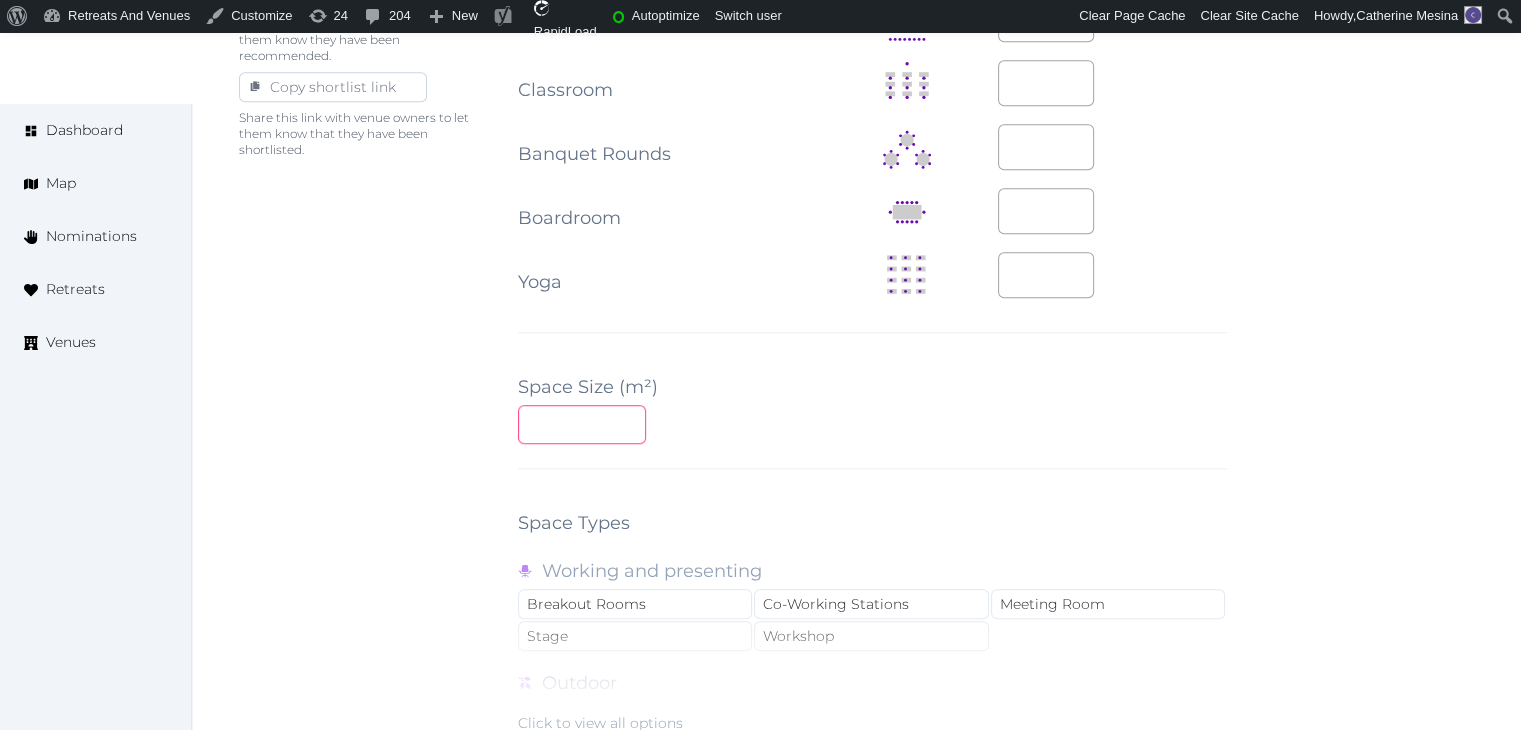click at bounding box center (582, 424) 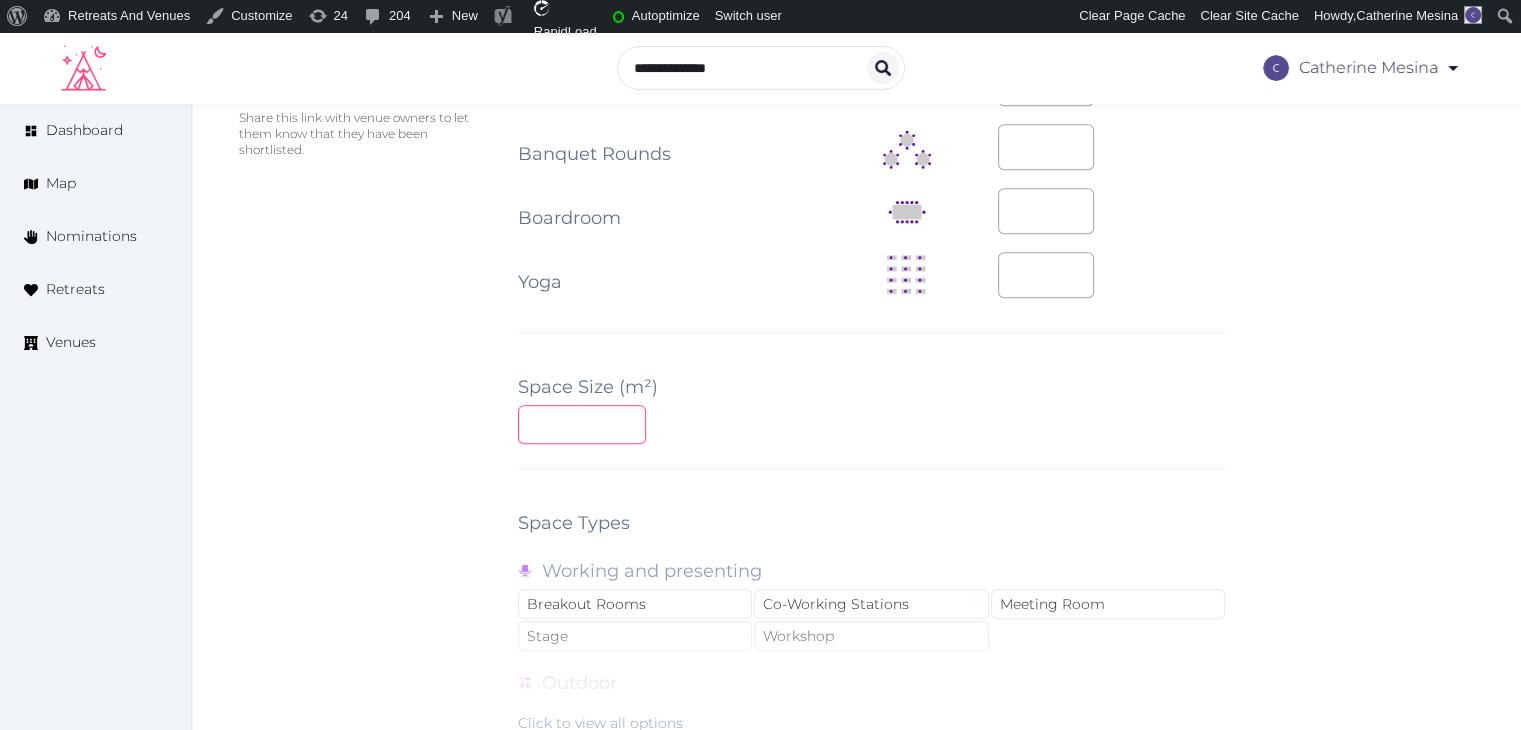 scroll, scrollTop: 1100, scrollLeft: 0, axis: vertical 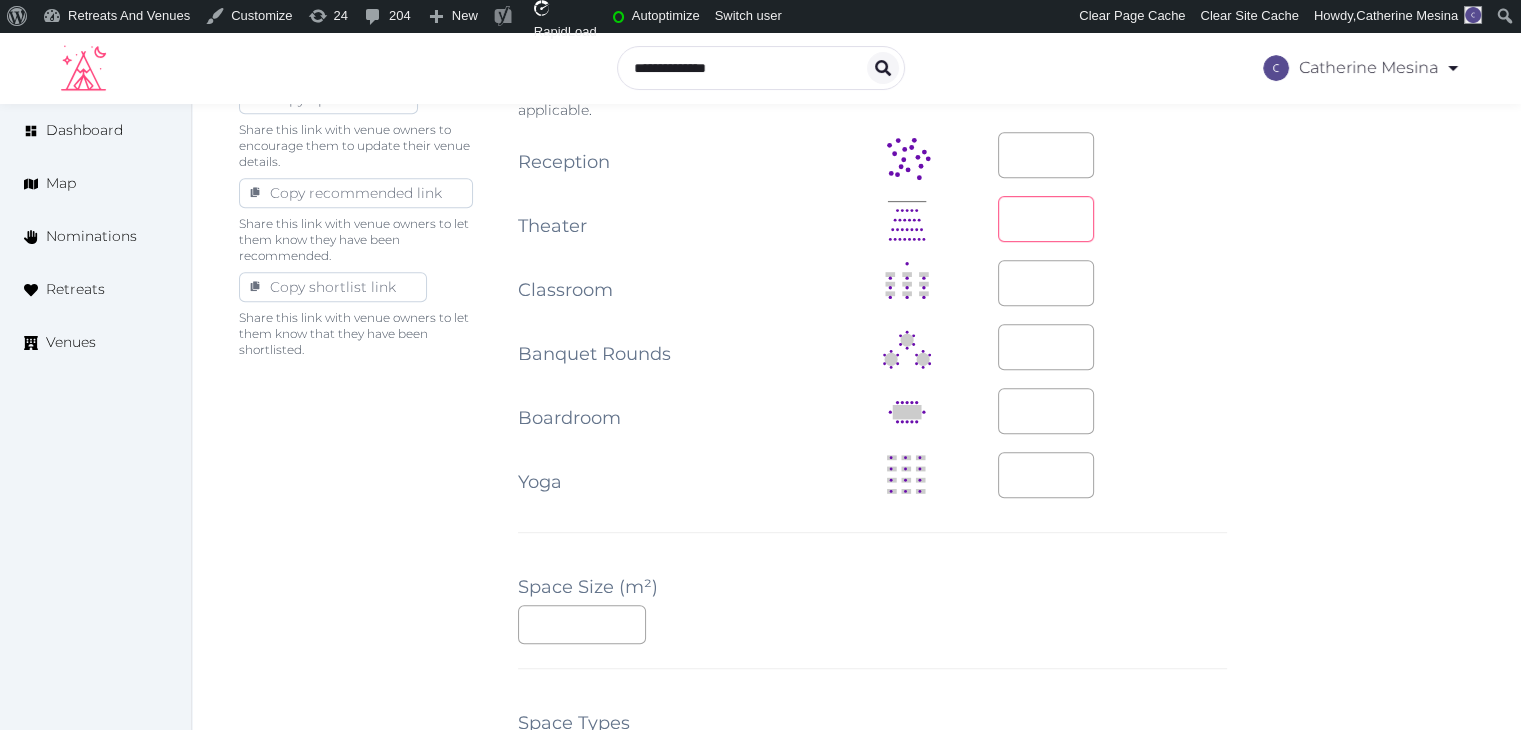 click at bounding box center [1046, 219] 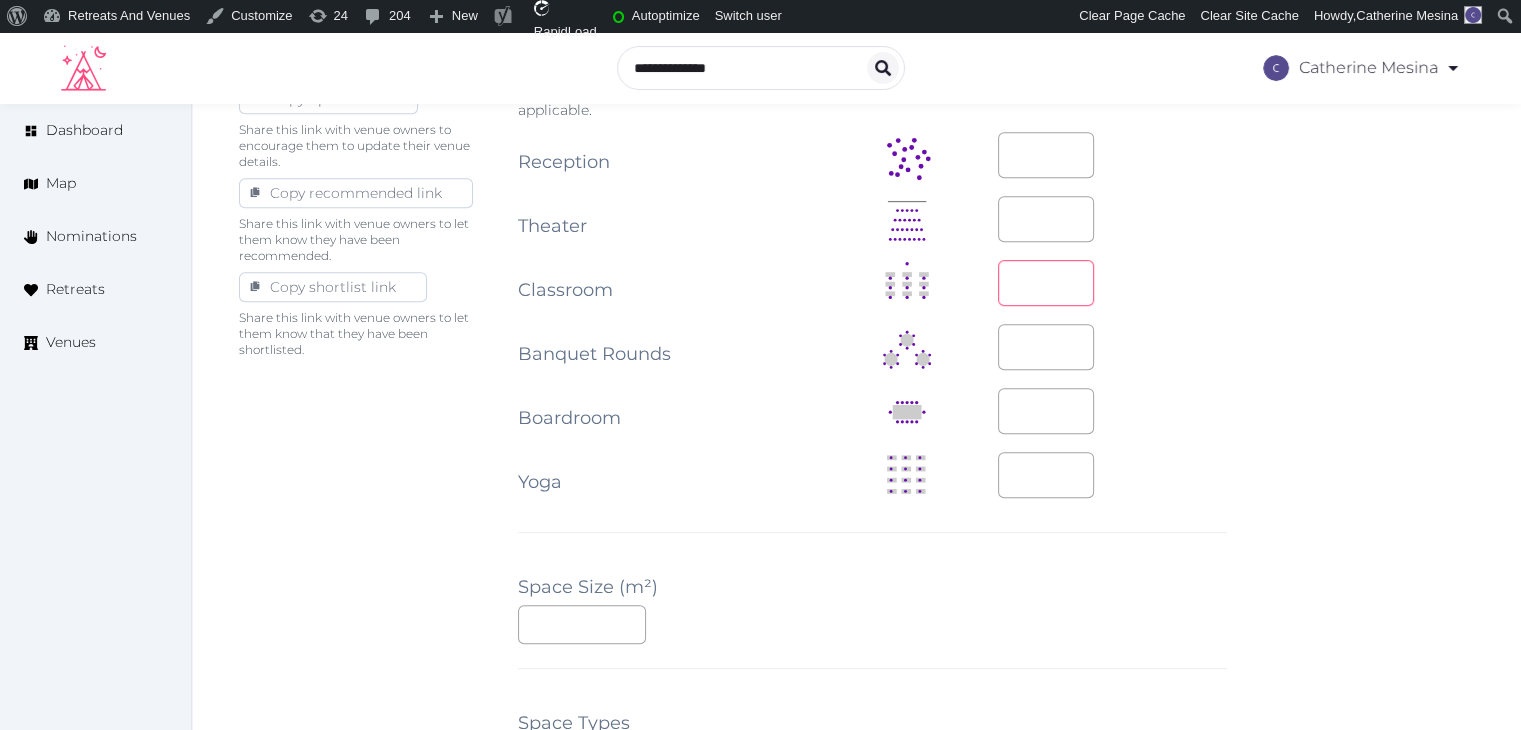 click at bounding box center (1046, 283) 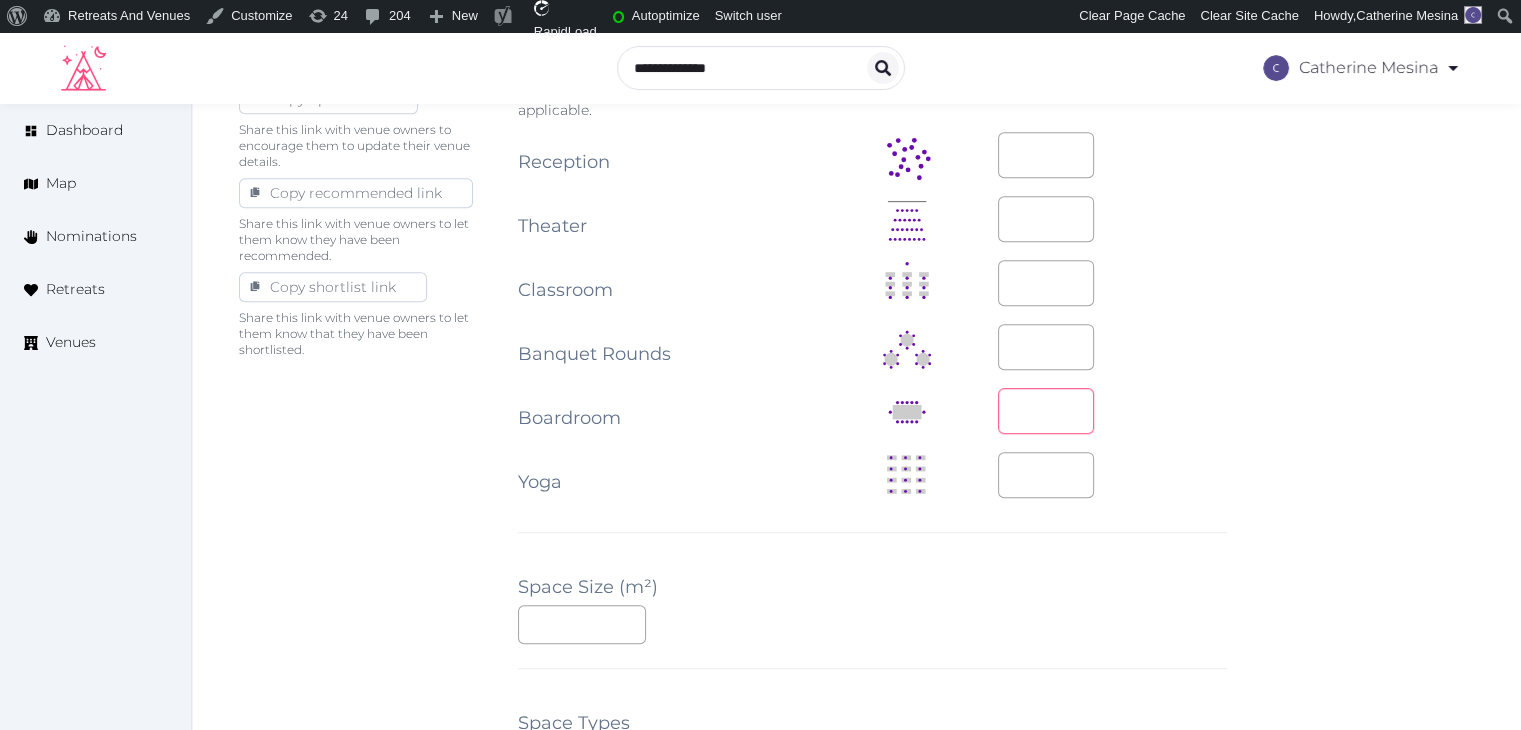 click at bounding box center [1046, 411] 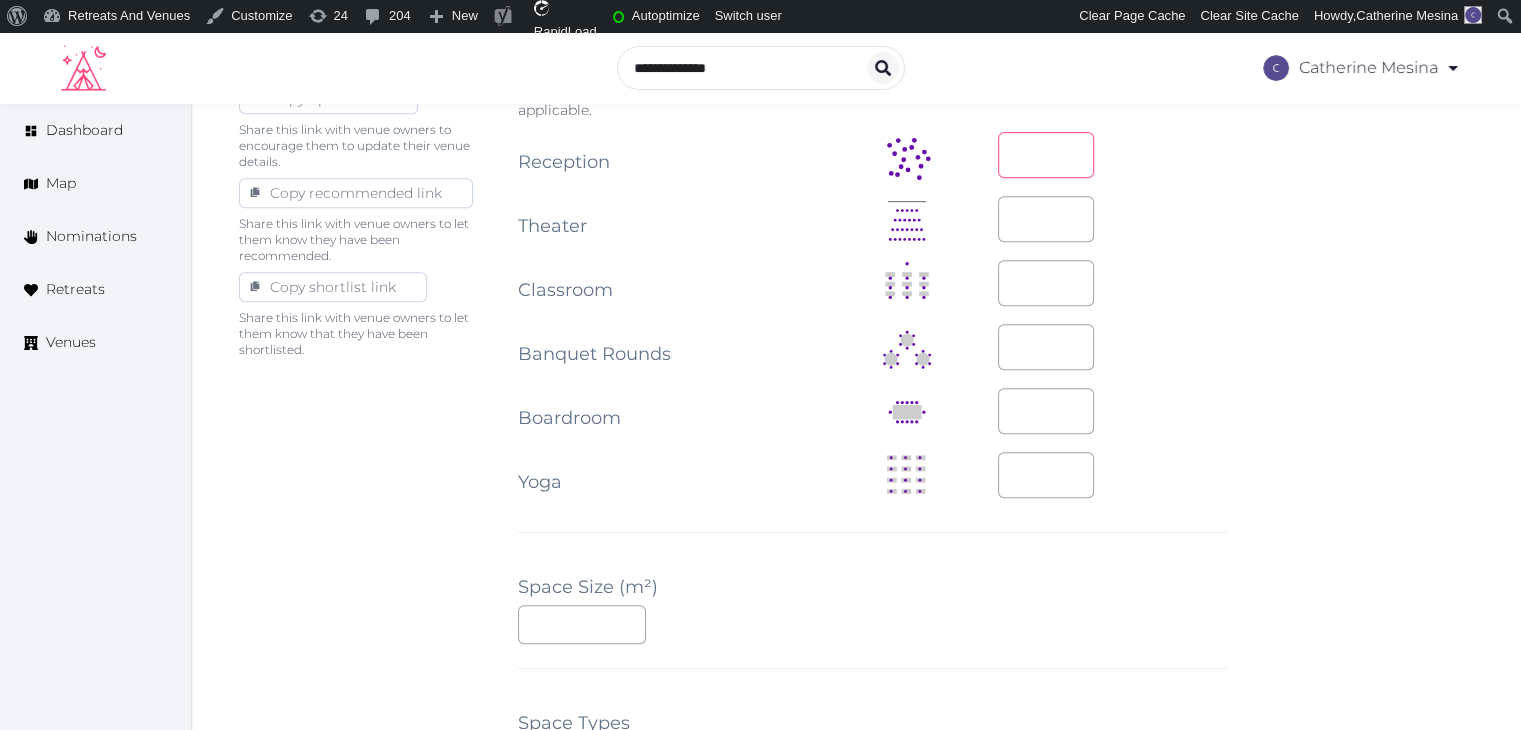 click at bounding box center (1046, 155) 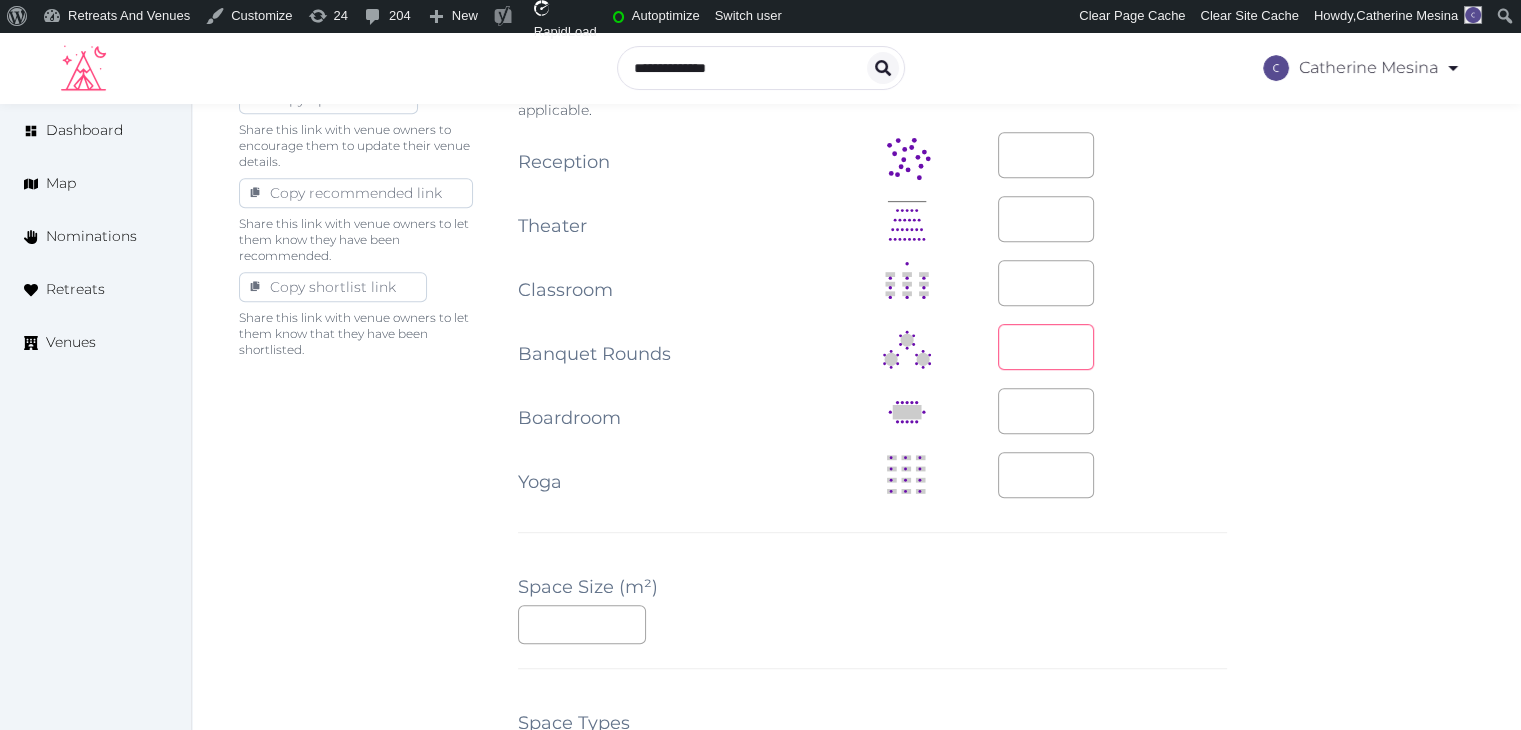 click at bounding box center [1046, 347] 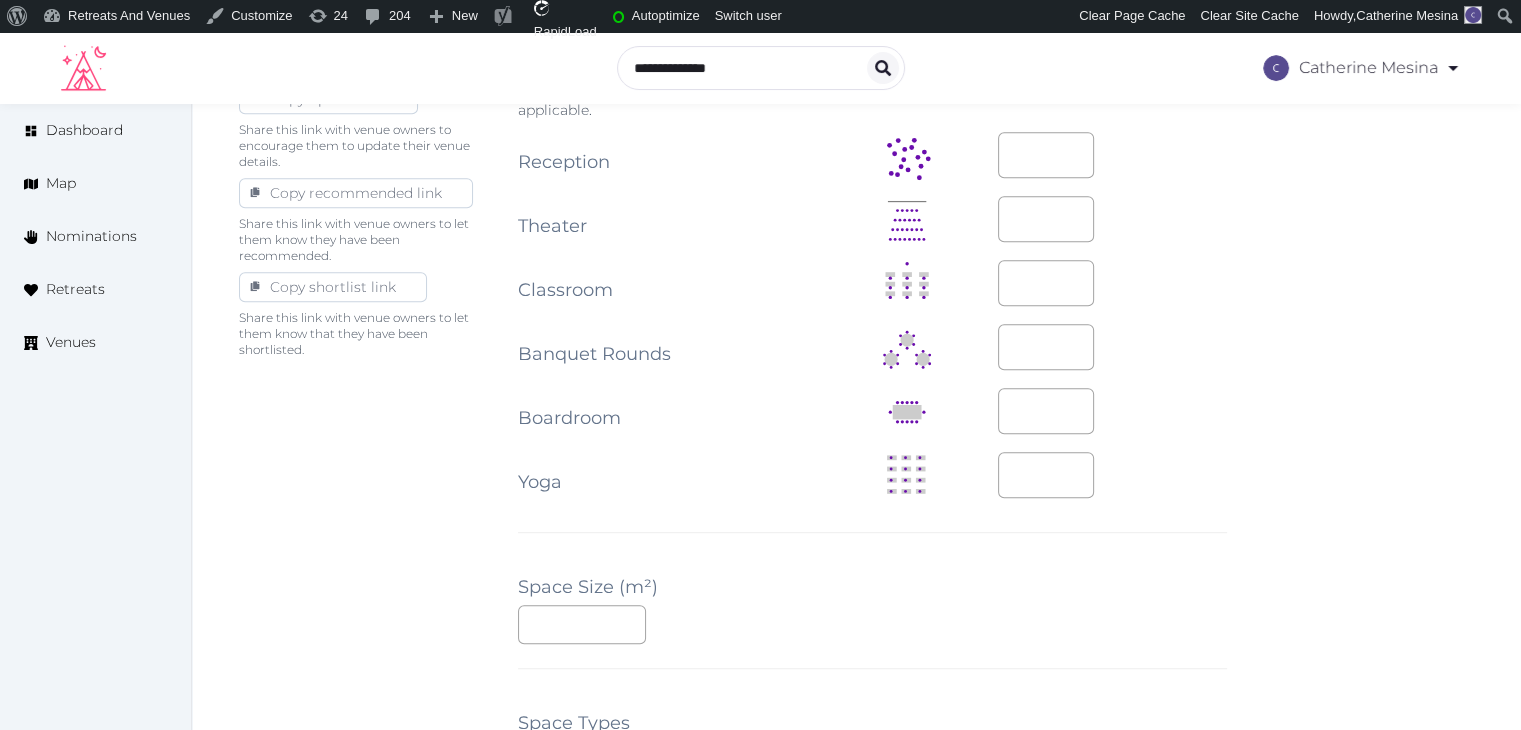 click on "Basic details Pricing and policies Retreat spaces Meeting spaces Accommodations Amenities Food and dining Activities and experiences Location Environment Types of retreats Brochures Notes Ownership Administration Activity Publish Archive Venue owned by RetreatsAndVenues Manager c.o.r.e.y.sanford@retreatsandvenues.com Copy ownership transfer link Share this link with any user to transfer ownership of this venue. Users without accounts will be directed to register. Copy update link Share this link with venue owners to encourage them to update their venue details. Copy recommended link Share this link with venue owners to let them know they have been recommended. Copy shortlist link Share this link with venue owners to let them know that they have been shortlisted. Editing Meeting Space  Meeting Space Name Description Photos Up to 10 photos of this retreat space. Landscape images work best Drag and drop images, or click here jpeg, png, webp, gif Environment Indoor Outdoor uncovered Outdoor covered Clear ** ** **" at bounding box center (856, 327) 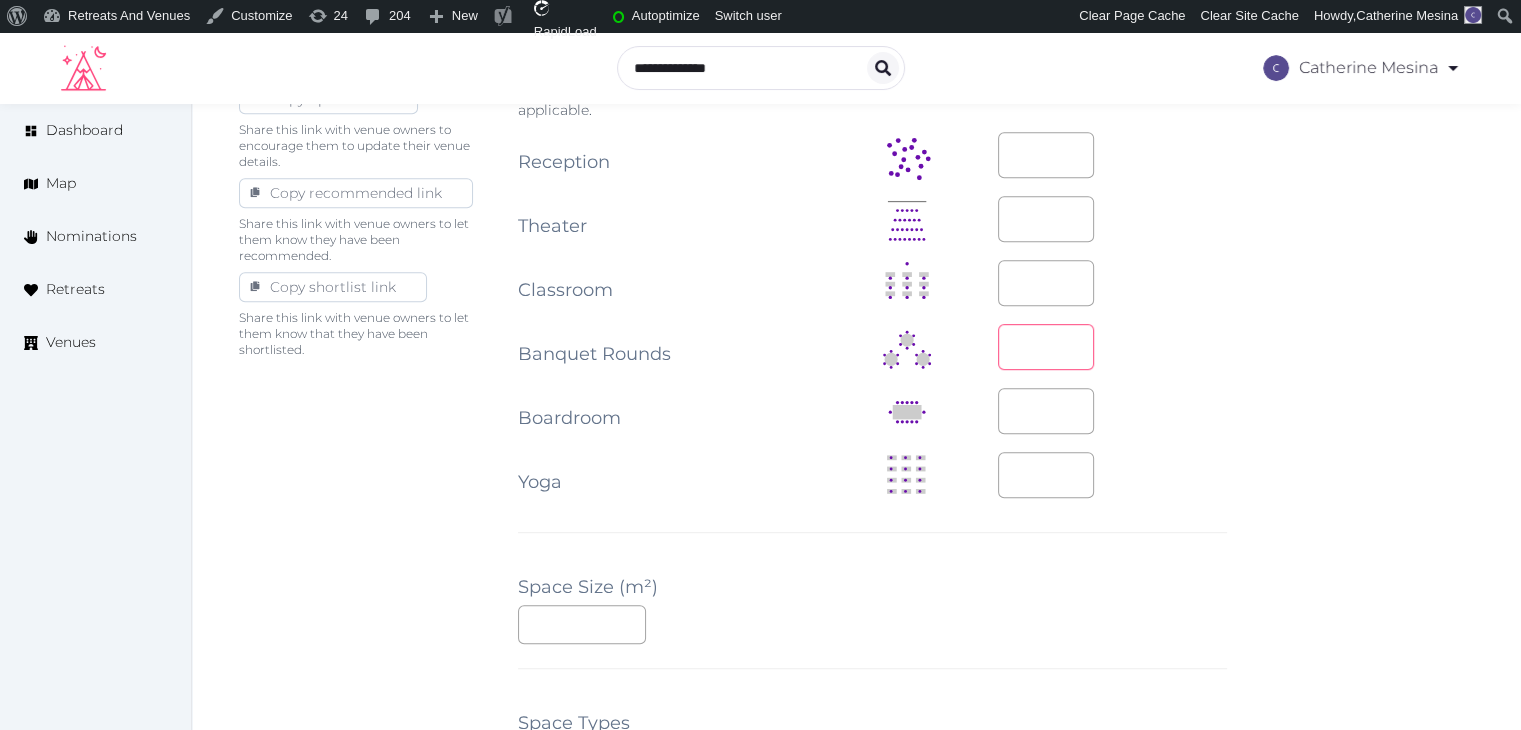 click at bounding box center [1046, 347] 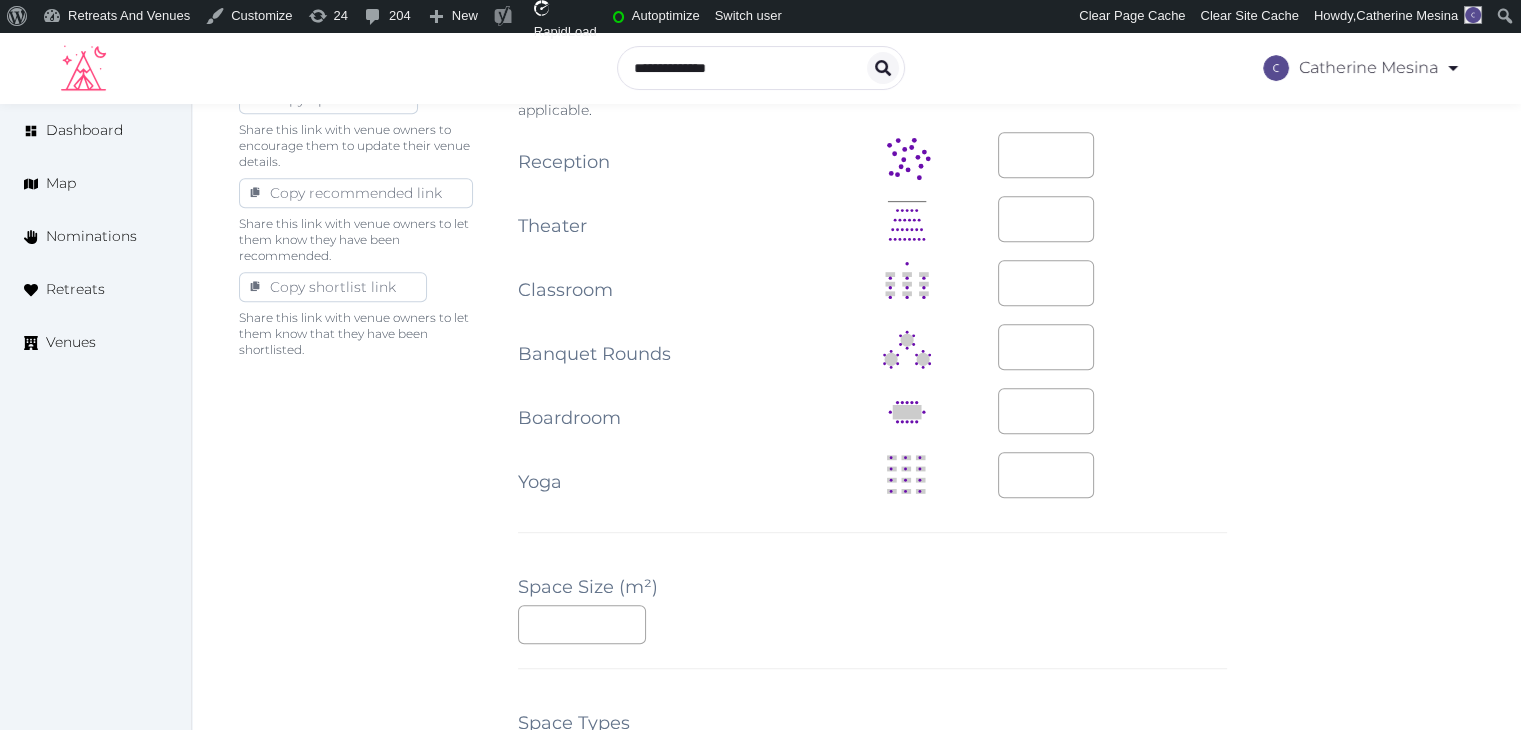 click on "Basic details Pricing and policies Retreat spaces Meeting spaces Accommodations Amenities Food and dining Activities and experiences Location Environment Types of retreats Brochures Notes Ownership Administration Activity Publish Archive Venue owned by RetreatsAndVenues Manager c.o.r.e.y.sanford@retreatsandvenues.com Copy ownership transfer link Share this link with any user to transfer ownership of this venue. Users without accounts will be directed to register. Copy update link Share this link with venue owners to encourage them to update their venue details. Copy recommended link Share this link with venue owners to let them know they have been recommended. Copy shortlist link Share this link with venue owners to let them know that they have been shortlisted. Editing Meeting Space  Meeting Space Name Description Photos Up to 10 photos of this retreat space. Landscape images work best Drag and drop images, or click here jpeg, png, webp, gif Environment Indoor Outdoor uncovered Outdoor covered Clear ** ** **" at bounding box center (856, 327) 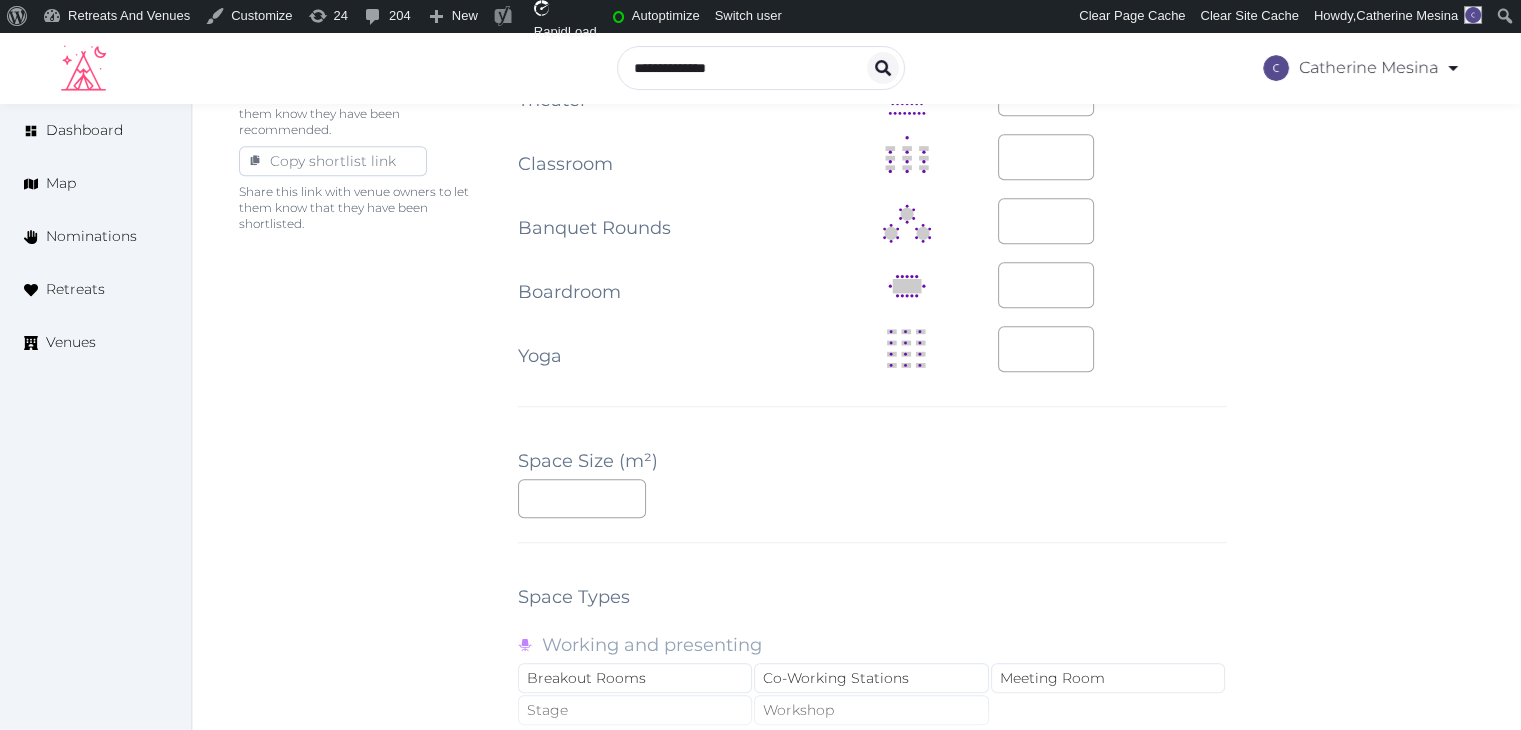 scroll, scrollTop: 1500, scrollLeft: 0, axis: vertical 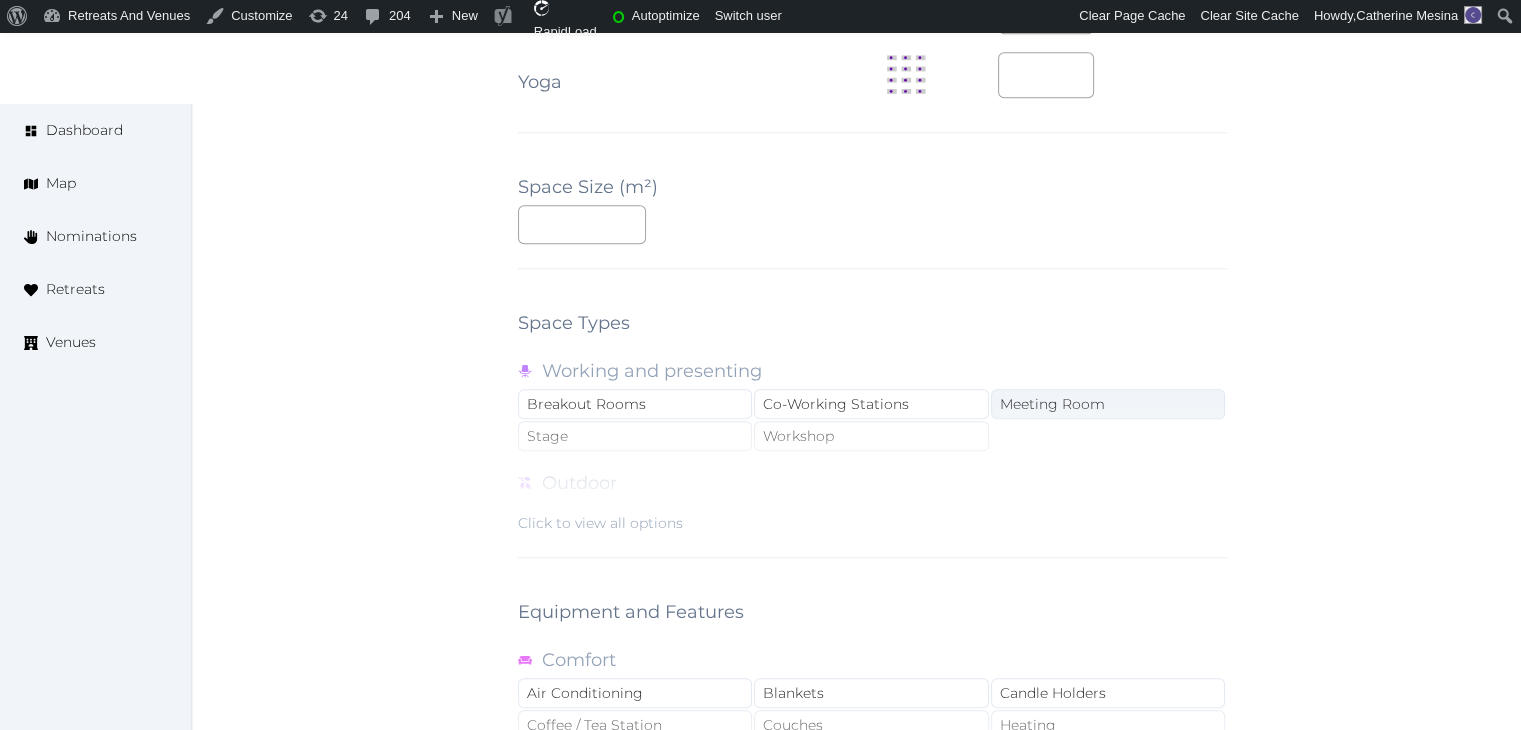 drag, startPoint x: 597, startPoint y: 512, endPoint x: 1065, endPoint y: 393, distance: 482.89233 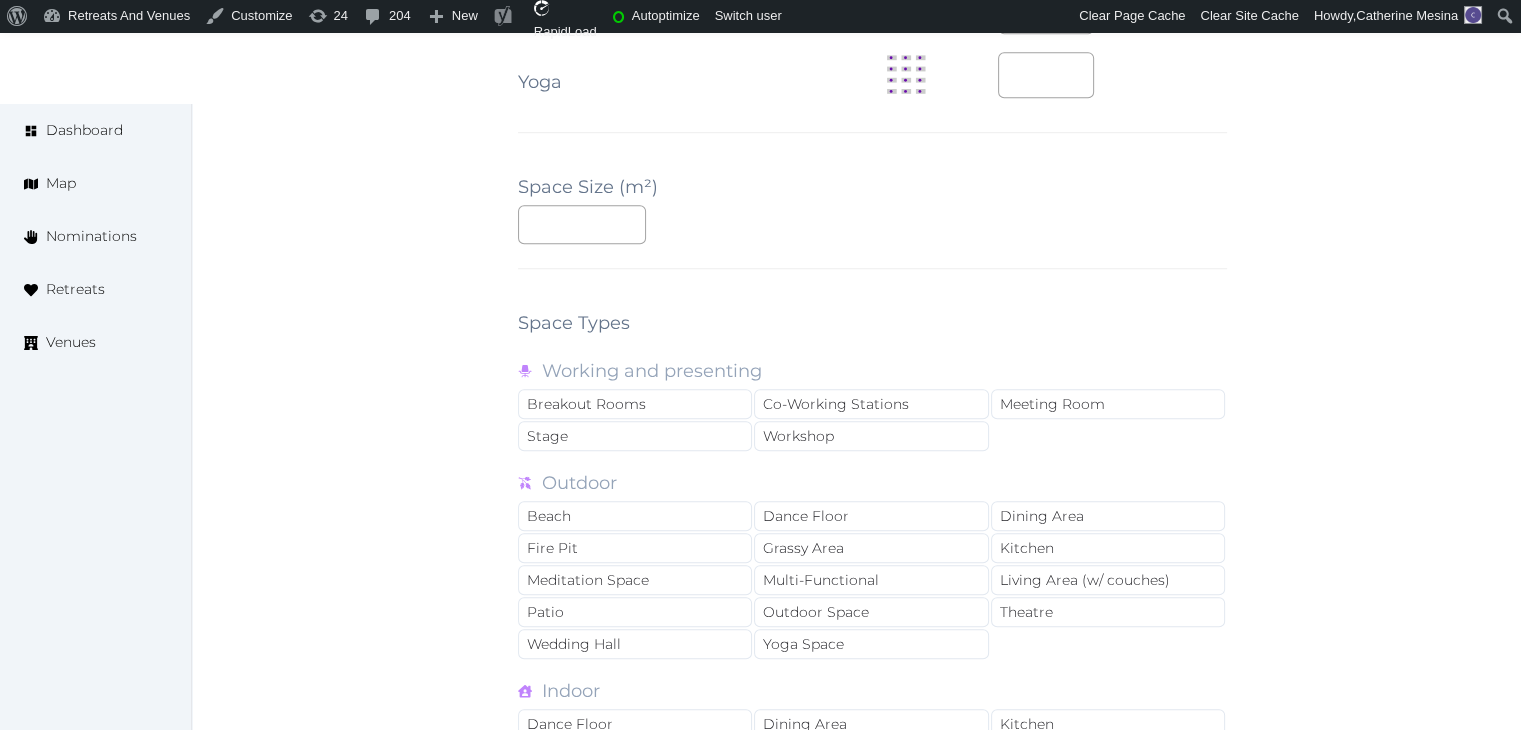click on "Working and presenting" at bounding box center (872, 371) 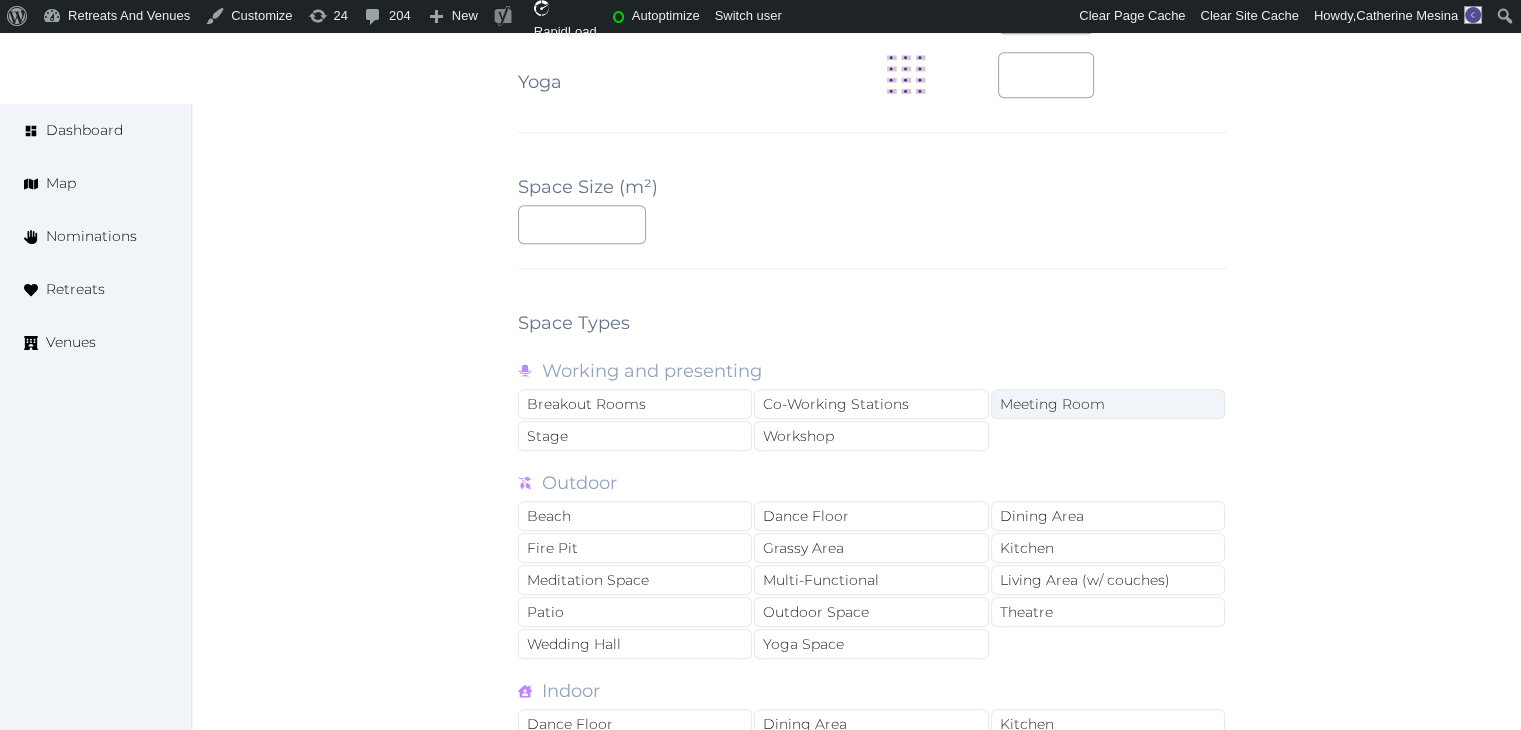 click on "Meeting Room" at bounding box center (1108, 404) 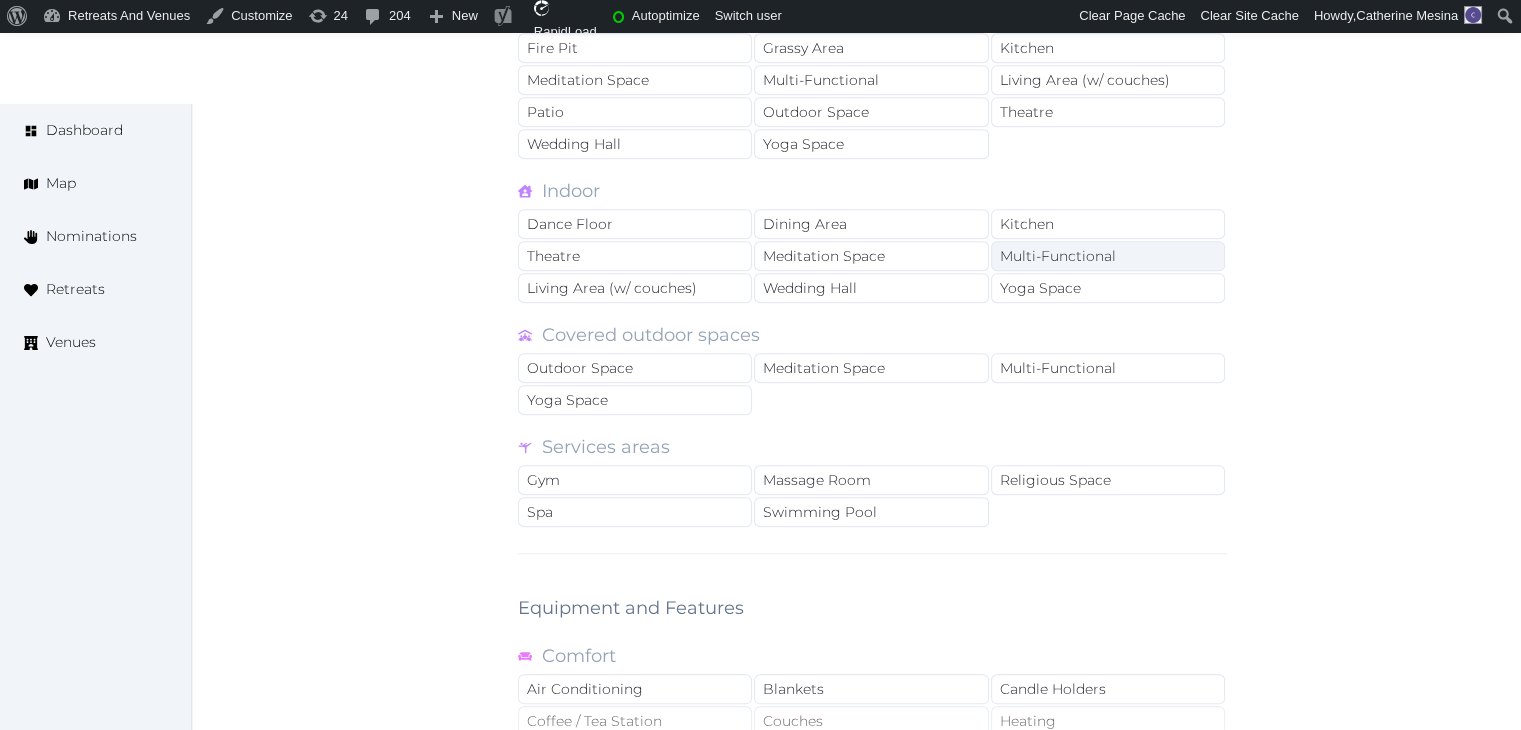 click on "Multi-Functional" at bounding box center [1108, 256] 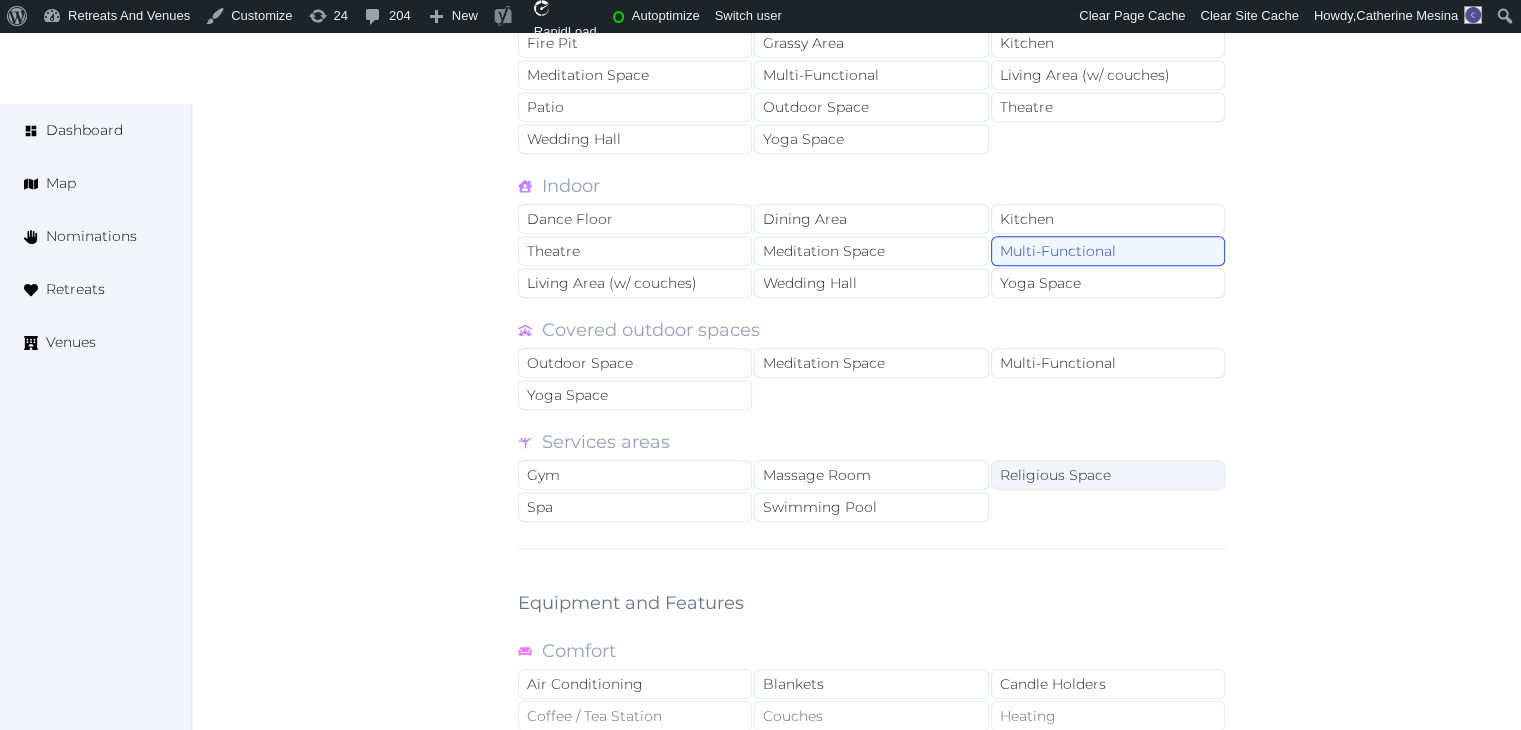 scroll, scrollTop: 2409, scrollLeft: 0, axis: vertical 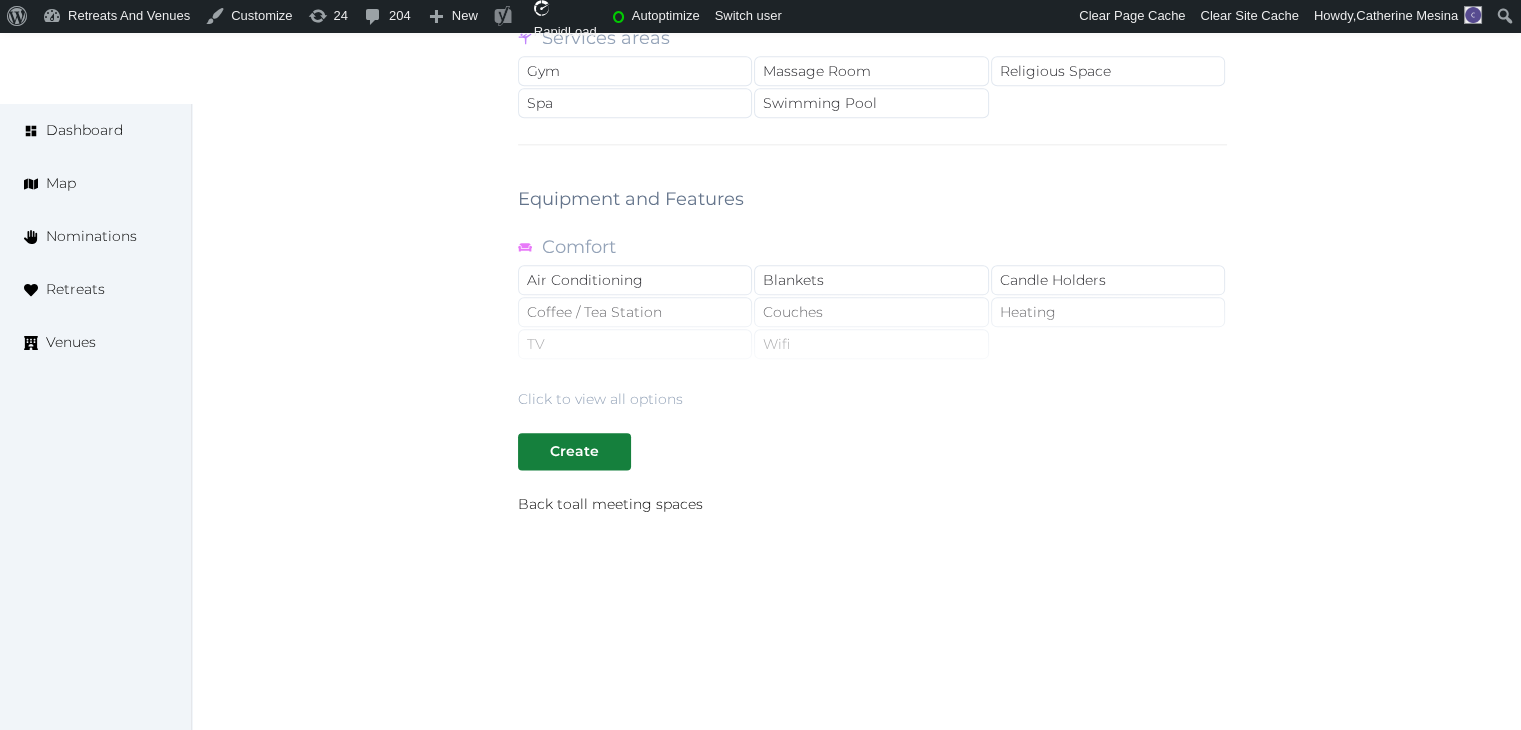 click on "Click to view all options" at bounding box center (600, 399) 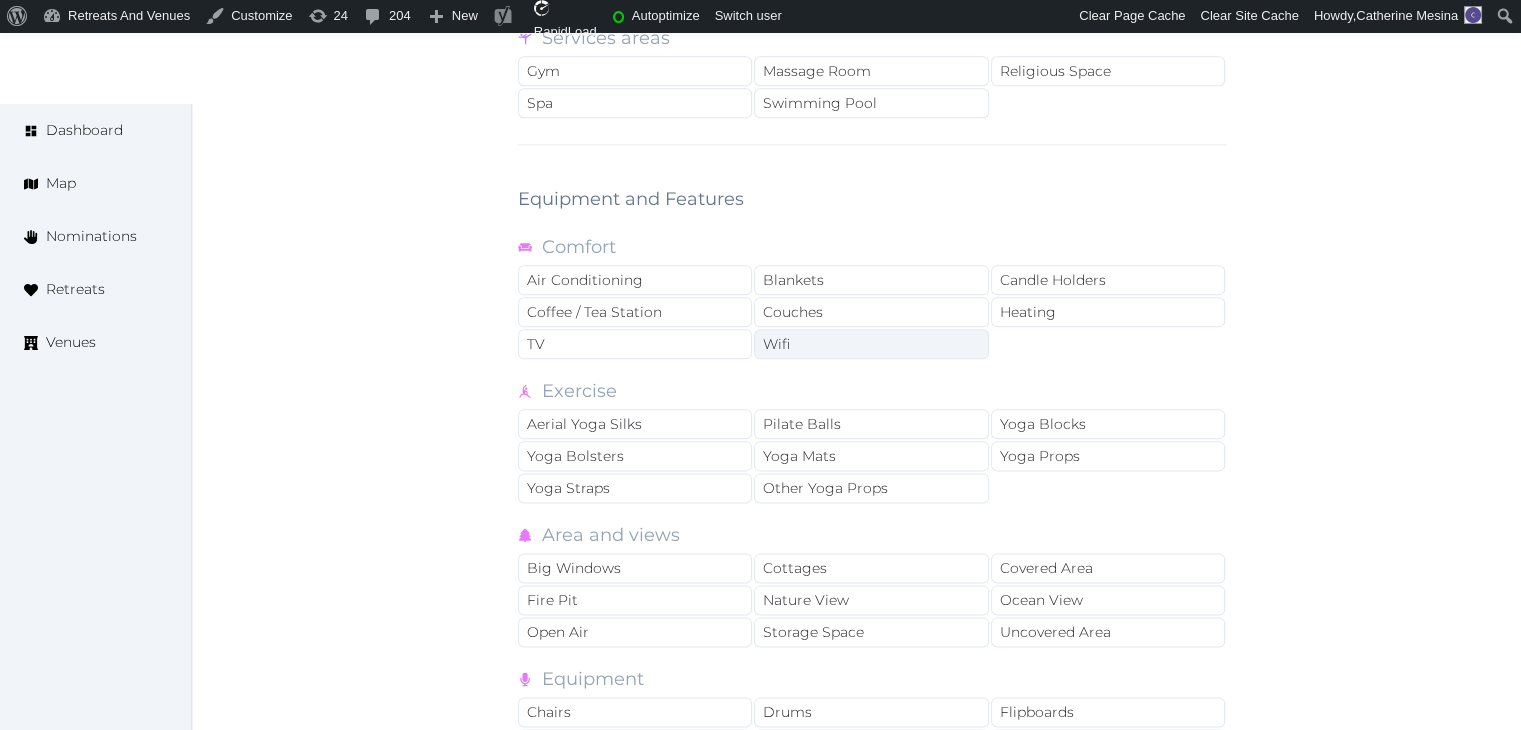 click on "Wifi" at bounding box center [871, 344] 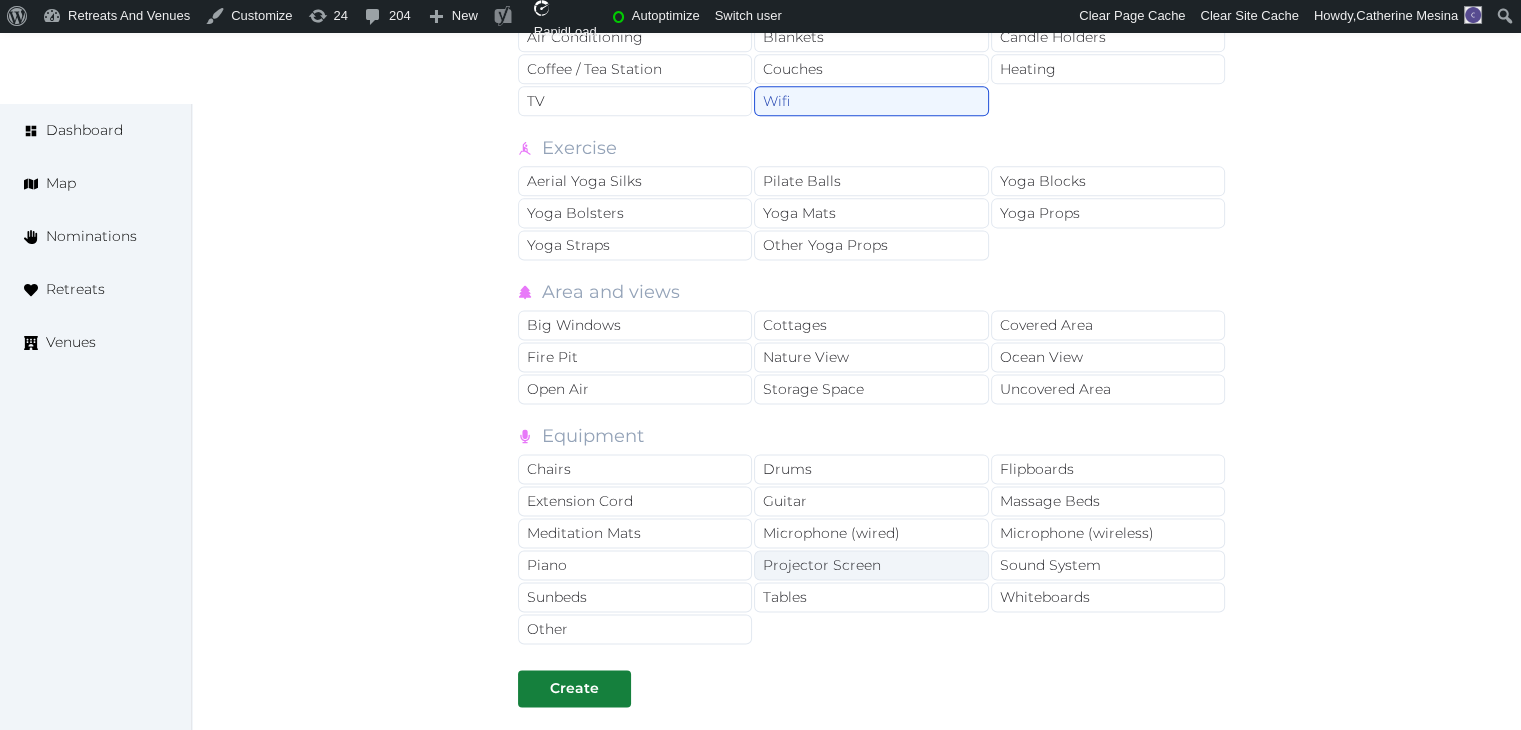 scroll, scrollTop: 2809, scrollLeft: 0, axis: vertical 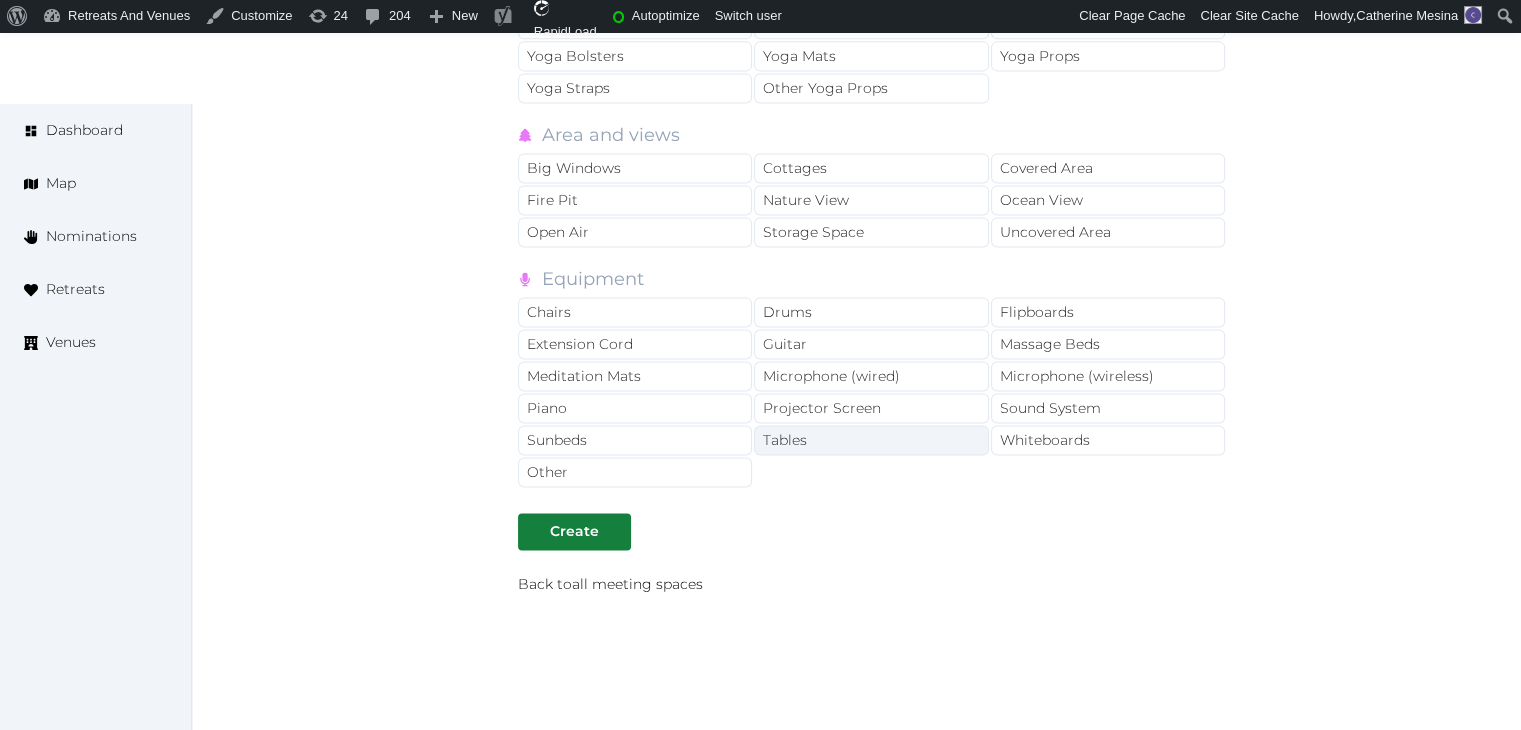click on "Tables" at bounding box center [871, 440] 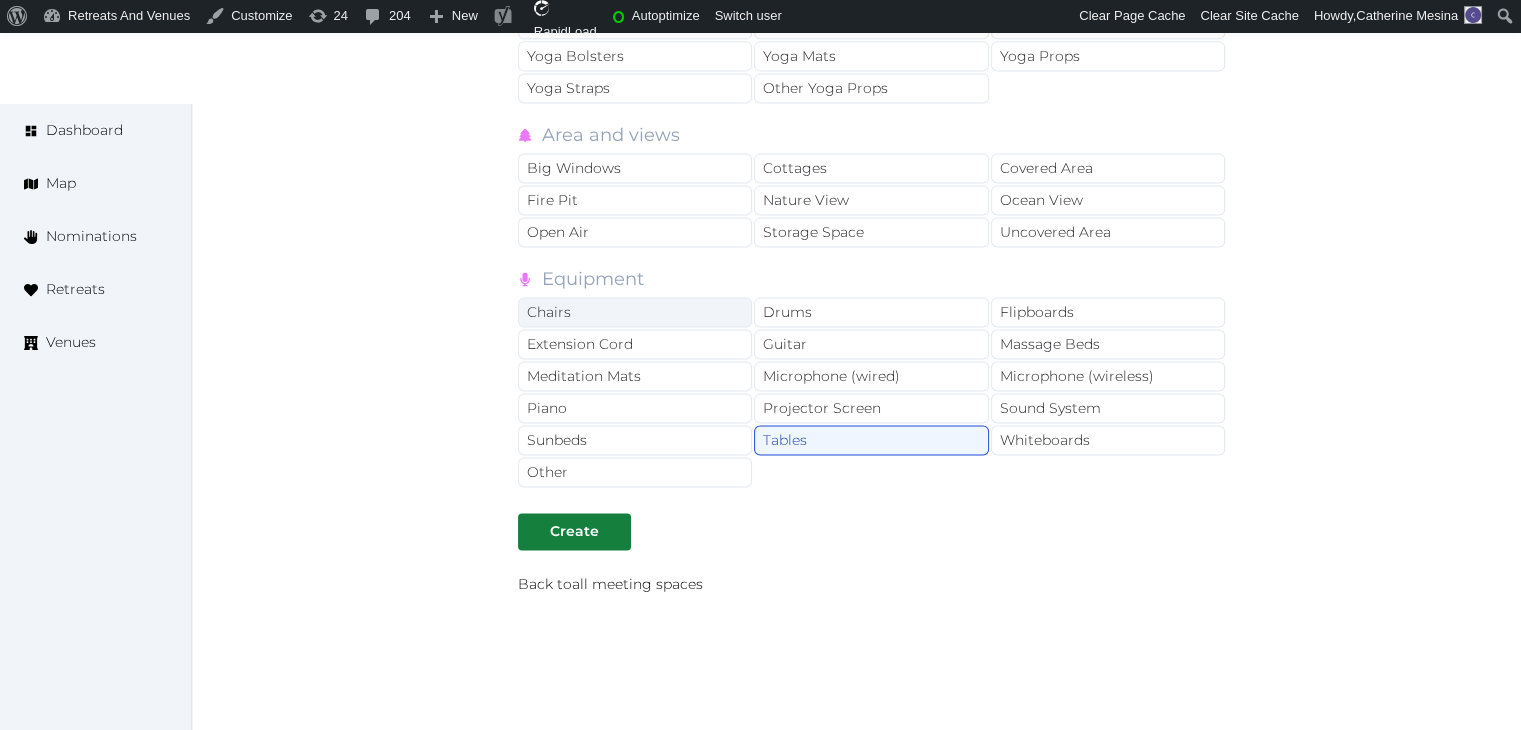click on "Chairs" at bounding box center [635, 312] 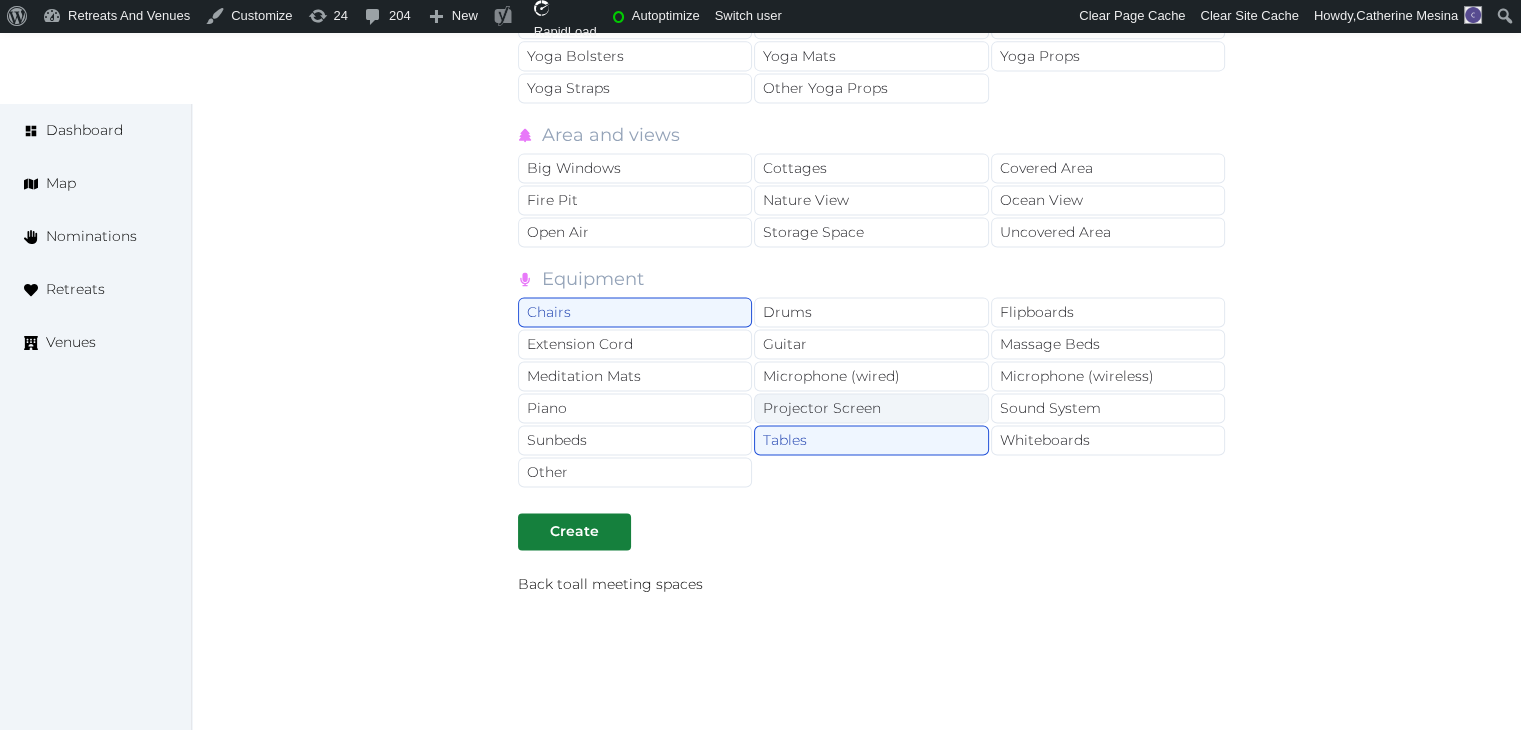 click on "Projector Screen" at bounding box center (871, 408) 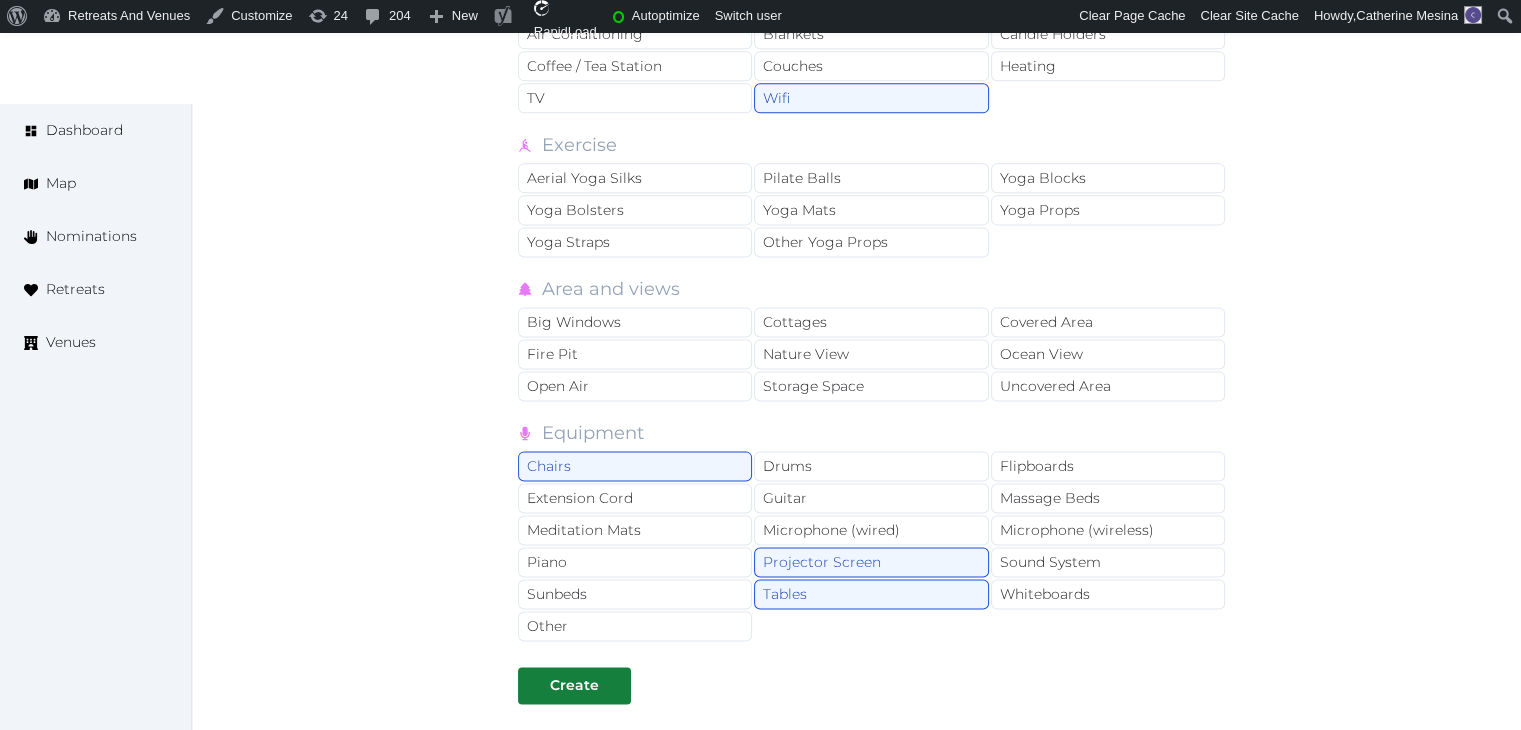 scroll, scrollTop: 2409, scrollLeft: 0, axis: vertical 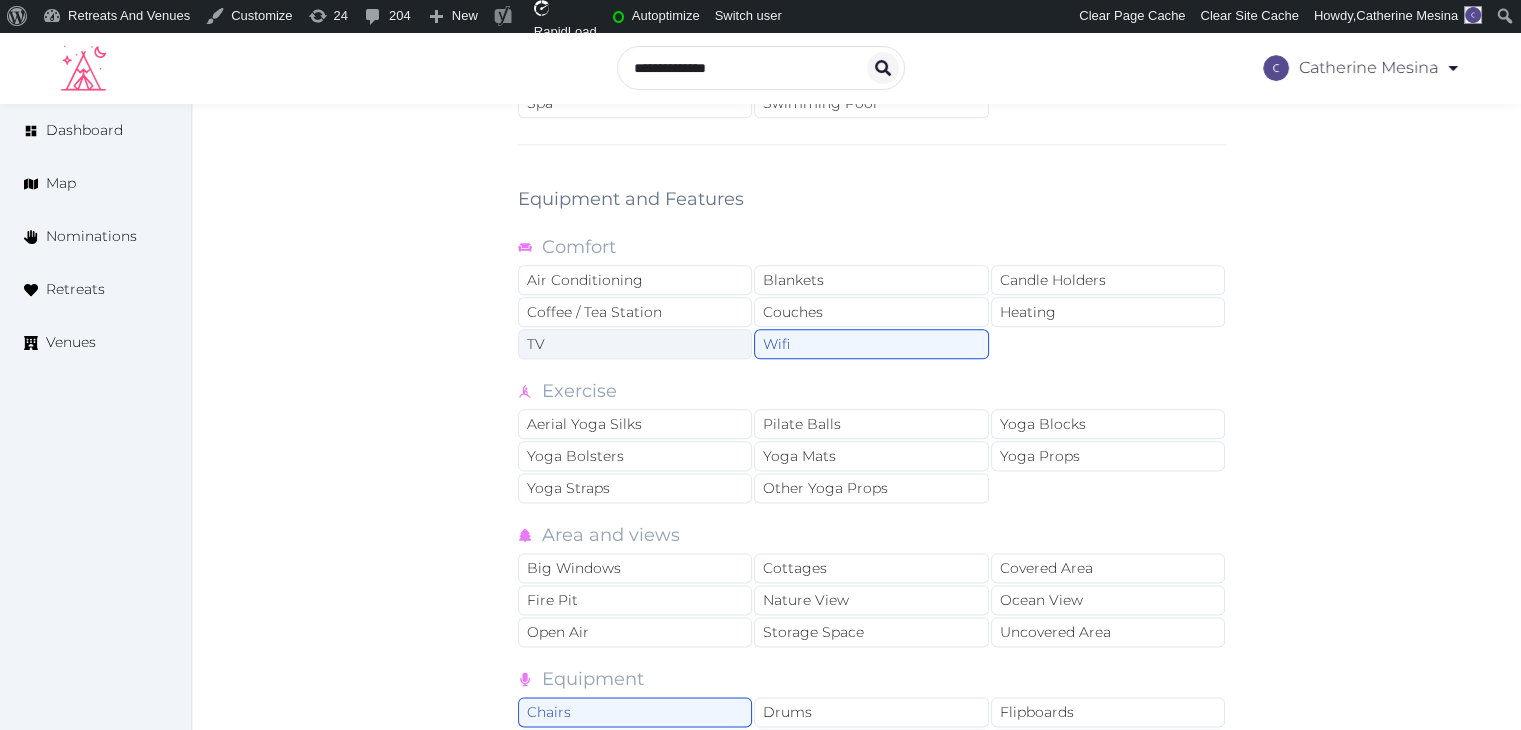 click on "TV" at bounding box center (635, 344) 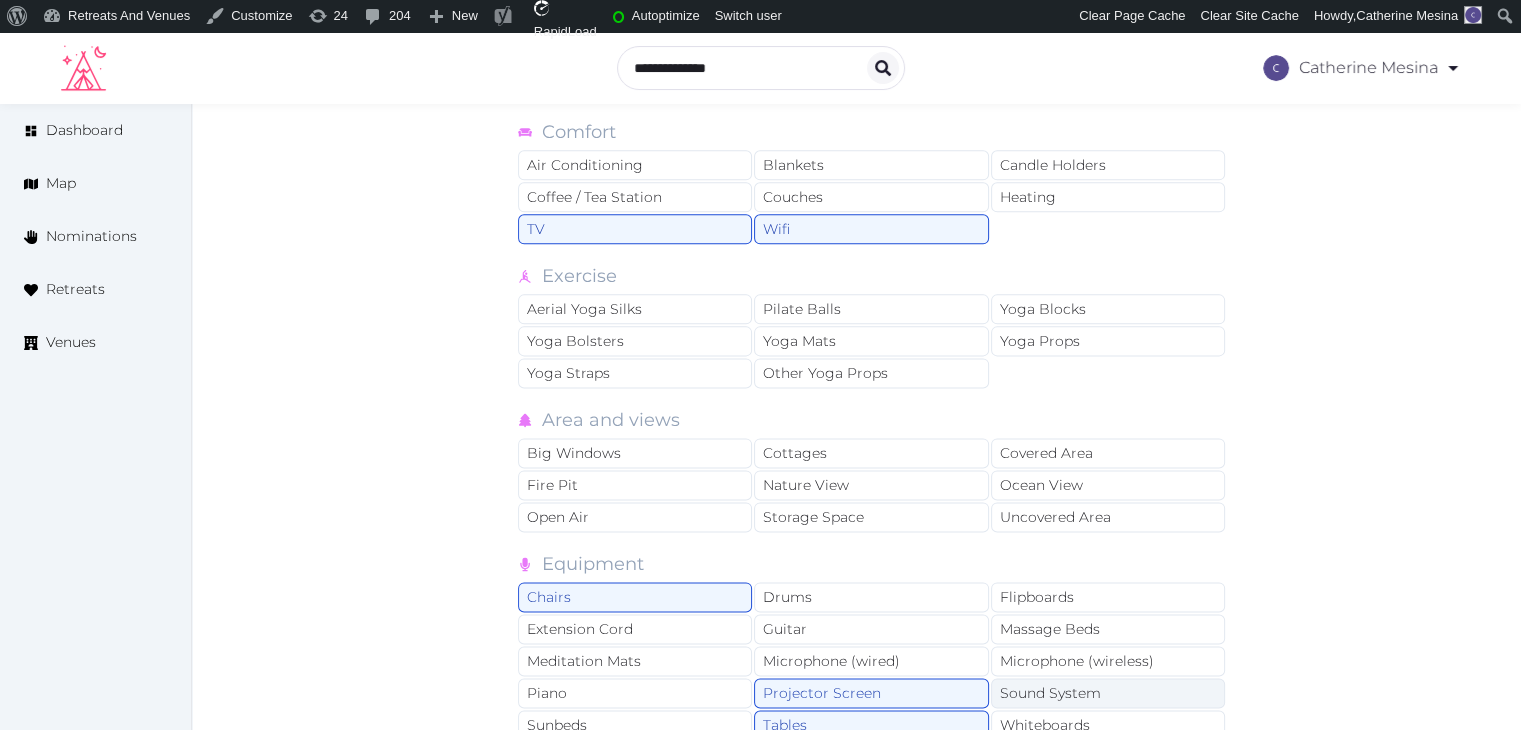 scroll, scrollTop: 2609, scrollLeft: 0, axis: vertical 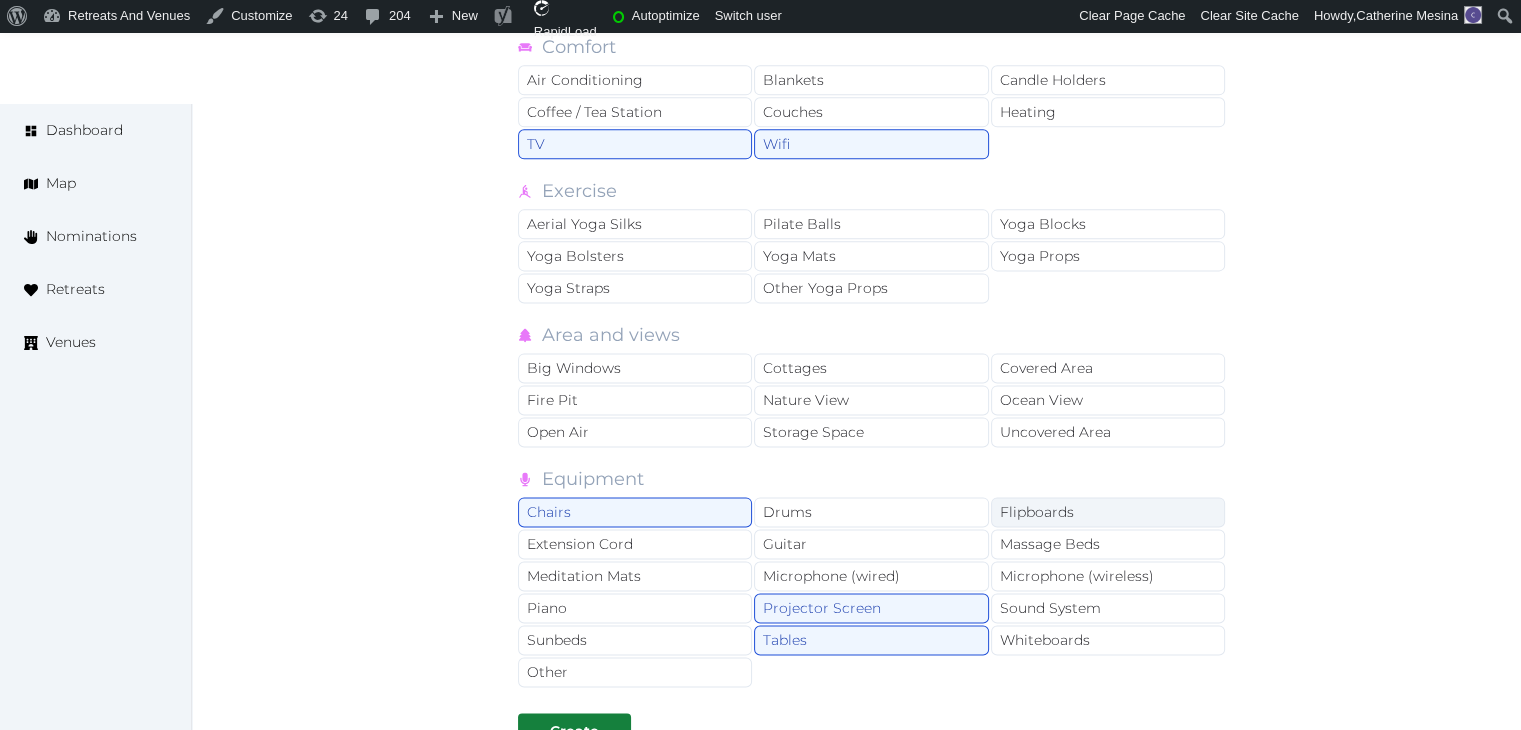 click on "Flipboards" at bounding box center (1108, 512) 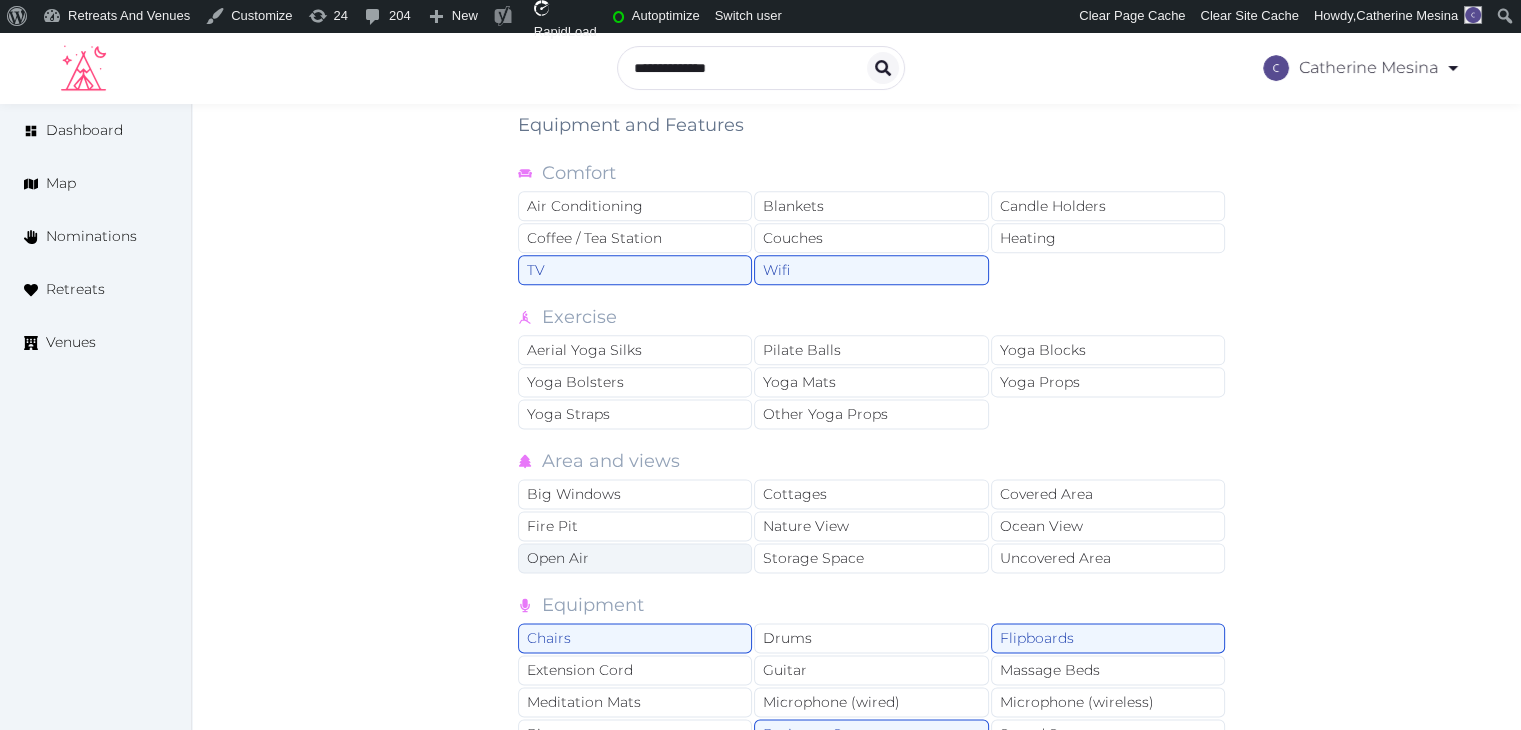 scroll, scrollTop: 2309, scrollLeft: 0, axis: vertical 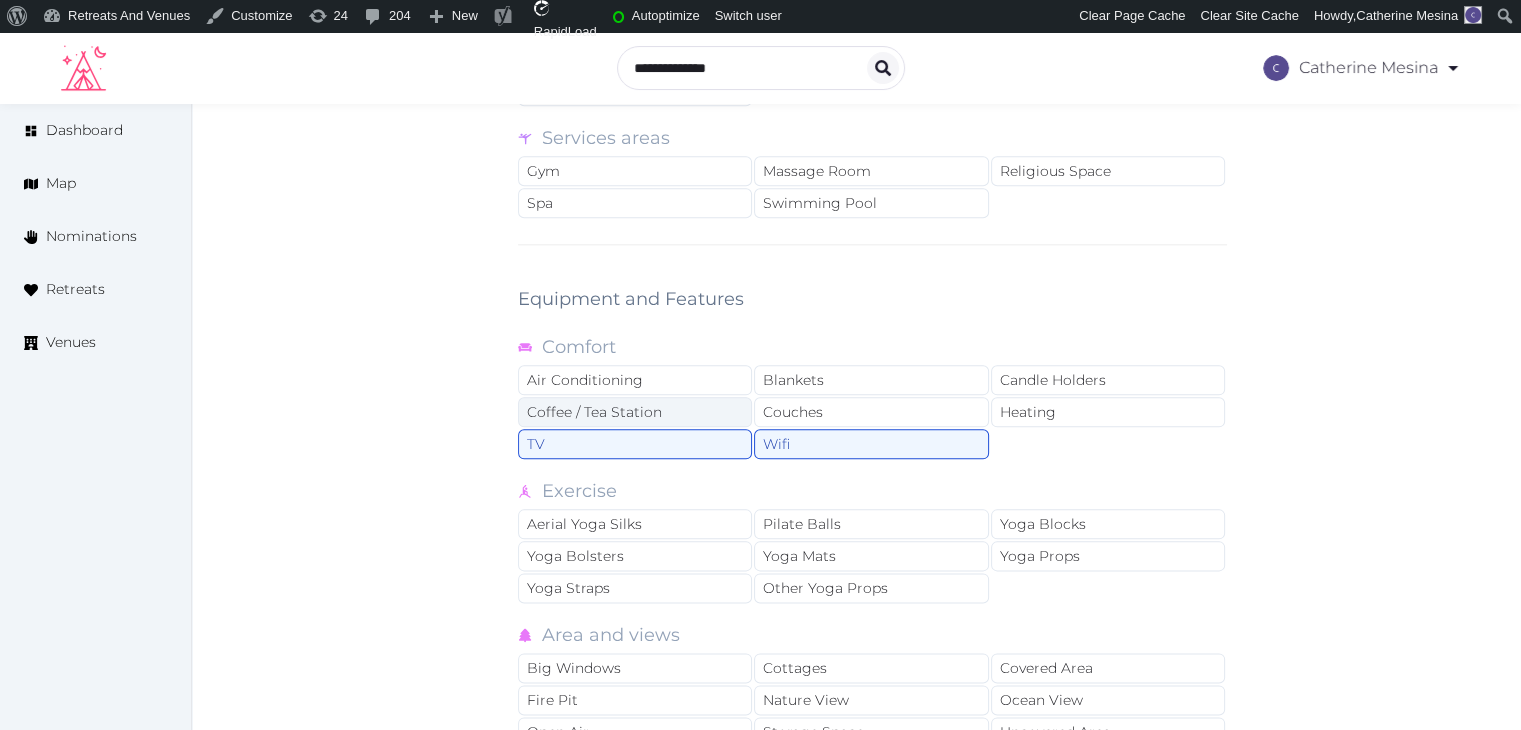 click on "Coffee / Tea Station" at bounding box center (635, 412) 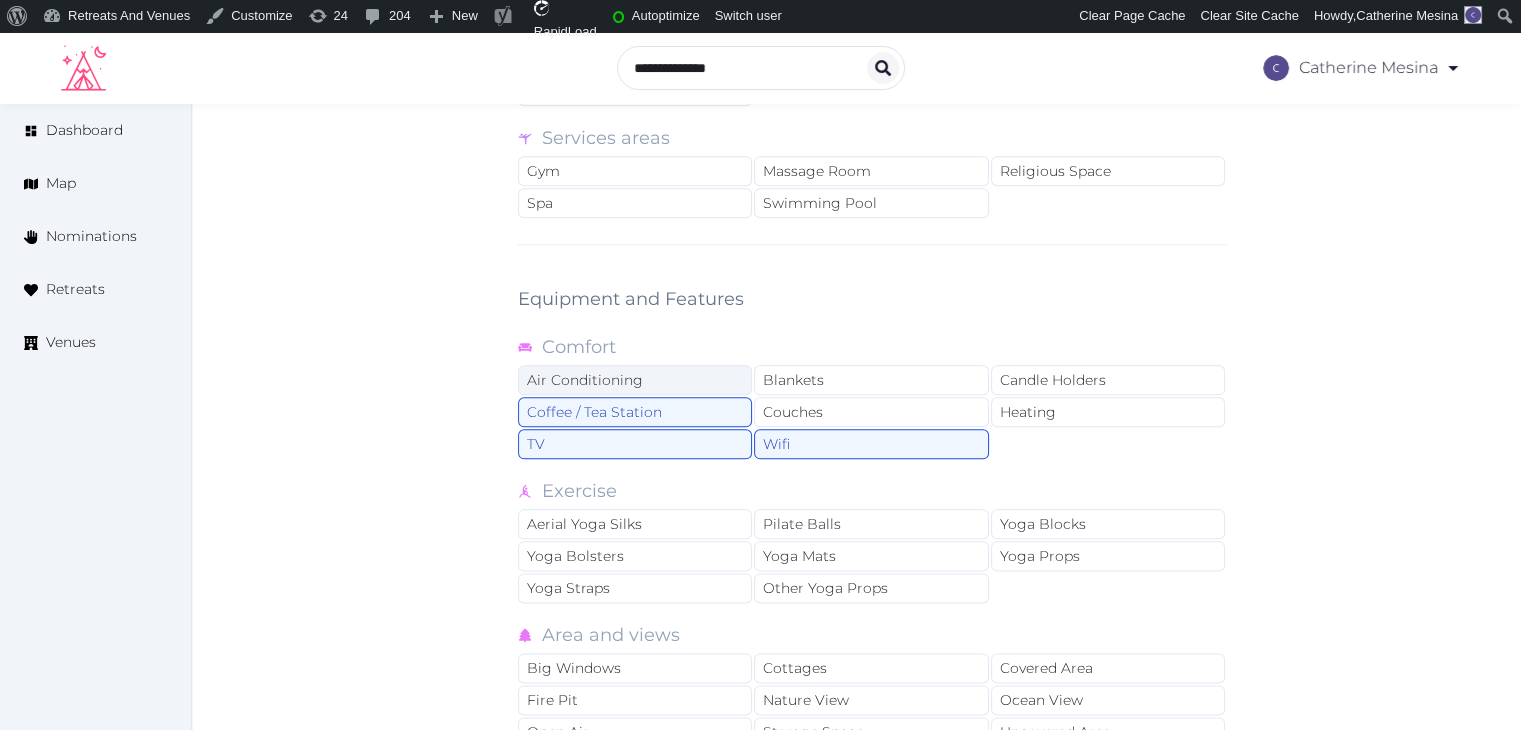 click on "Air Conditioning" at bounding box center (635, 380) 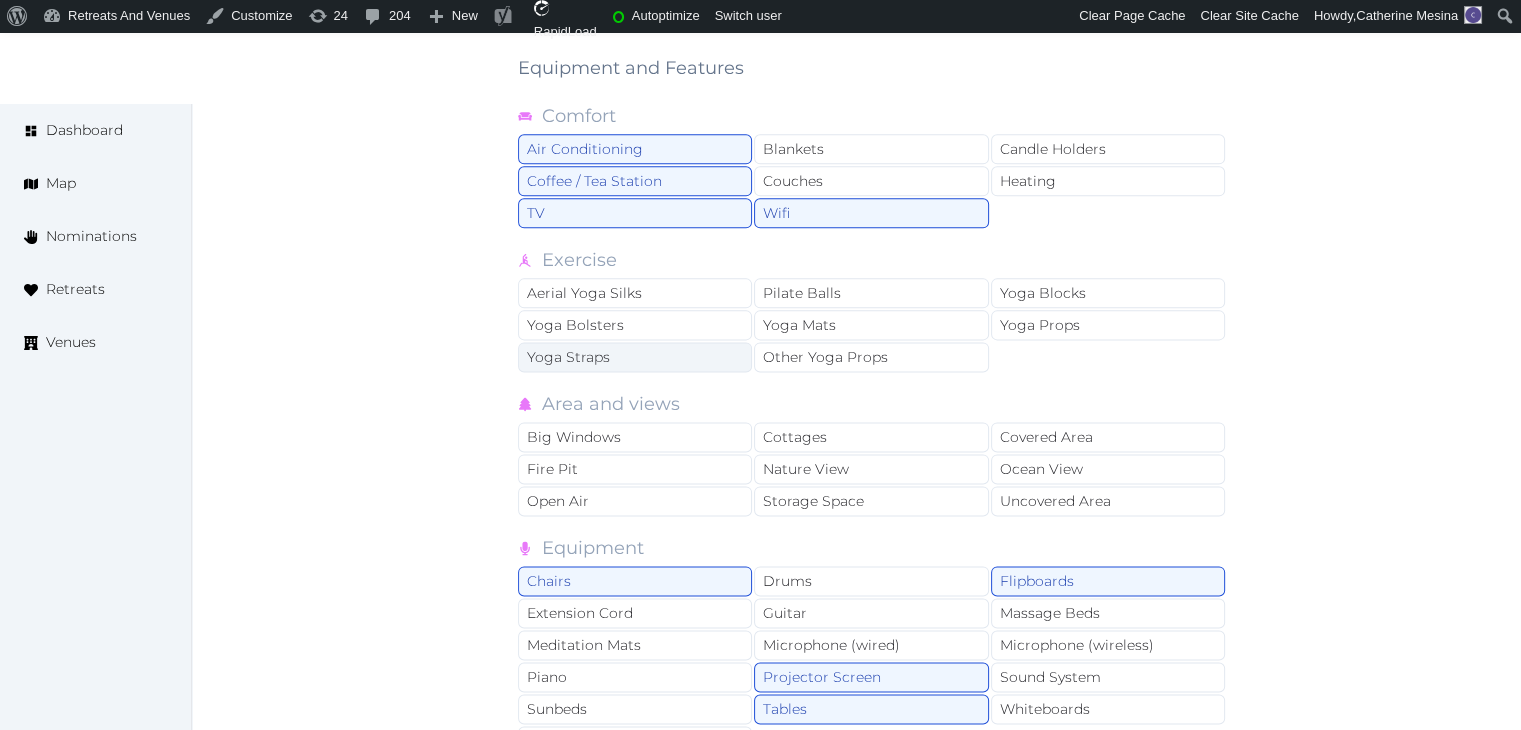 scroll, scrollTop: 2709, scrollLeft: 0, axis: vertical 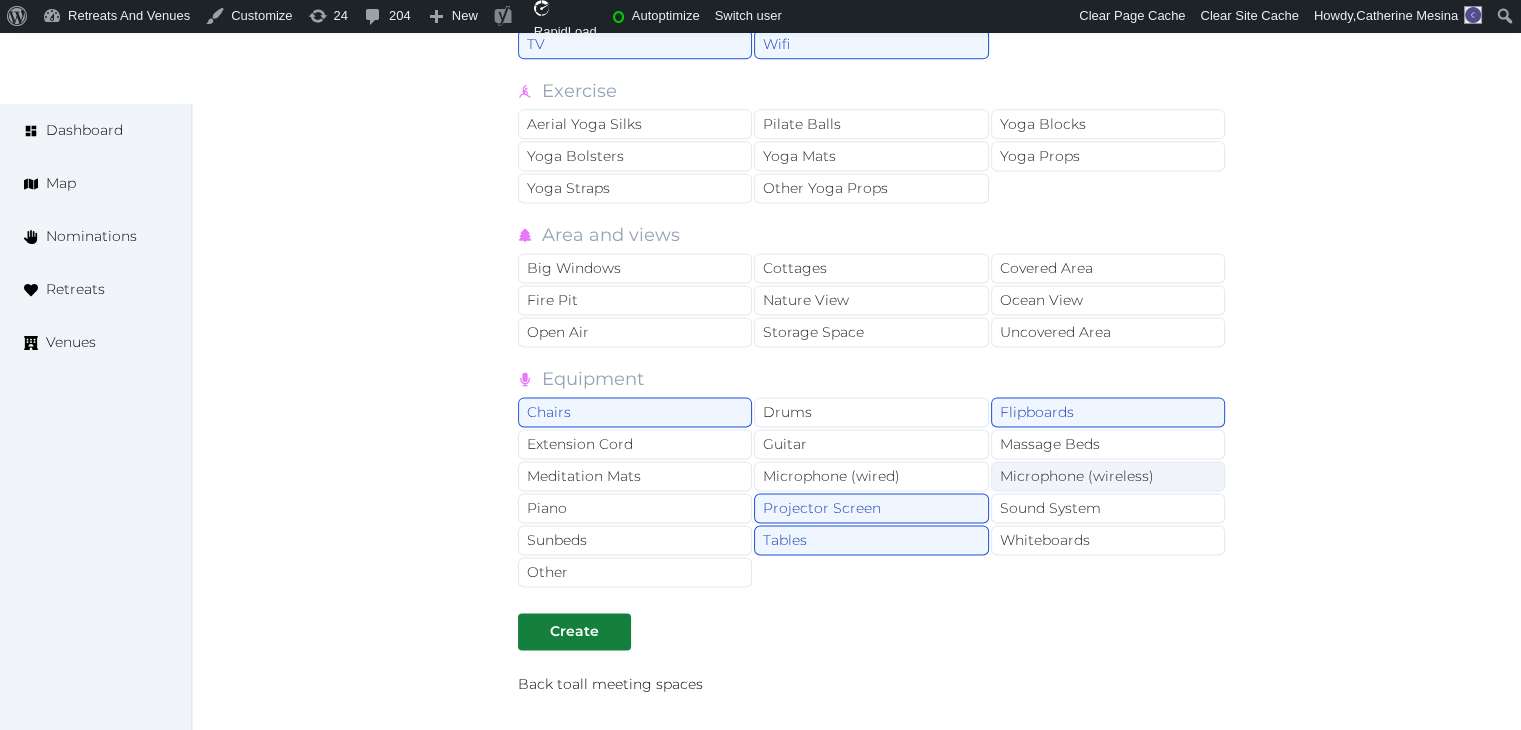 click on "Microphone (wireless)" at bounding box center (1108, 476) 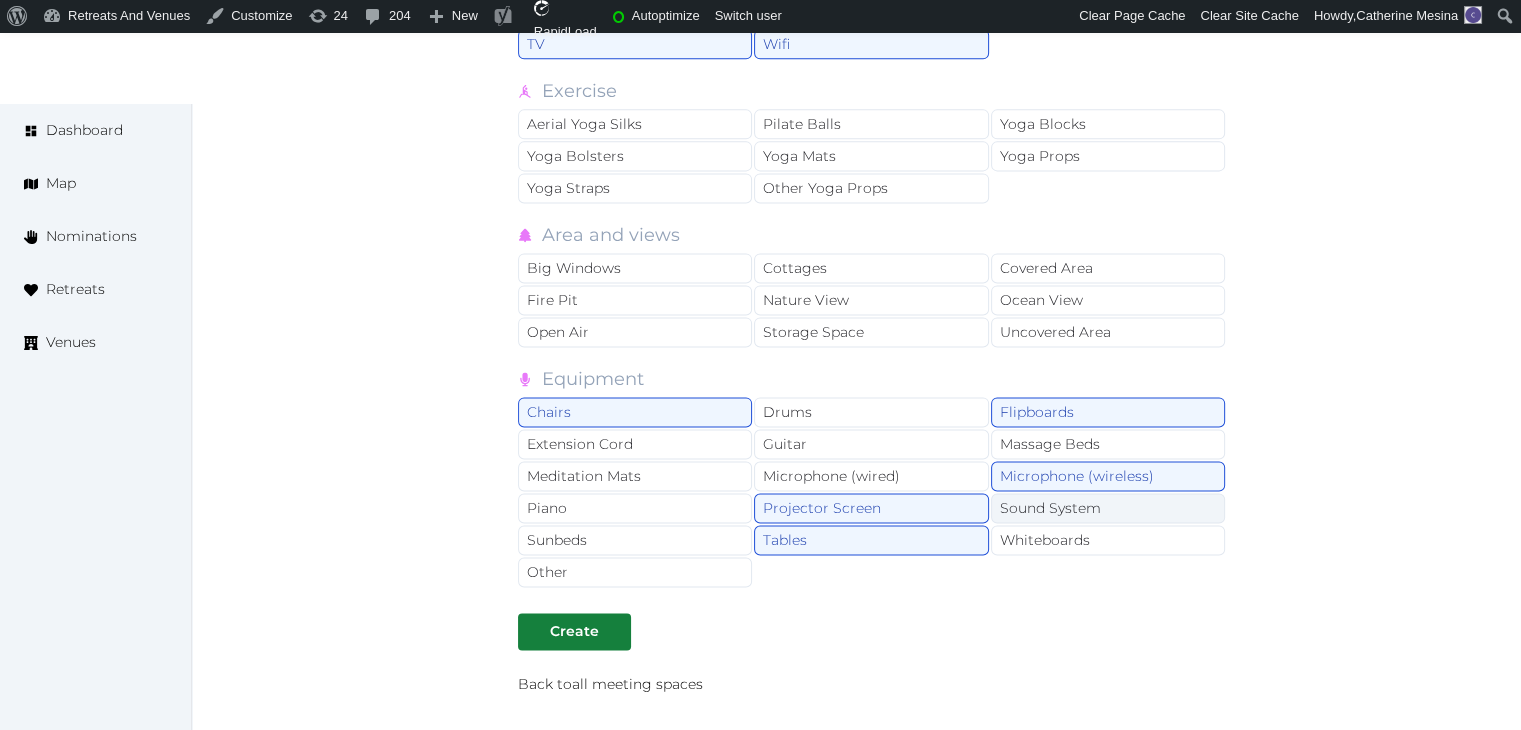 click on "Sound System" at bounding box center [1108, 508] 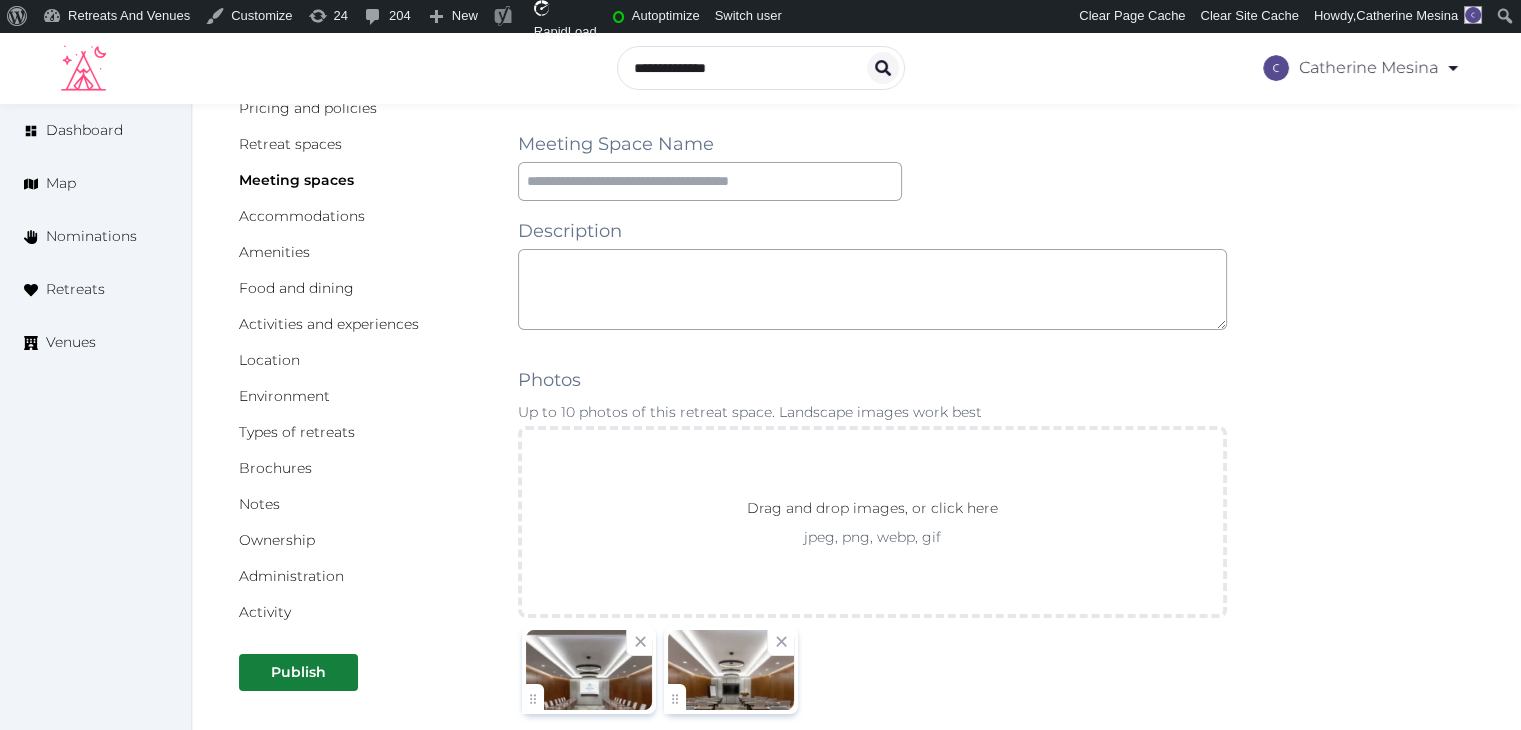scroll, scrollTop: 0, scrollLeft: 0, axis: both 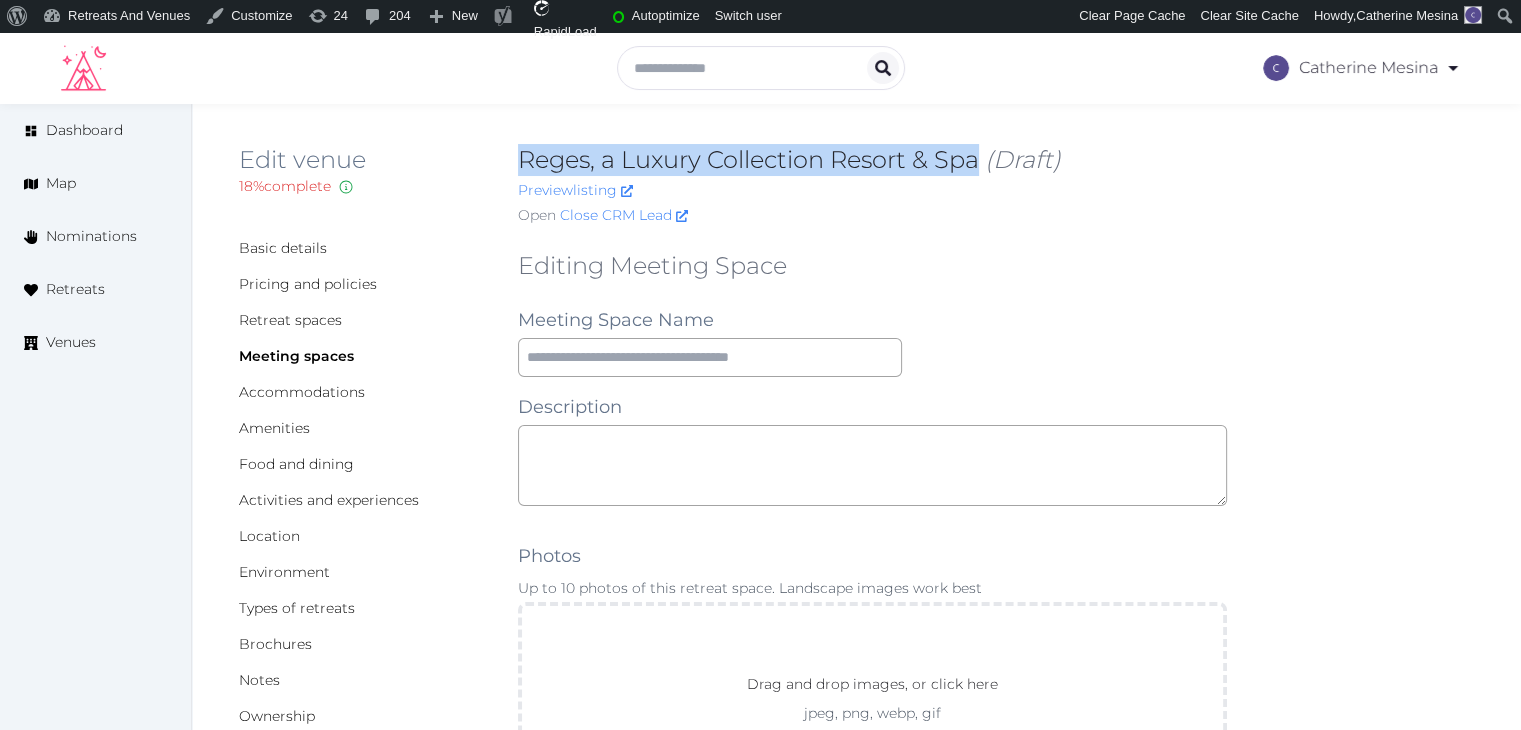 drag, startPoint x: 516, startPoint y: 153, endPoint x: 982, endPoint y: 161, distance: 466.06866 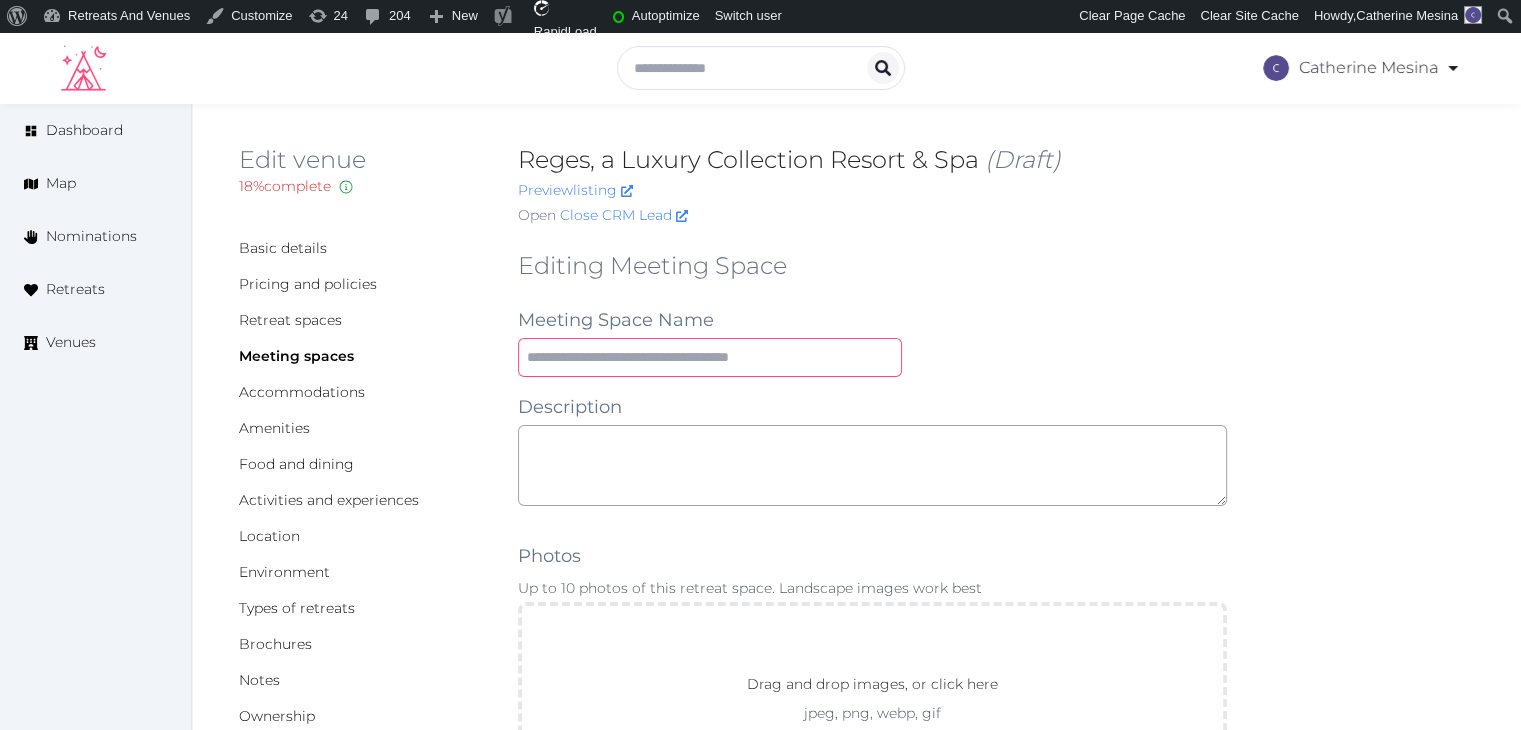click at bounding box center [710, 357] 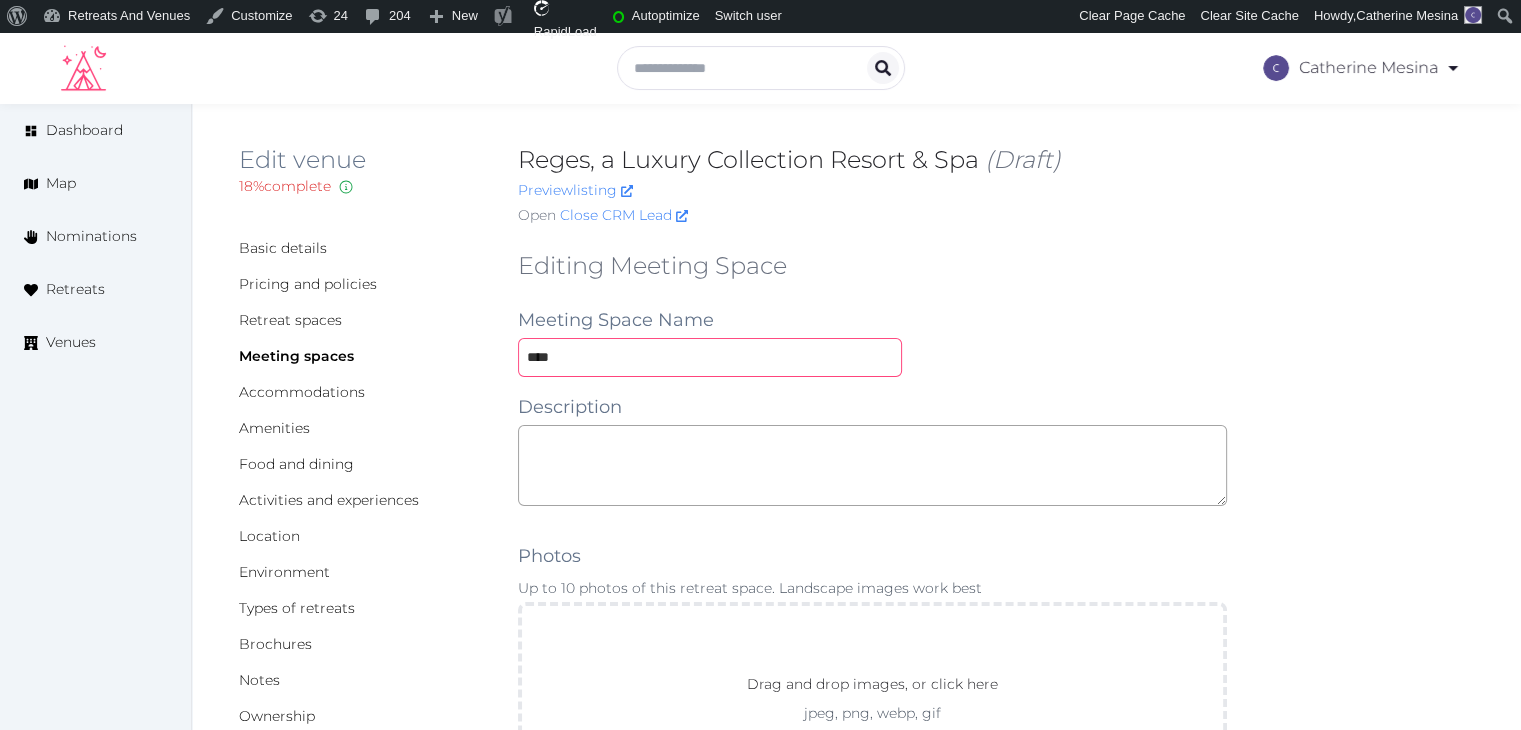 click on "****" at bounding box center [710, 357] 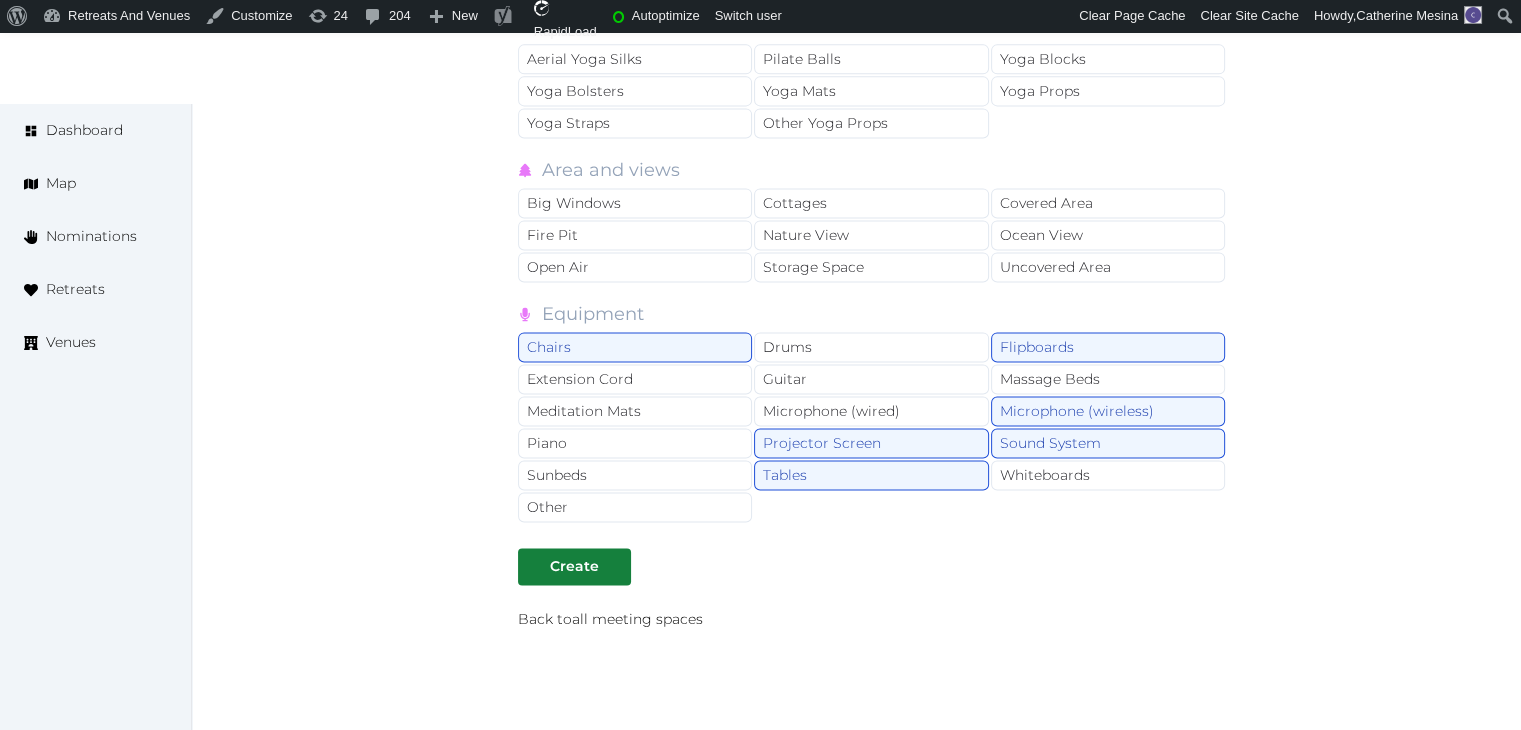 scroll, scrollTop: 2883, scrollLeft: 0, axis: vertical 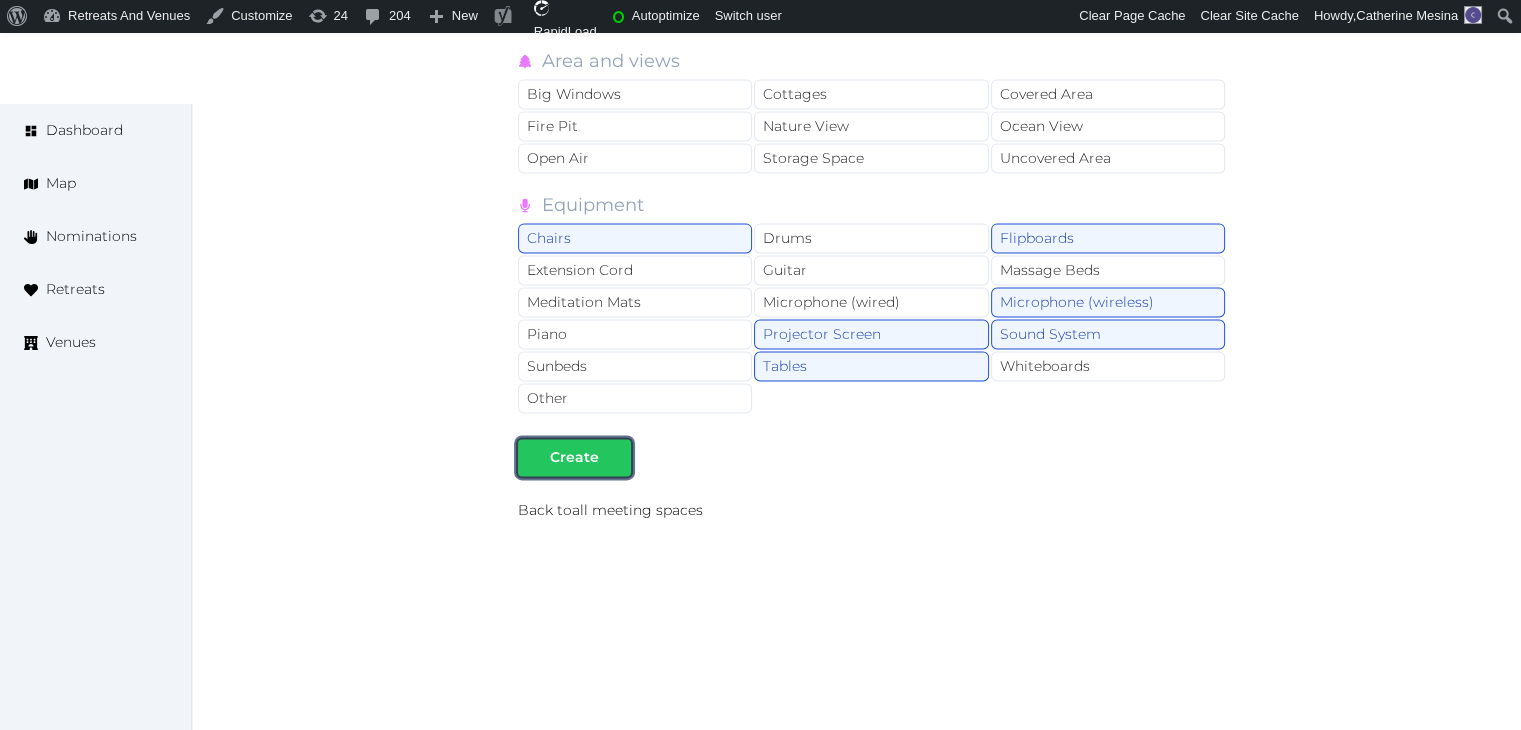 drag, startPoint x: 589, startPoint y: 436, endPoint x: 596, endPoint y: 450, distance: 15.652476 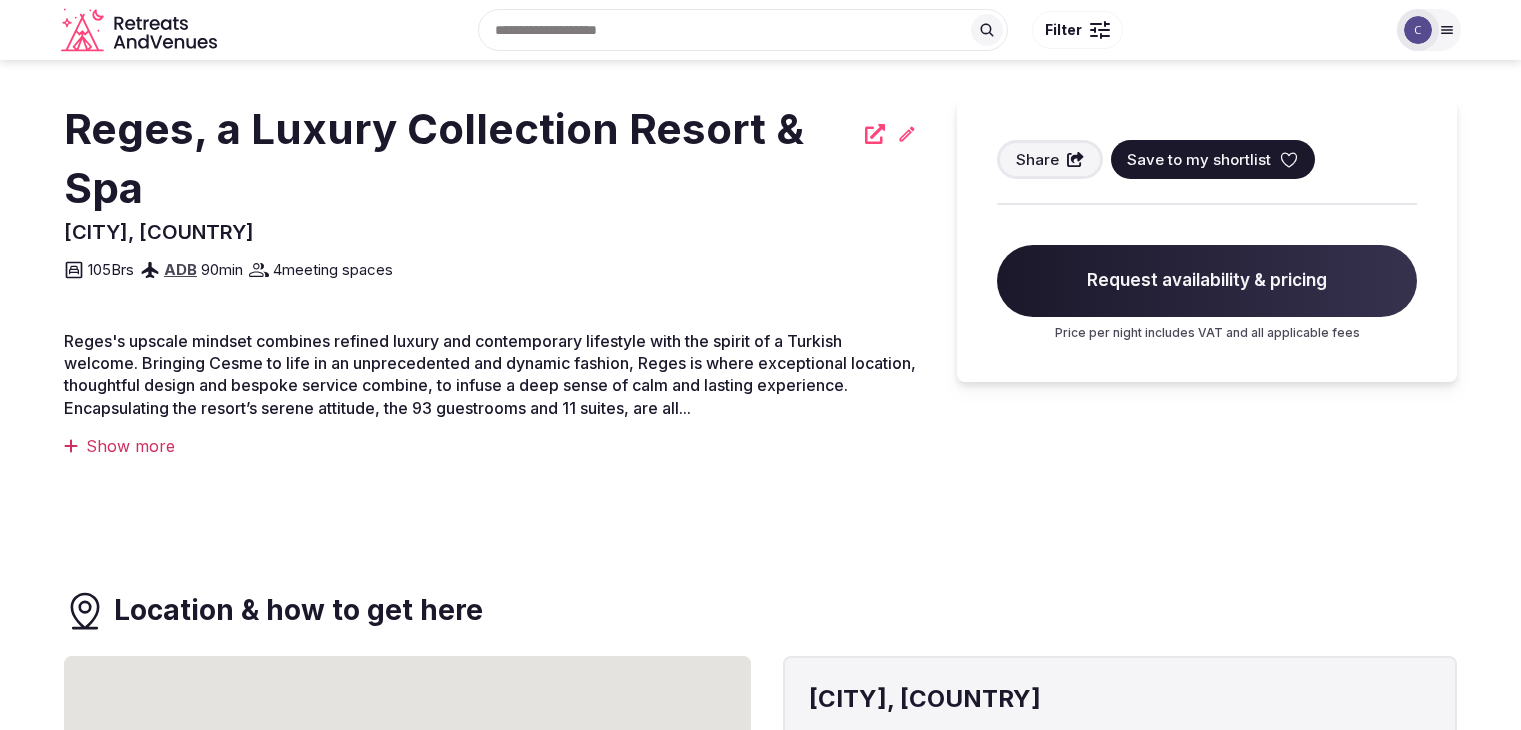 scroll, scrollTop: 0, scrollLeft: 0, axis: both 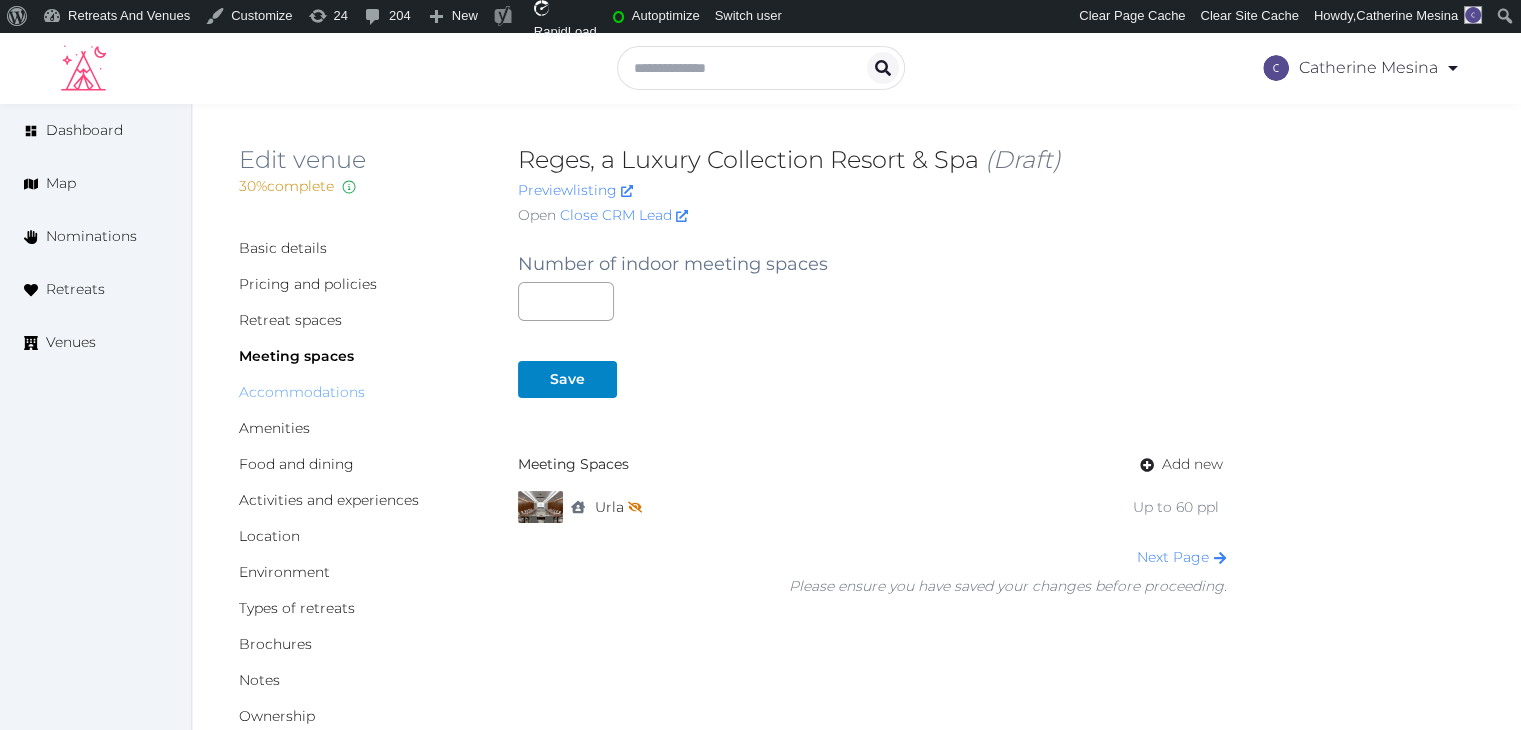 click on "Accommodations" at bounding box center (302, 392) 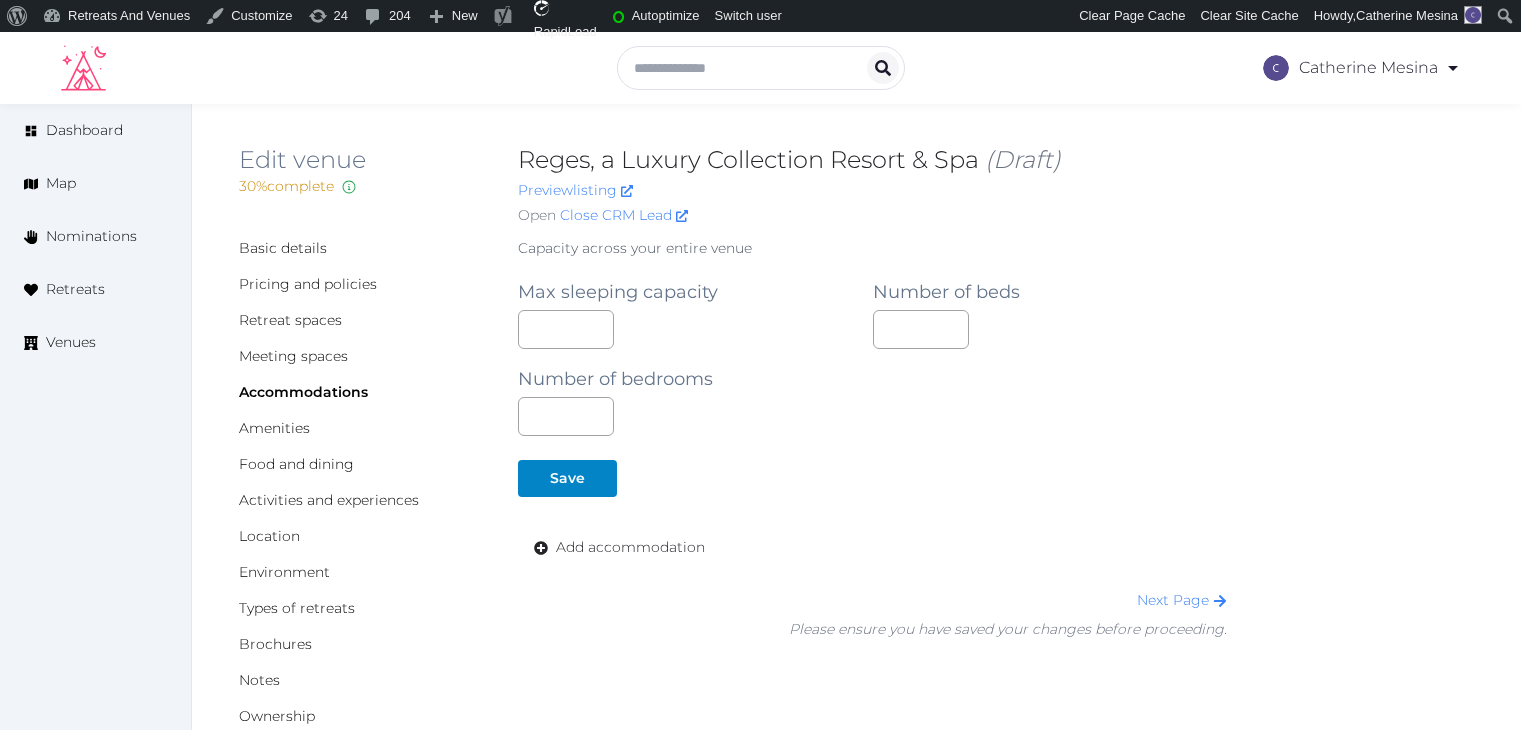 scroll, scrollTop: 0, scrollLeft: 0, axis: both 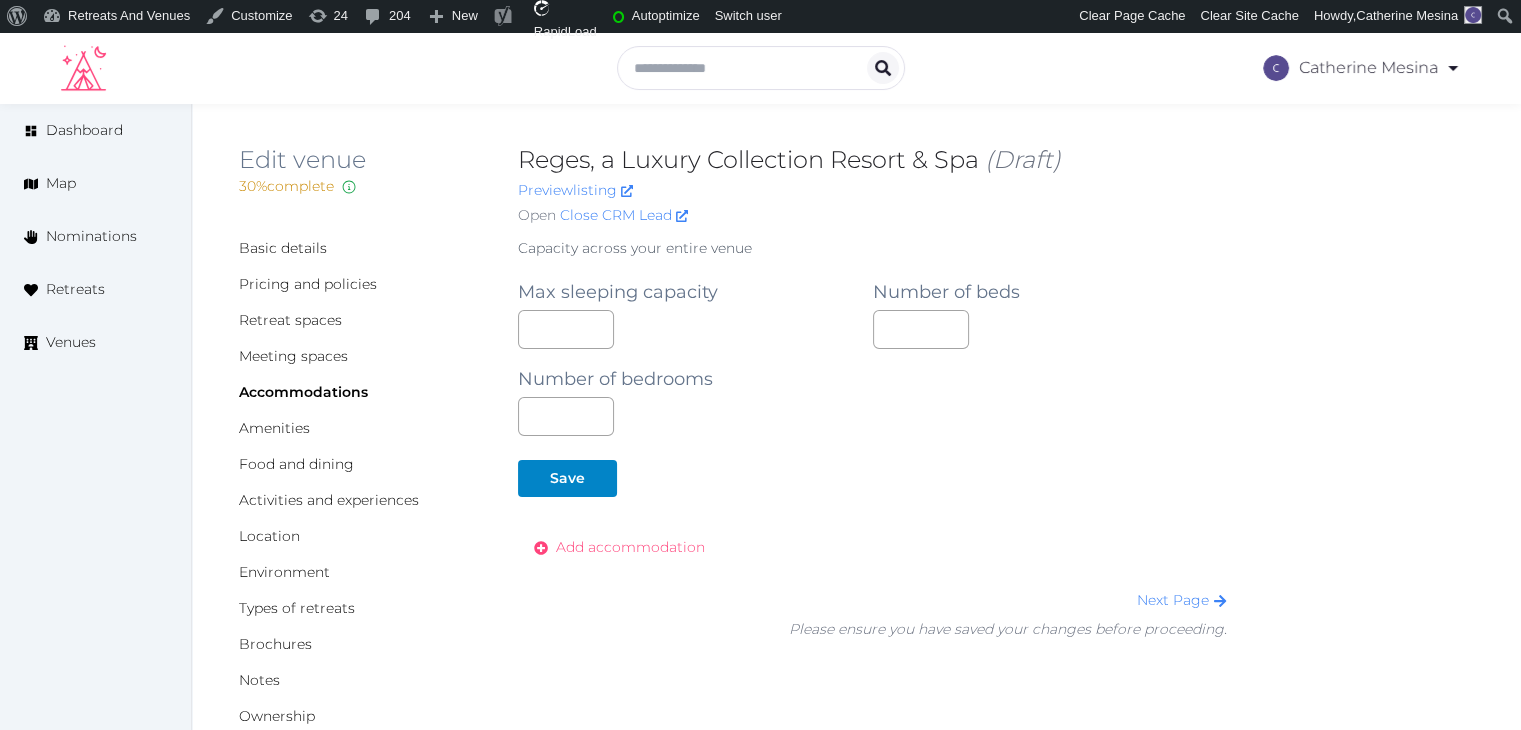 click on "Add accommodation" at bounding box center [630, 547] 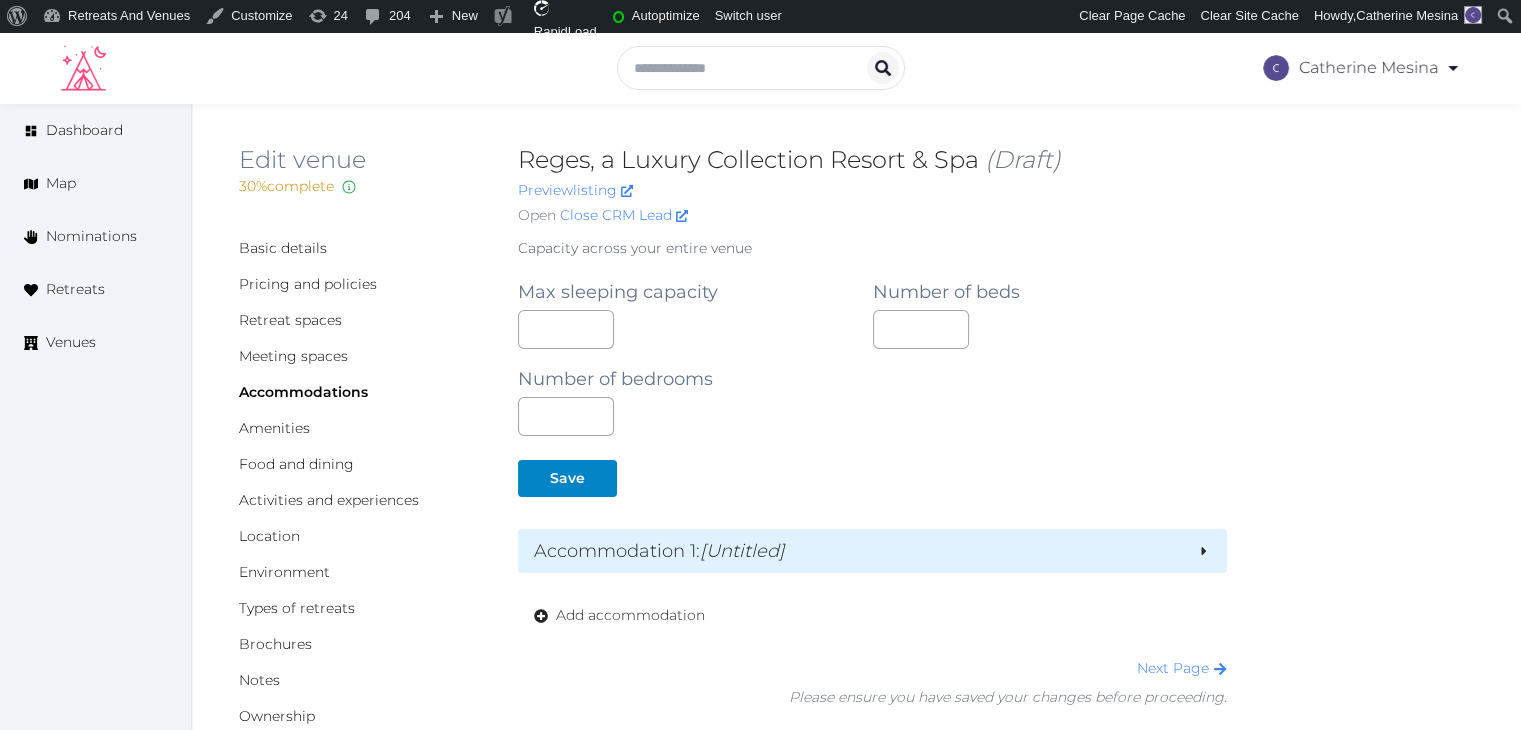 click on "Accommodation 1 :  [Untitled]" at bounding box center (857, 551) 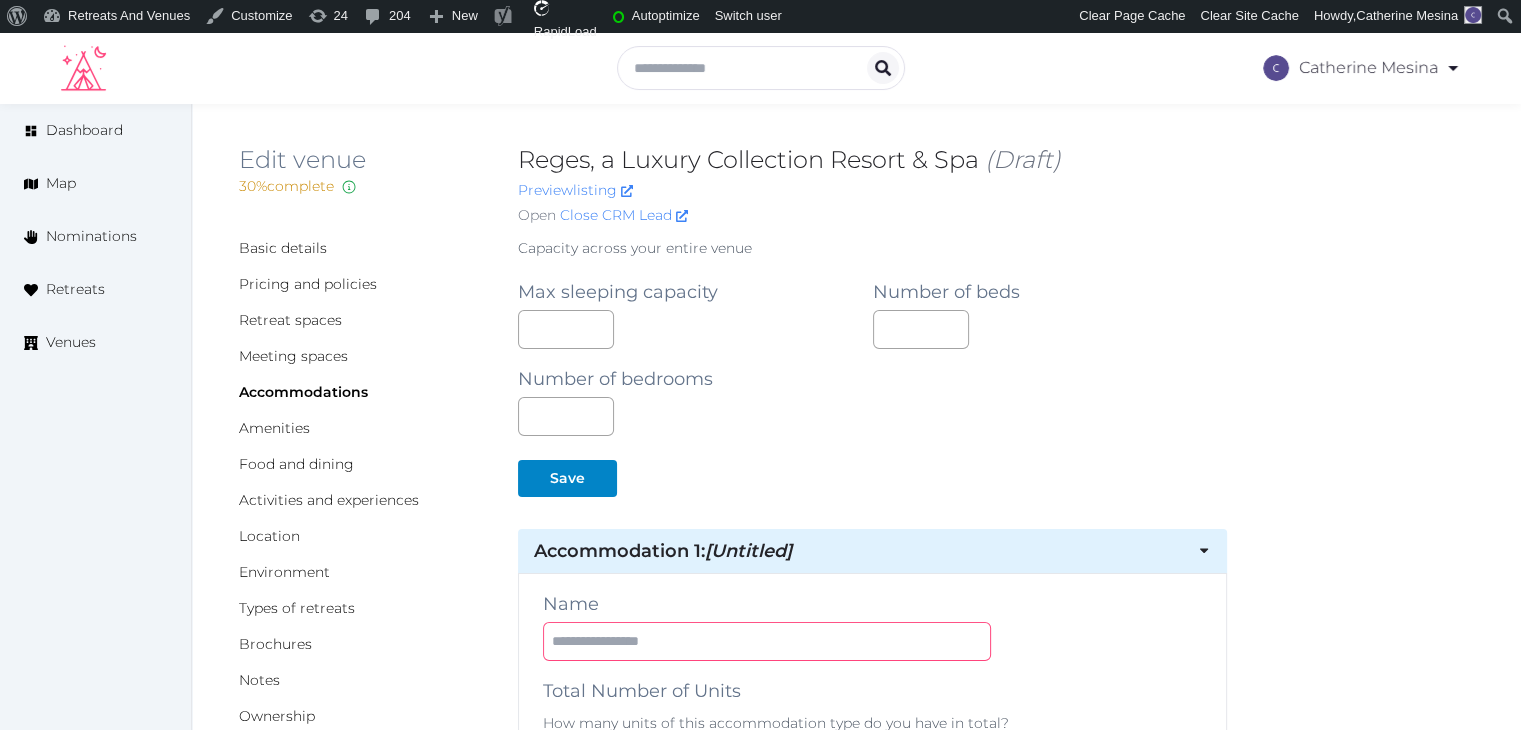 click at bounding box center (767, 641) 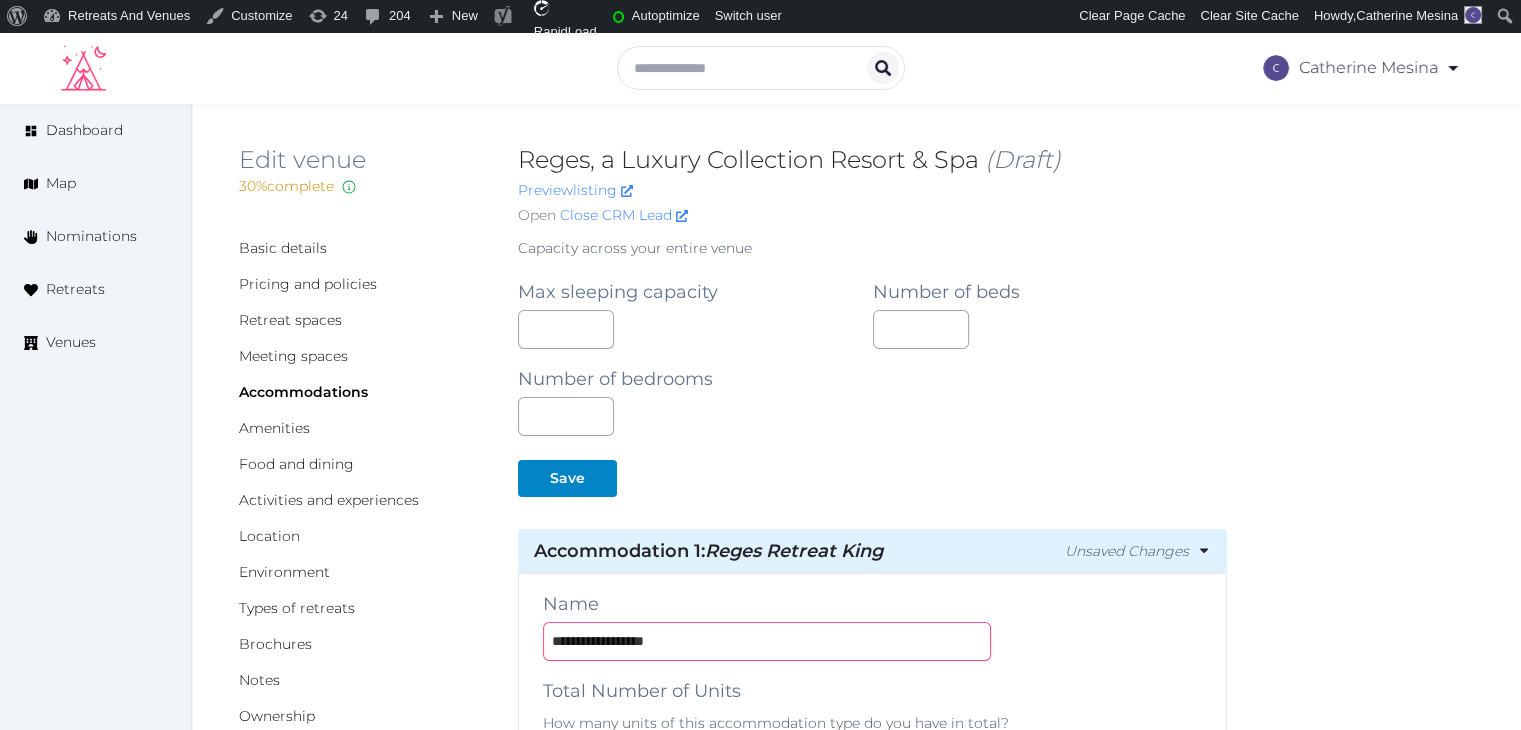 type on "**********" 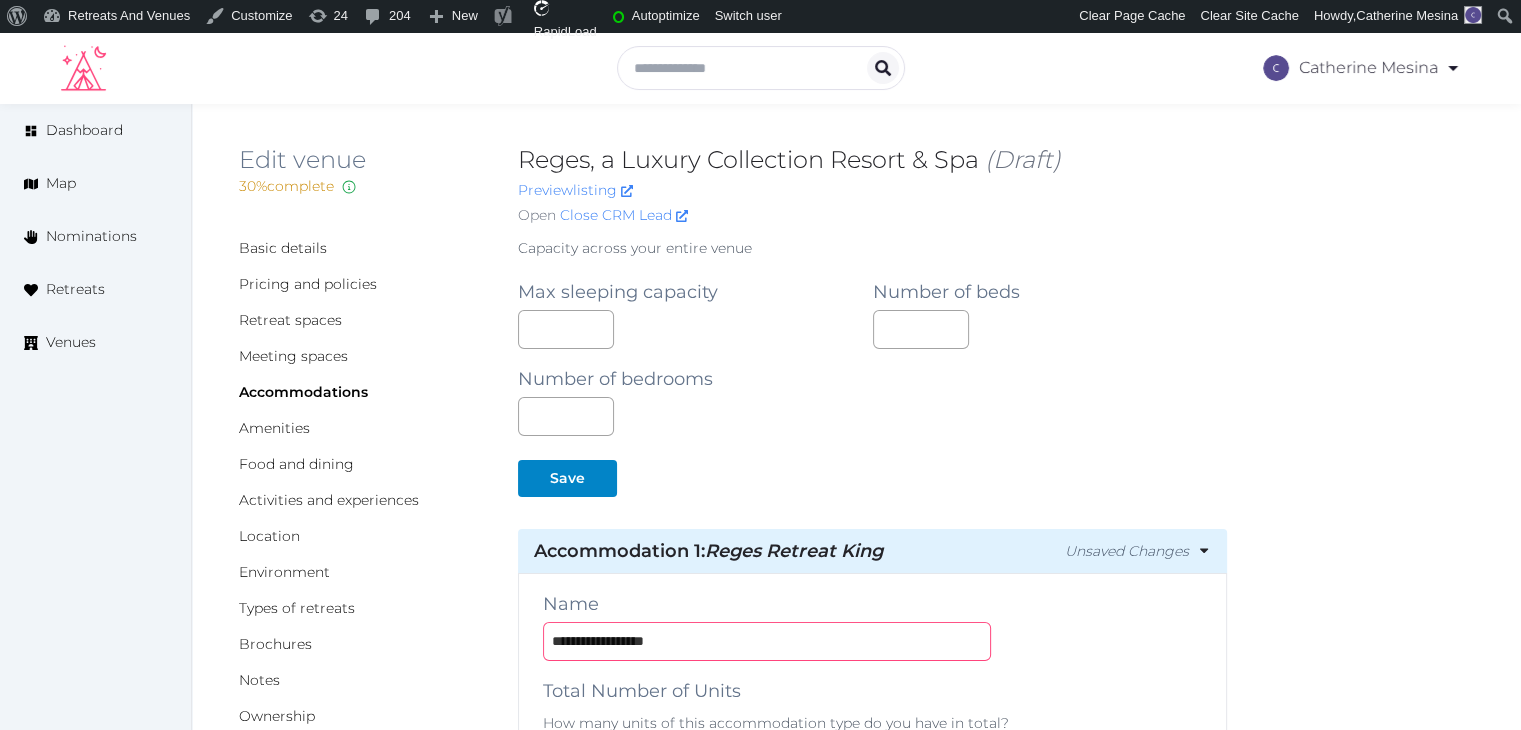 scroll, scrollTop: 200, scrollLeft: 0, axis: vertical 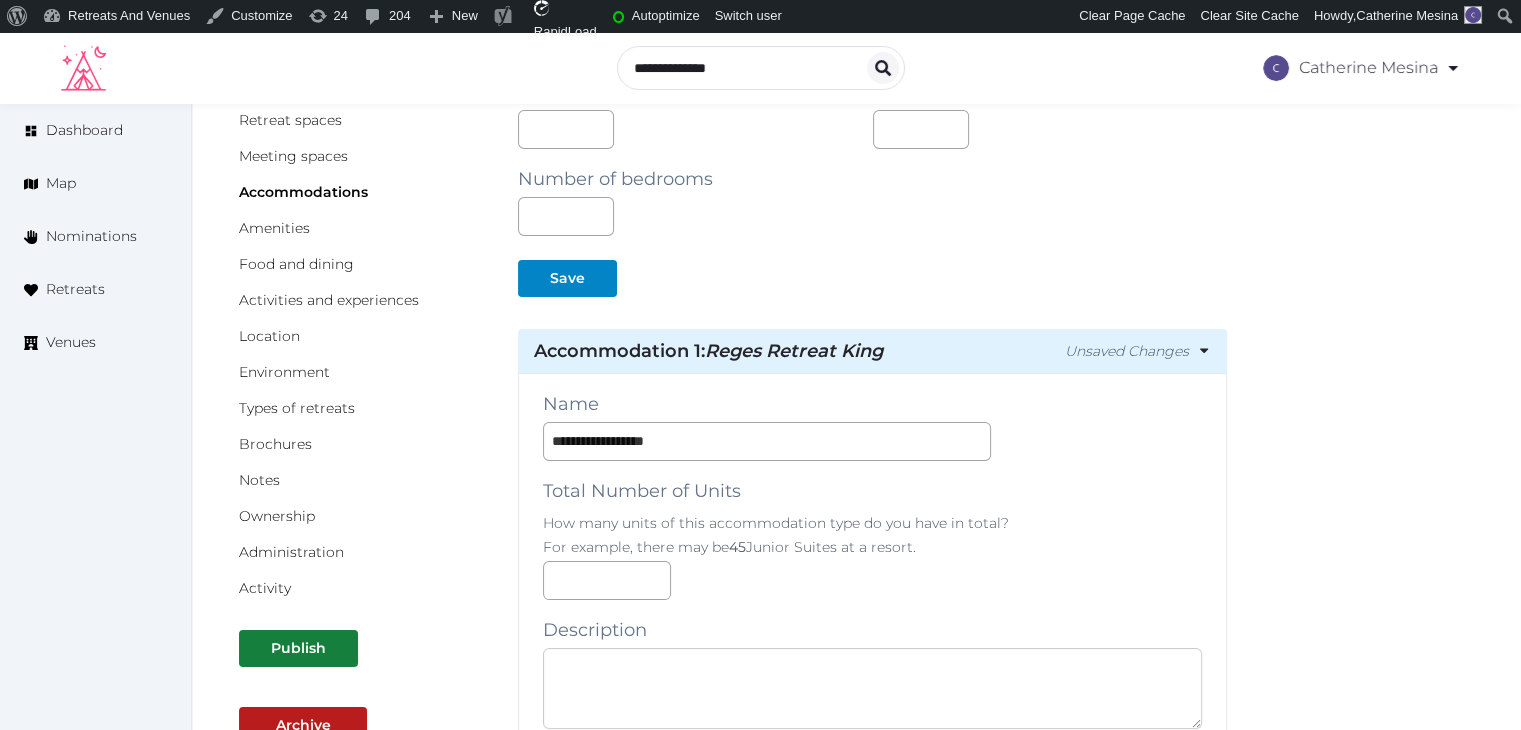 click at bounding box center (872, 688) 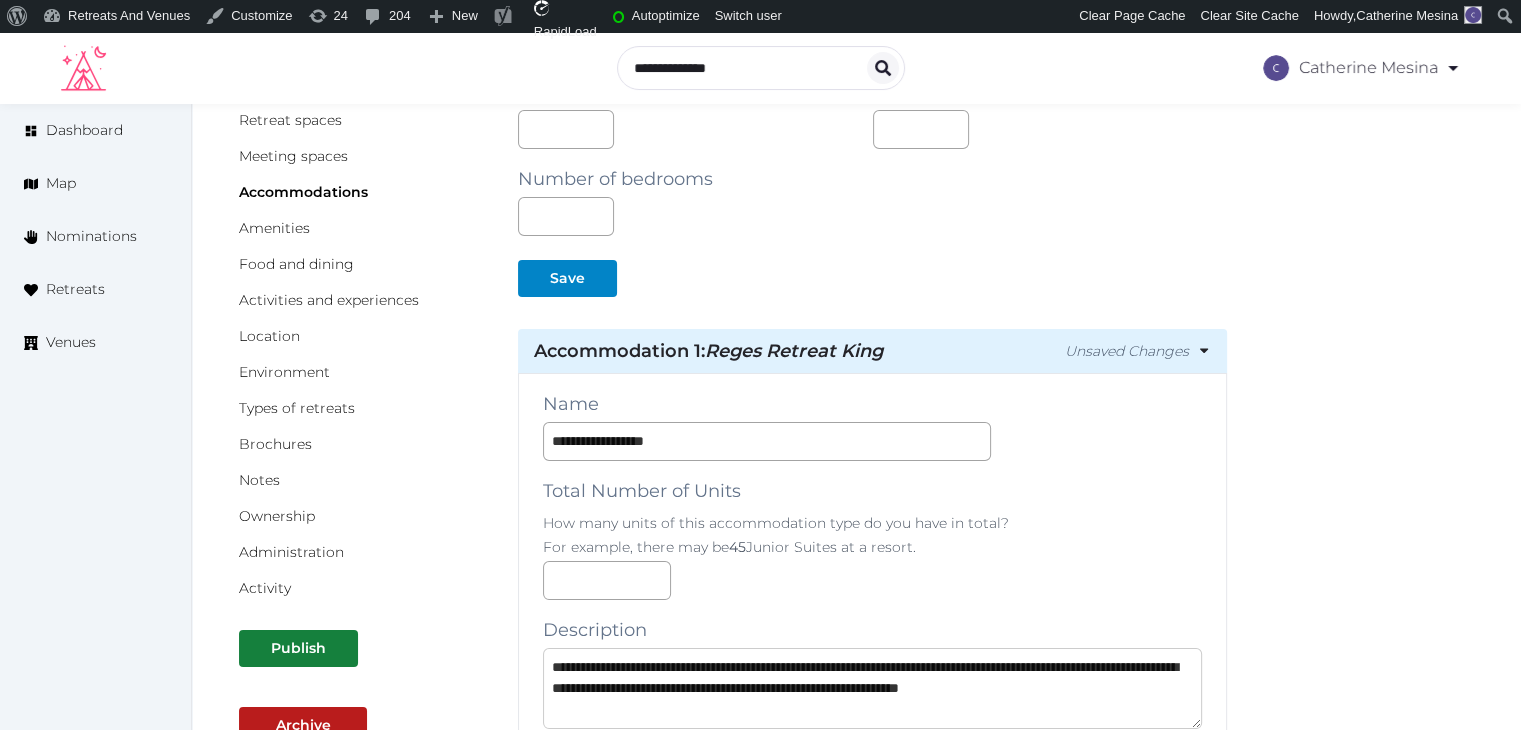 scroll, scrollTop: 0, scrollLeft: 0, axis: both 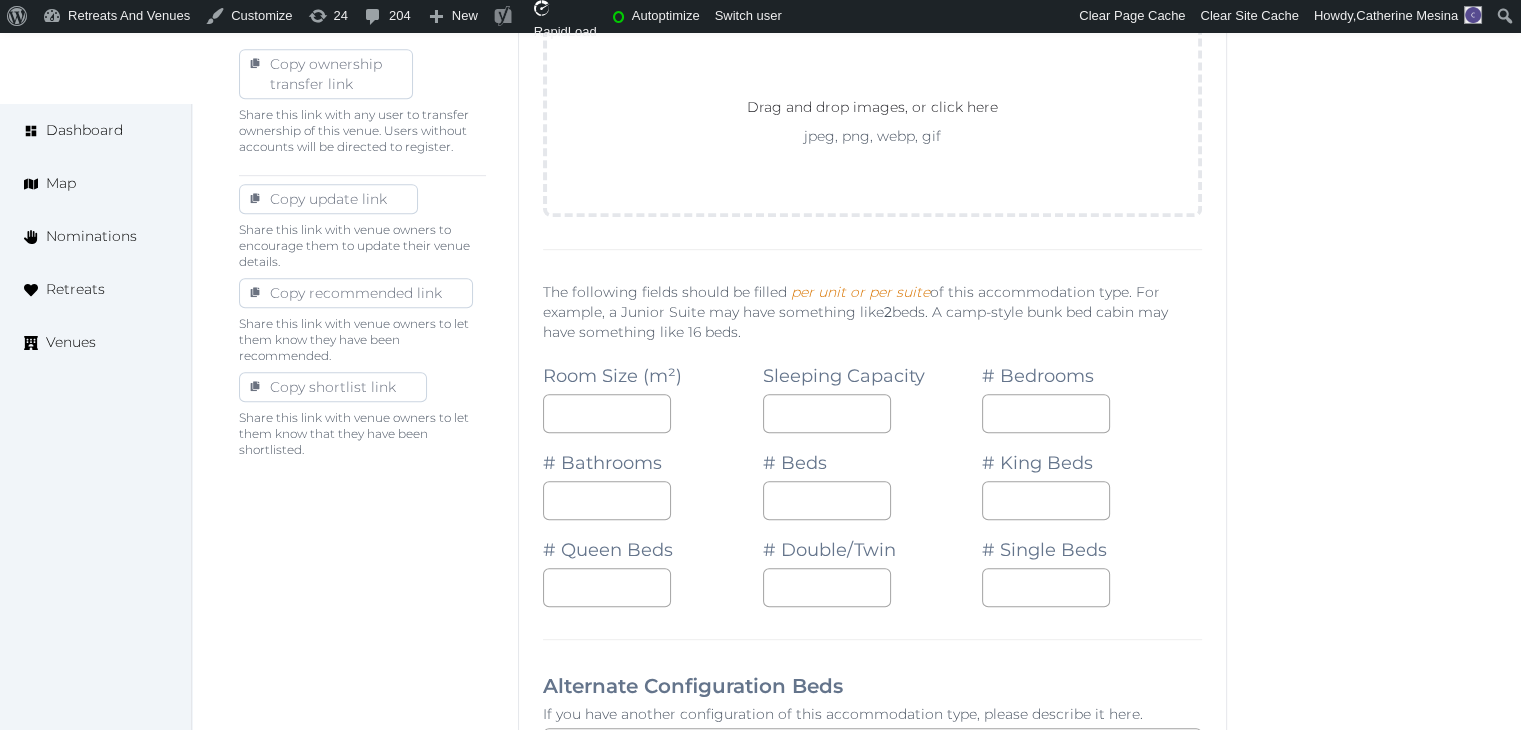 type on "**********" 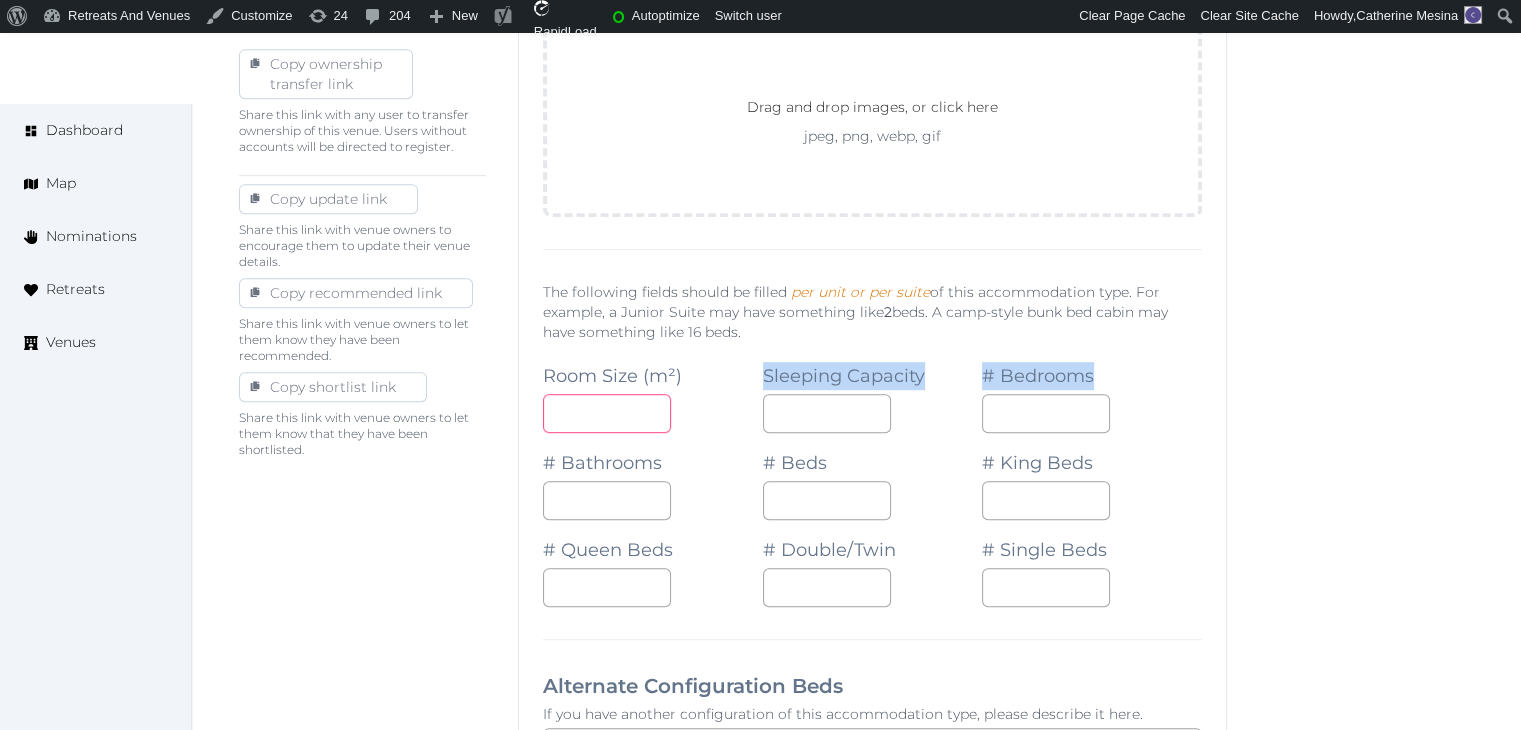 click at bounding box center [607, 413] 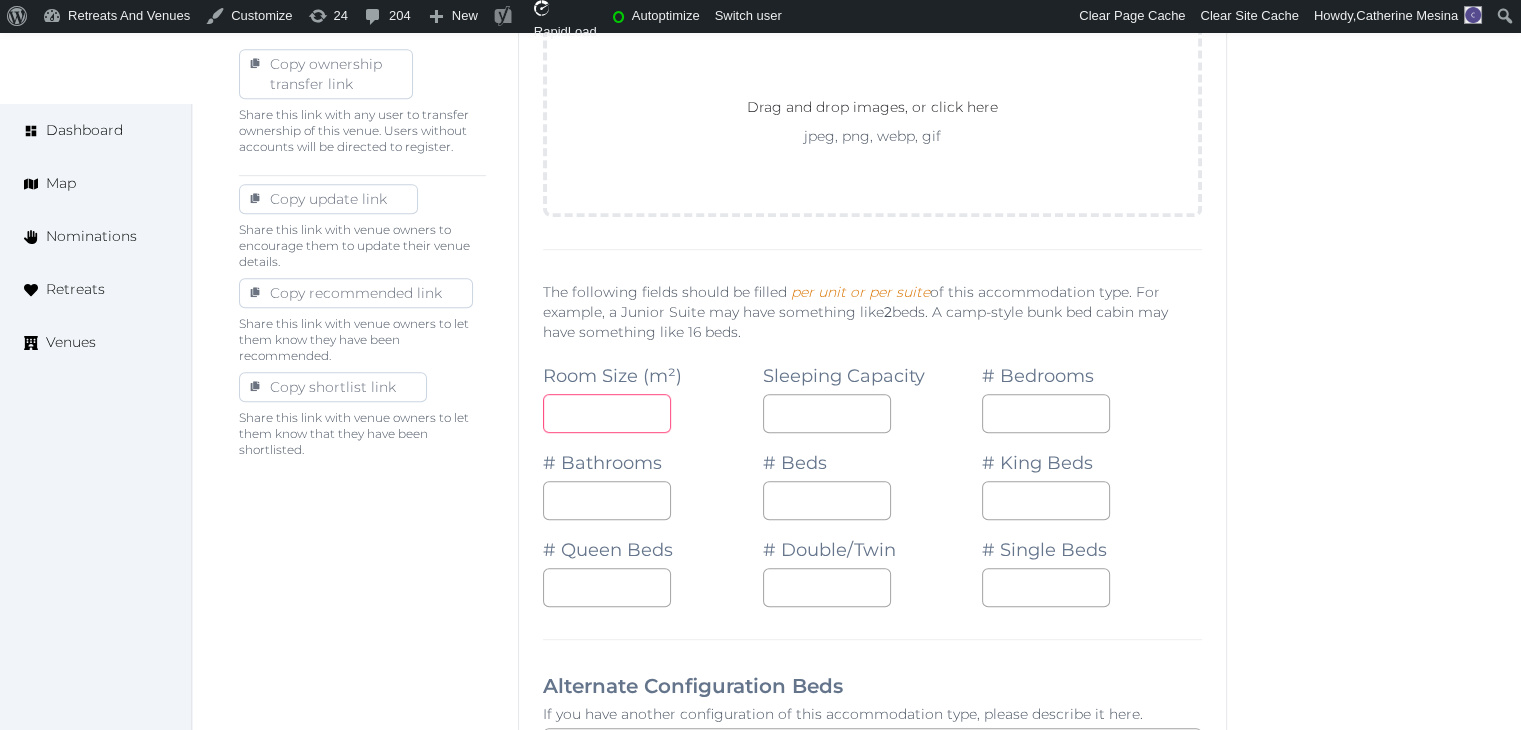 type on "**" 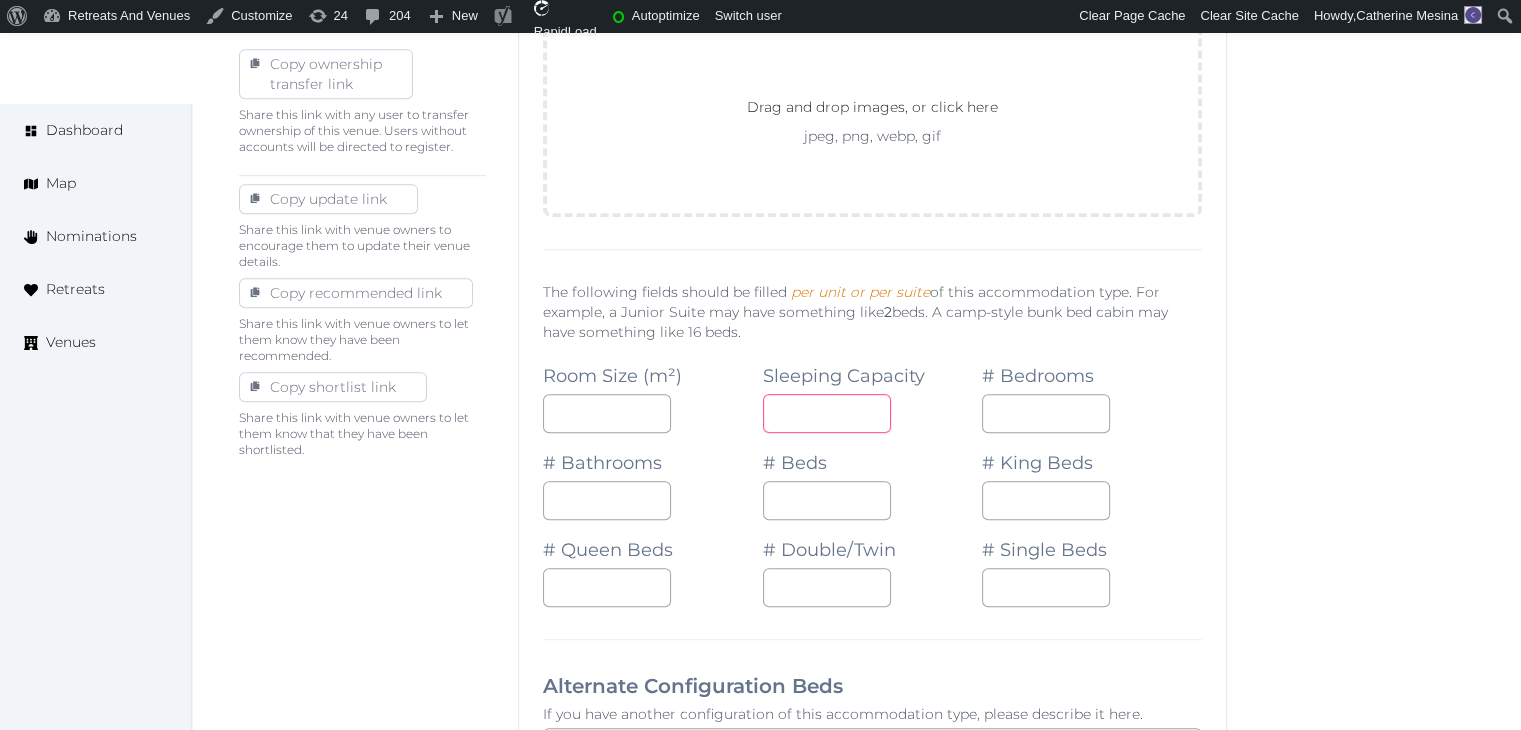 click at bounding box center [827, 413] 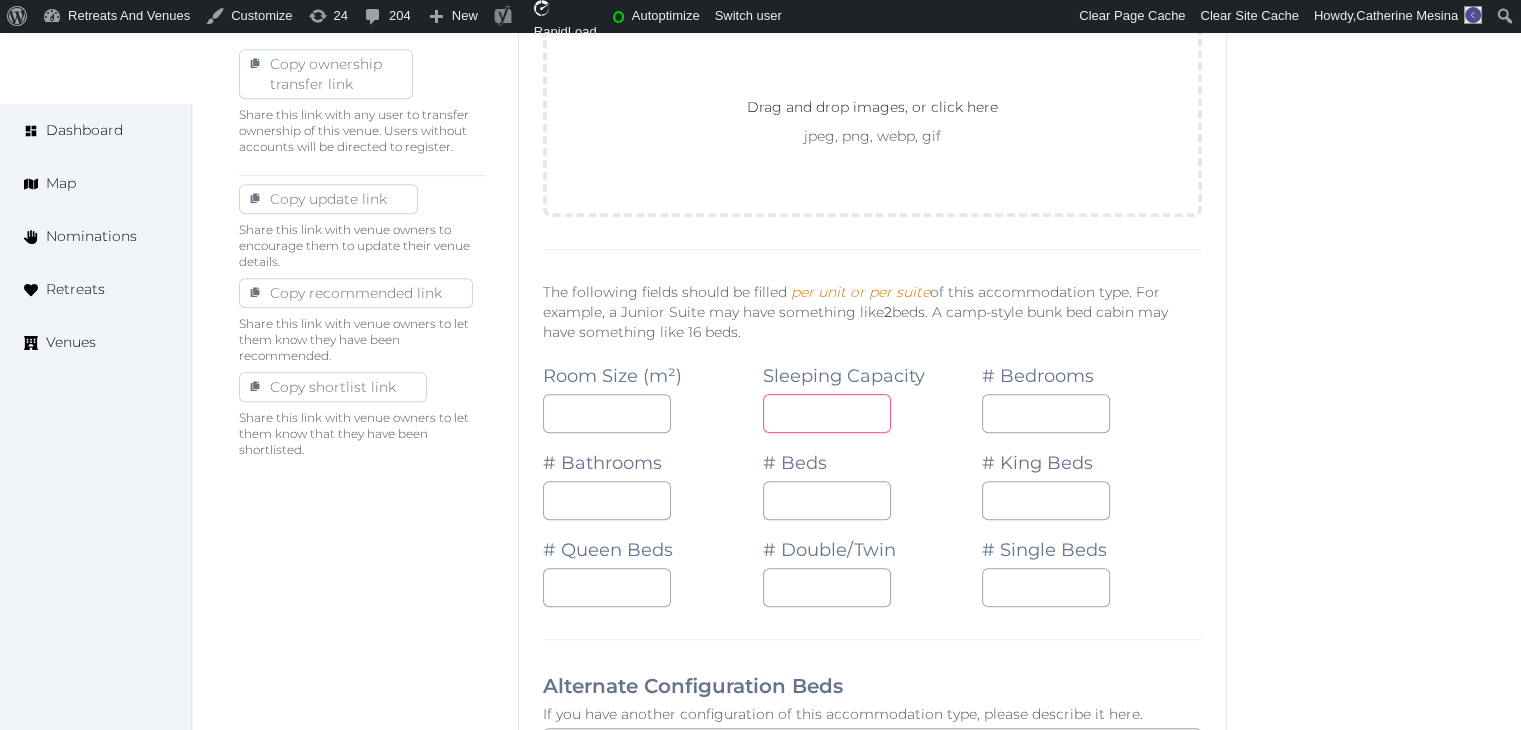type on "*" 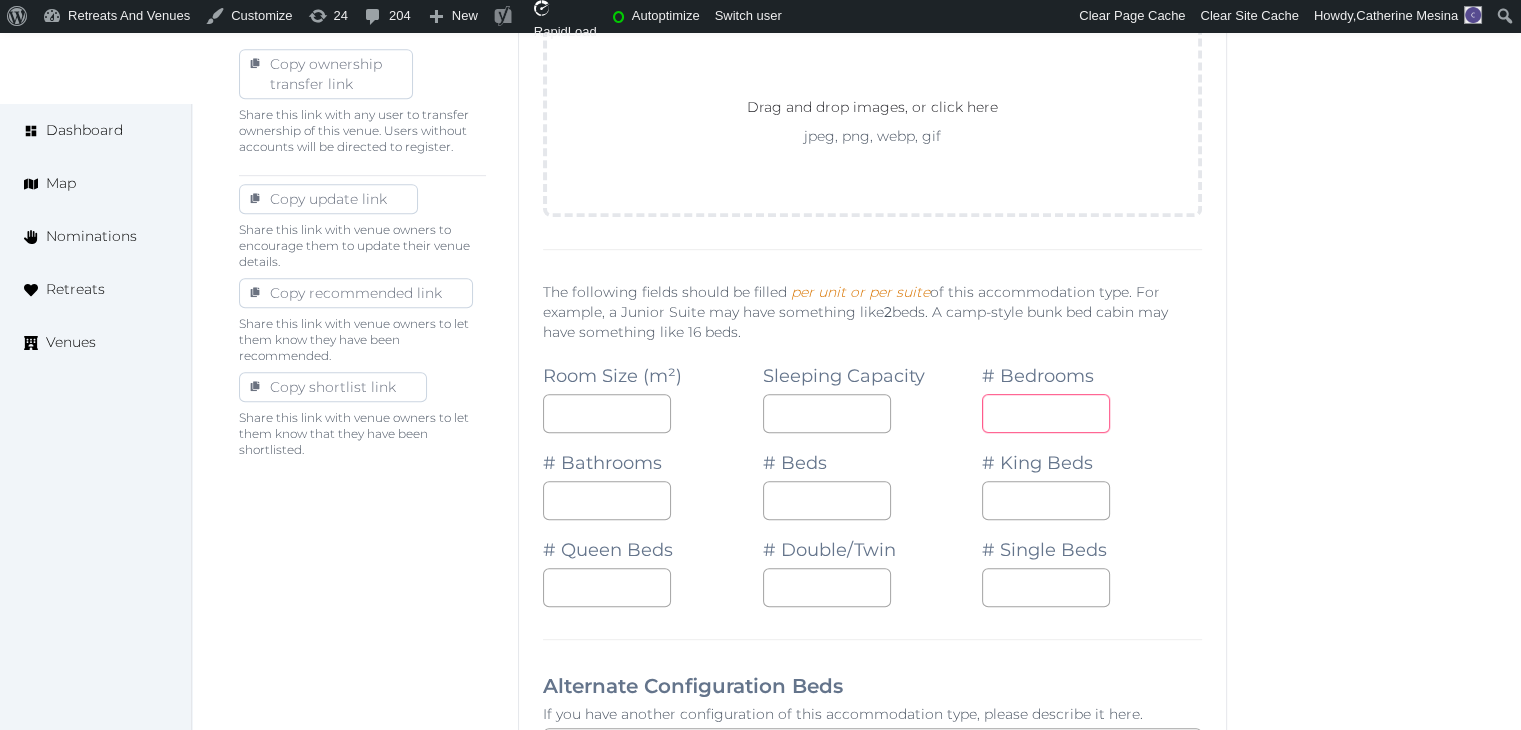 drag, startPoint x: 1092, startPoint y: 393, endPoint x: 1079, endPoint y: 398, distance: 13.928389 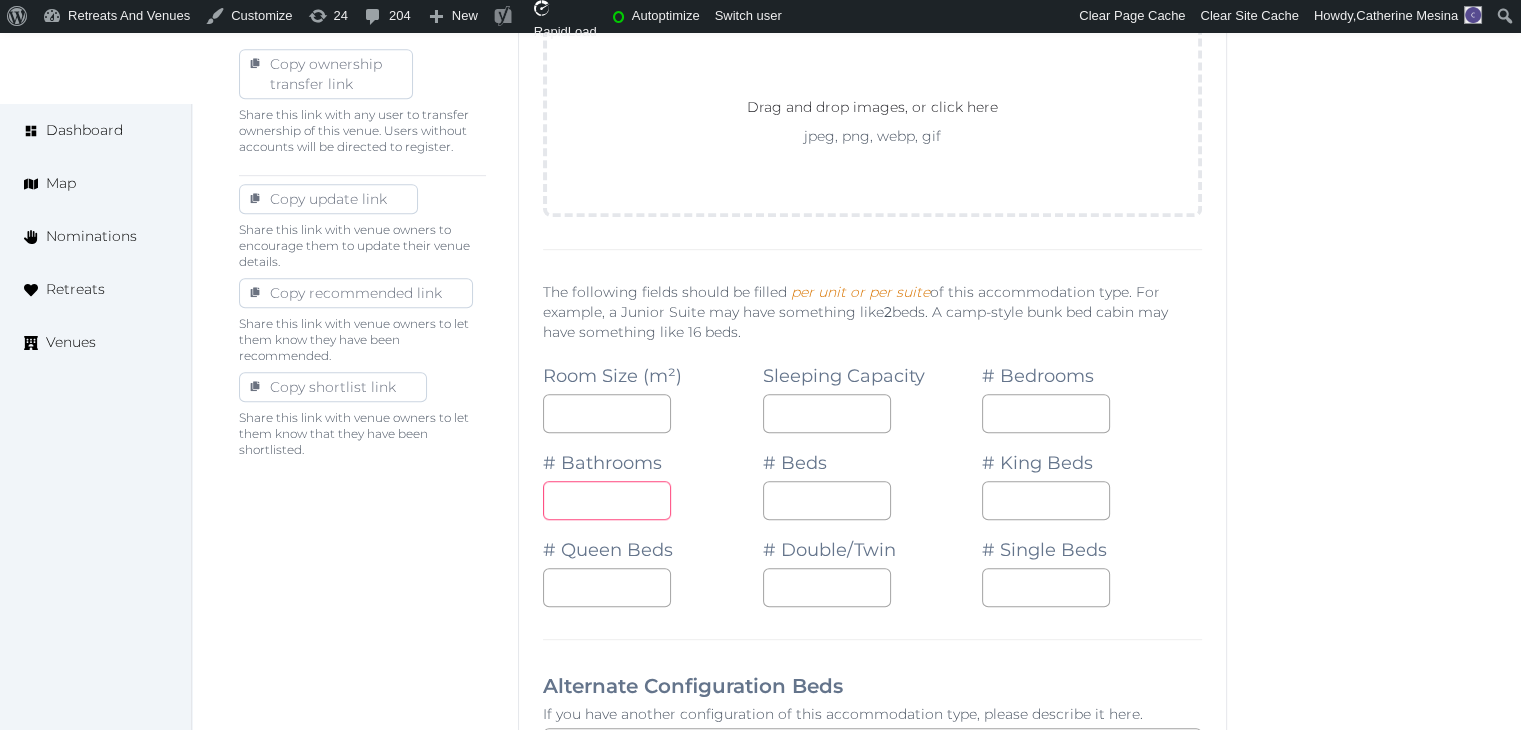 click at bounding box center (607, 500) 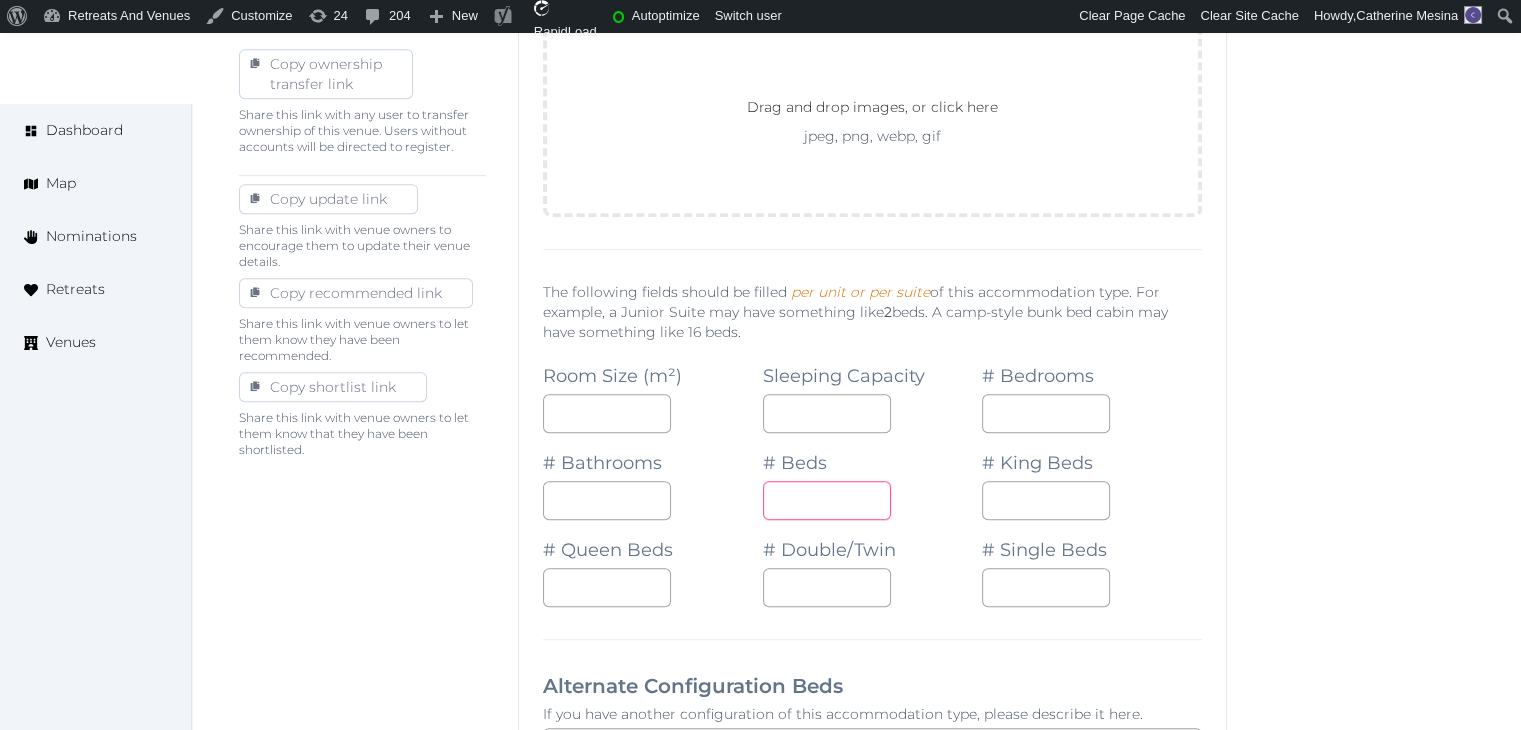 click at bounding box center (827, 500) 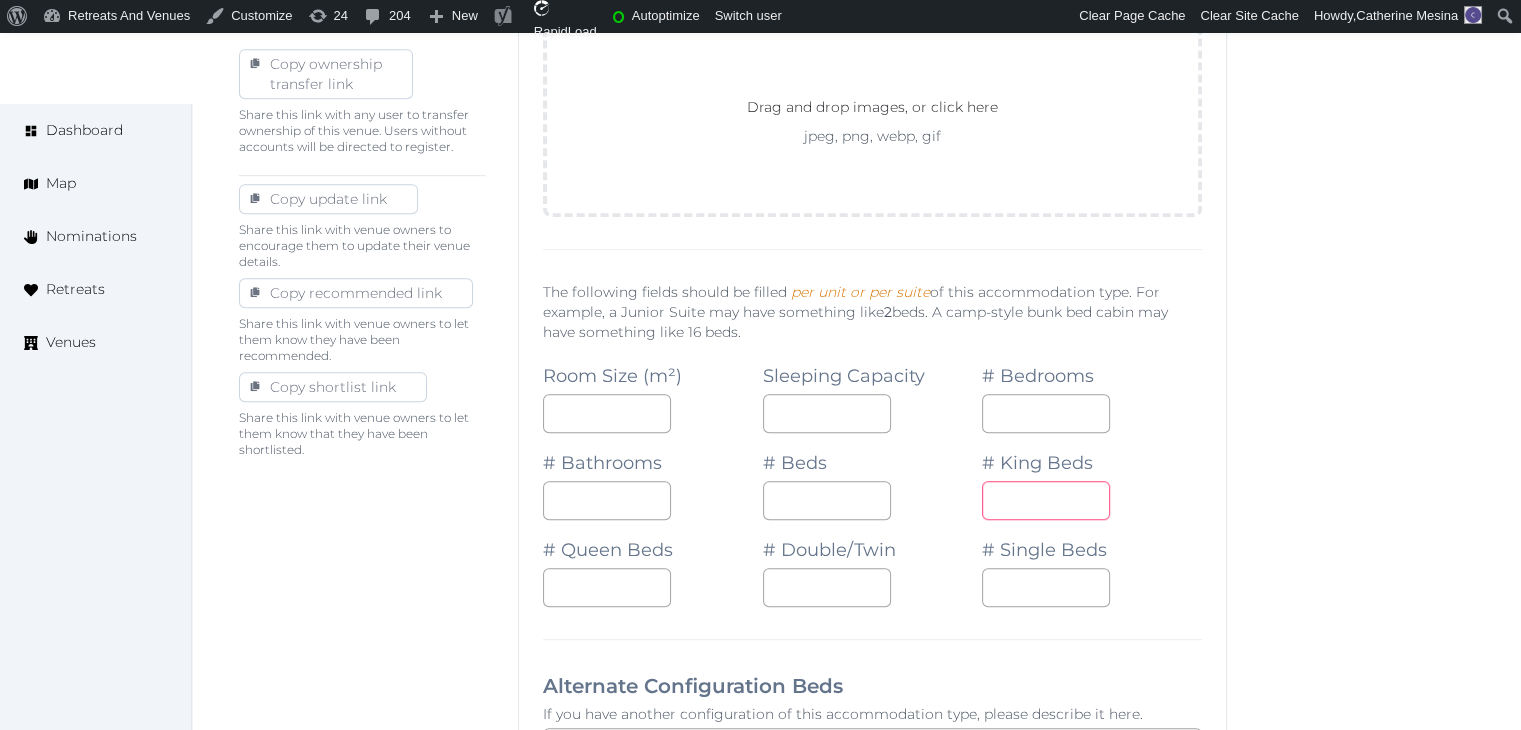 click at bounding box center [1046, 500] 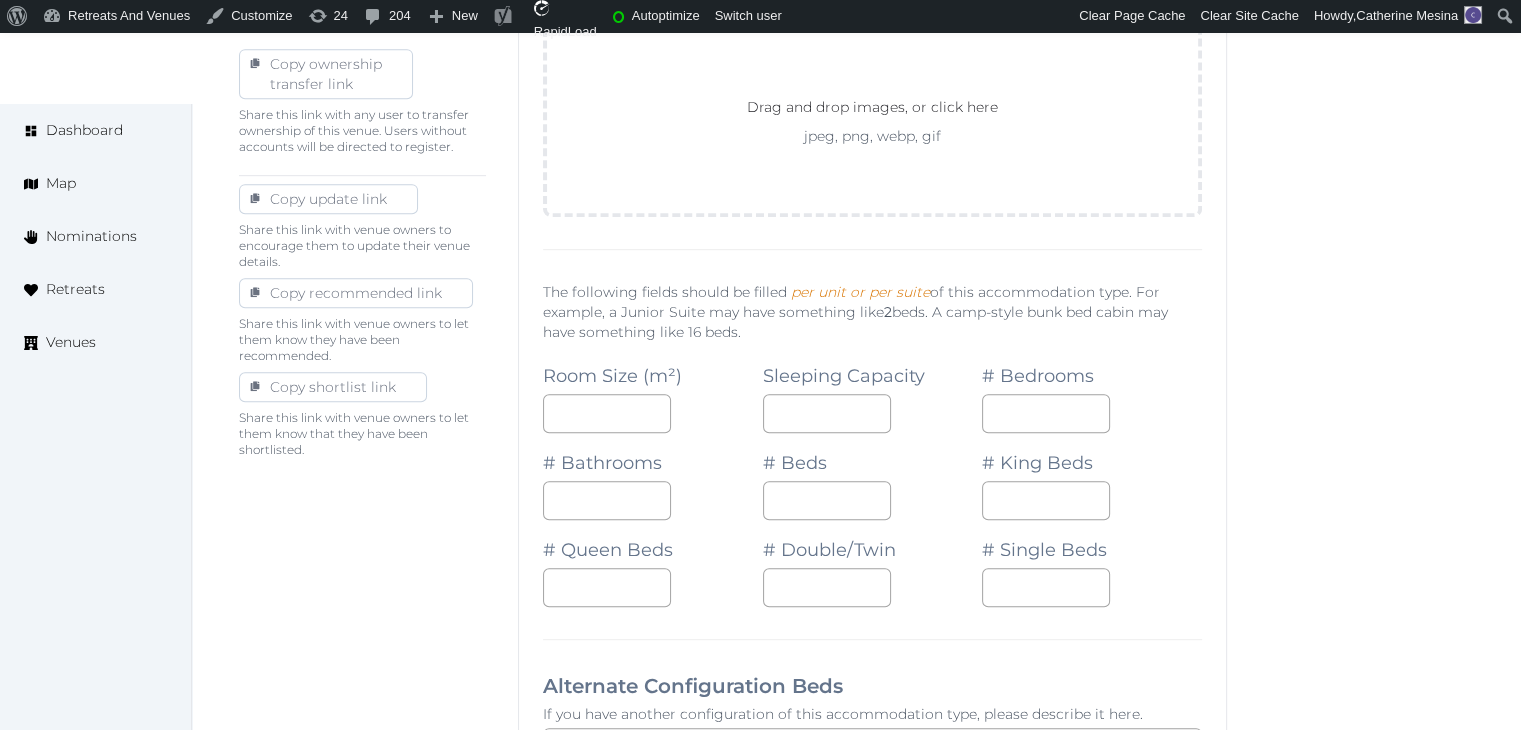 click on "**********" at bounding box center [872, 867] 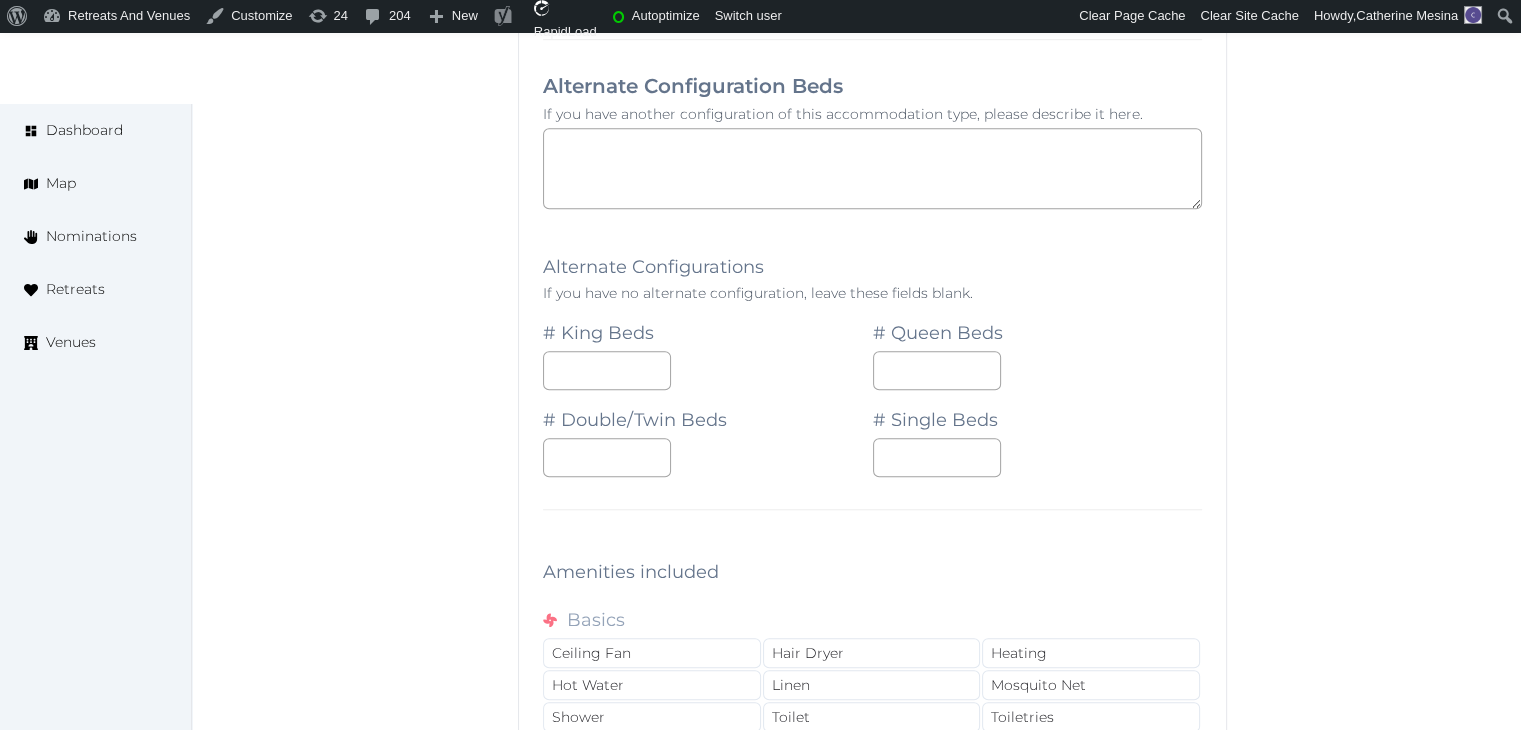 scroll, scrollTop: 1900, scrollLeft: 0, axis: vertical 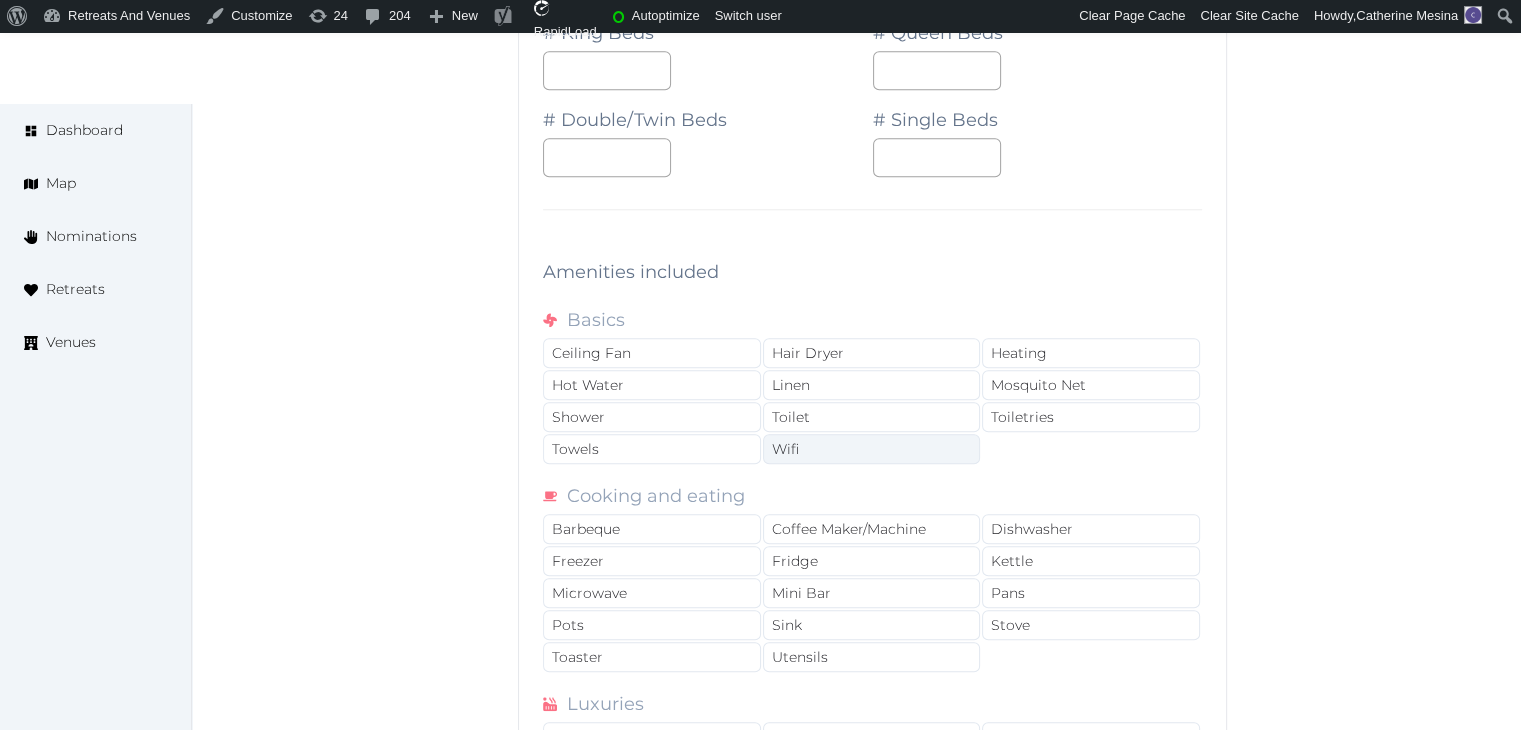 click on "Wifi" at bounding box center (872, 449) 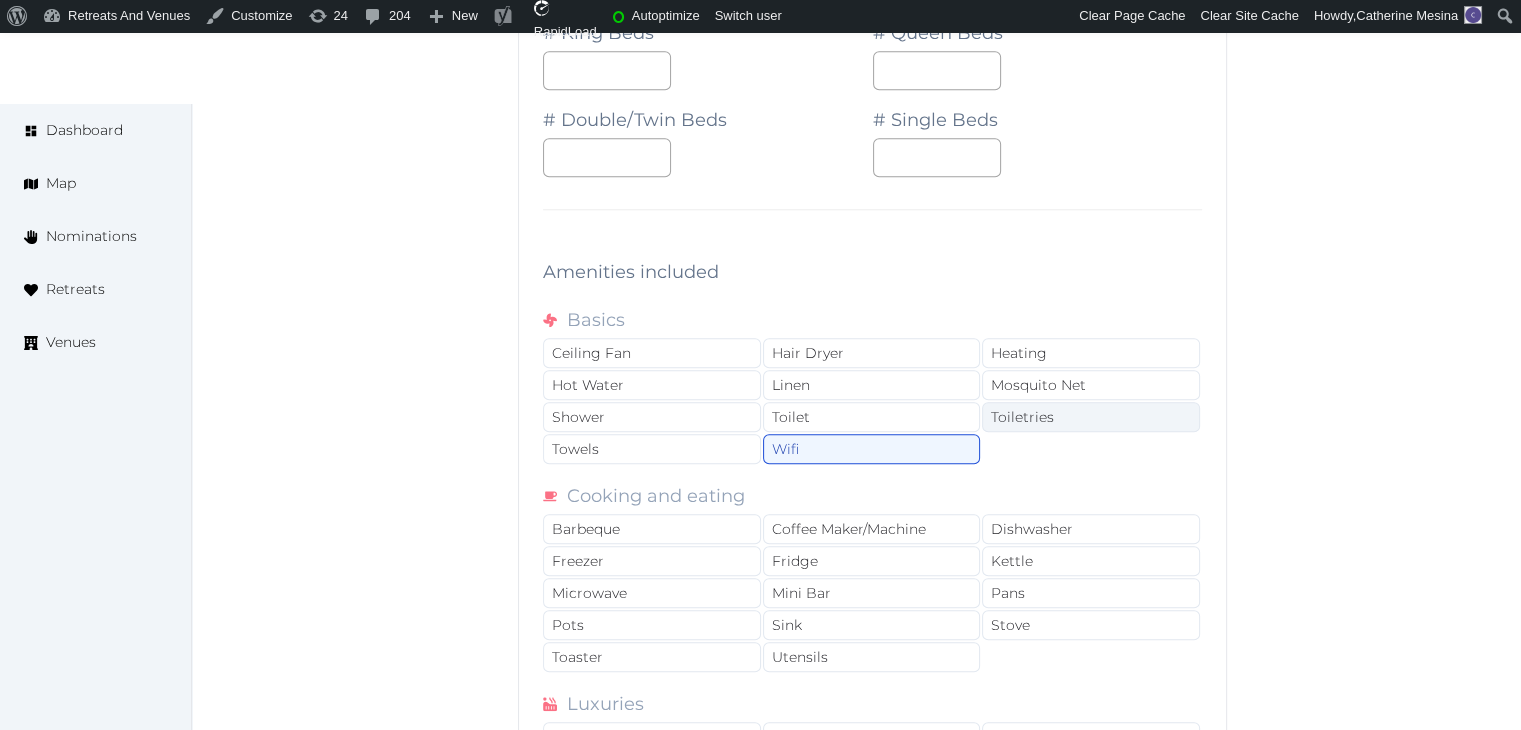 click on "Toiletries" at bounding box center [1091, 417] 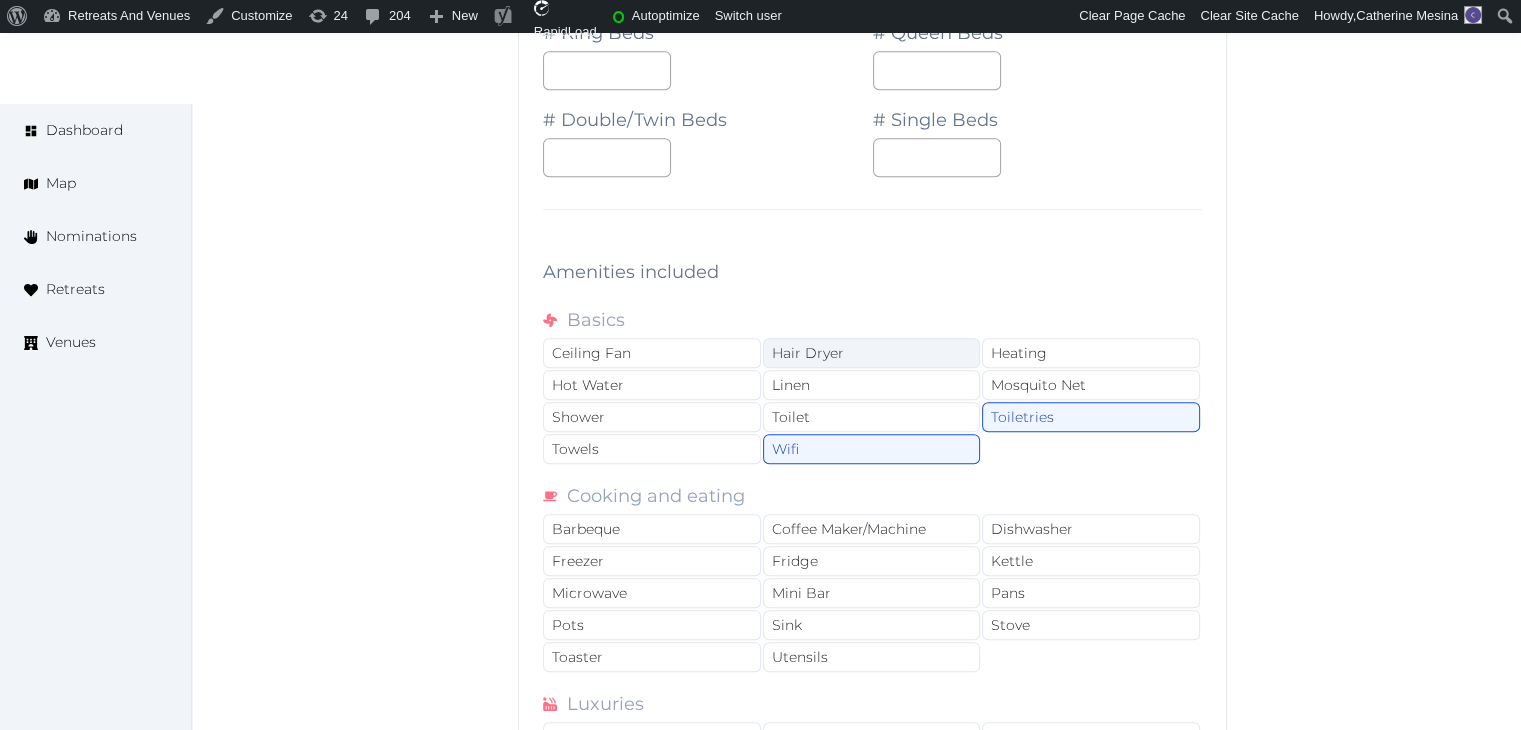 click on "Hair Dryer" at bounding box center (872, 353) 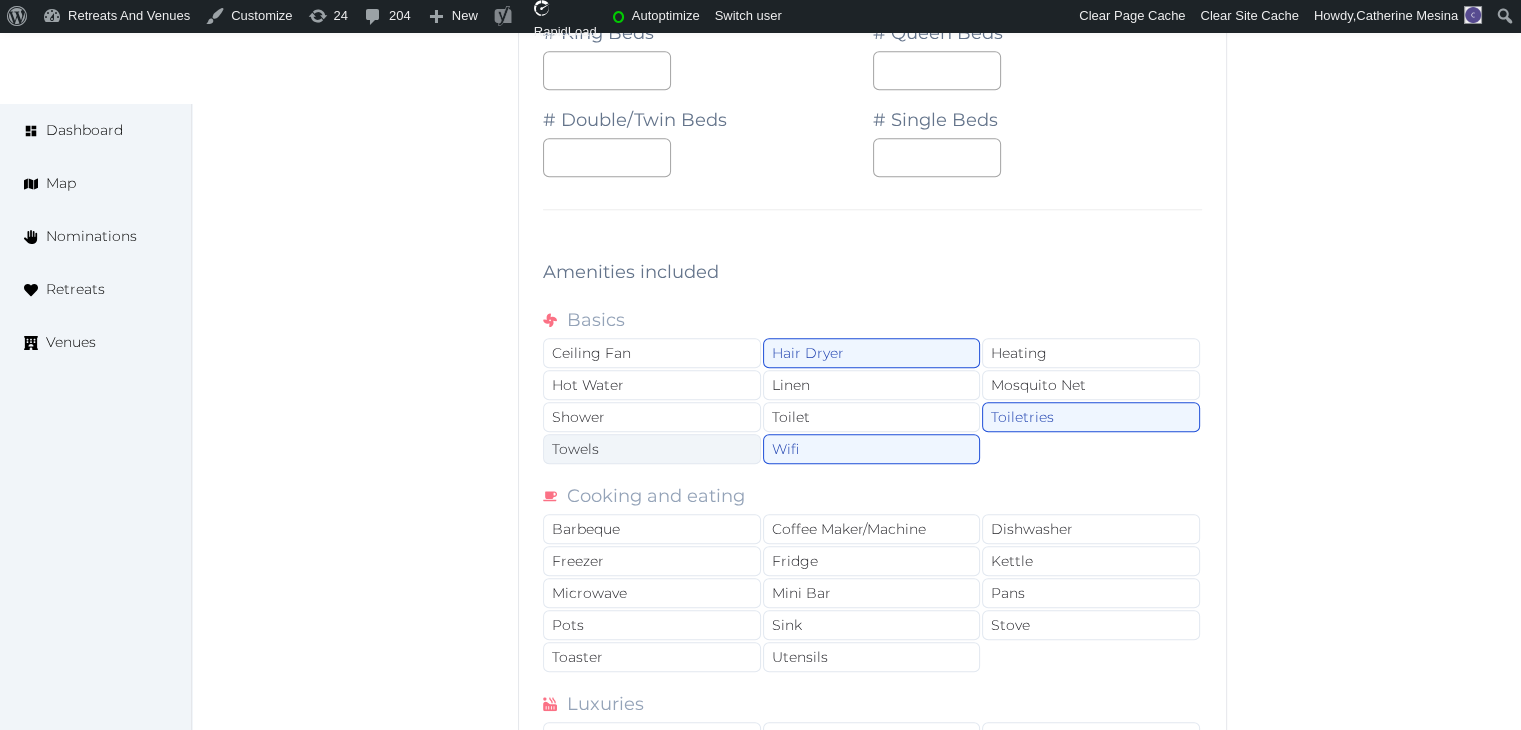 drag, startPoint x: 672, startPoint y: 417, endPoint x: 661, endPoint y: 451, distance: 35.735138 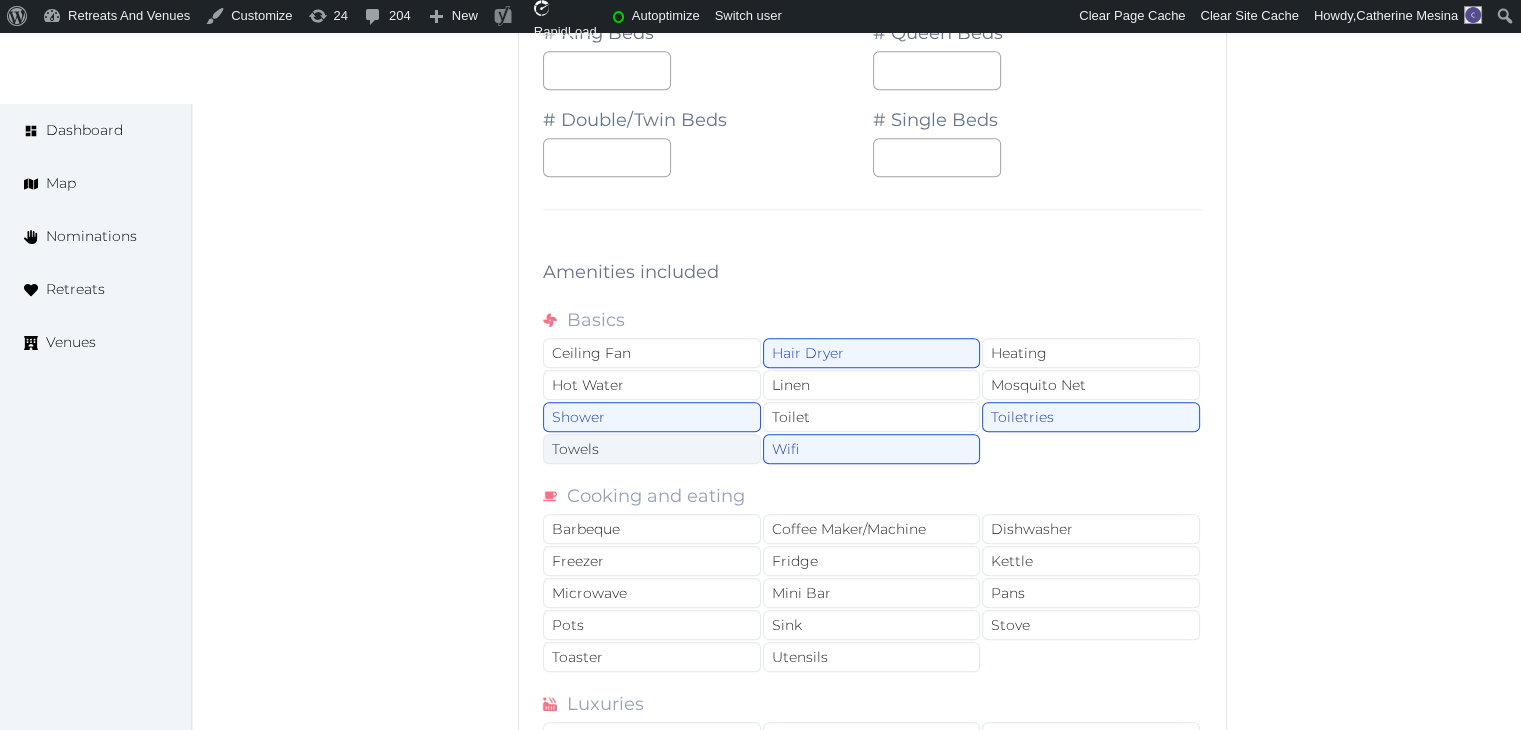 click on "Towels" at bounding box center (652, 449) 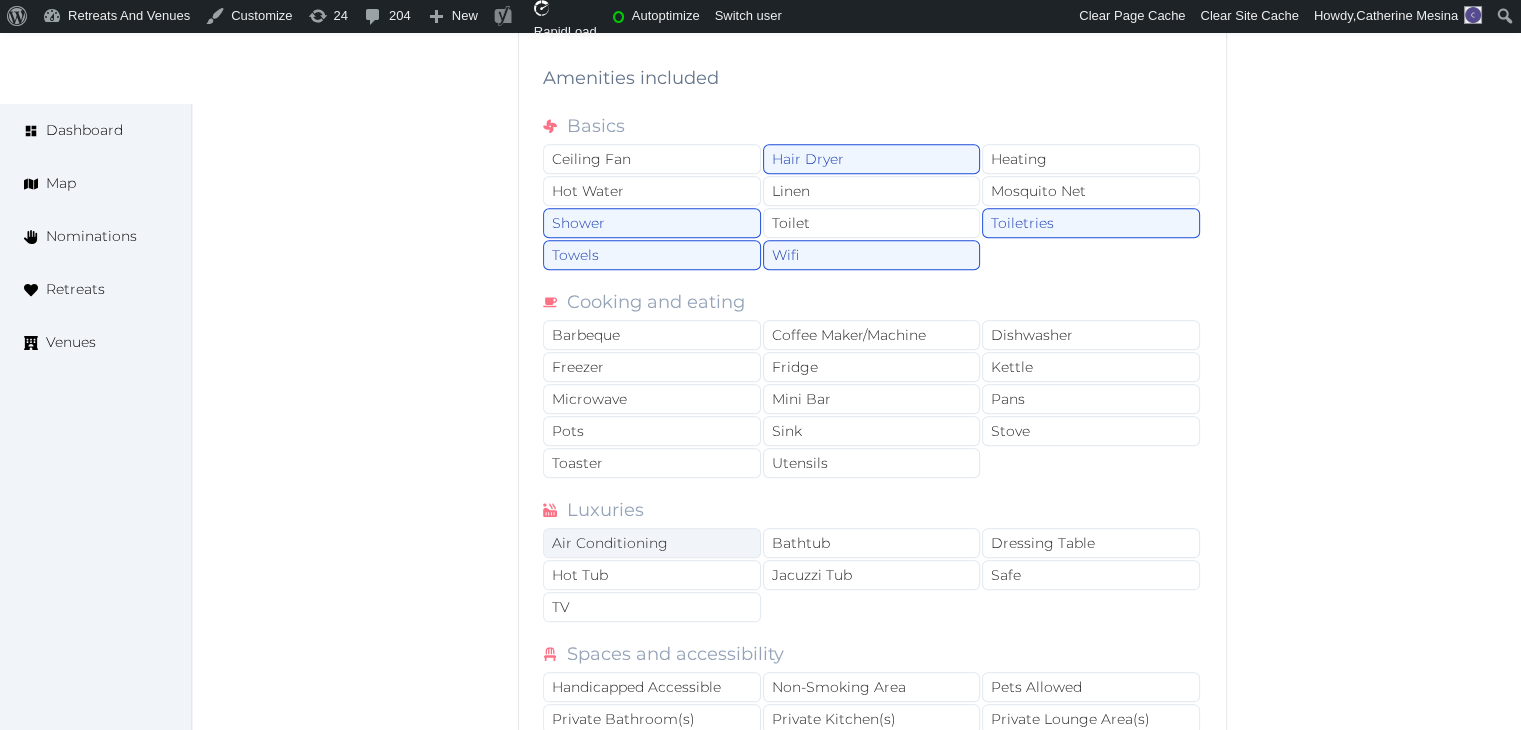 scroll, scrollTop: 2200, scrollLeft: 0, axis: vertical 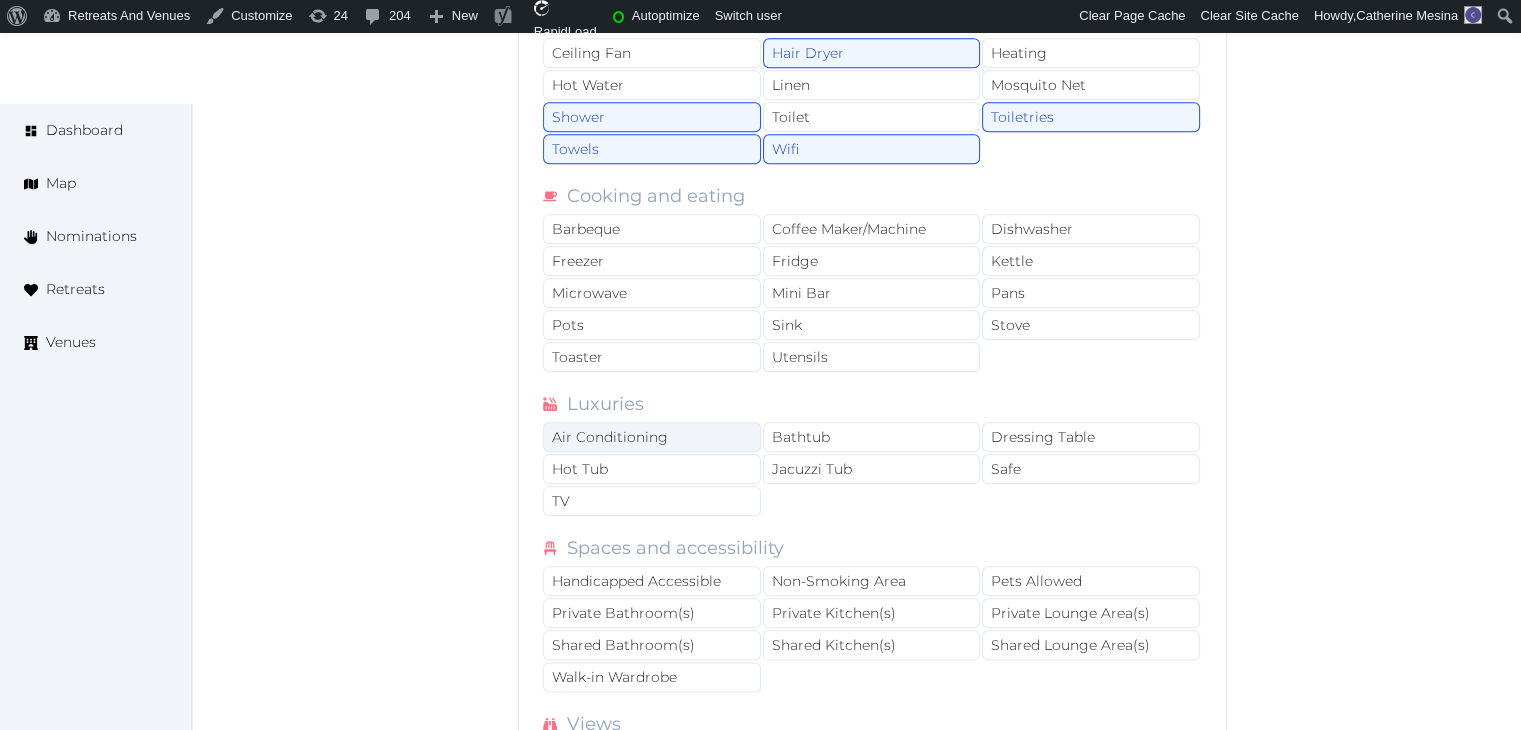 click on "Air Conditioning" at bounding box center [652, 437] 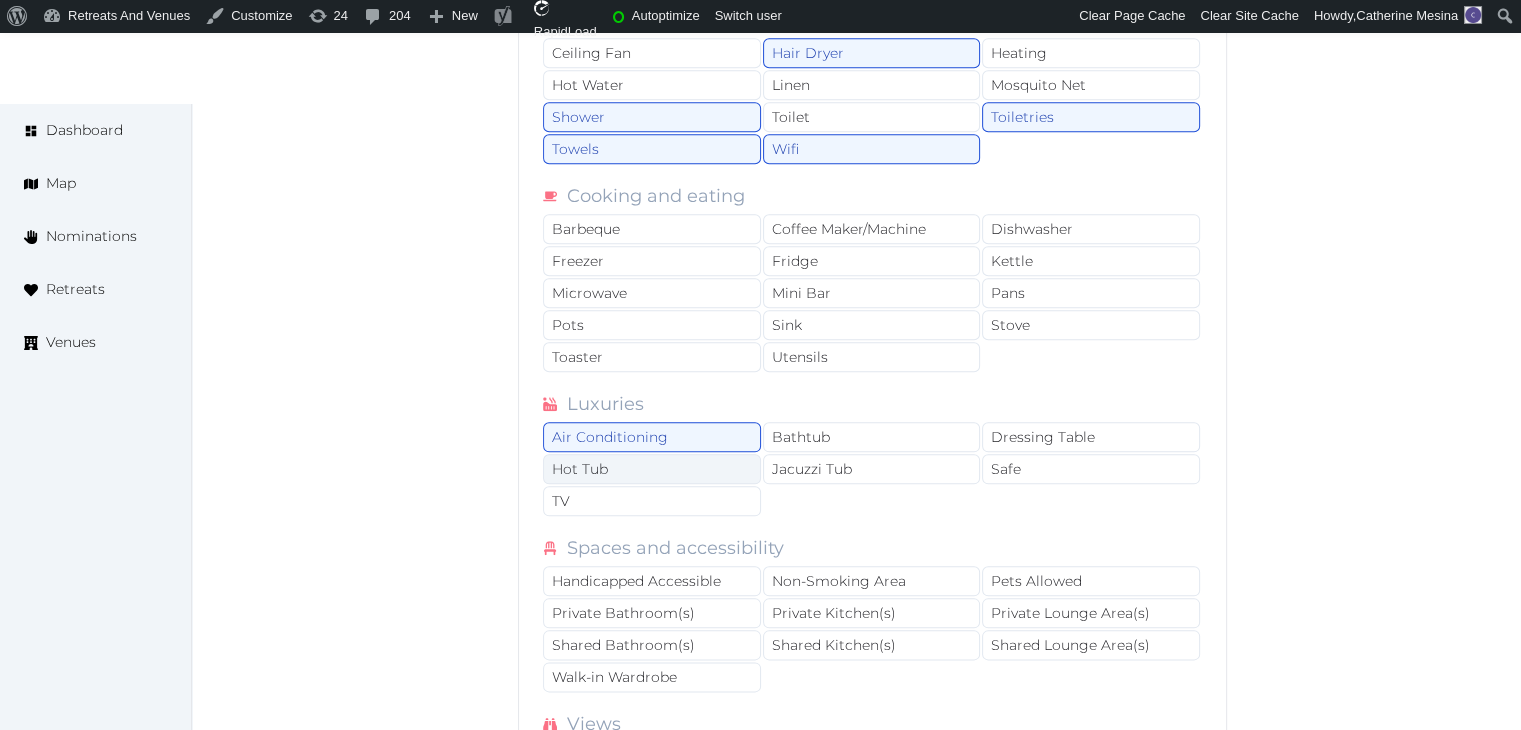 drag, startPoint x: 696, startPoint y: 493, endPoint x: 732, endPoint y: 464, distance: 46.227695 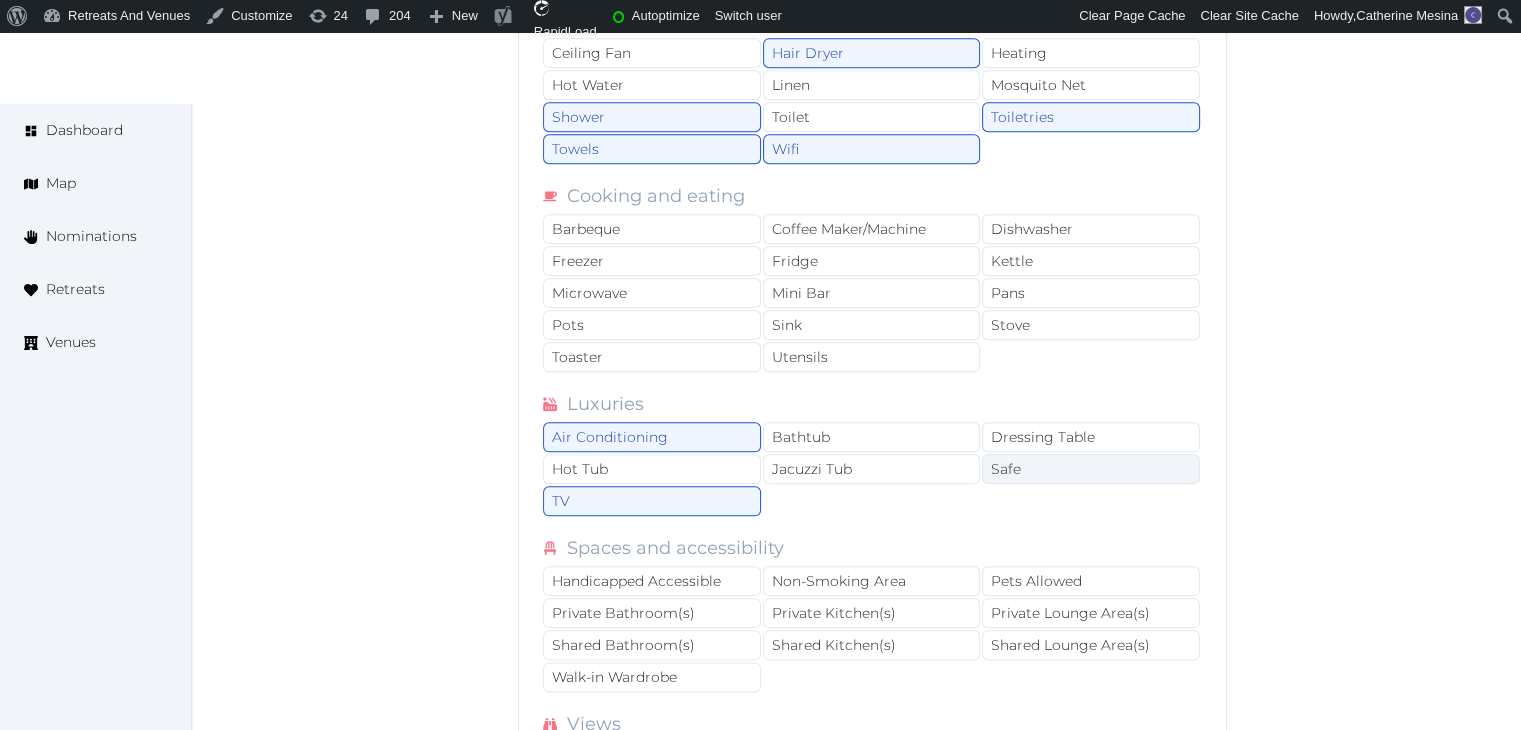 drag, startPoint x: 811, startPoint y: 421, endPoint x: 993, endPoint y: 446, distance: 183.70901 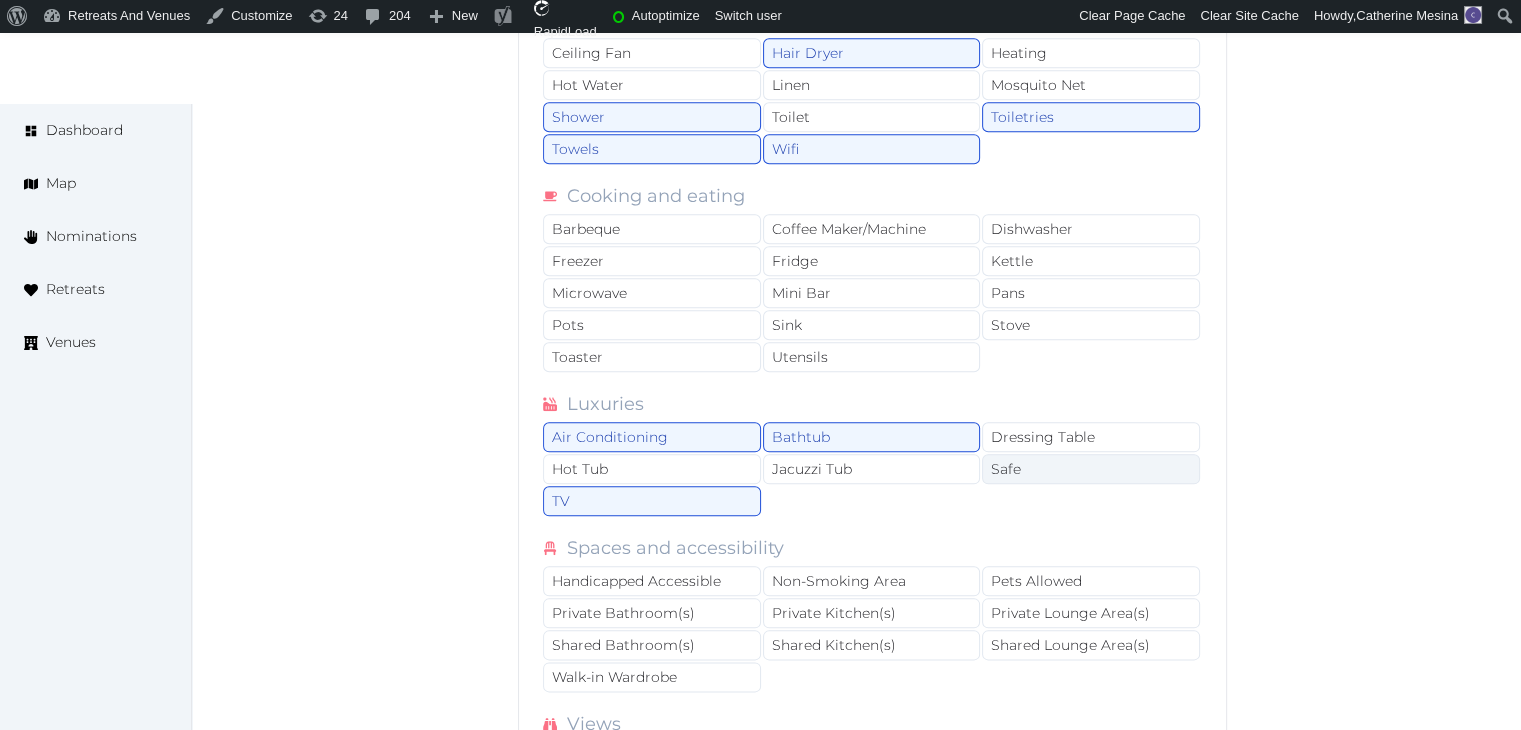 drag, startPoint x: 1047, startPoint y: 449, endPoint x: 729, endPoint y: 557, distance: 335.83923 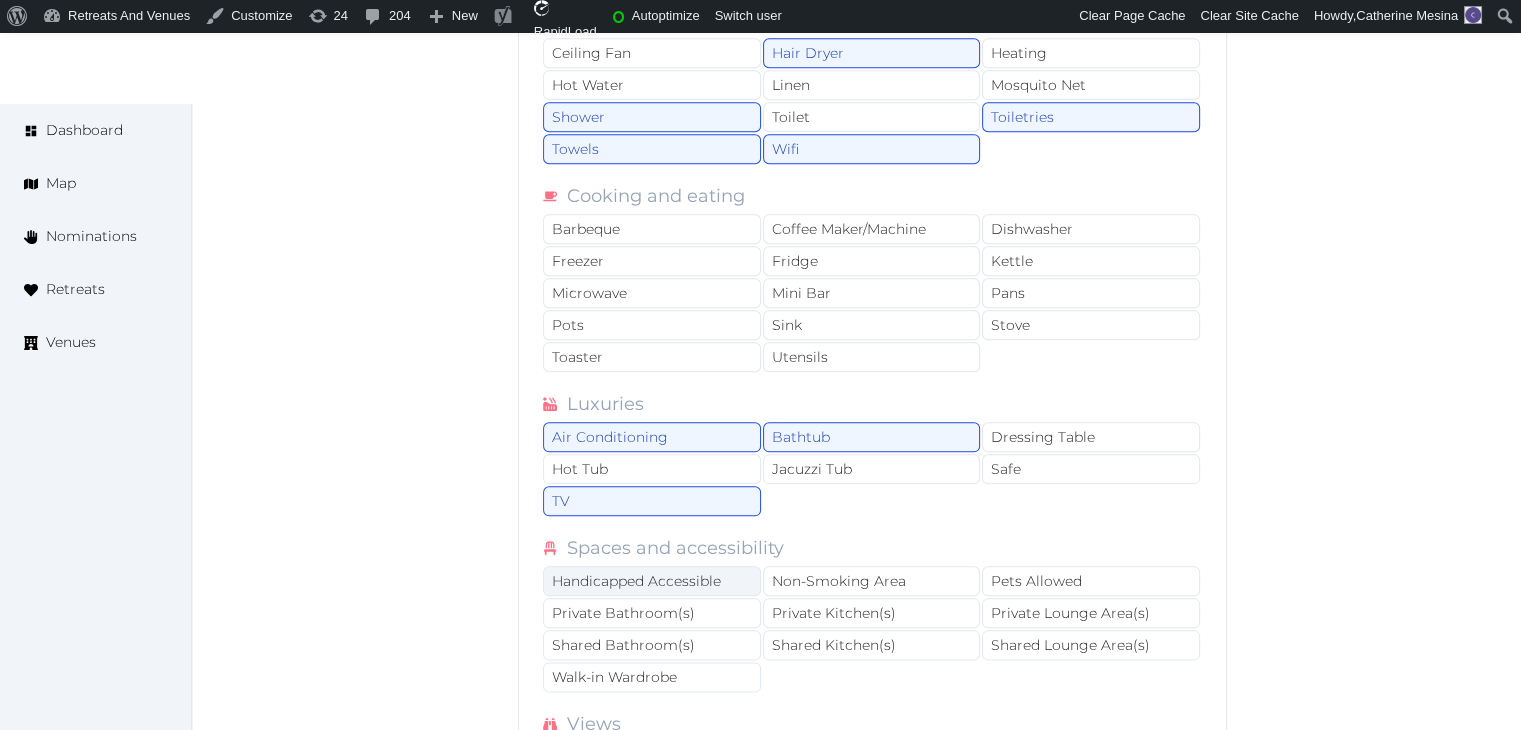 click on "Safe" at bounding box center [1091, 469] 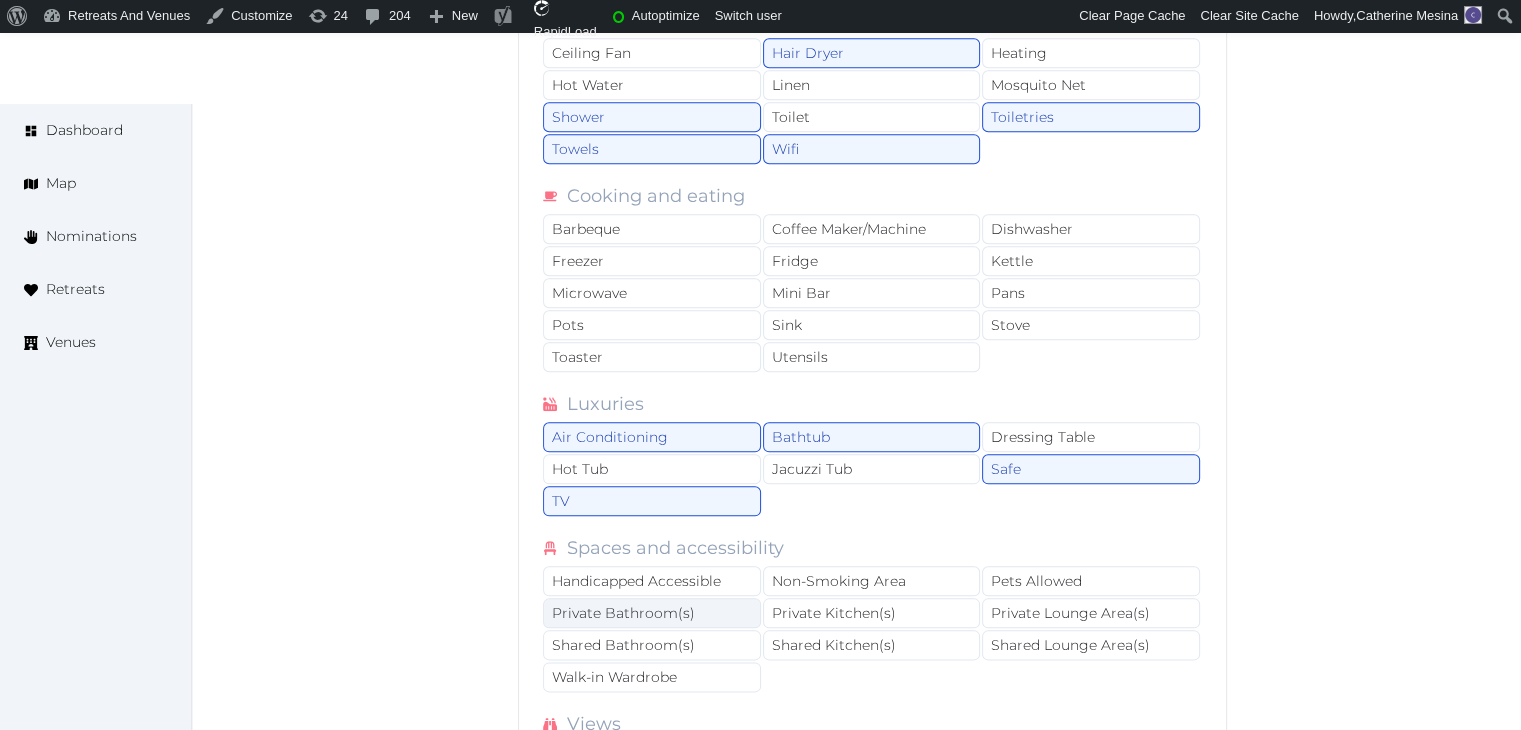 click on "Private Bathroom(s)" at bounding box center [652, 613] 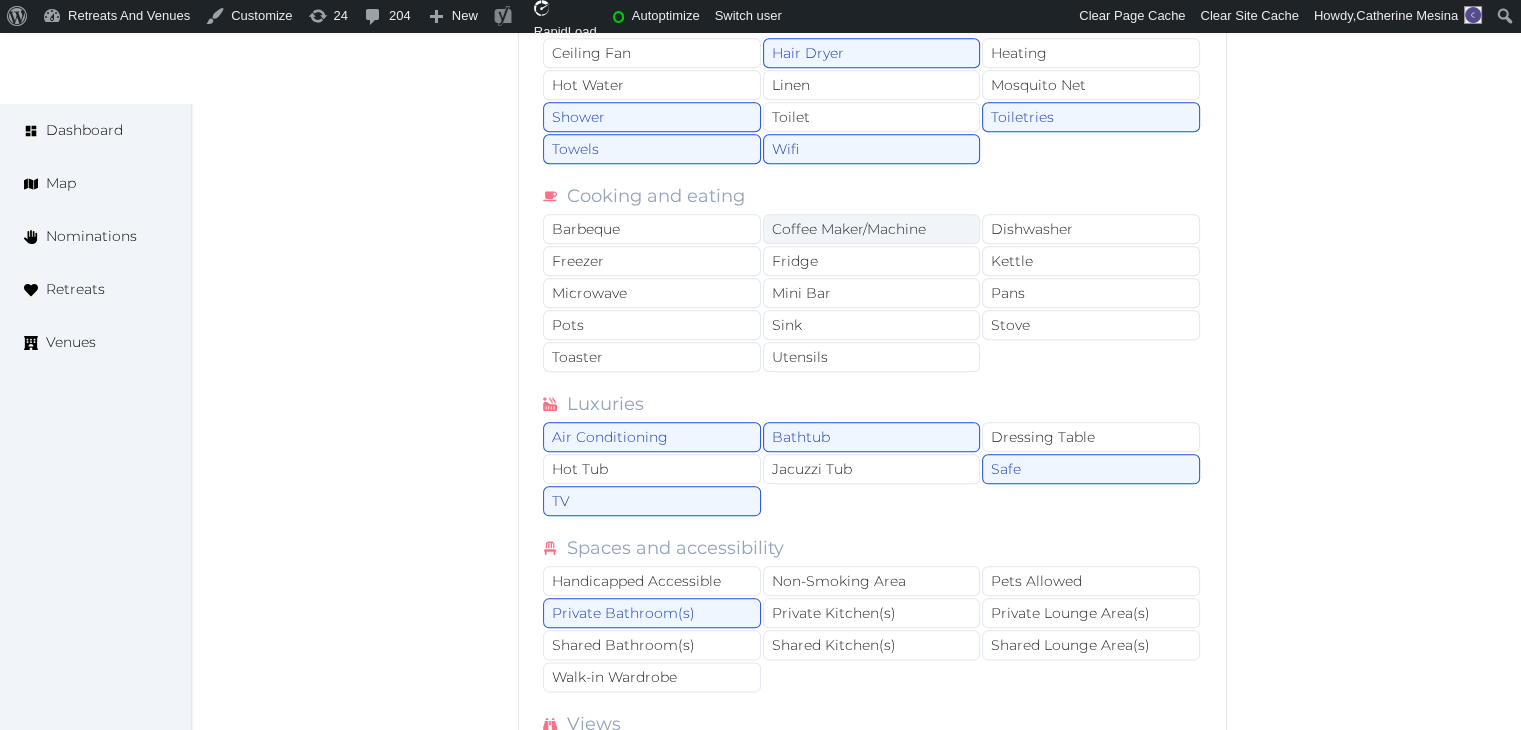 click on "Coffee Maker/Machine" at bounding box center [872, 229] 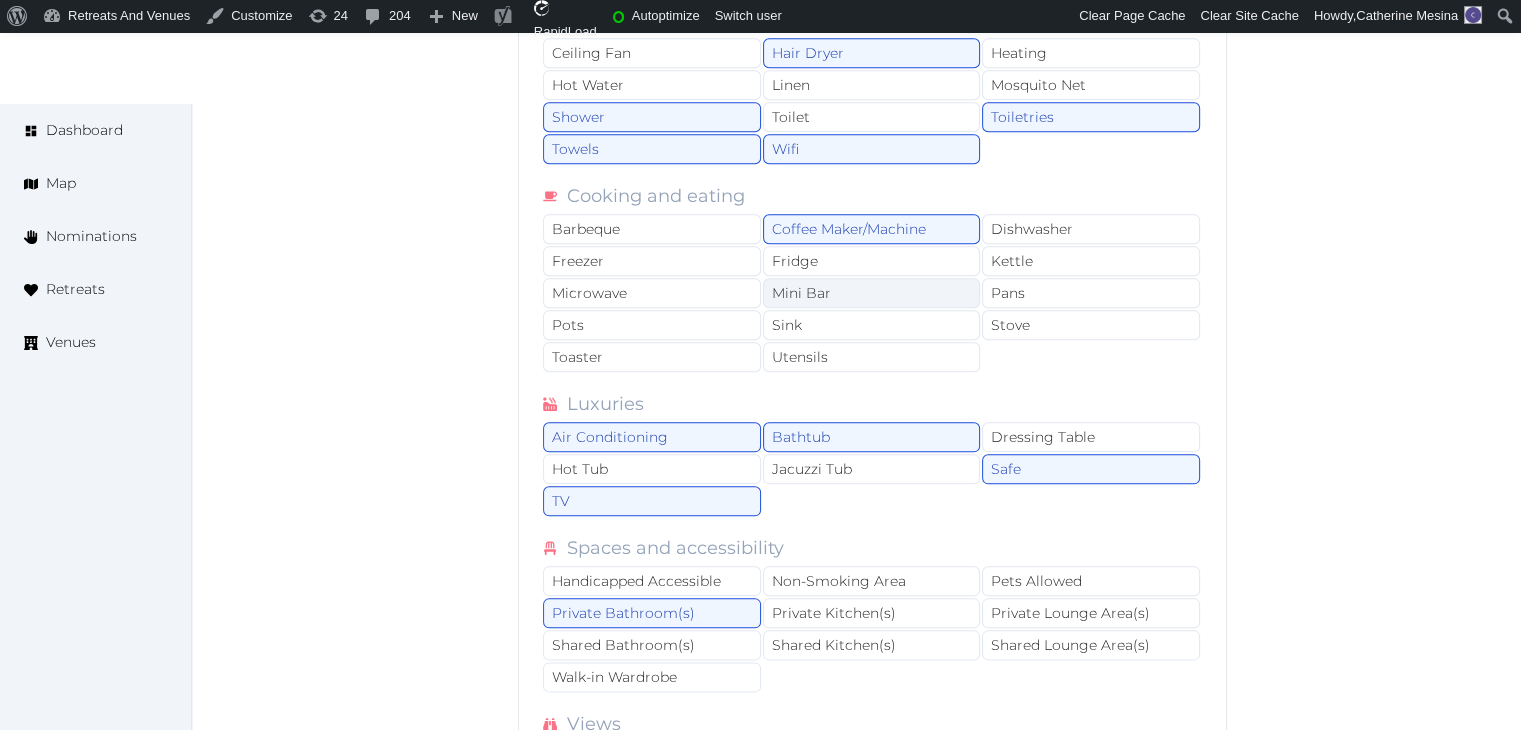 click on "Mini Bar" at bounding box center [872, 293] 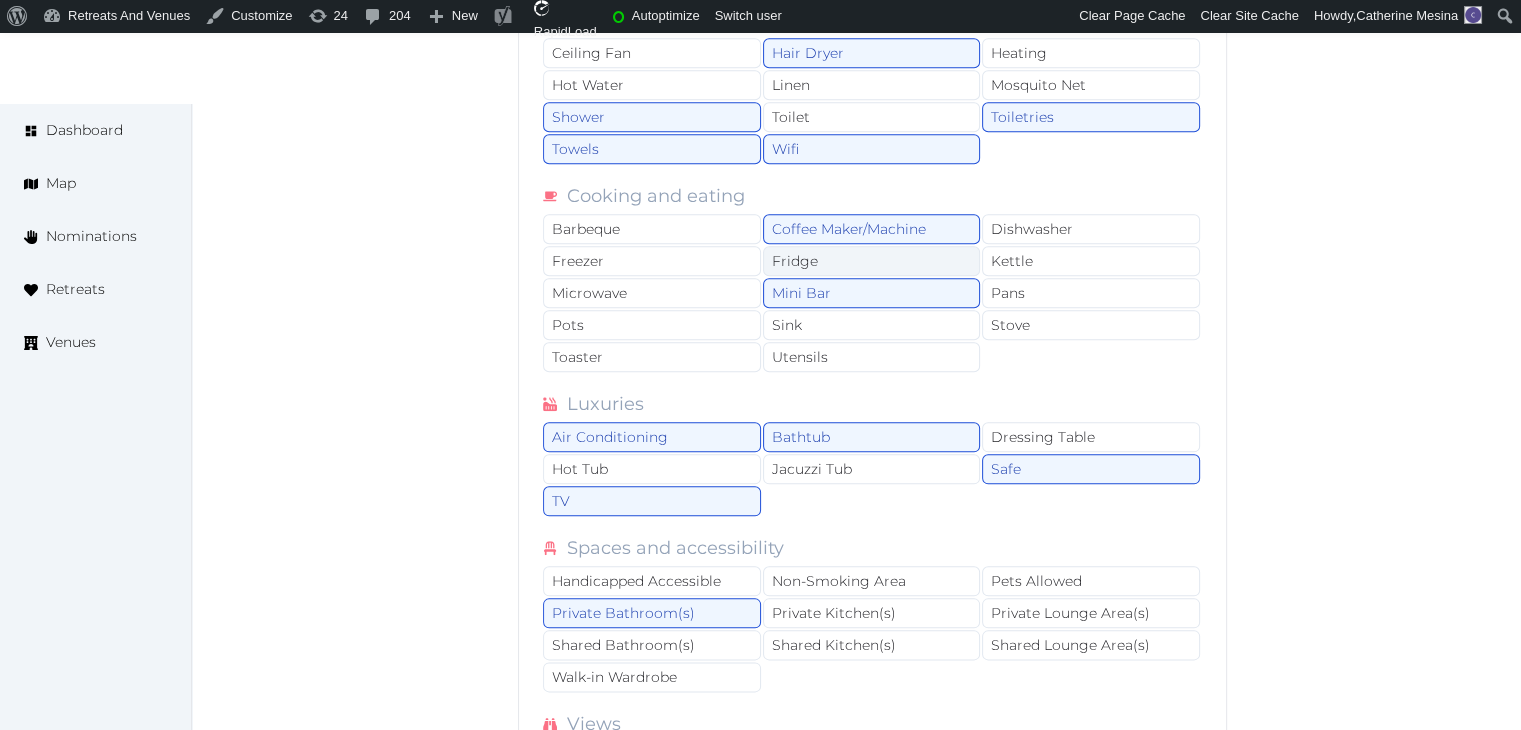click on "Fridge" at bounding box center (872, 261) 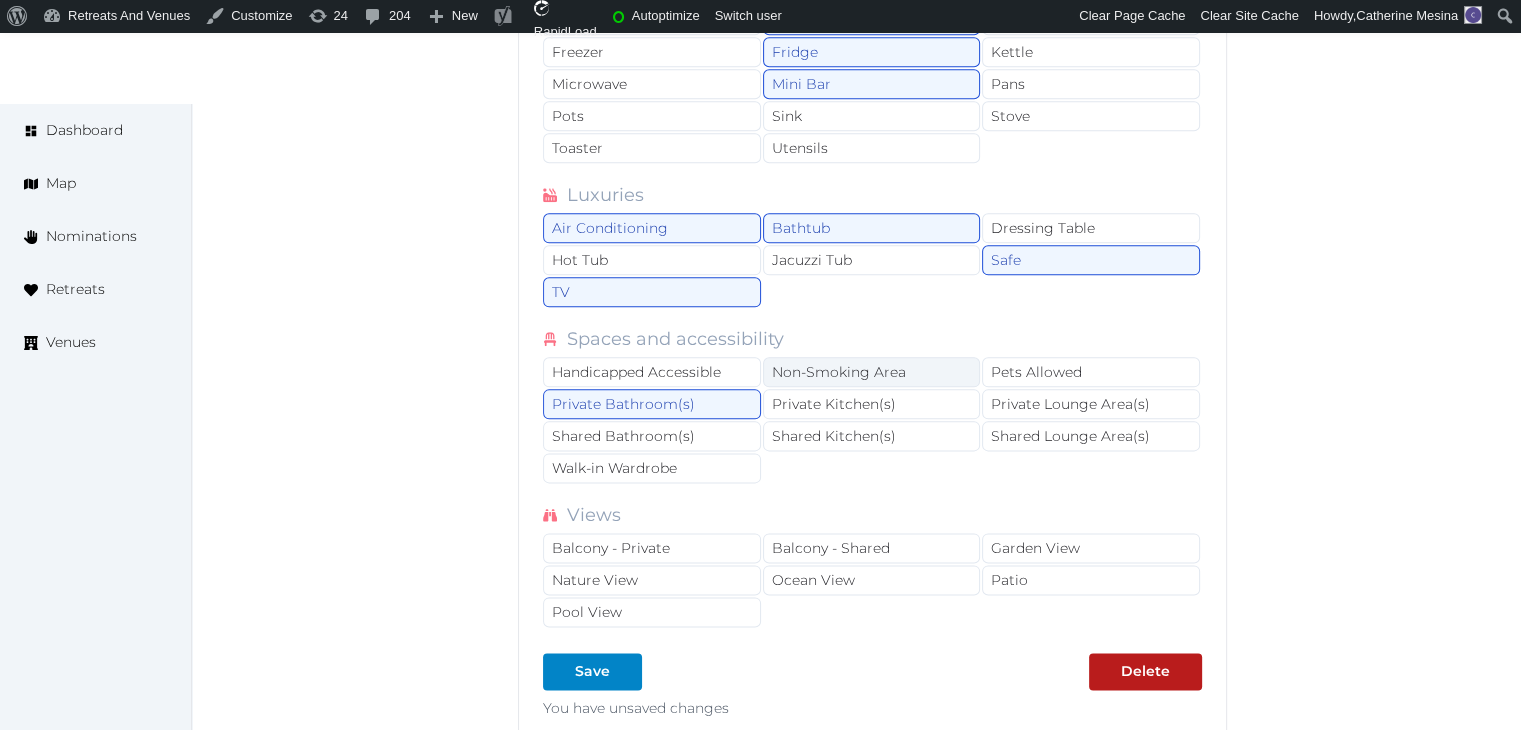 scroll, scrollTop: 2777, scrollLeft: 0, axis: vertical 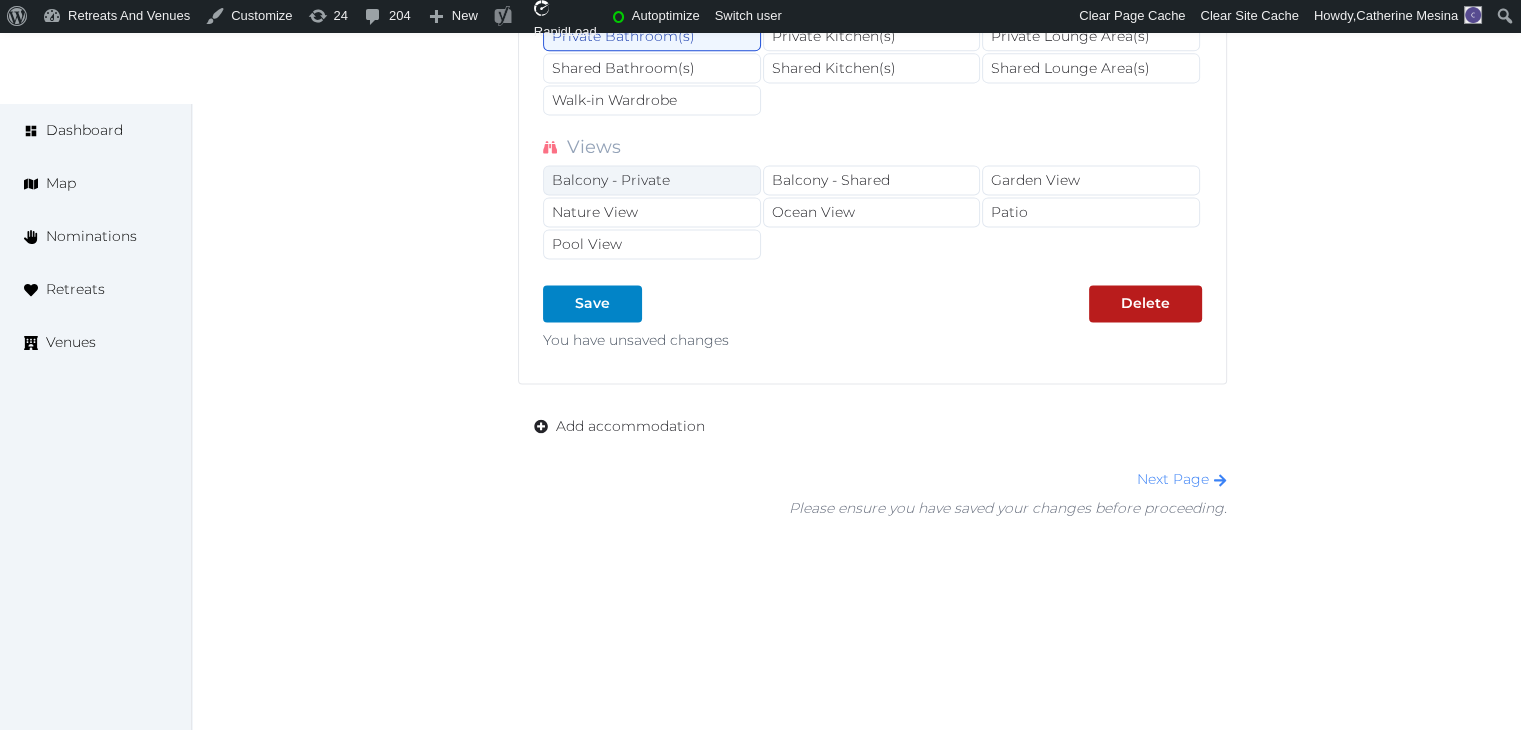 click on "Balcony - Private" at bounding box center [652, 180] 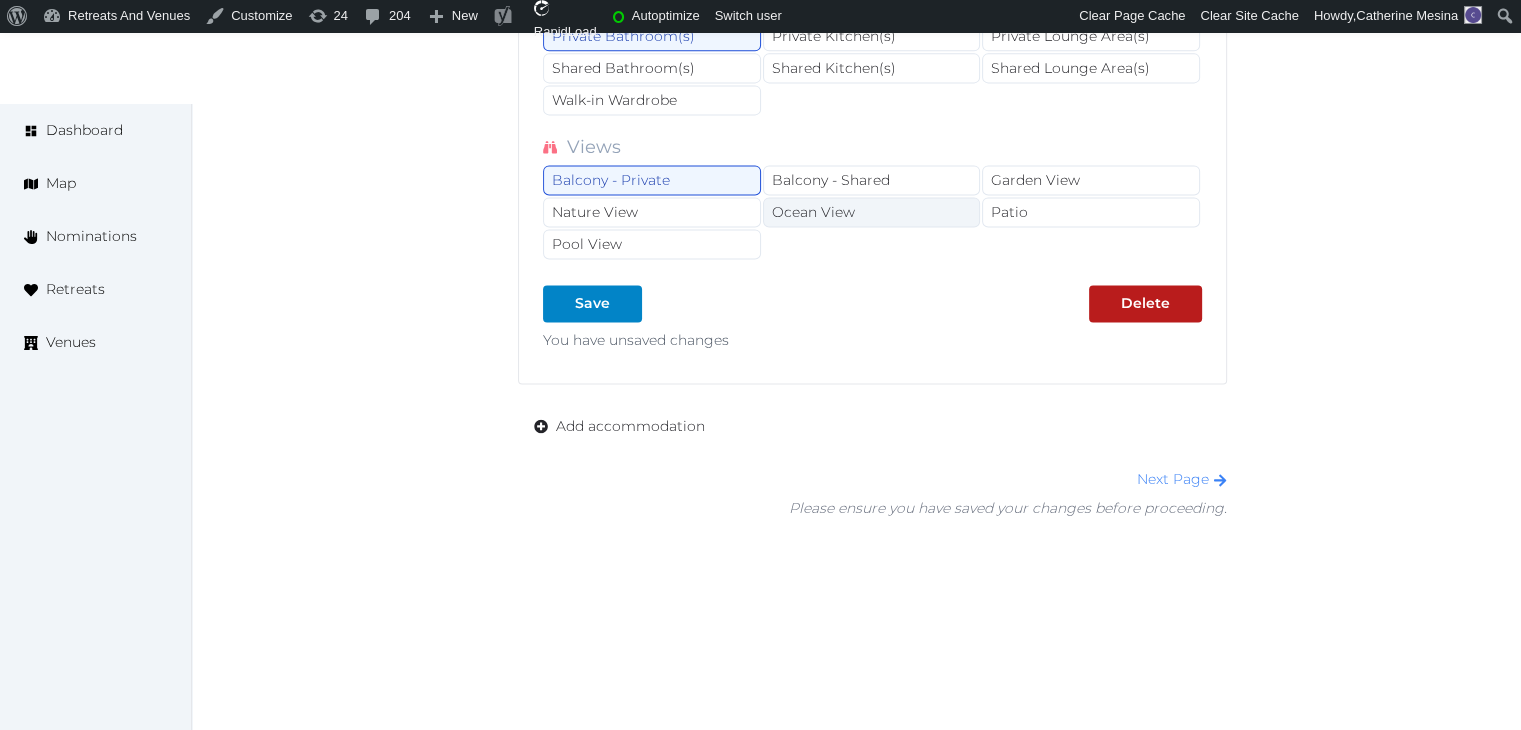 click on "Ocean View" at bounding box center [872, 212] 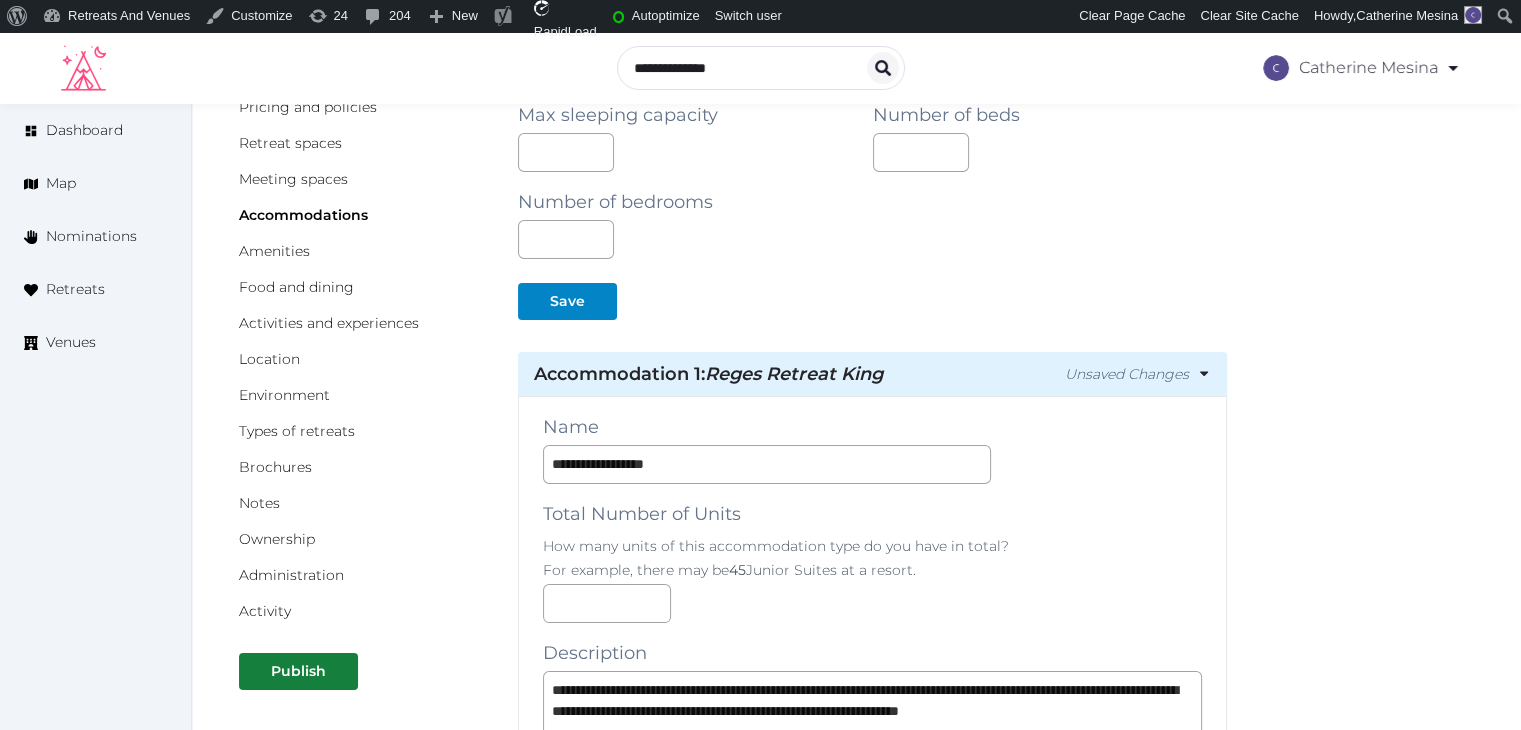 scroll, scrollTop: 677, scrollLeft: 0, axis: vertical 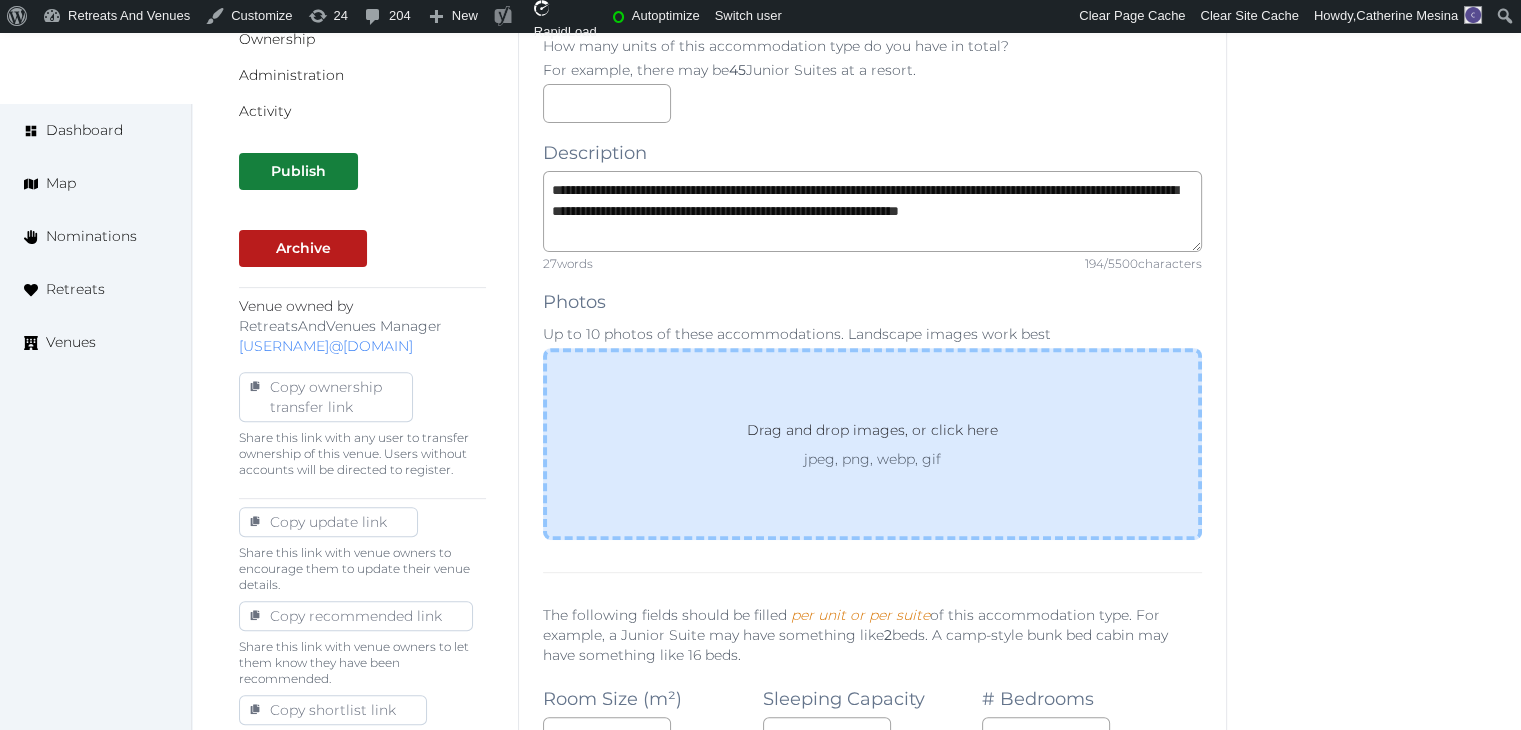 click on "Drag and drop images, or click here jpeg, png, webp, gif" at bounding box center [872, 444] 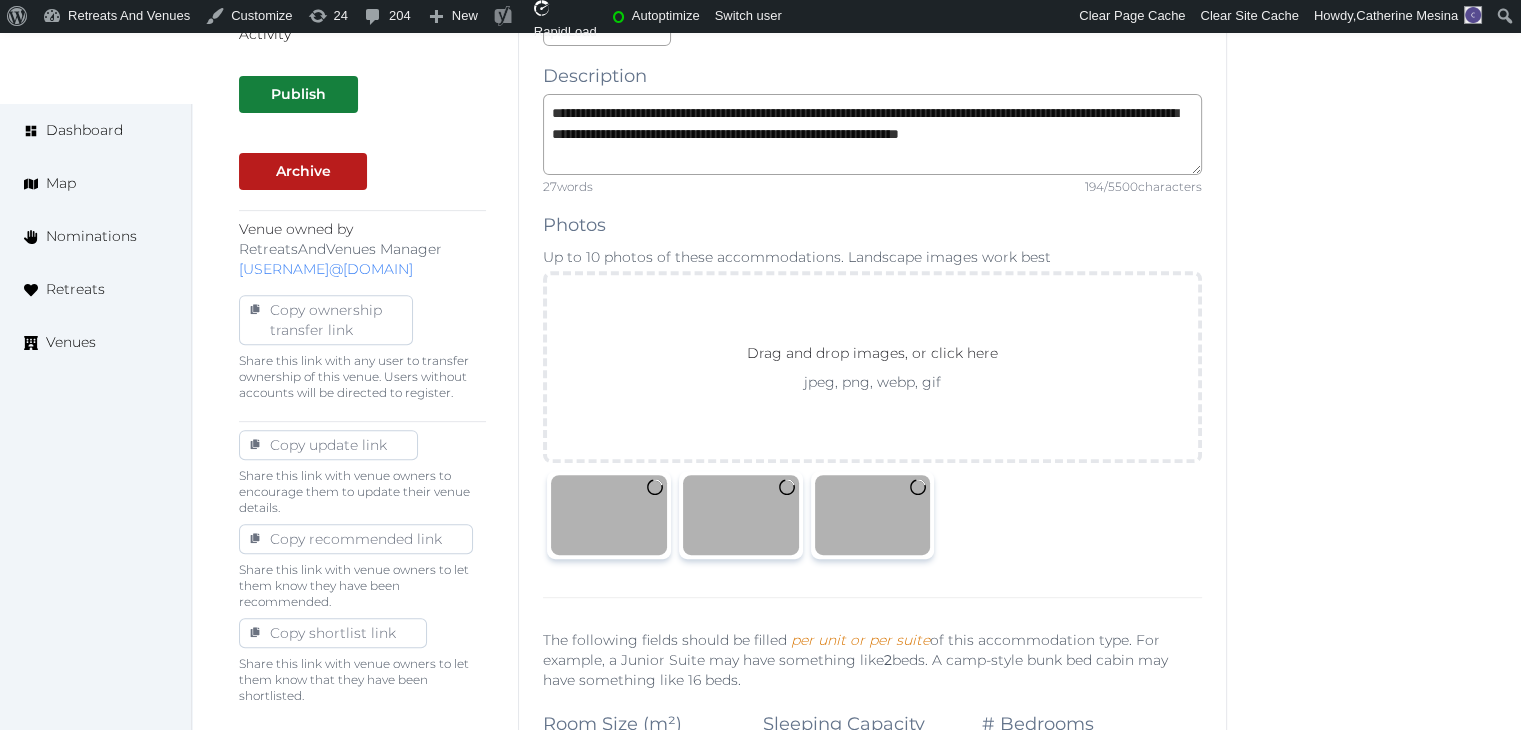 scroll, scrollTop: 877, scrollLeft: 0, axis: vertical 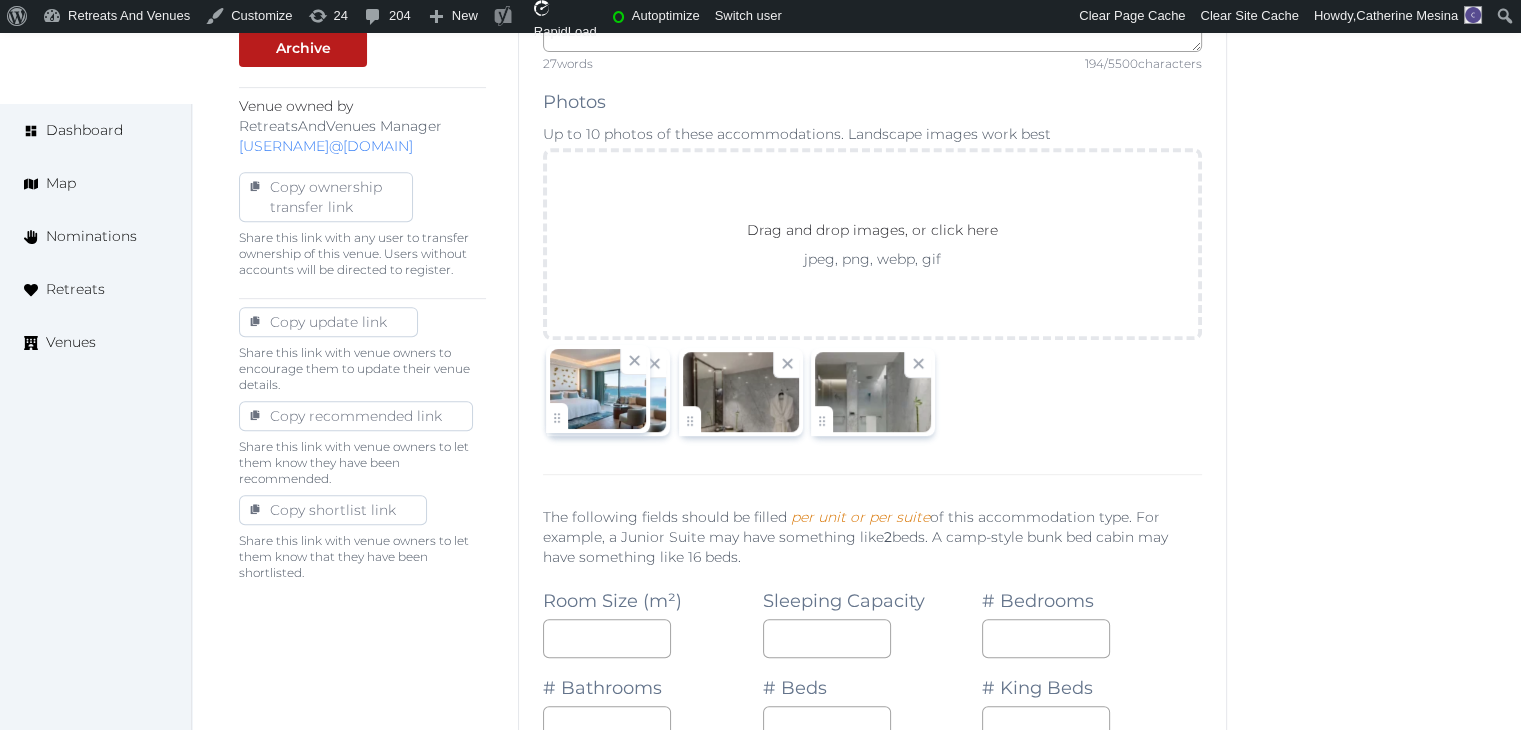 drag, startPoint x: 828, startPoint y: 416, endPoint x: 609, endPoint y: 427, distance: 219.27608 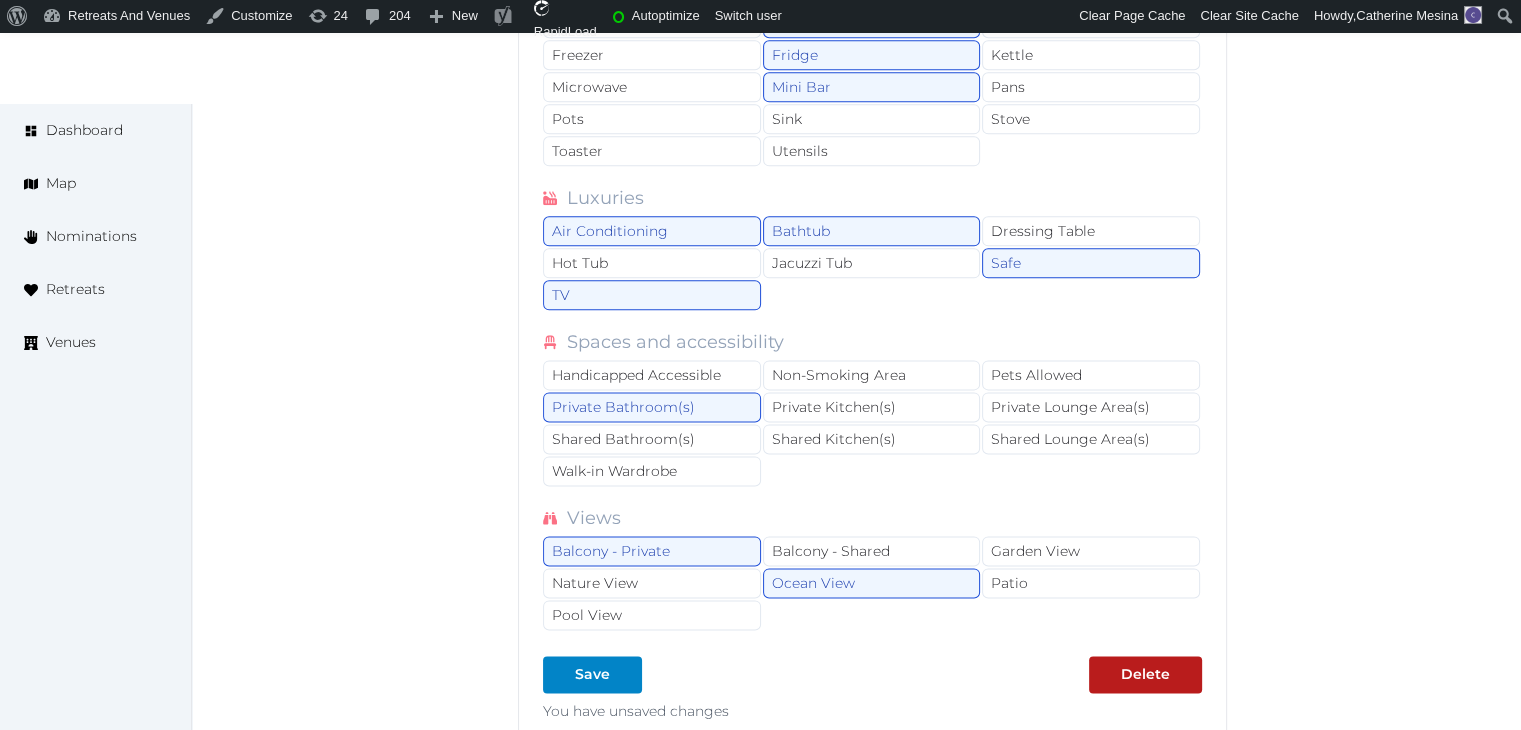 scroll, scrollTop: 2677, scrollLeft: 0, axis: vertical 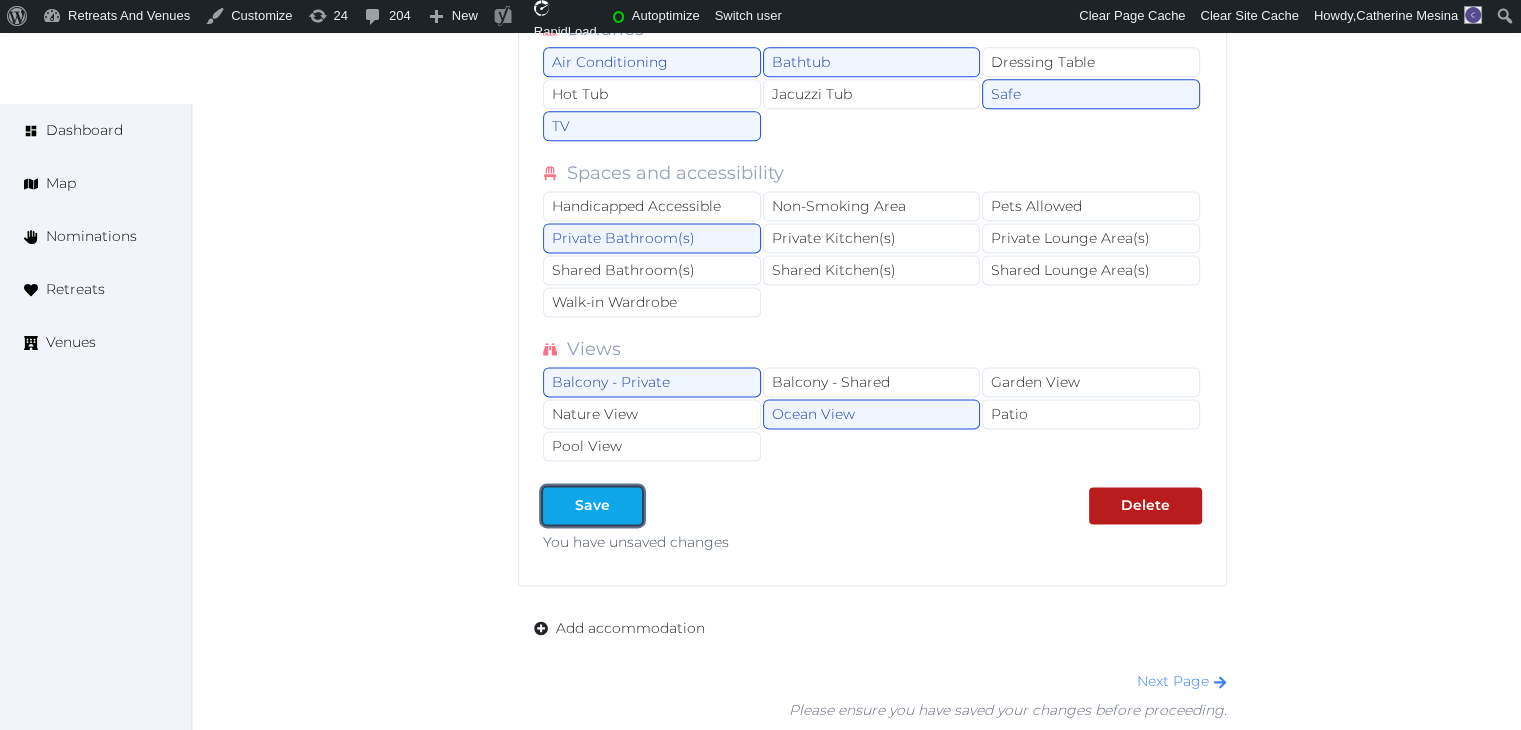 click on "Save" at bounding box center [592, 505] 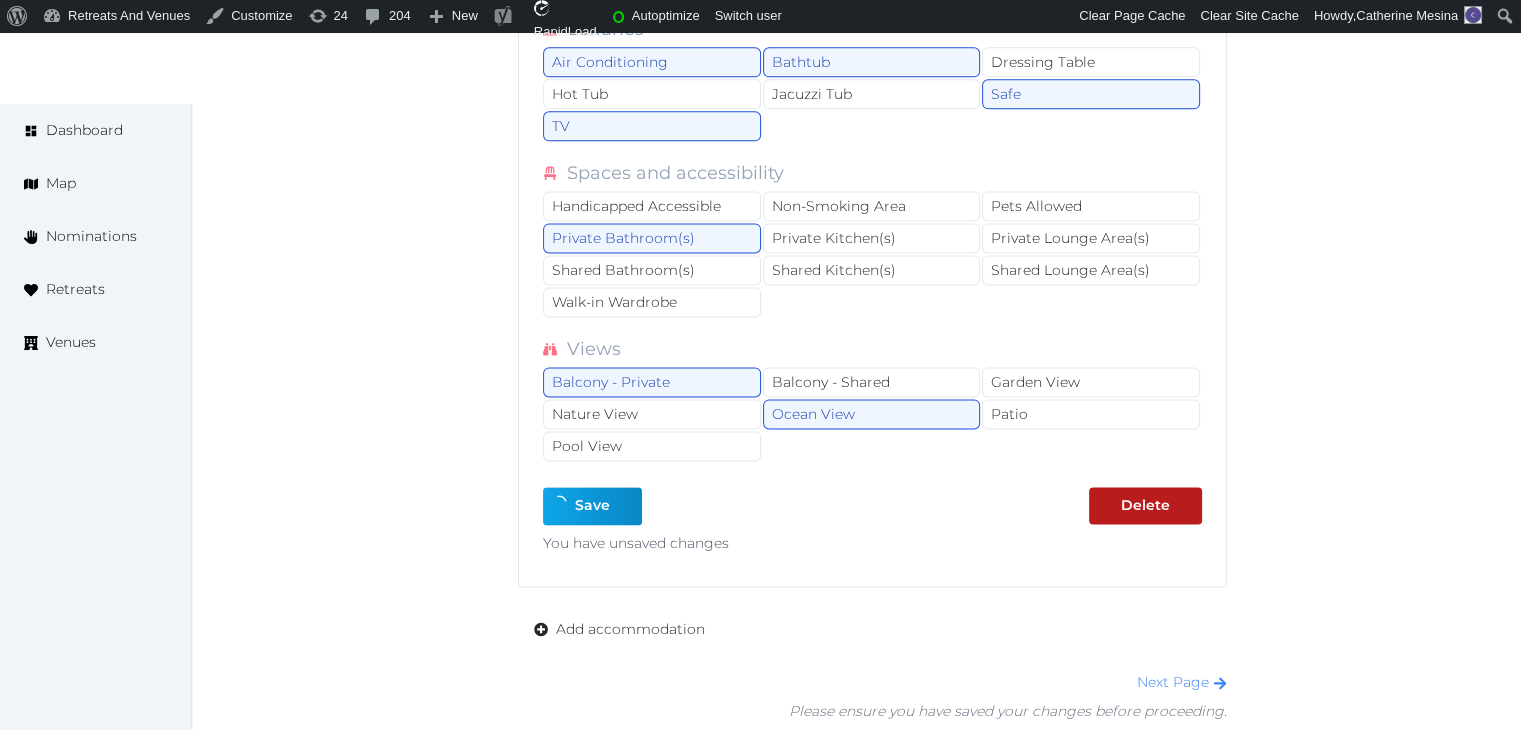 type on "*" 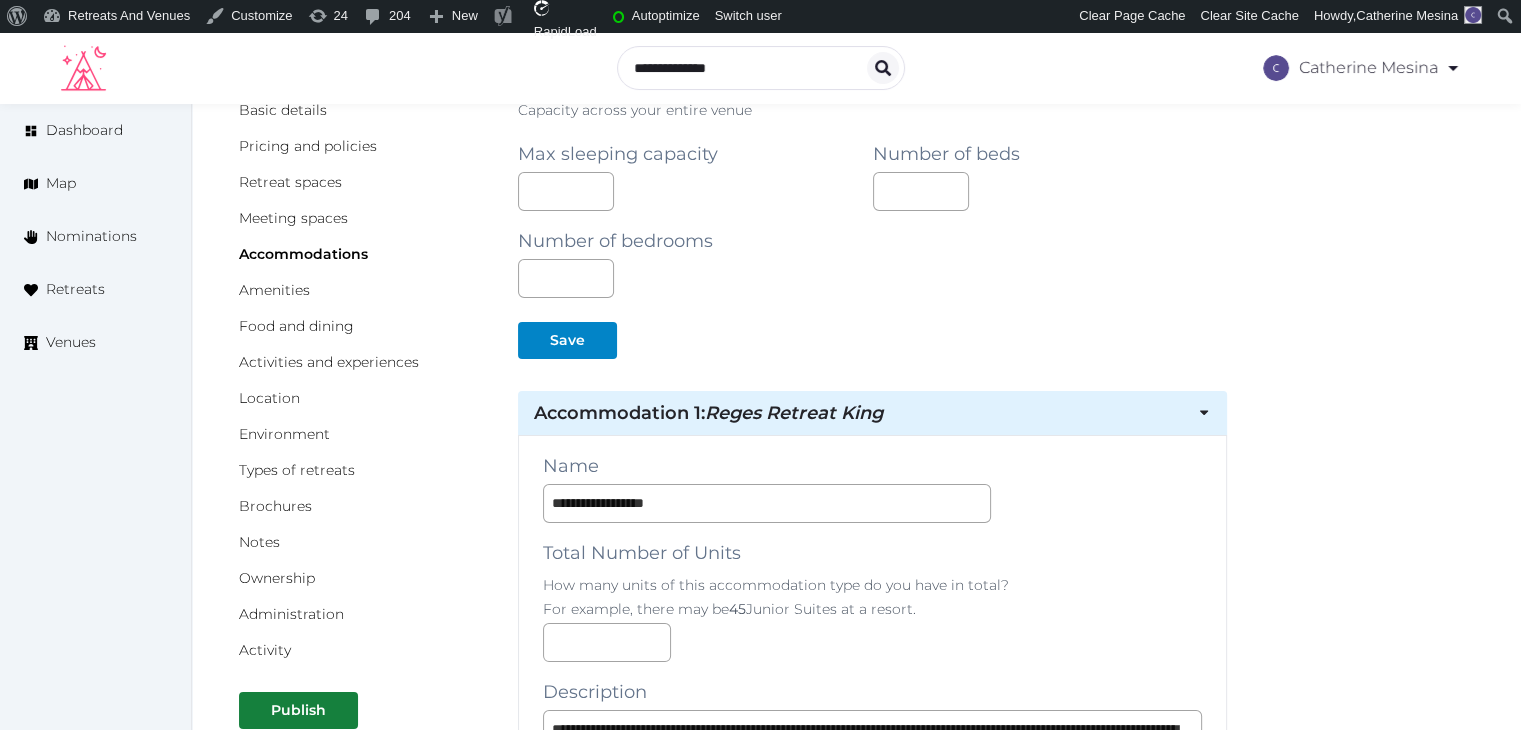 scroll, scrollTop: 0, scrollLeft: 0, axis: both 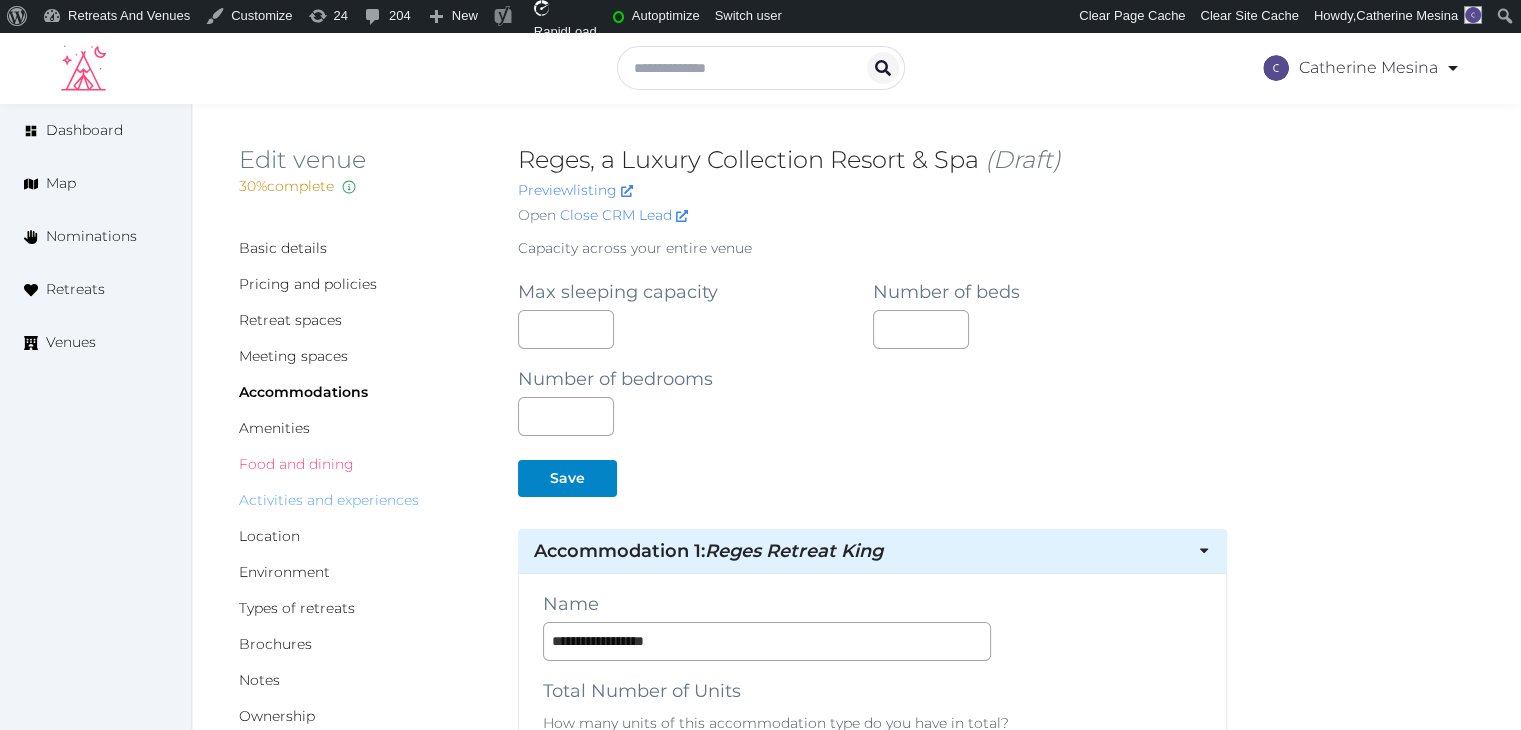 drag, startPoint x: 300, startPoint y: 463, endPoint x: 400, endPoint y: 507, distance: 109.252 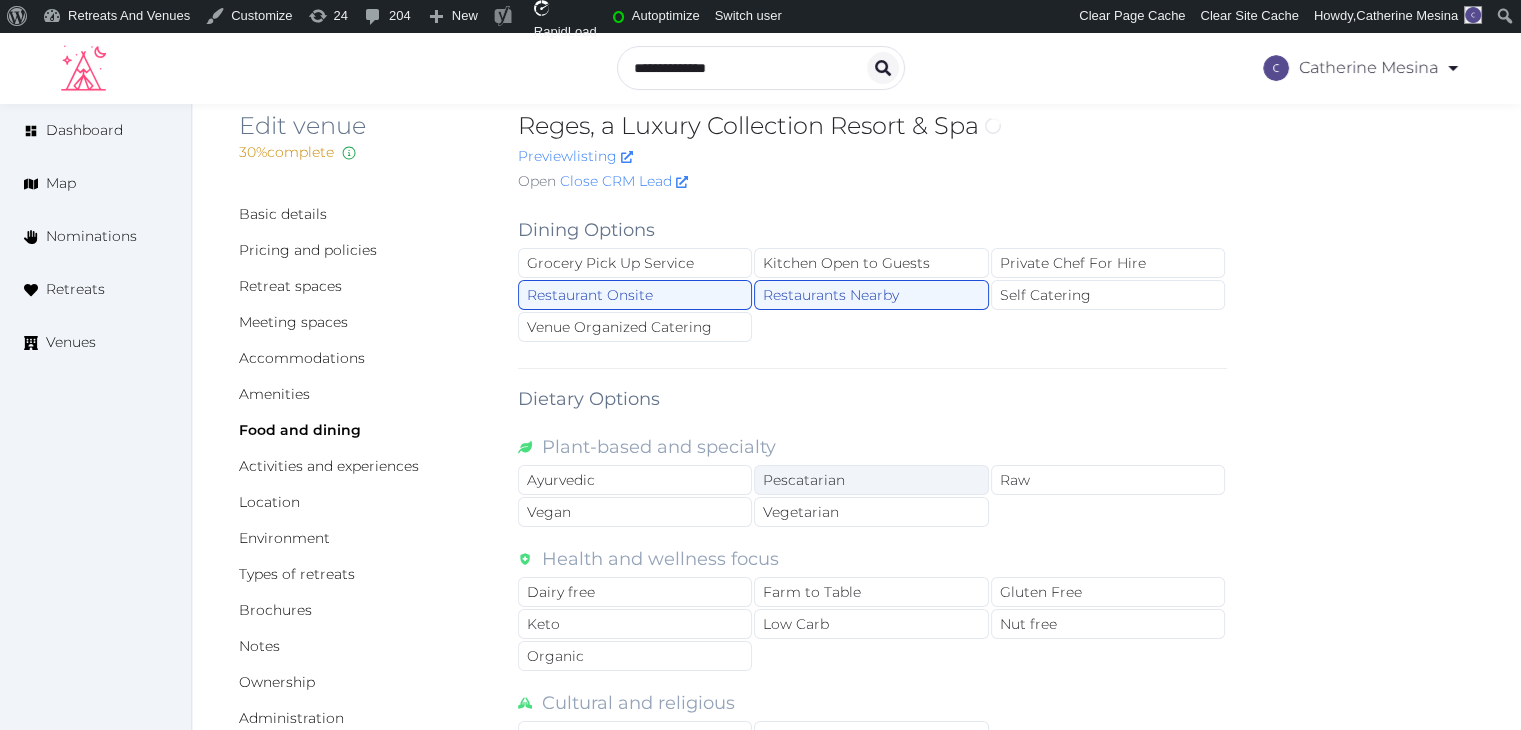 scroll, scrollTop: 500, scrollLeft: 0, axis: vertical 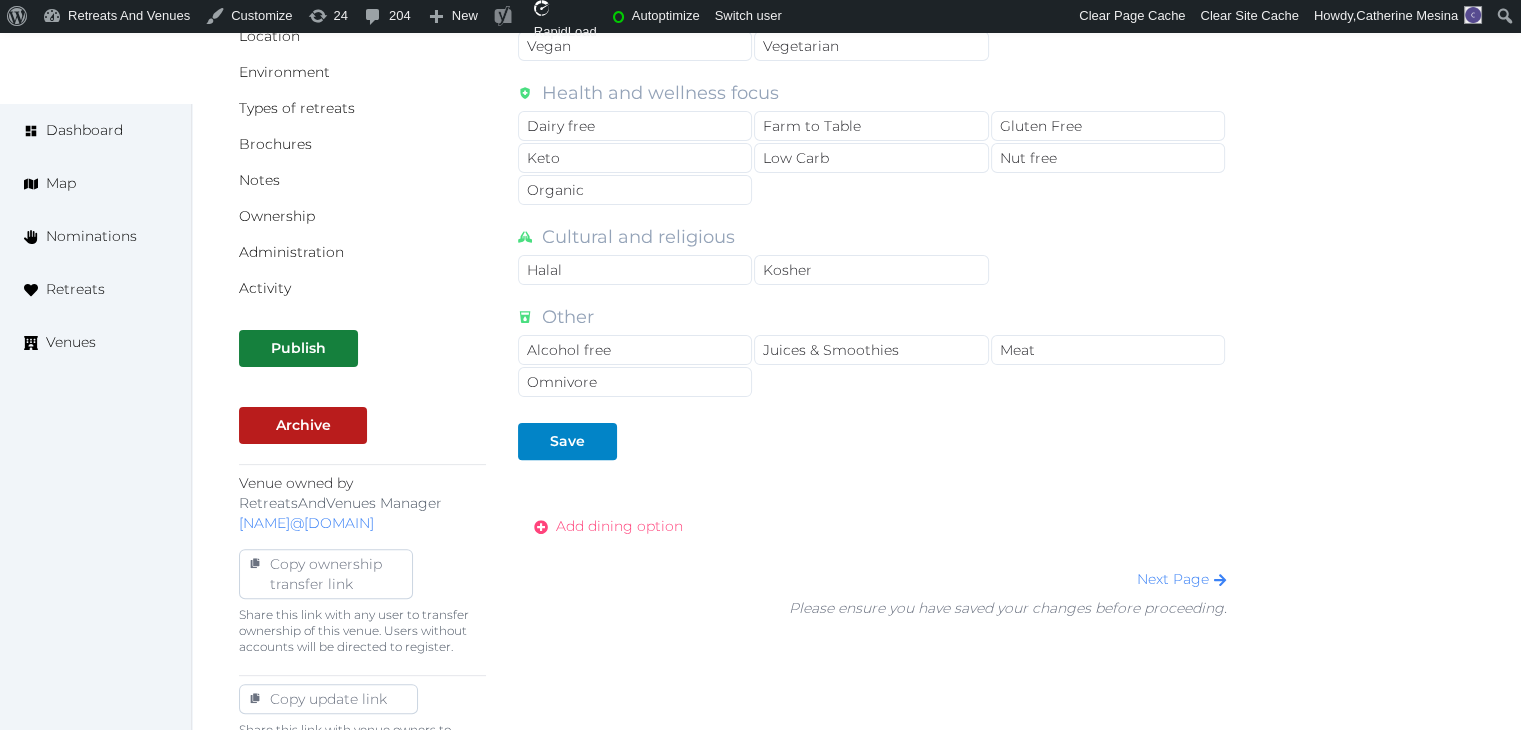 click on "Add dining option" at bounding box center (619, 526) 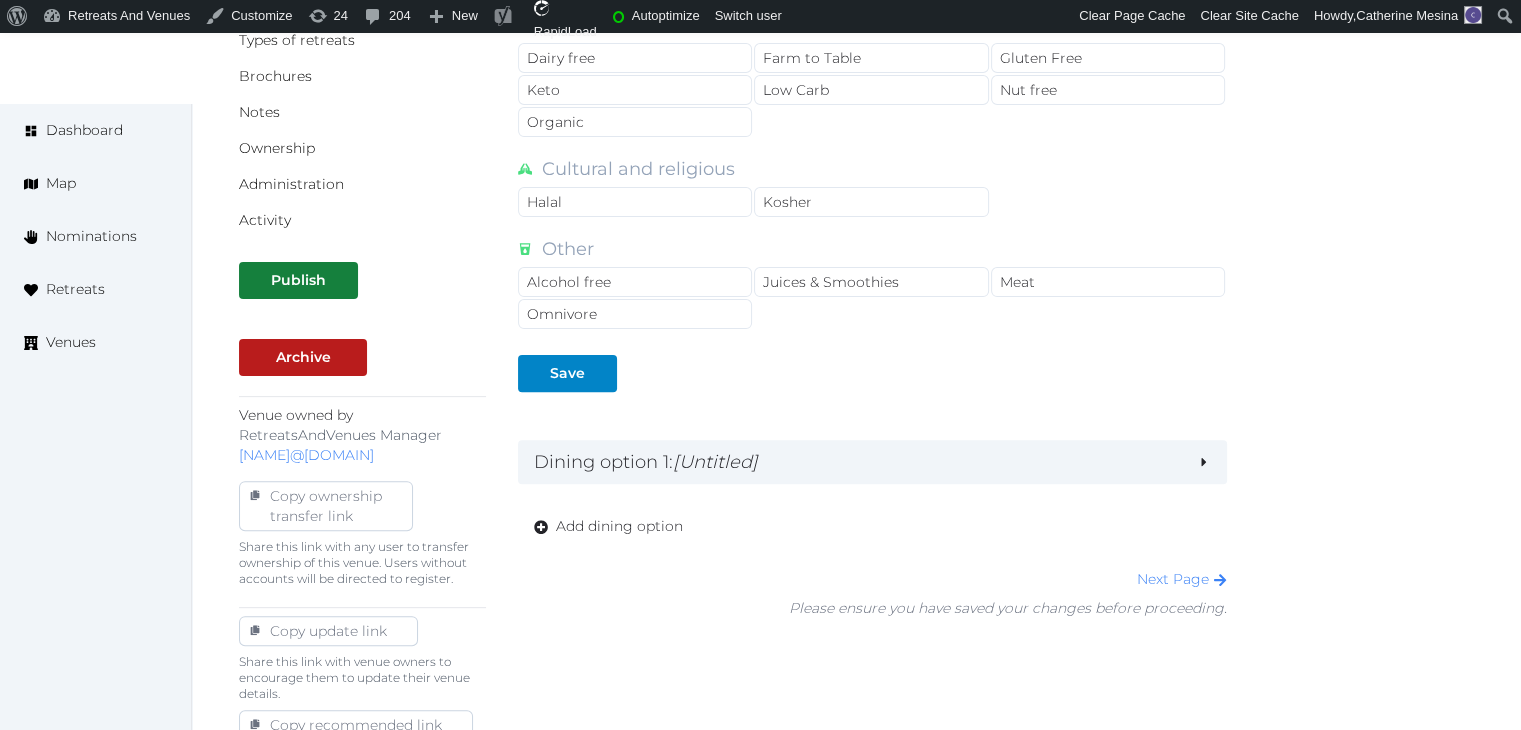 scroll, scrollTop: 700, scrollLeft: 0, axis: vertical 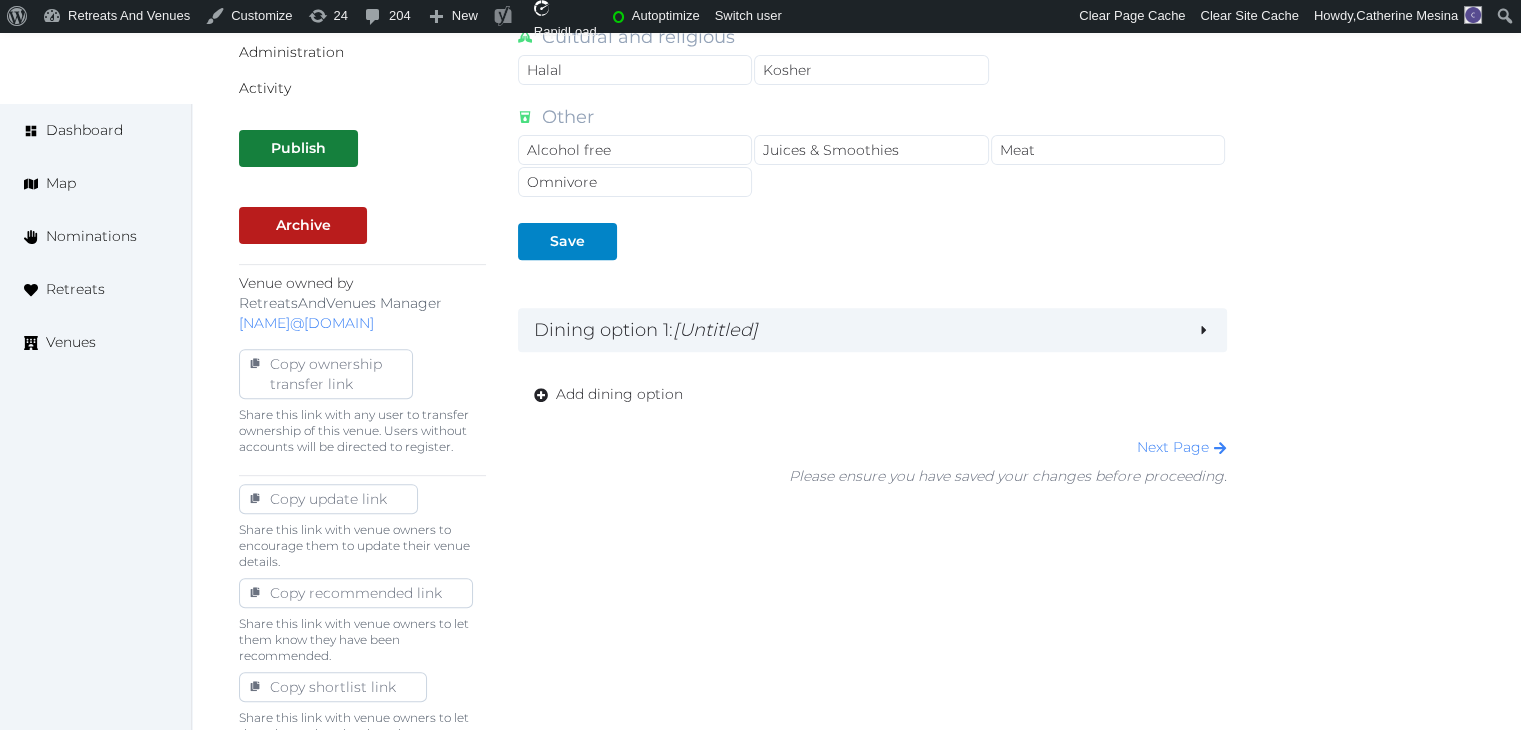 click on "Dining Options Grocery Pick Up Service Kitchen Open to Guests Private Chef For Hire Restaurant Onsite Restaurants Nearby Self Catering Venue Organized Catering Dietary Options Plant-based and specialty Ayurvedic Pescatarian Raw Vegan Vegetarian Health and wellness focus Dairy free Farm to Table Gluten Free Keto Low Carb Nut free Organic Cultural and religious Halal Kosher Other Alcohol free Juices & Smoothies Meat Omnivore Save  Dining option 1 :  [Untitled] Name Max Capacity How many people can dine here at once? Description Dining Options Grocery Pick Up Service Kitchen Open to Guests Private Chef For Hire Restaurant Onsite Restaurants Nearby Self Catering Venue Organized Catering Dietary Options Plant-based and specialty Ayurvedic Pescatarian Raw Vegan Vegetarian Health and wellness focus Dairy free Farm to Table Gluten Free Keto Low Carb Nut free Organic Cultural and religious Halal Kosher Other Alcohol free Juices & Smoothies Meat Omnivore Photos Drag and drop images, or click here jpeg, png, webp, gif" at bounding box center (872, 10) 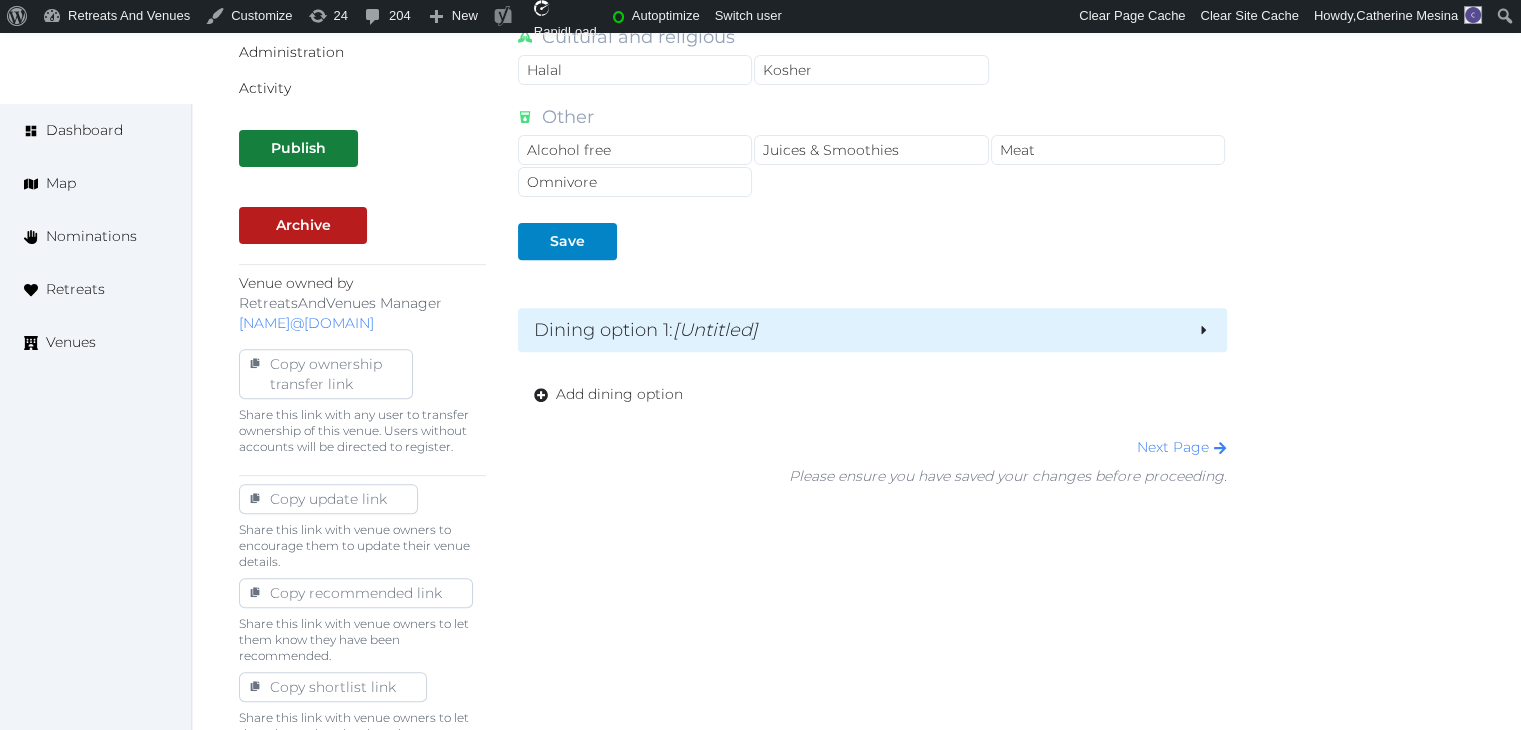 click on "[Untitled]" at bounding box center (715, 330) 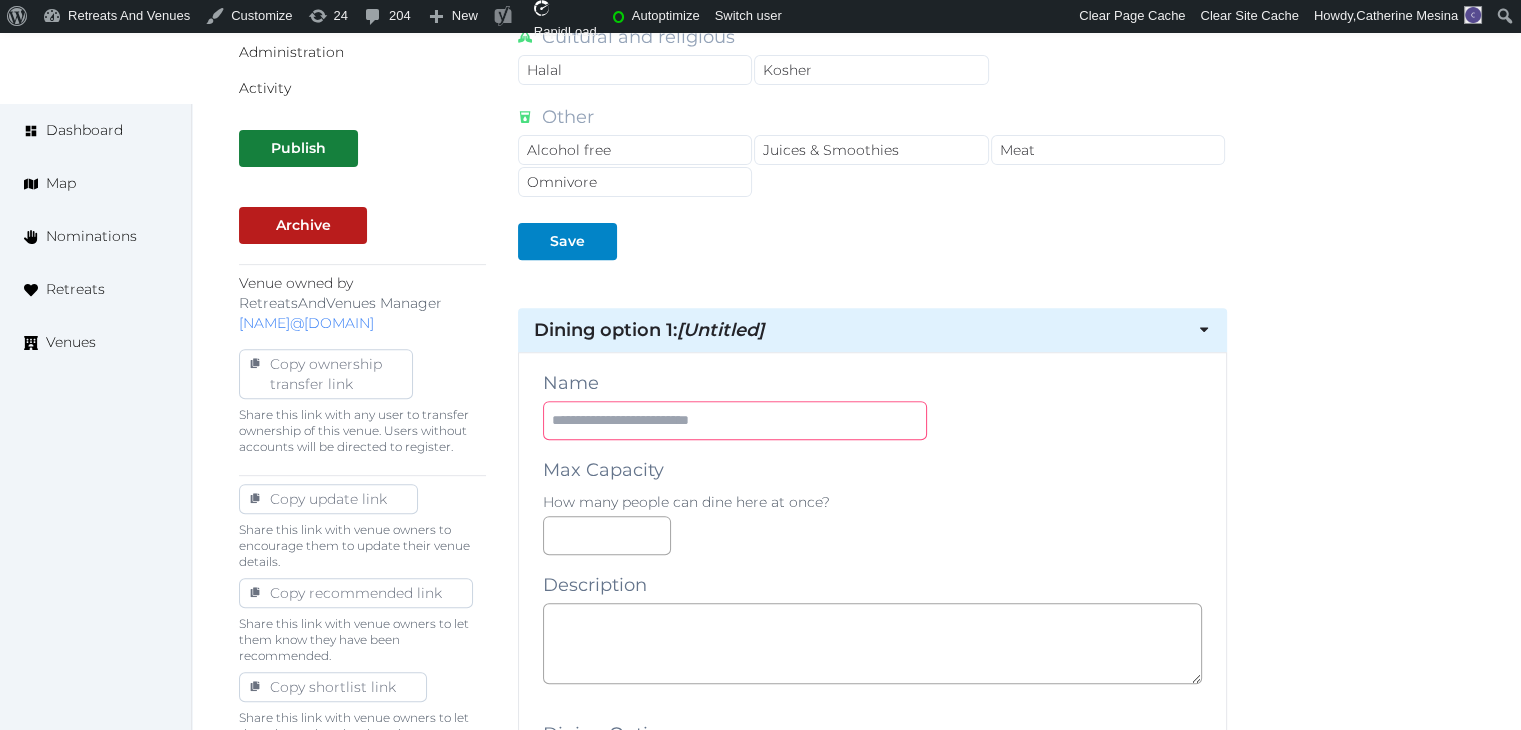 click at bounding box center [735, 420] 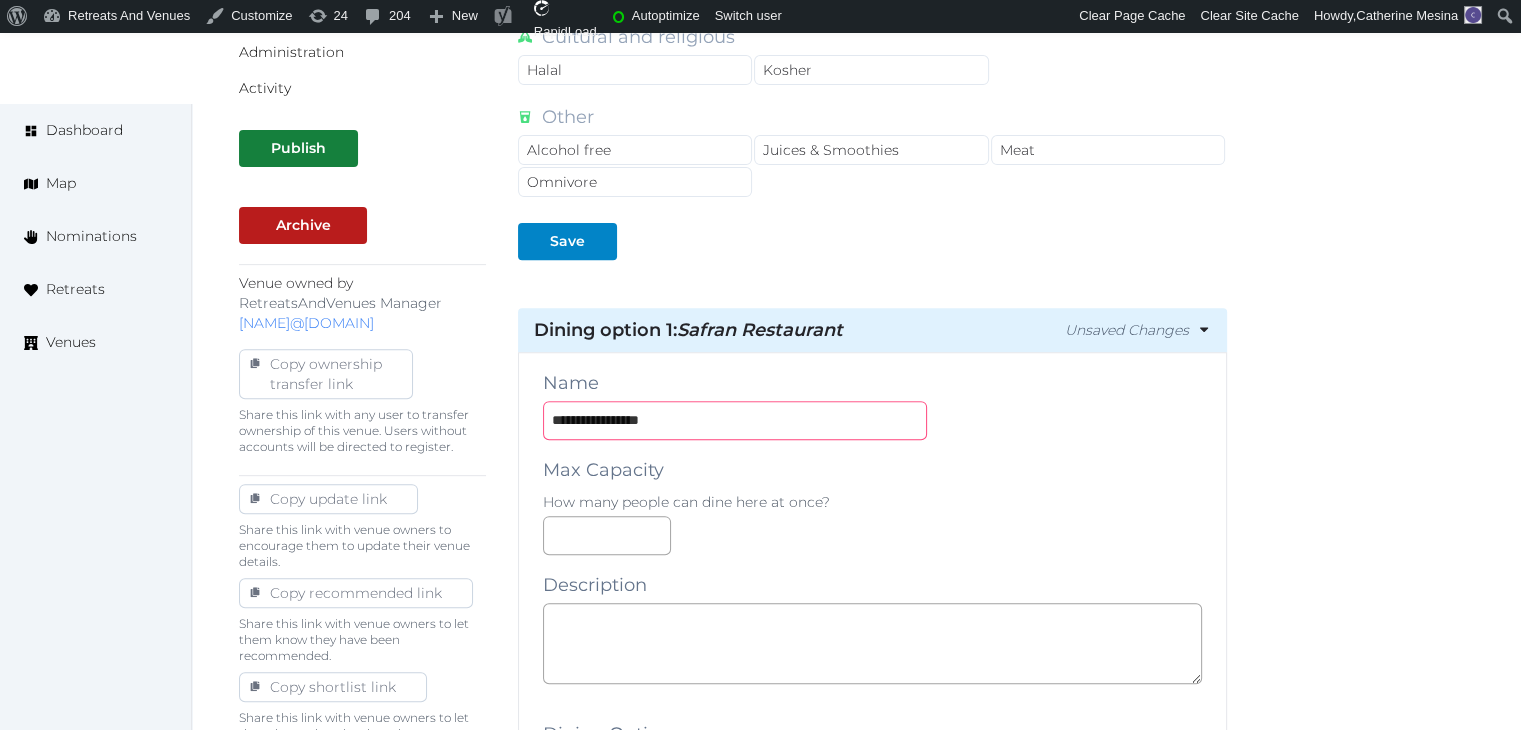 type on "**********" 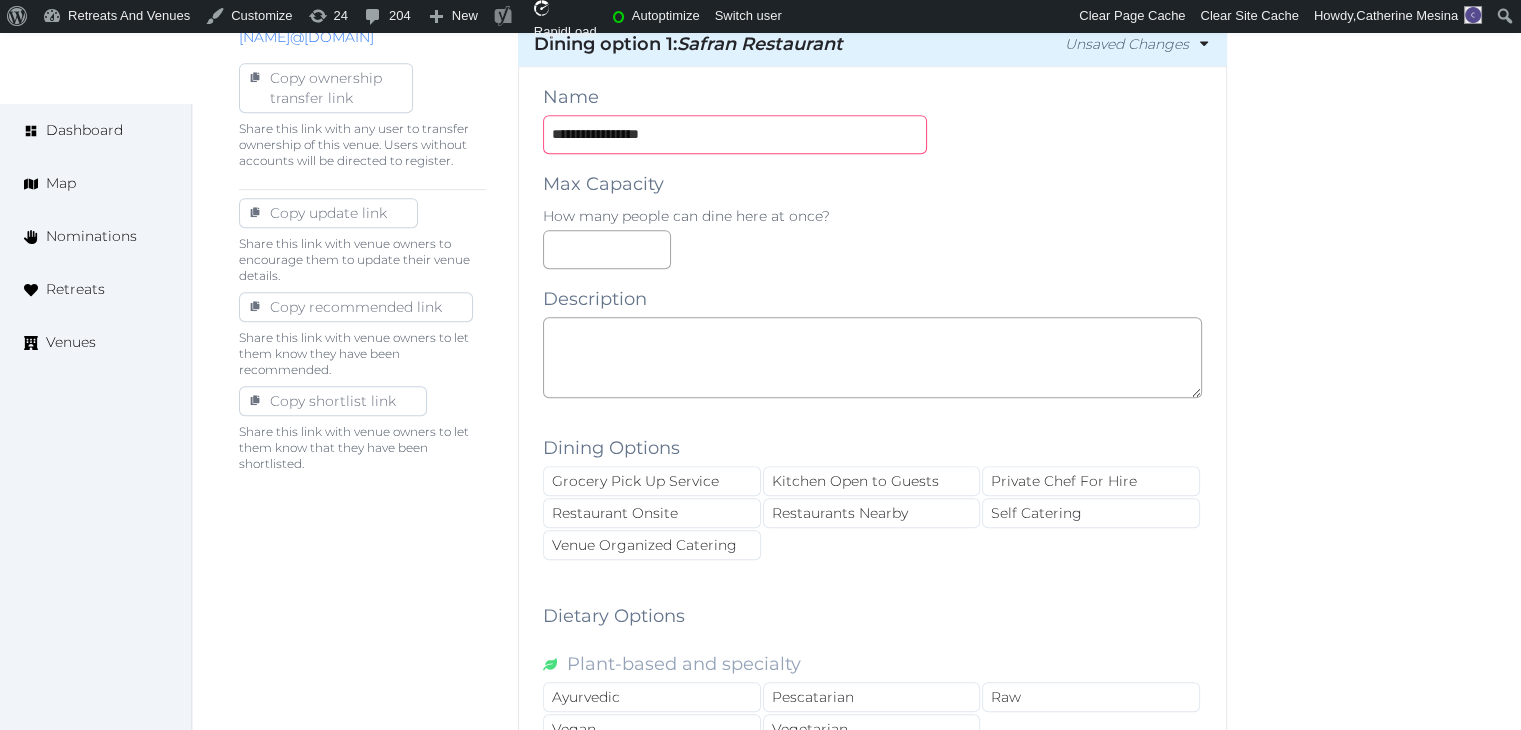 scroll, scrollTop: 1000, scrollLeft: 0, axis: vertical 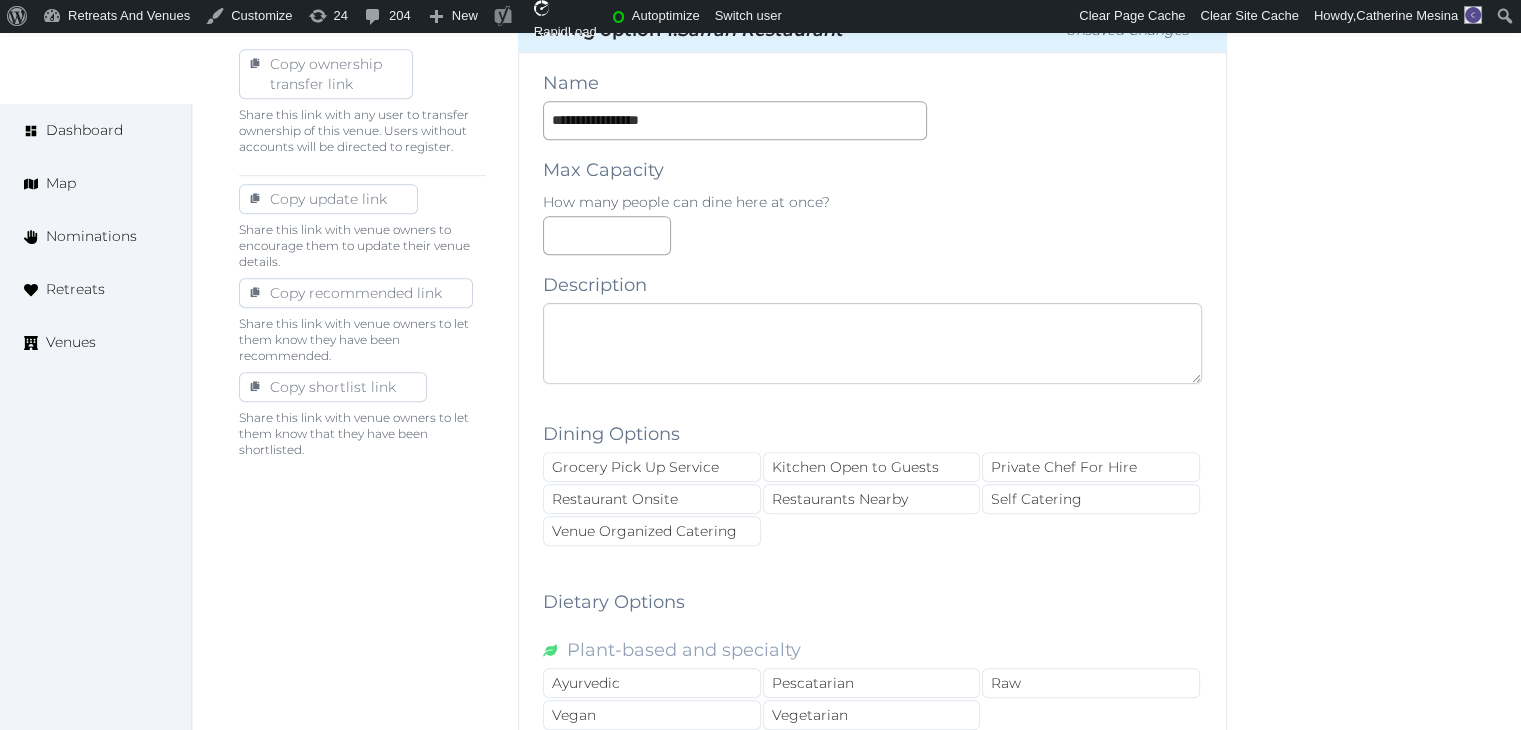 click at bounding box center [872, 343] 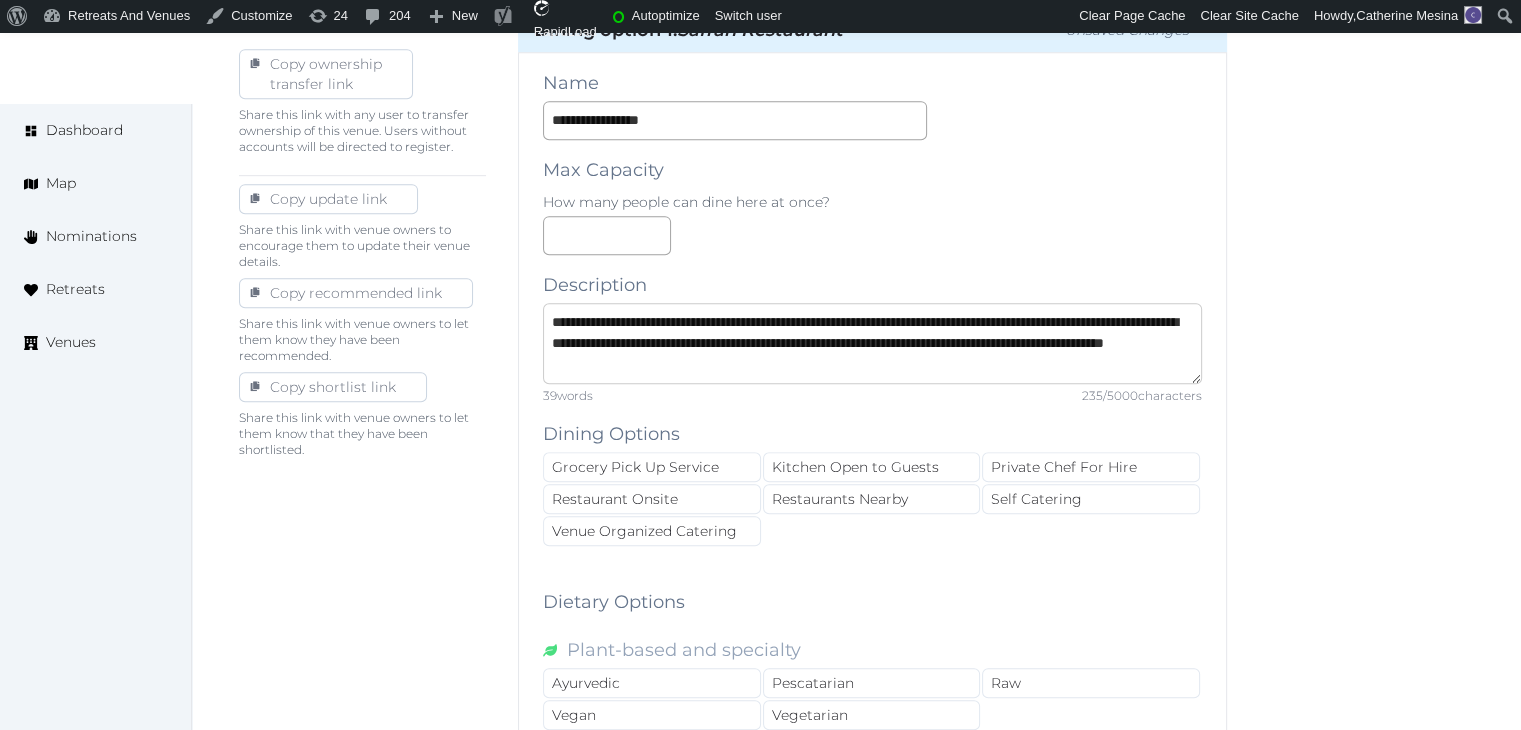scroll, scrollTop: 32, scrollLeft: 0, axis: vertical 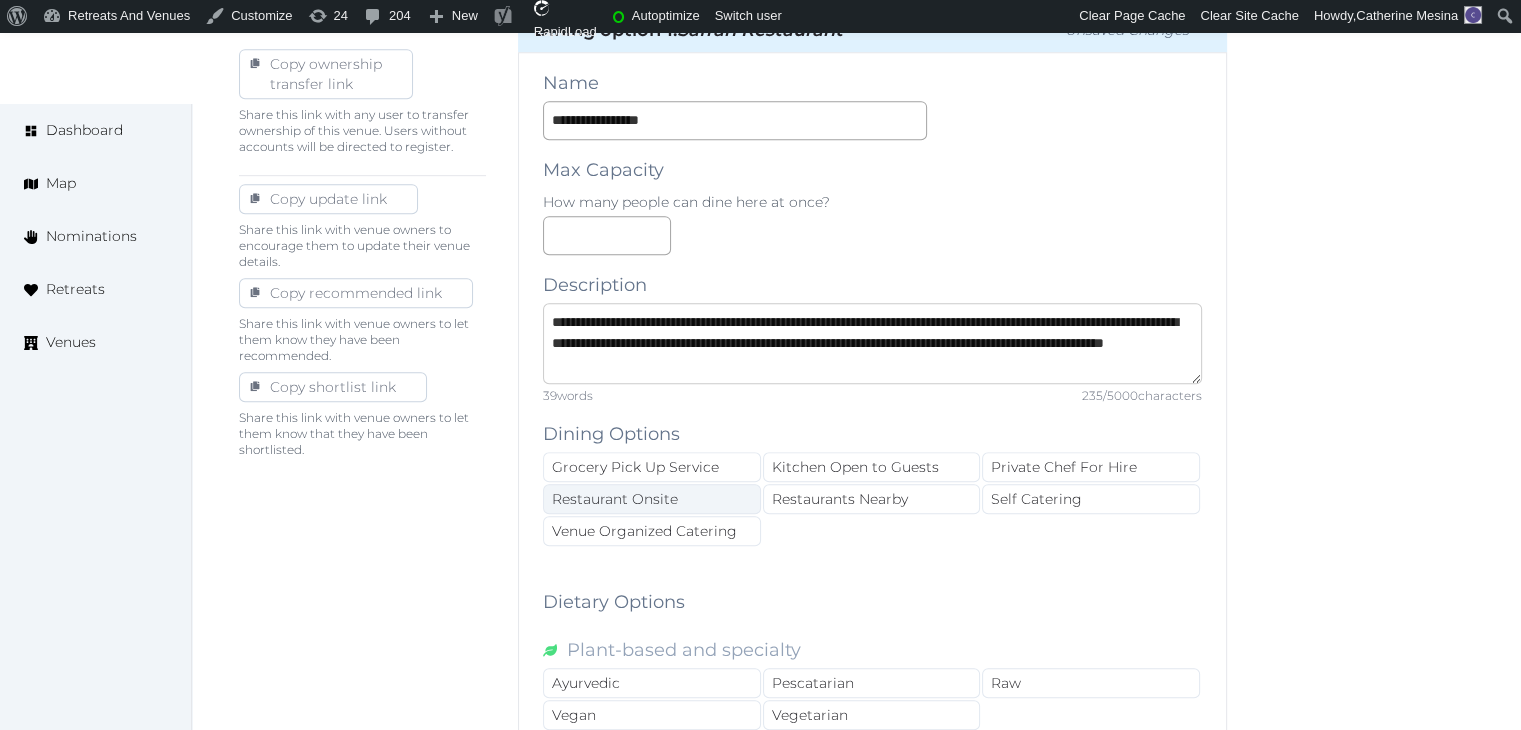 type on "**********" 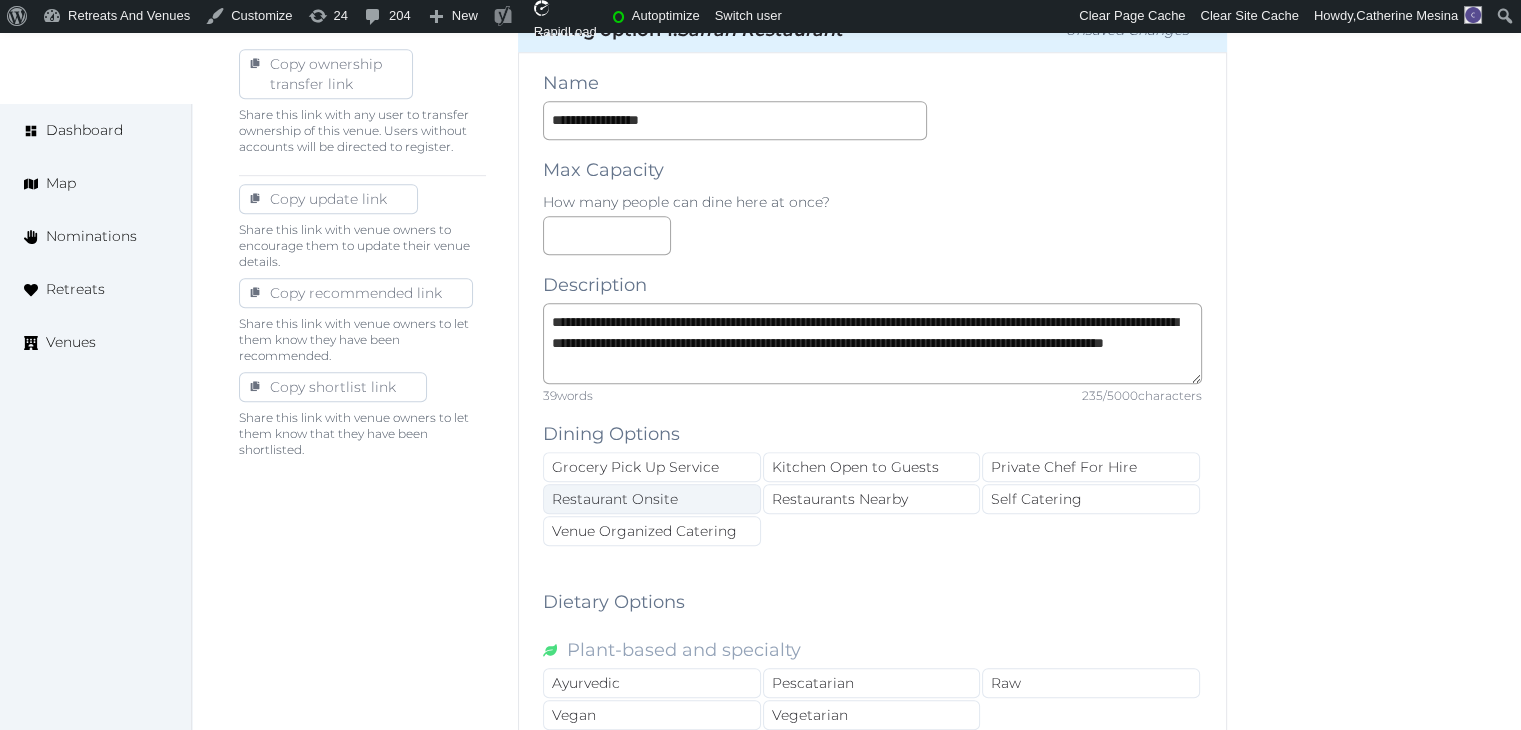 click on "Restaurant Onsite" at bounding box center (652, 499) 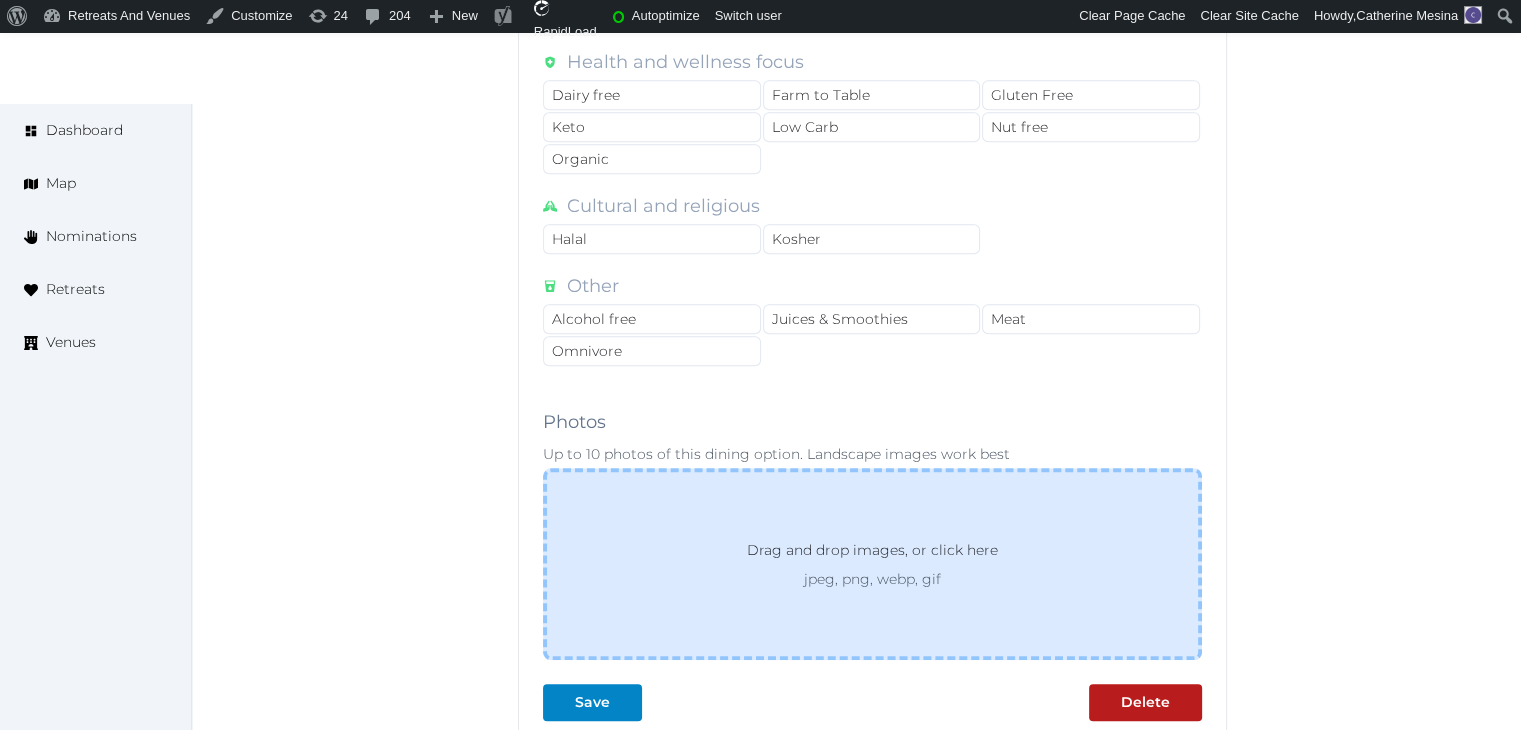 scroll, scrollTop: 2000, scrollLeft: 0, axis: vertical 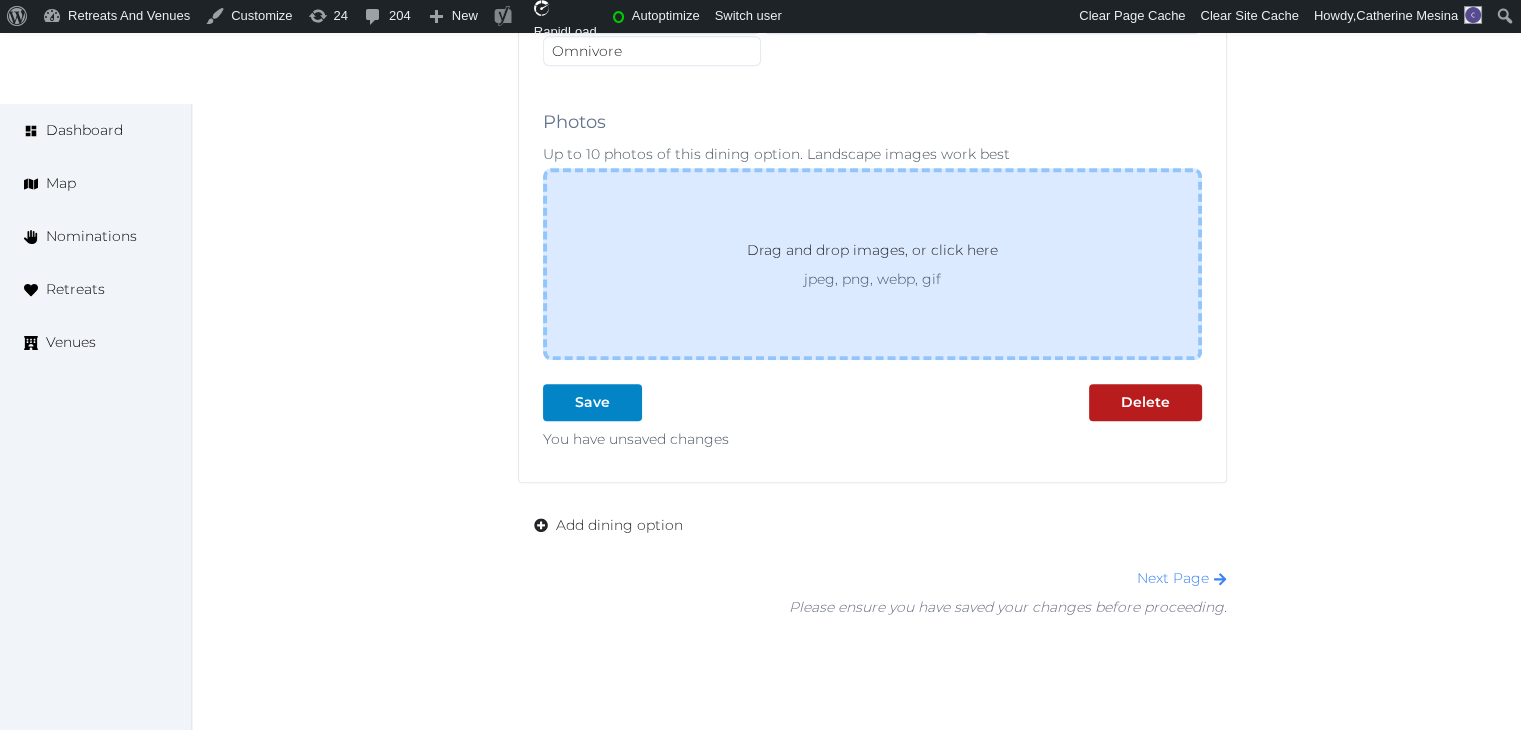 click on "Drag and drop images, or click here jpeg, png, webp, gif" at bounding box center [872, 264] 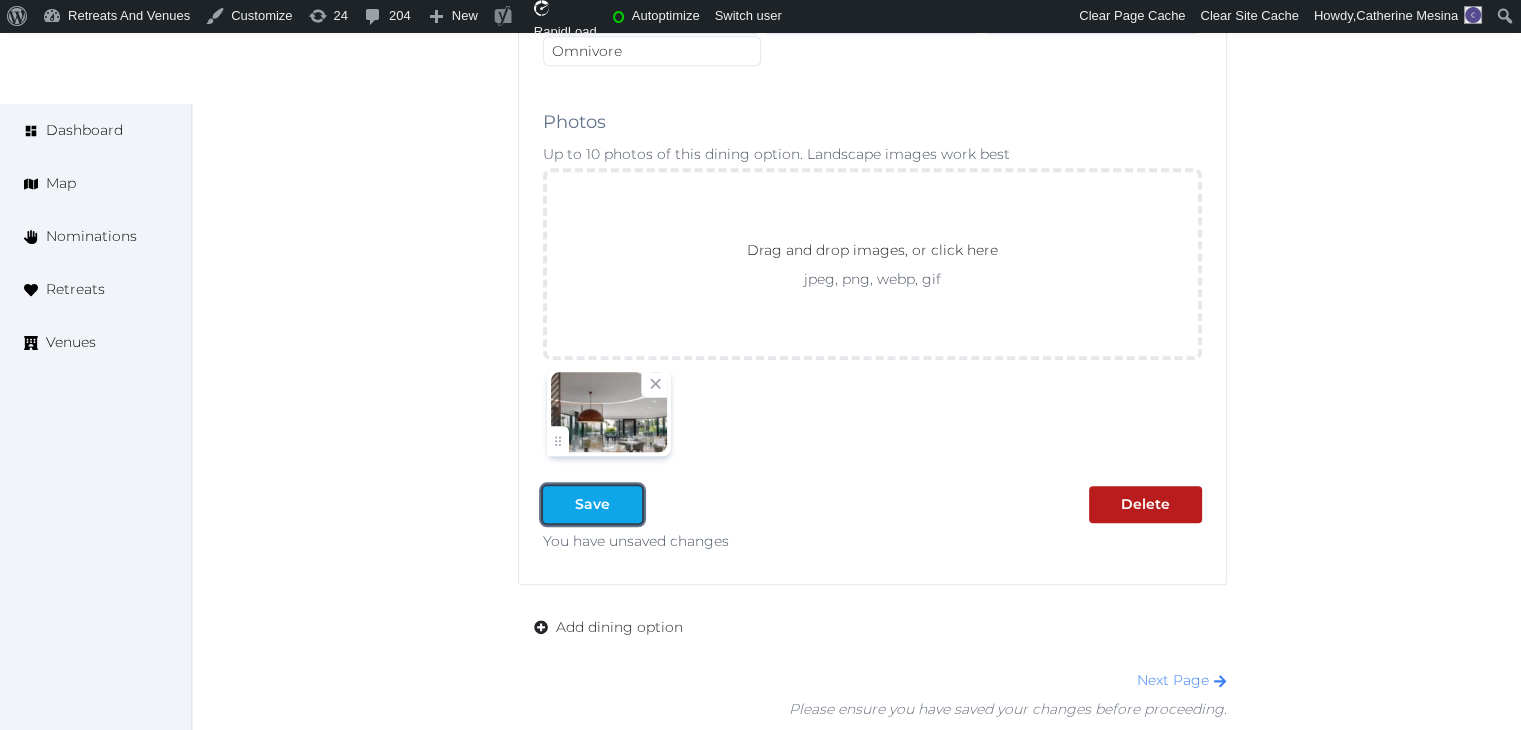 click on "Save" at bounding box center [592, 504] 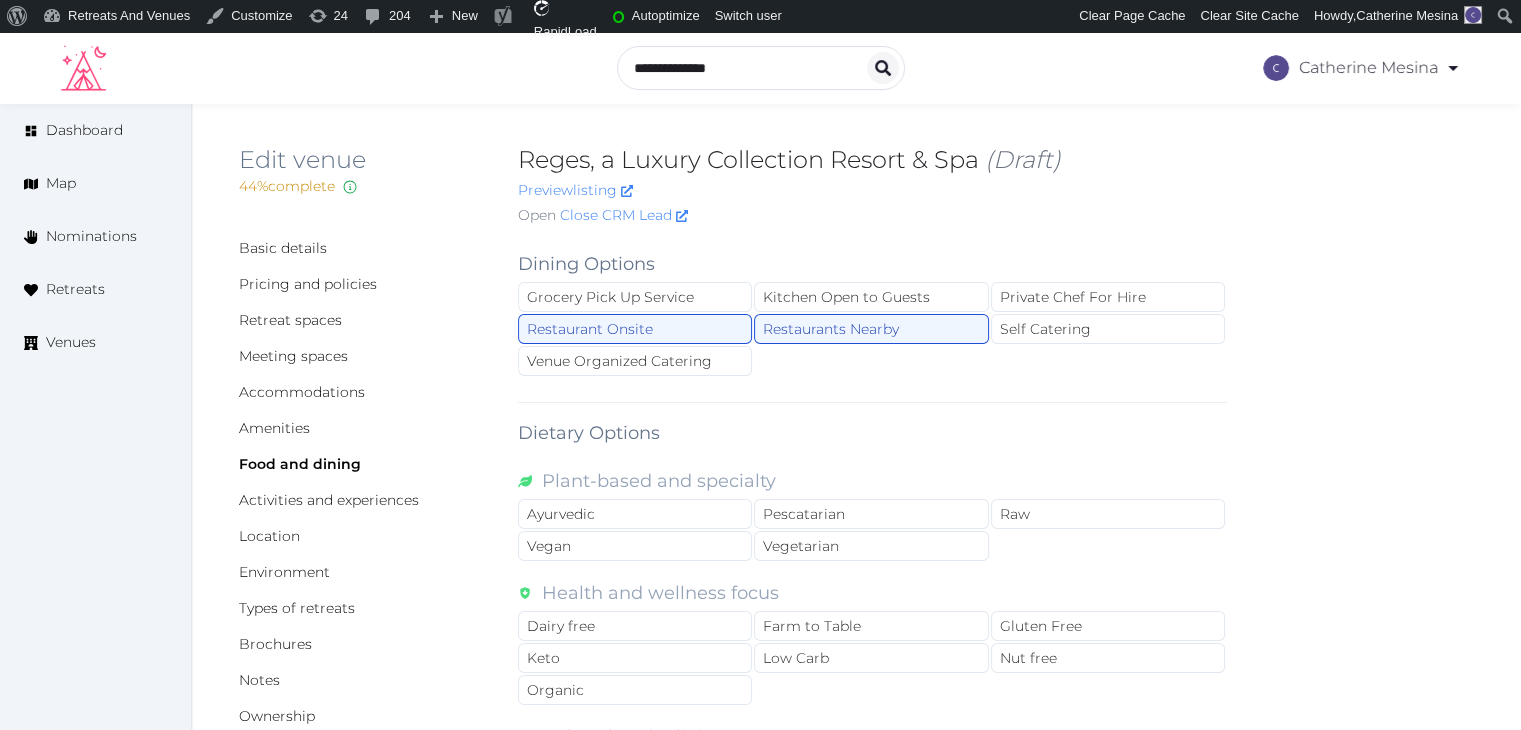 scroll, scrollTop: 0, scrollLeft: 0, axis: both 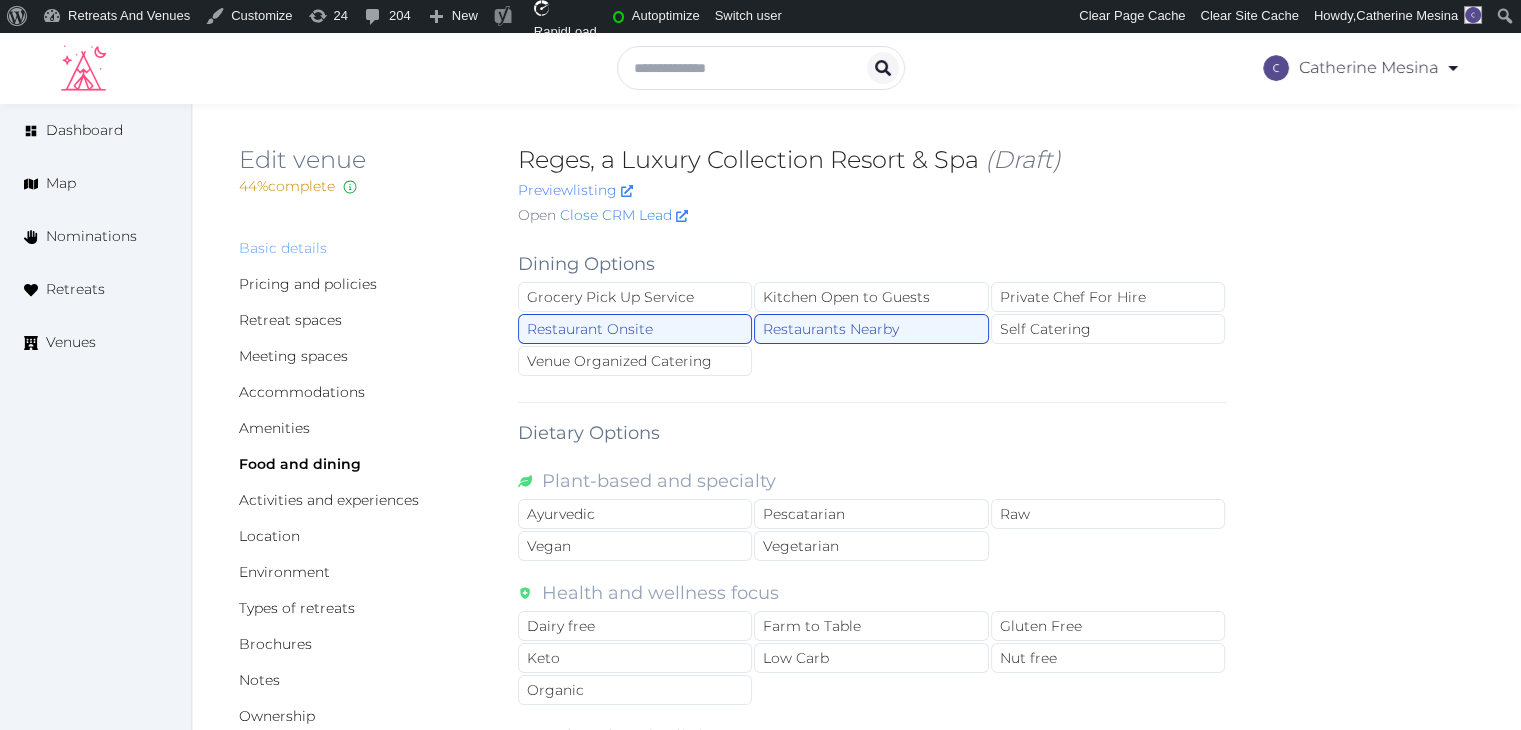 click on "Basic details" at bounding box center (283, 248) 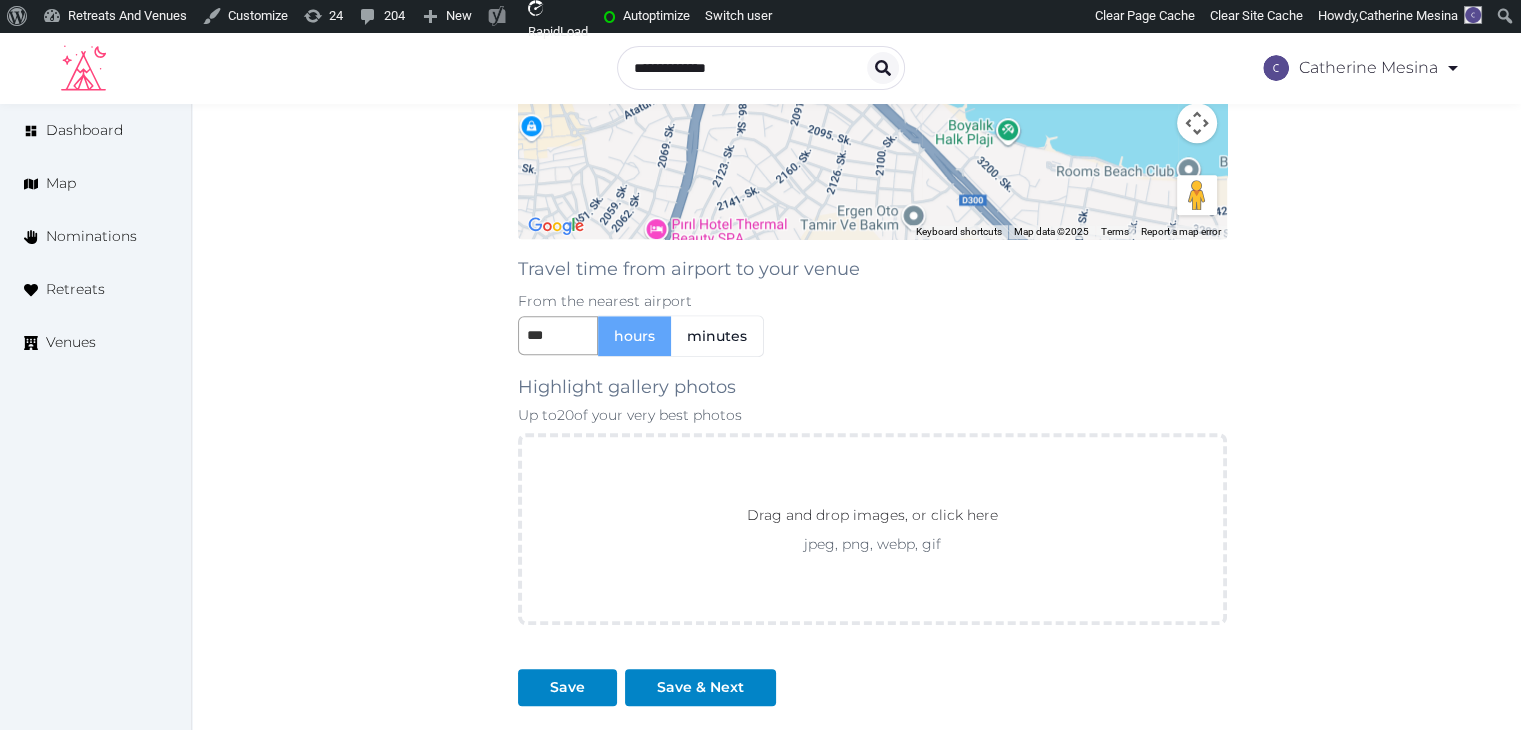 scroll, scrollTop: 1592, scrollLeft: 0, axis: vertical 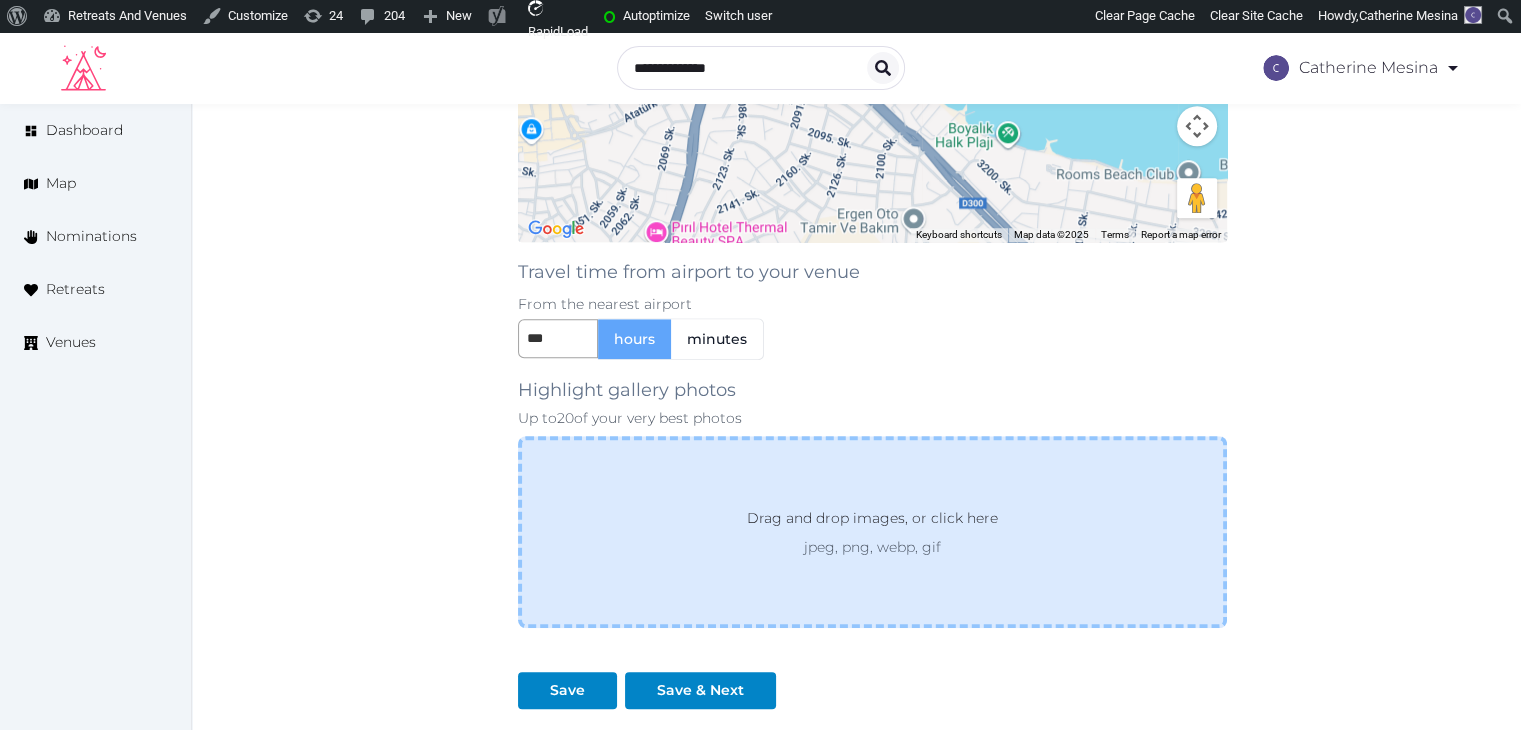 click on "Drag and drop images, or click here jpeg, png, webp, gif" at bounding box center [872, 532] 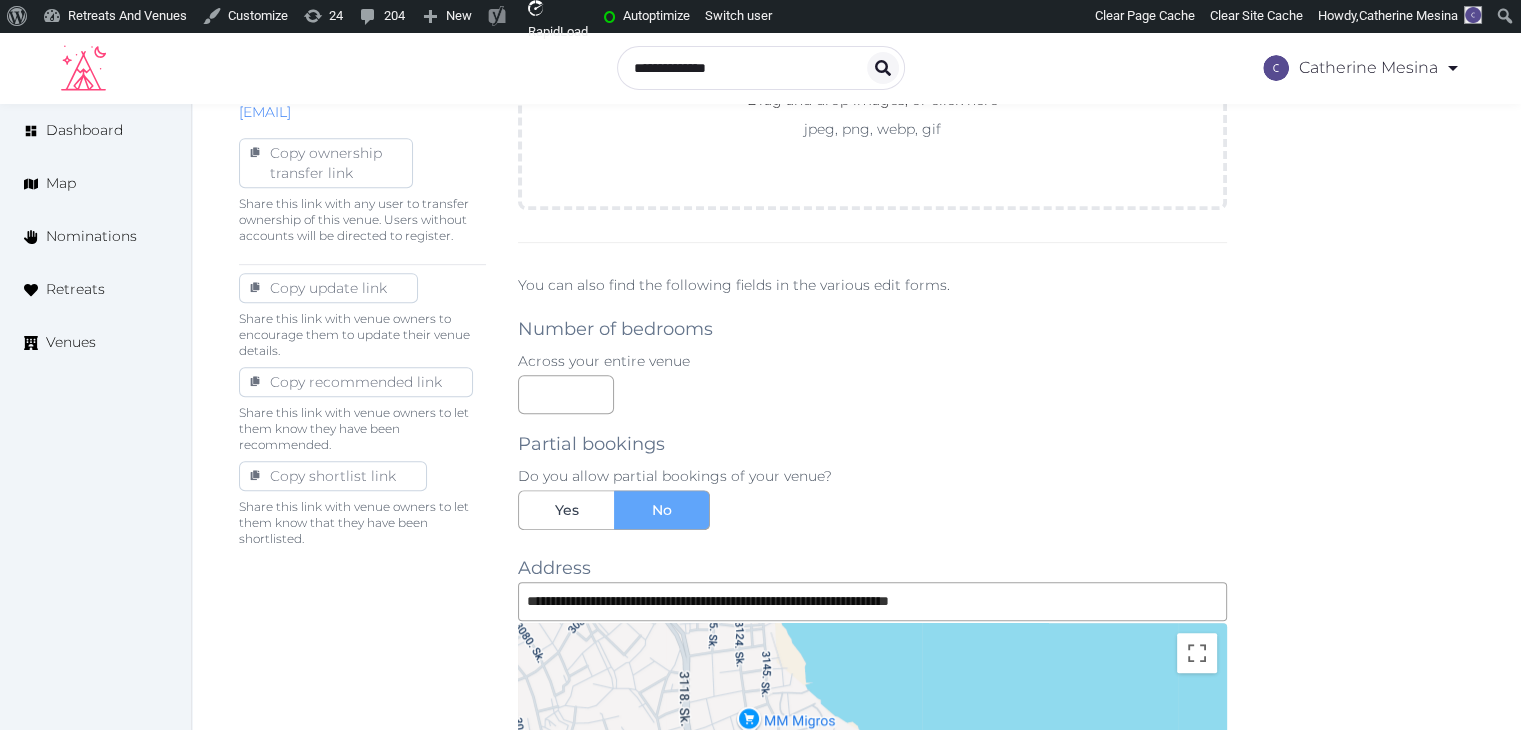 scroll, scrollTop: 592, scrollLeft: 0, axis: vertical 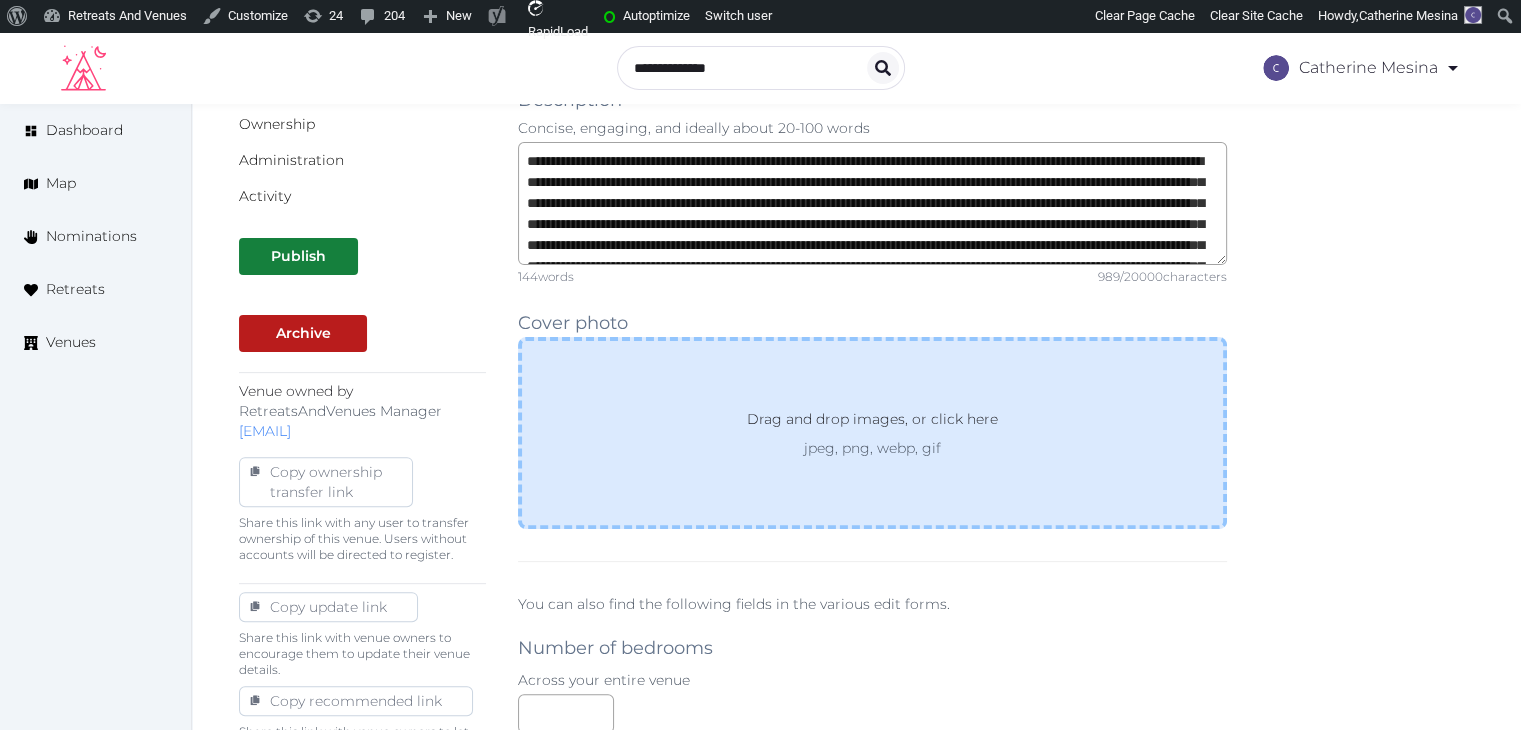 click on "Drag and drop images, or click here jpeg, png, webp, gif" at bounding box center (872, 433) 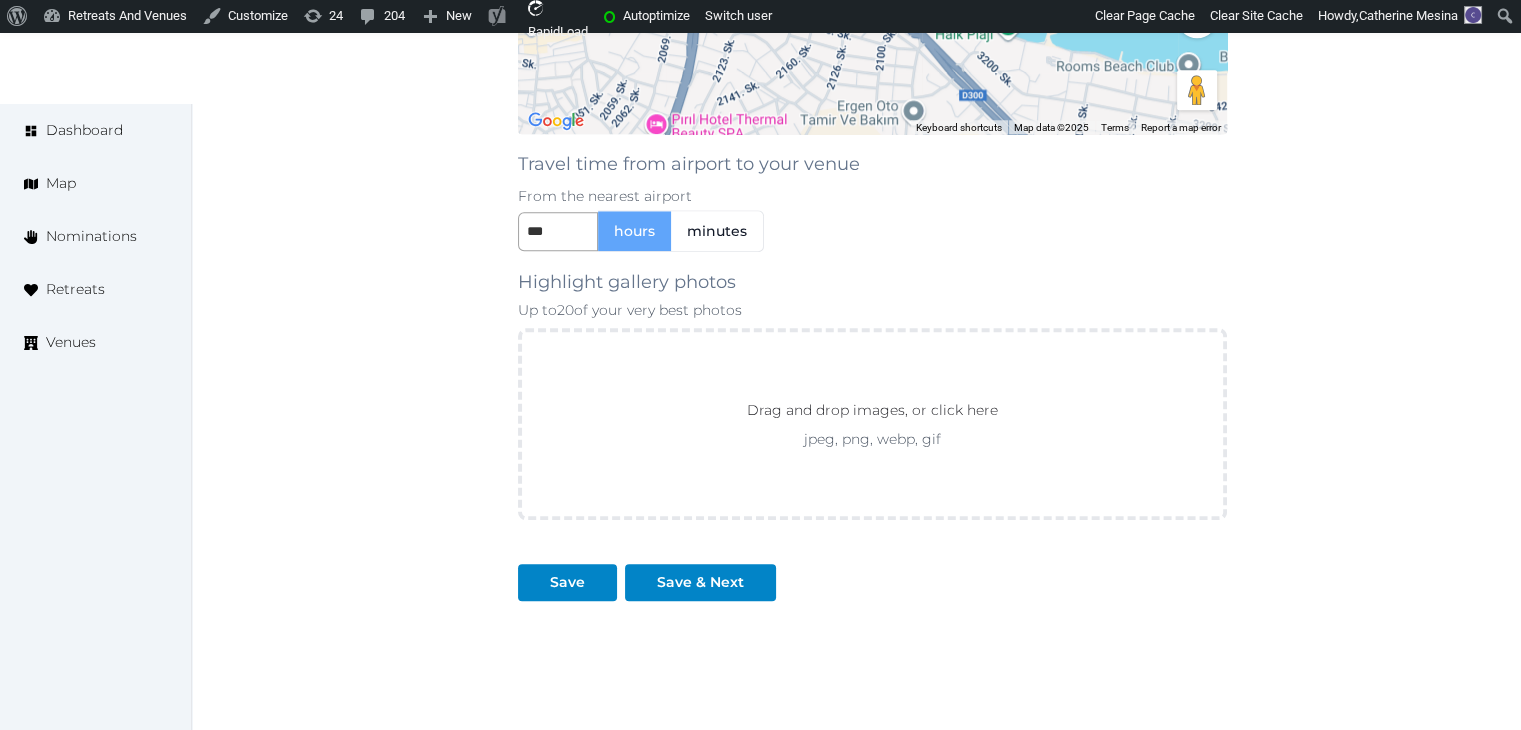 scroll, scrollTop: 2084, scrollLeft: 0, axis: vertical 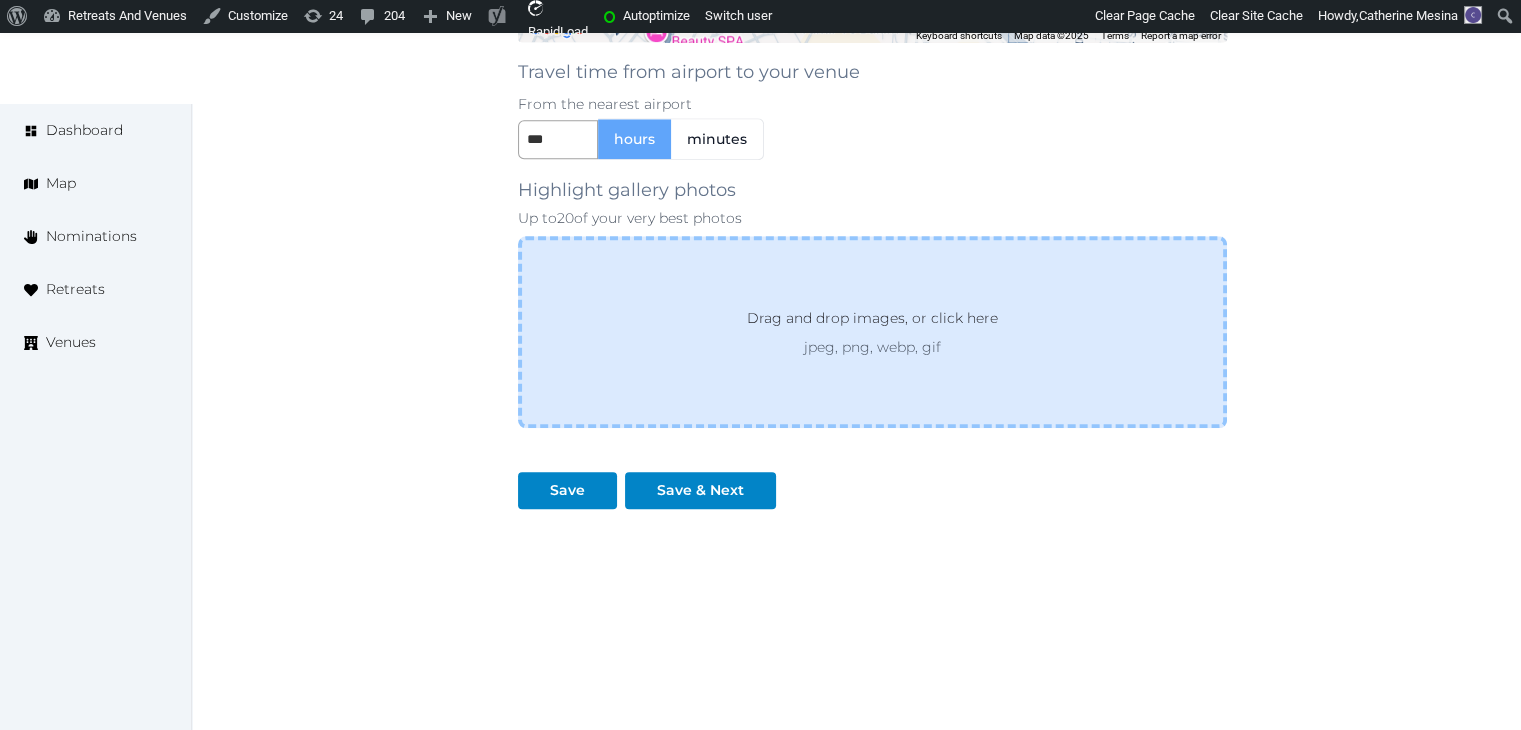 click on "Drag and drop images, or click here jpeg, png, webp, gif" at bounding box center [872, 332] 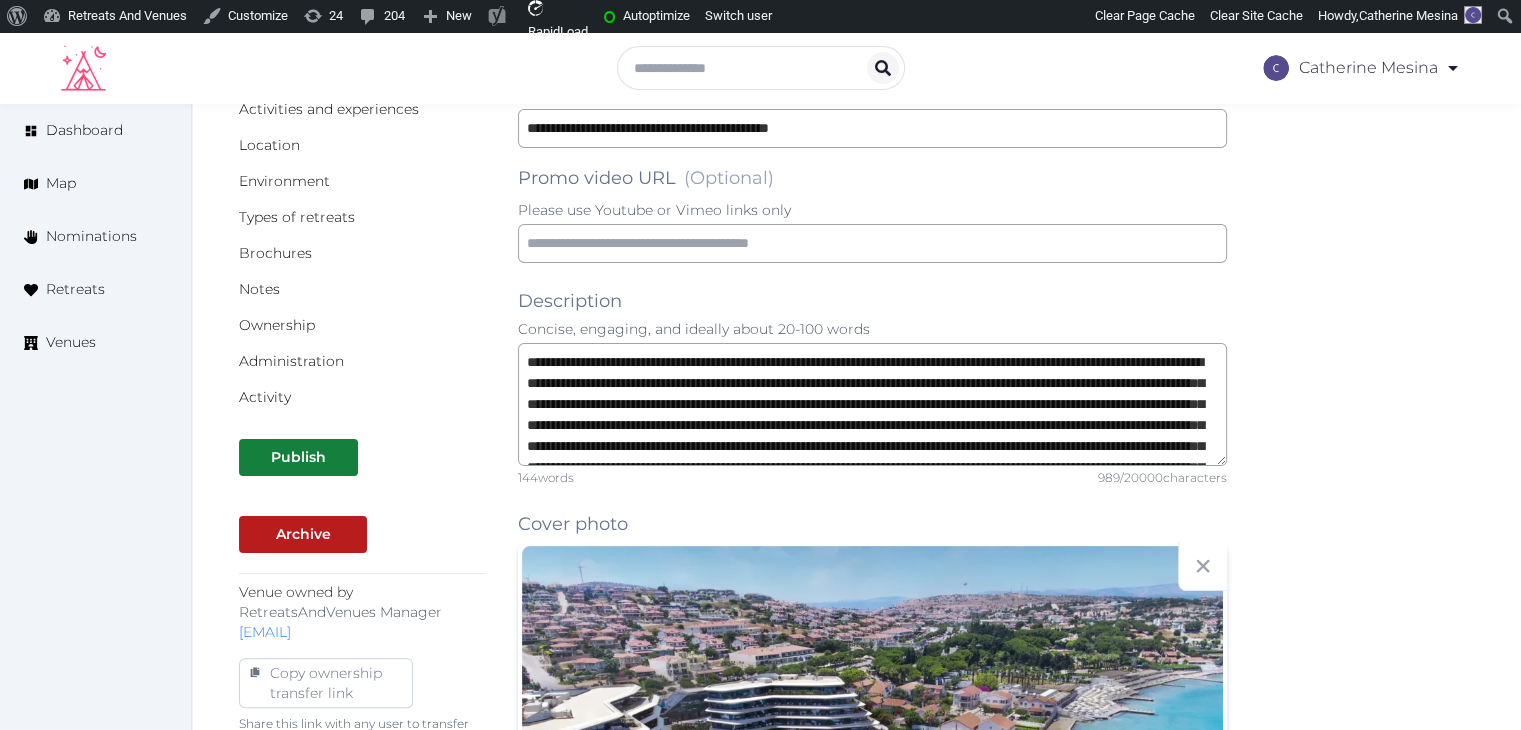 scroll, scrollTop: 400, scrollLeft: 0, axis: vertical 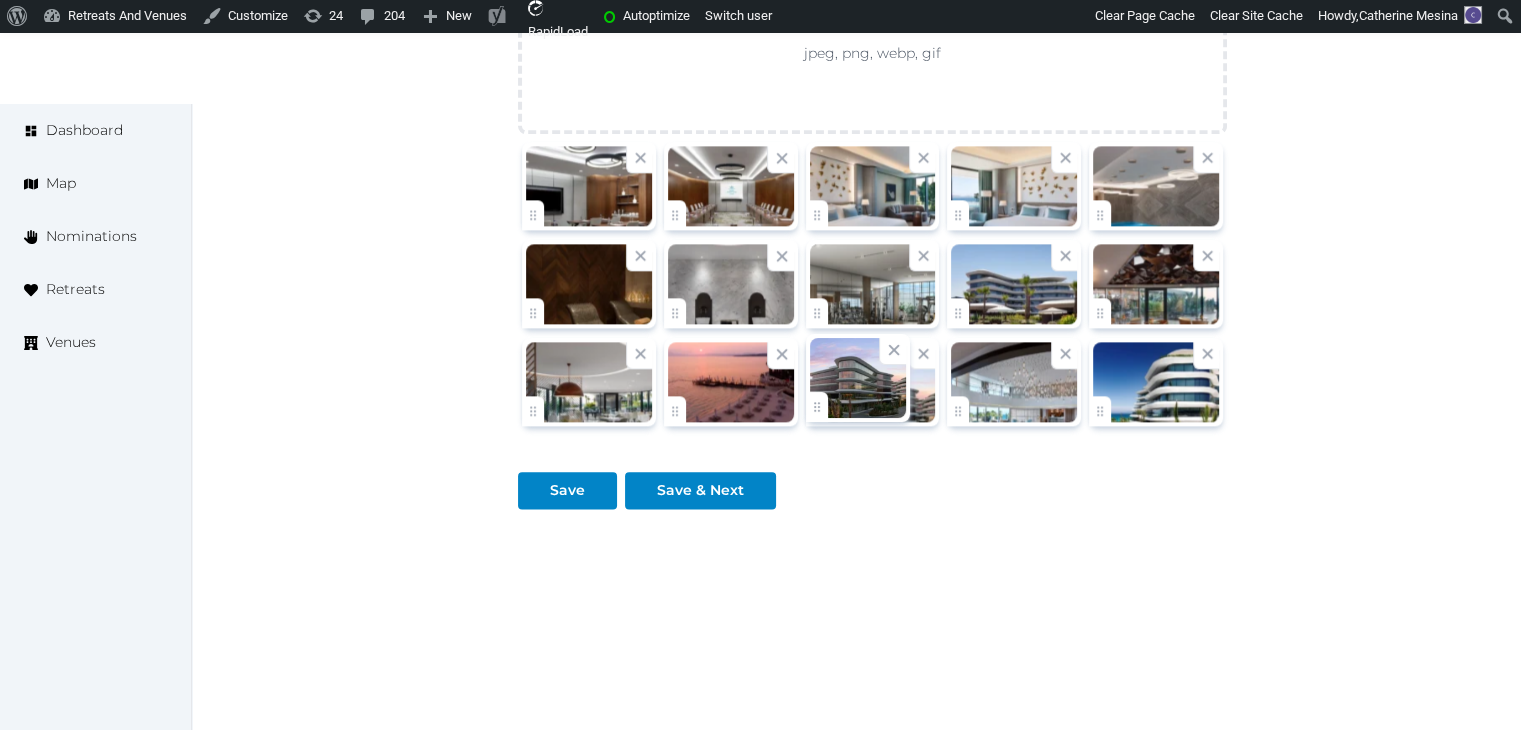 drag, startPoint x: 819, startPoint y: 410, endPoint x: 833, endPoint y: 410, distance: 14 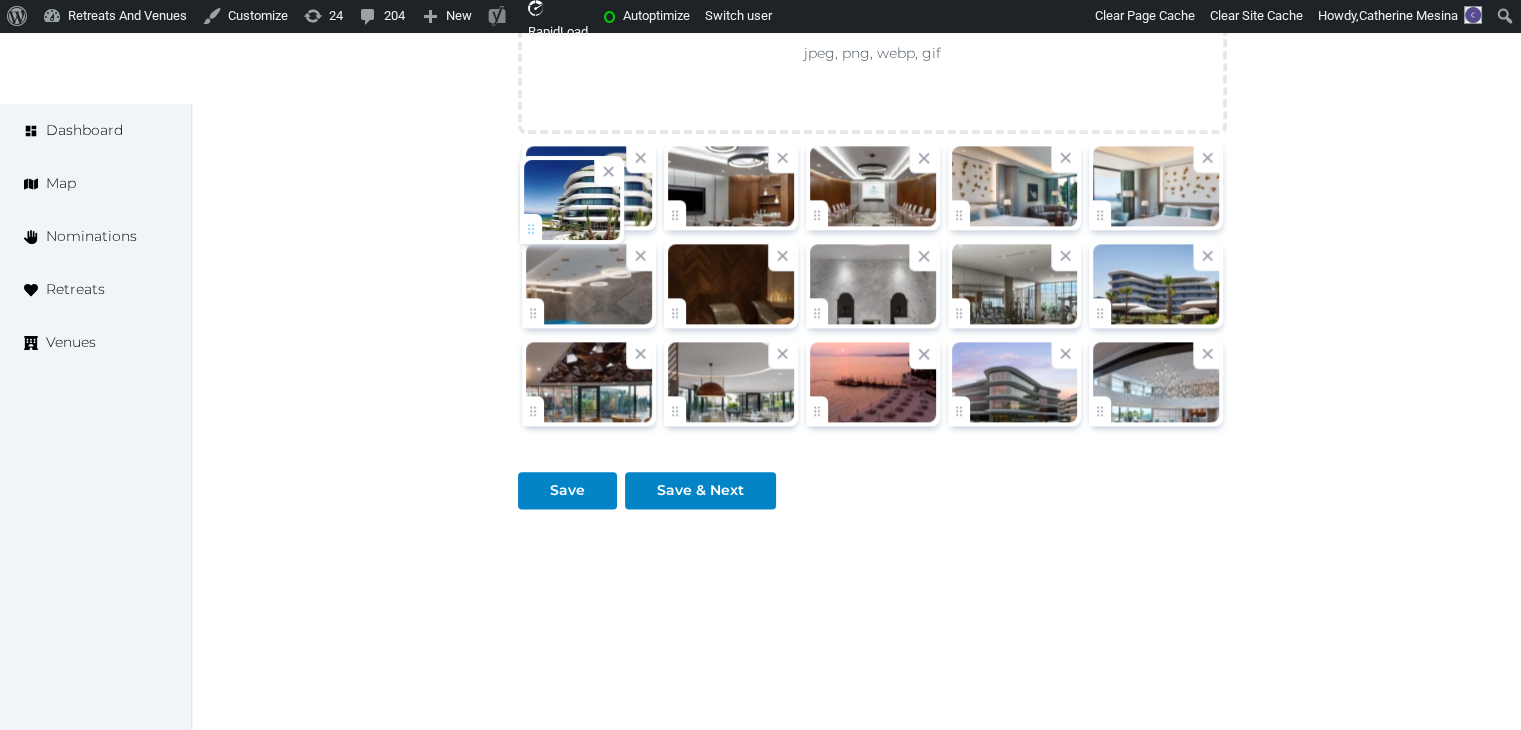 drag, startPoint x: 1105, startPoint y: 402, endPoint x: 536, endPoint y: 224, distance: 596.1921 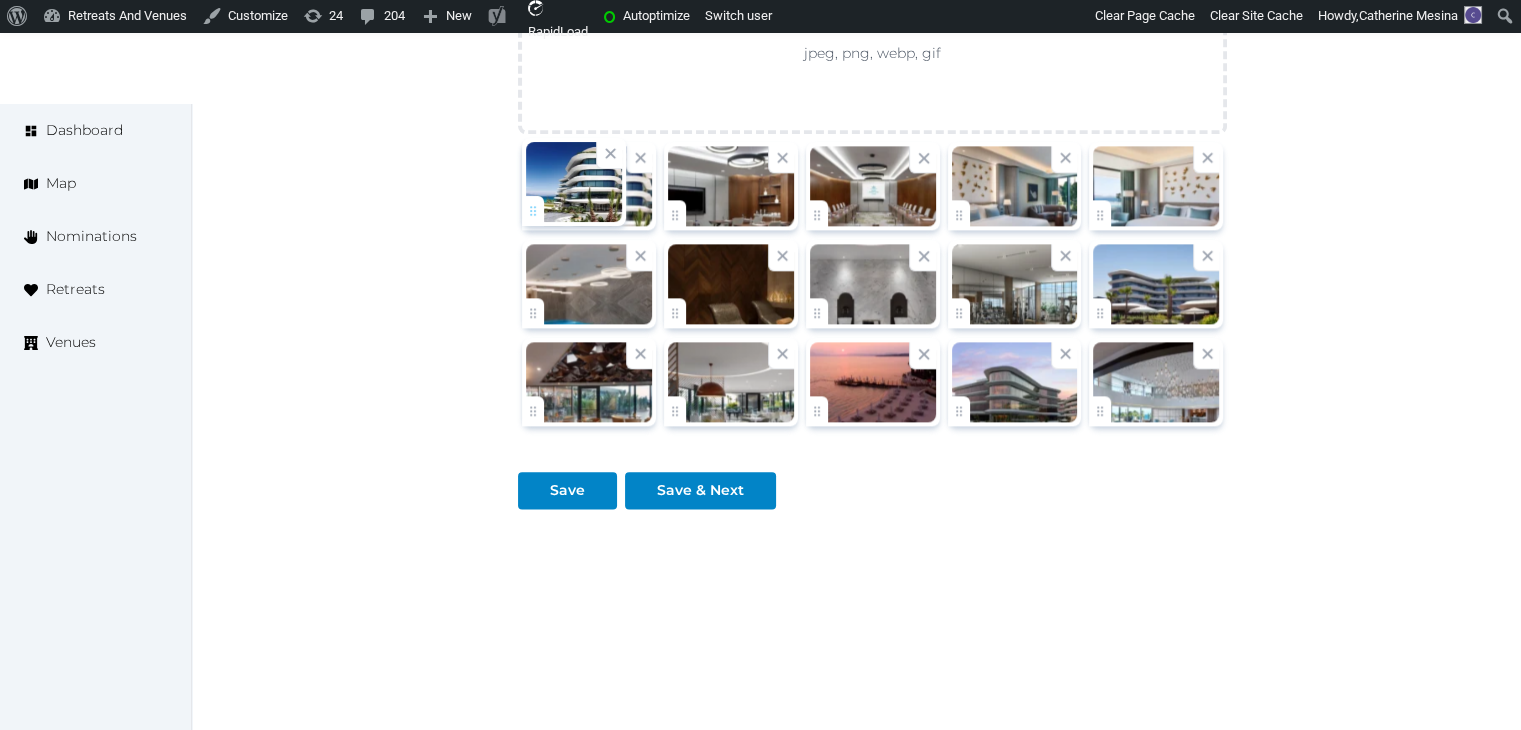 click on "Catherine Mesina   Account My Venue Listings My Retreats Logout      Dashboard Map Nominations Retreats Venues Edit venue 52 %  complete Fill out all the fields in your listing to increase its completion percentage.   A higher completion percentage will make your listing more attractive and result in better matches. Reges, a Luxury Collection Resort & Spa   (Draft) Preview  listing   Open    Close CRM Lead Basic details Pricing and policies Retreat spaces Meeting spaces Accommodations Amenities Food and dining Activities and experiences Location Environment Types of retreats Brochures Notes Ownership Administration Activity Publish Archive Venue owned by RetreatsAndVenues Manager c.o.r.e.y.sanford@retreatsandvenues.com Copy ownership transfer link Share this link with any user to transfer ownership of this venue. Users without accounts will be directed to register. Copy update link Copy recommended link Copy shortlist link Name * * 144 989" at bounding box center (760, -807) 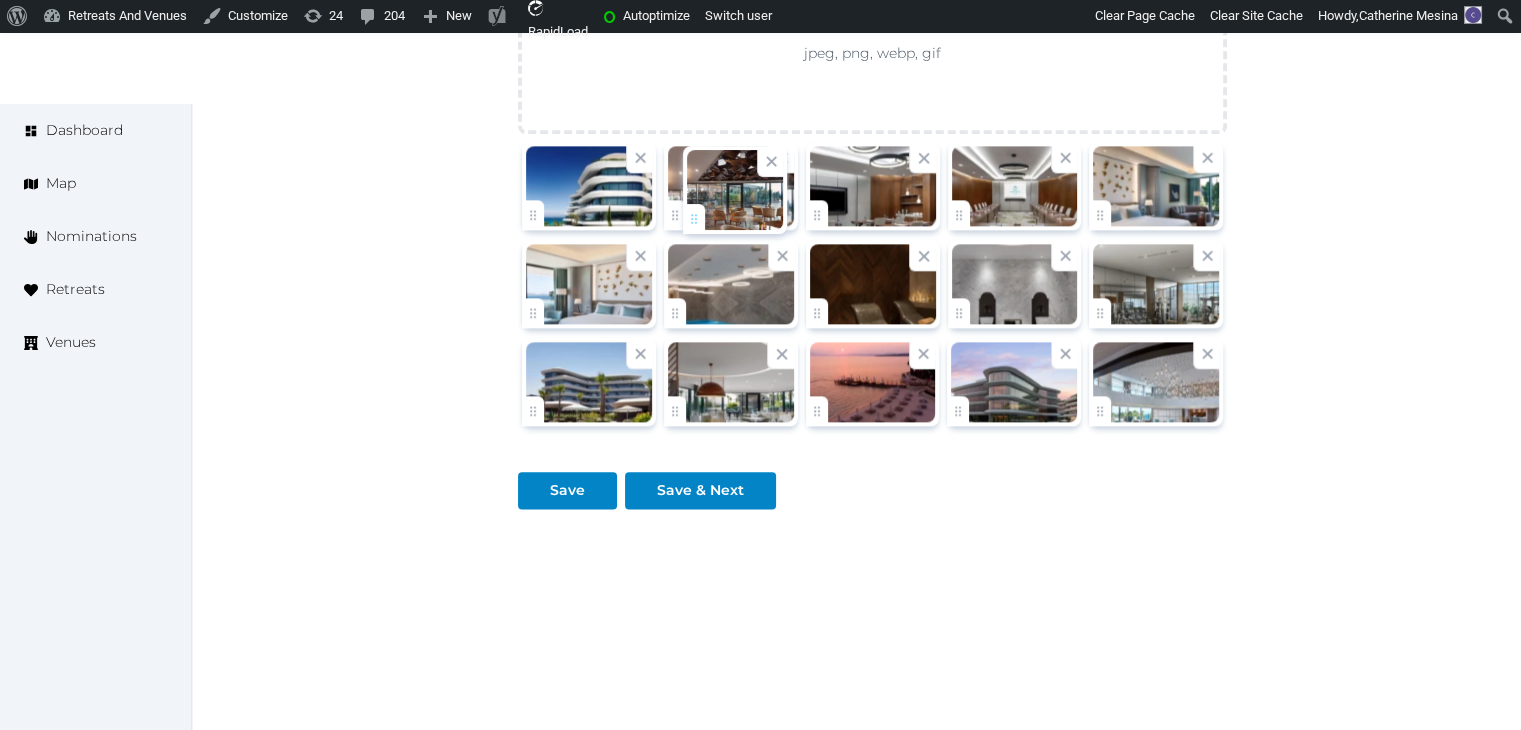 drag, startPoint x: 534, startPoint y: 406, endPoint x: 695, endPoint y: 218, distance: 247.51767 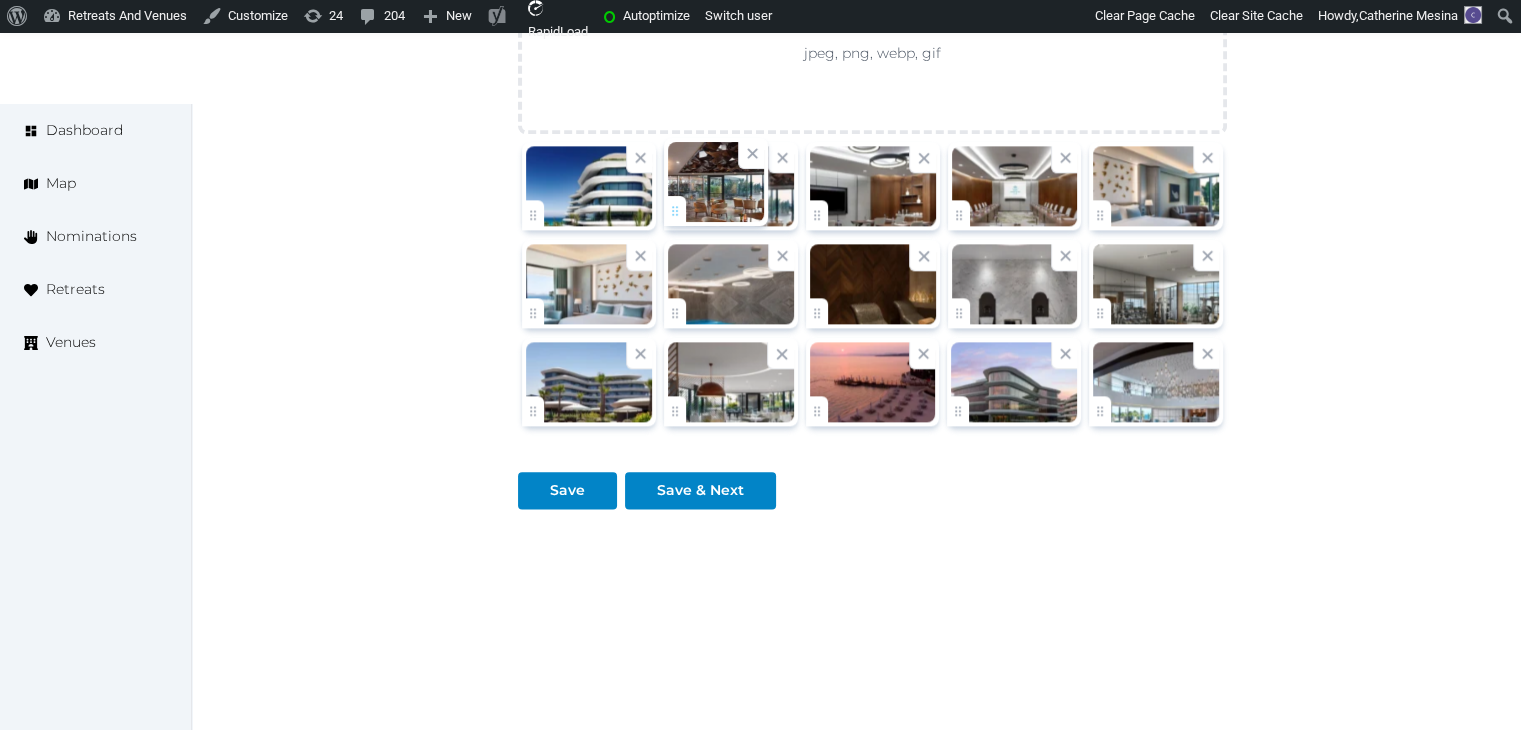 click on "Catherine Mesina   Account My Venue Listings My Retreats Logout      Dashboard Map Nominations Retreats Venues Edit venue 52 %  complete Fill out all the fields in your listing to increase its completion percentage.   A higher completion percentage will make your listing more attractive and result in better matches. Reges, a Luxury Collection Resort & Spa   (Draft) Preview  listing   Open    Close CRM Lead Basic details Pricing and policies Retreat spaces Meeting spaces Accommodations Amenities Food and dining Activities and experiences Location Environment Types of retreats Brochures Notes Ownership Administration Activity Publish Archive Venue owned by RetreatsAndVenues Manager c.o.r.e.y.sanford@retreatsandvenues.com Copy ownership transfer link Share this link with any user to transfer ownership of this venue. Users without accounts will be directed to register. Copy update link Copy recommended link Copy shortlist link Name * * 144 989" at bounding box center (760, -807) 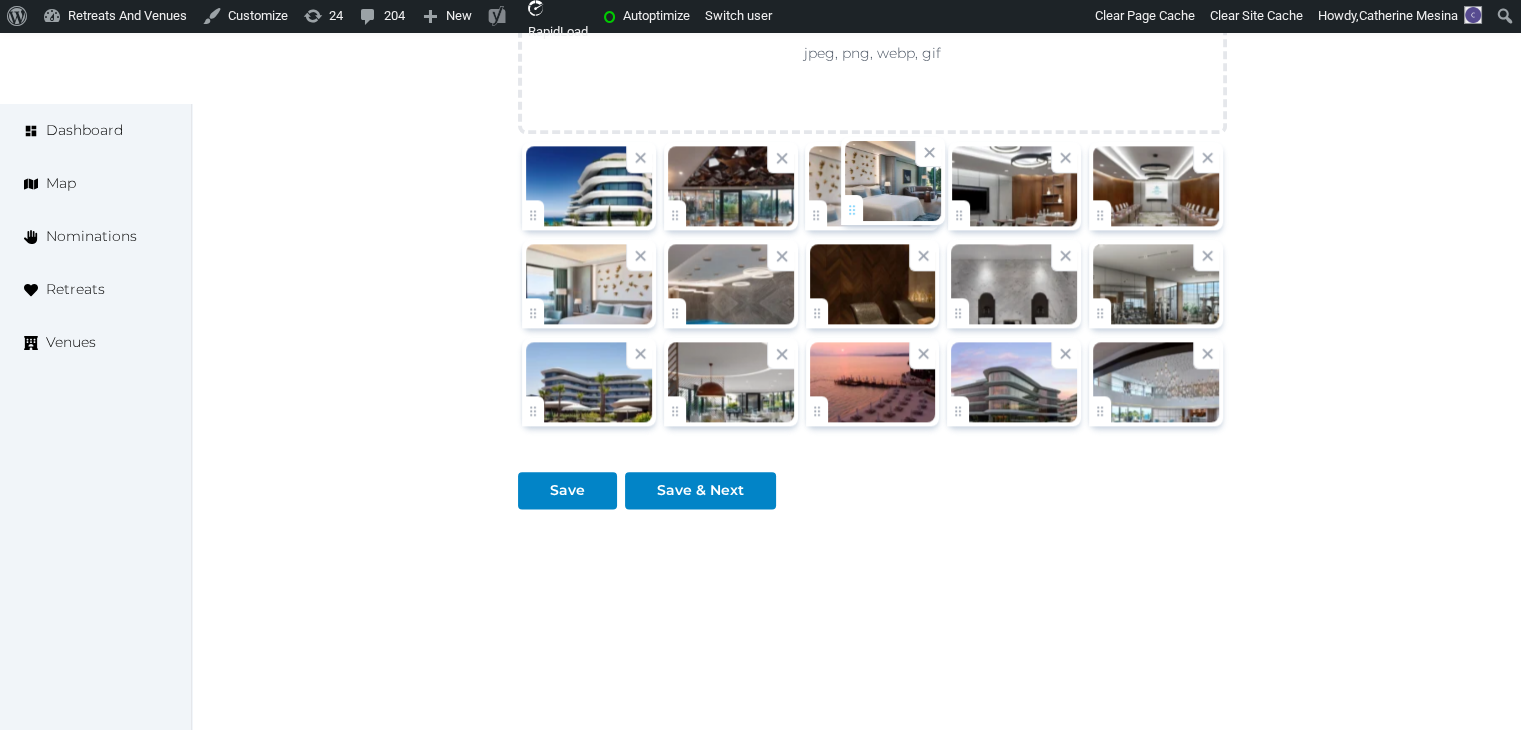 drag, startPoint x: 1113, startPoint y: 213, endPoint x: 865, endPoint y: 212, distance: 248.00201 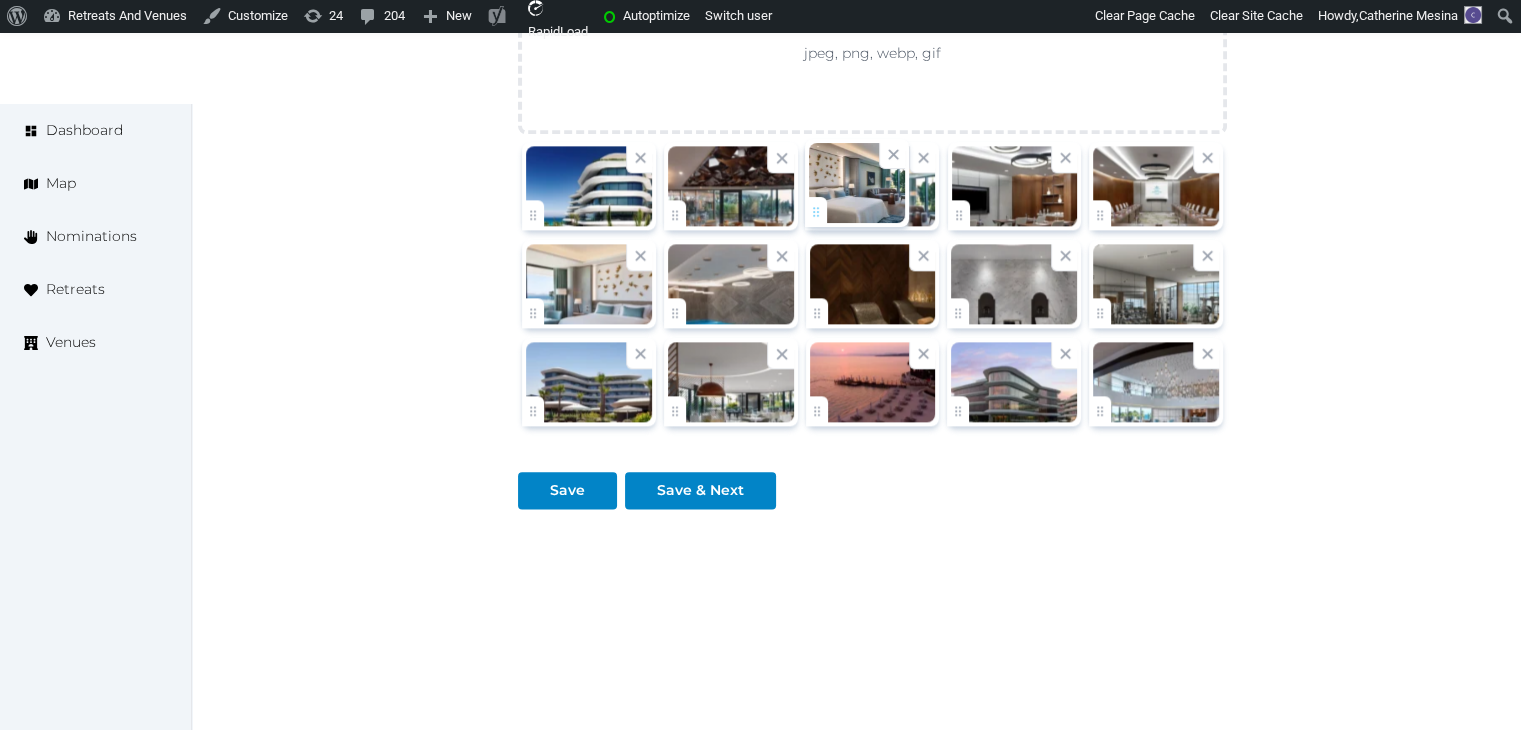 click on "Catherine Mesina   Account My Venue Listings My Retreats Logout      Dashboard Map Nominations Retreats Venues Edit venue 52 %  complete Fill out all the fields in your listing to increase its completion percentage.   A higher completion percentage will make your listing more attractive and result in better matches. Reges, a Luxury Collection Resort & Spa   (Draft) Preview  listing   Open    Close CRM Lead Basic details Pricing and policies Retreat spaces Meeting spaces Accommodations Amenities Food and dining Activities and experiences Location Environment Types of retreats Brochures Notes Ownership Administration Activity Publish Archive Venue owned by RetreatsAndVenues Manager c.o.r.e.y.sanford@retreatsandvenues.com Copy ownership transfer link Share this link with any user to transfer ownership of this venue. Users without accounts will be directed to register. Copy update link Copy recommended link Copy shortlist link Name * * 144 989" at bounding box center [760, -807] 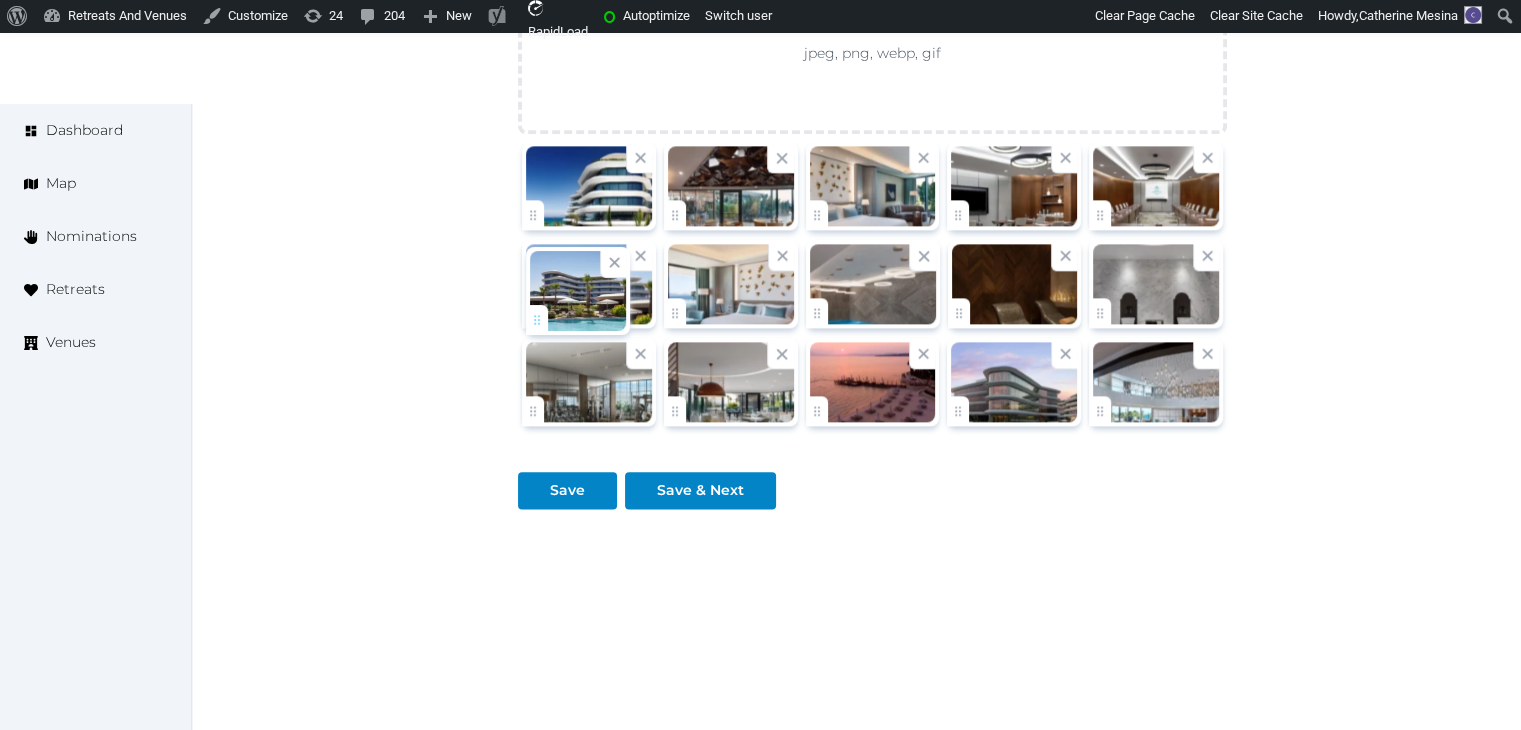 drag, startPoint x: 540, startPoint y: 405, endPoint x: 544, endPoint y: 318, distance: 87.0919 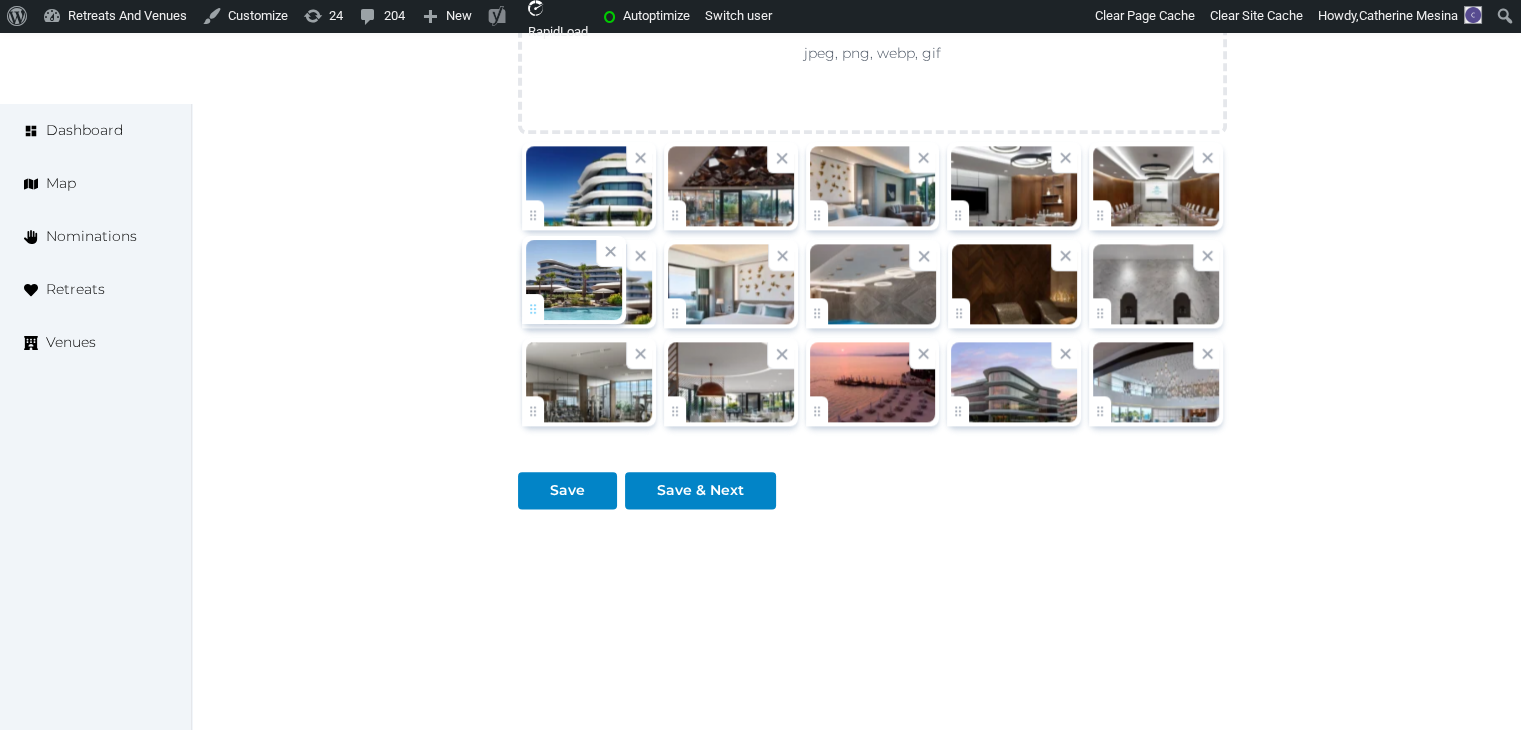 click on "Catherine Mesina   Account My Venue Listings My Retreats Logout      Dashboard Map Nominations Retreats Venues Edit venue 52 %  complete Fill out all the fields in your listing to increase its completion percentage.   A higher completion percentage will make your listing more attractive and result in better matches. Reges, a Luxury Collection Resort & Spa   (Draft) Preview  listing   Open    Close CRM Lead Basic details Pricing and policies Retreat spaces Meeting spaces Accommodations Amenities Food and dining Activities and experiences Location Environment Types of retreats Brochures Notes Ownership Administration Activity Publish Archive Venue owned by RetreatsAndVenues Manager c.o.r.e.y.sanford@retreatsandvenues.com Copy ownership transfer link Share this link with any user to transfer ownership of this venue. Users without accounts will be directed to register. Copy update link Copy recommended link Copy shortlist link Name * * 144 989" at bounding box center [760, -807] 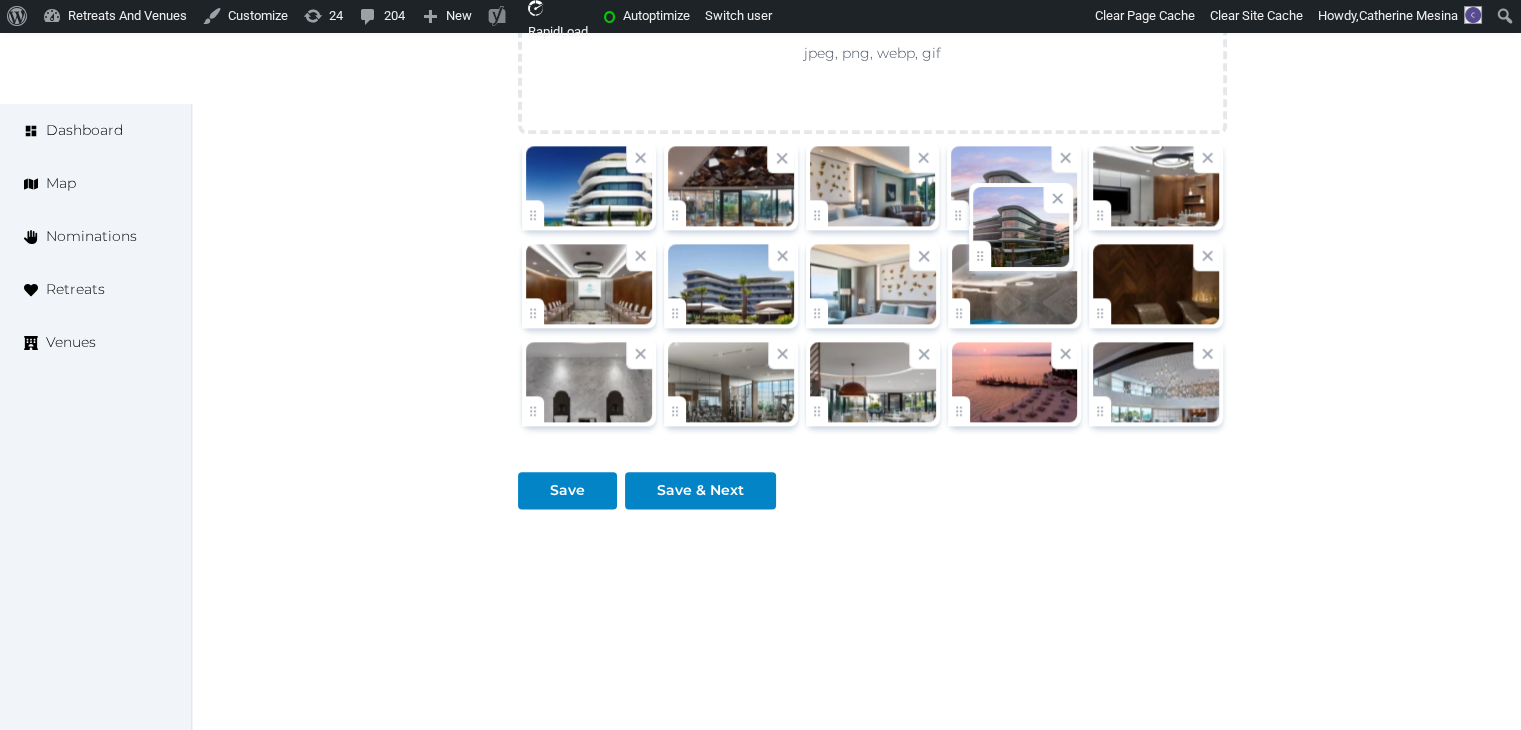 drag, startPoint x: 963, startPoint y: 389, endPoint x: 986, endPoint y: 251, distance: 139.90353 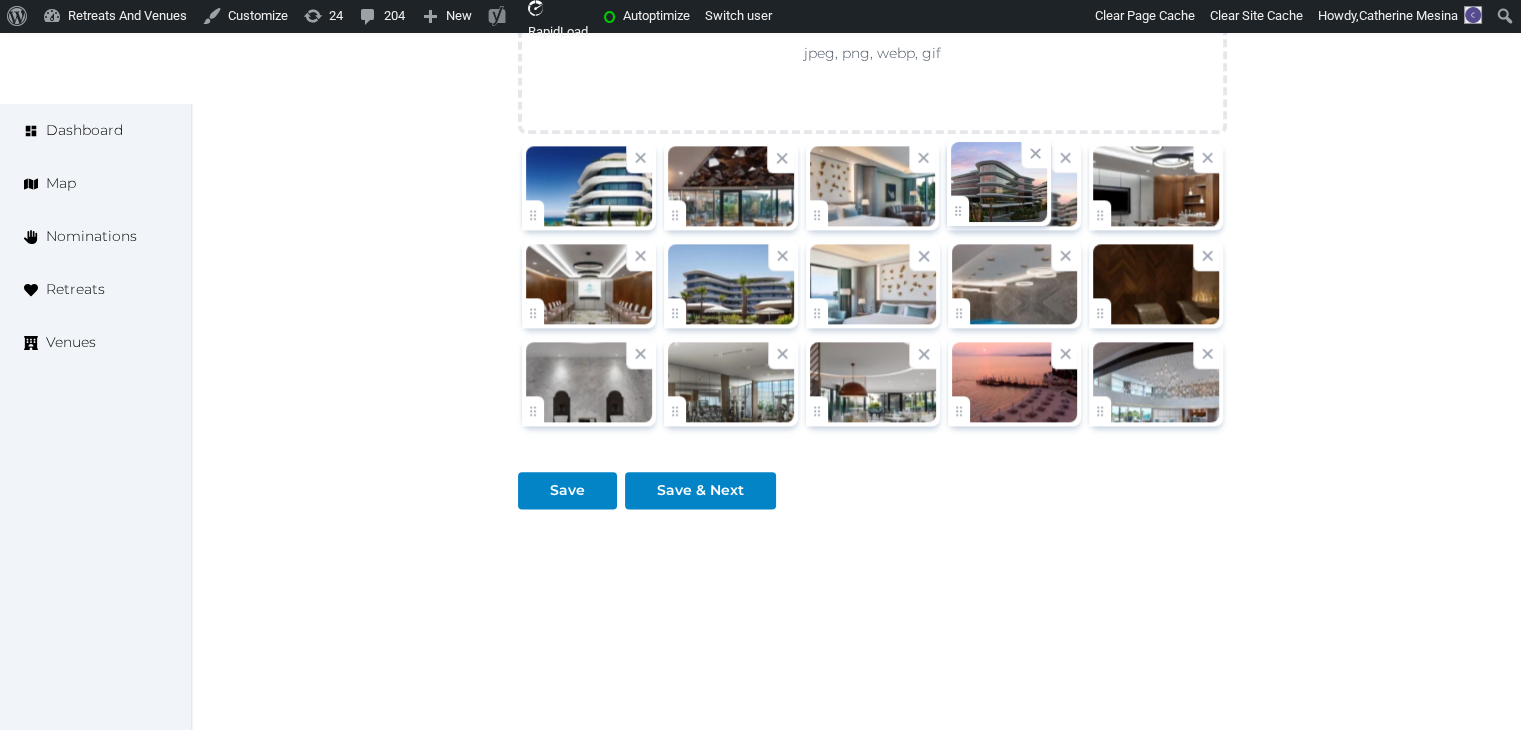 click on "Catherine Mesina   Account My Venue Listings My Retreats Logout      Dashboard Map Nominations Retreats Venues Edit venue 52 %  complete Fill out all the fields in your listing to increase its completion percentage.   A higher completion percentage will make your listing more attractive and result in better matches. Reges, a Luxury Collection Resort & Spa   (Draft) Preview  listing   Open    Close CRM Lead Basic details Pricing and policies Retreat spaces Meeting spaces Accommodations Amenities Food and dining Activities and experiences Location Environment Types of retreats Brochures Notes Ownership Administration Activity Publish Archive Venue owned by RetreatsAndVenues Manager c.o.r.e.y.sanford@retreatsandvenues.com Copy ownership transfer link Share this link with any user to transfer ownership of this venue. Users without accounts will be directed to register. Copy update link Copy recommended link Copy shortlist link Name * * 144 989" at bounding box center (760, -807) 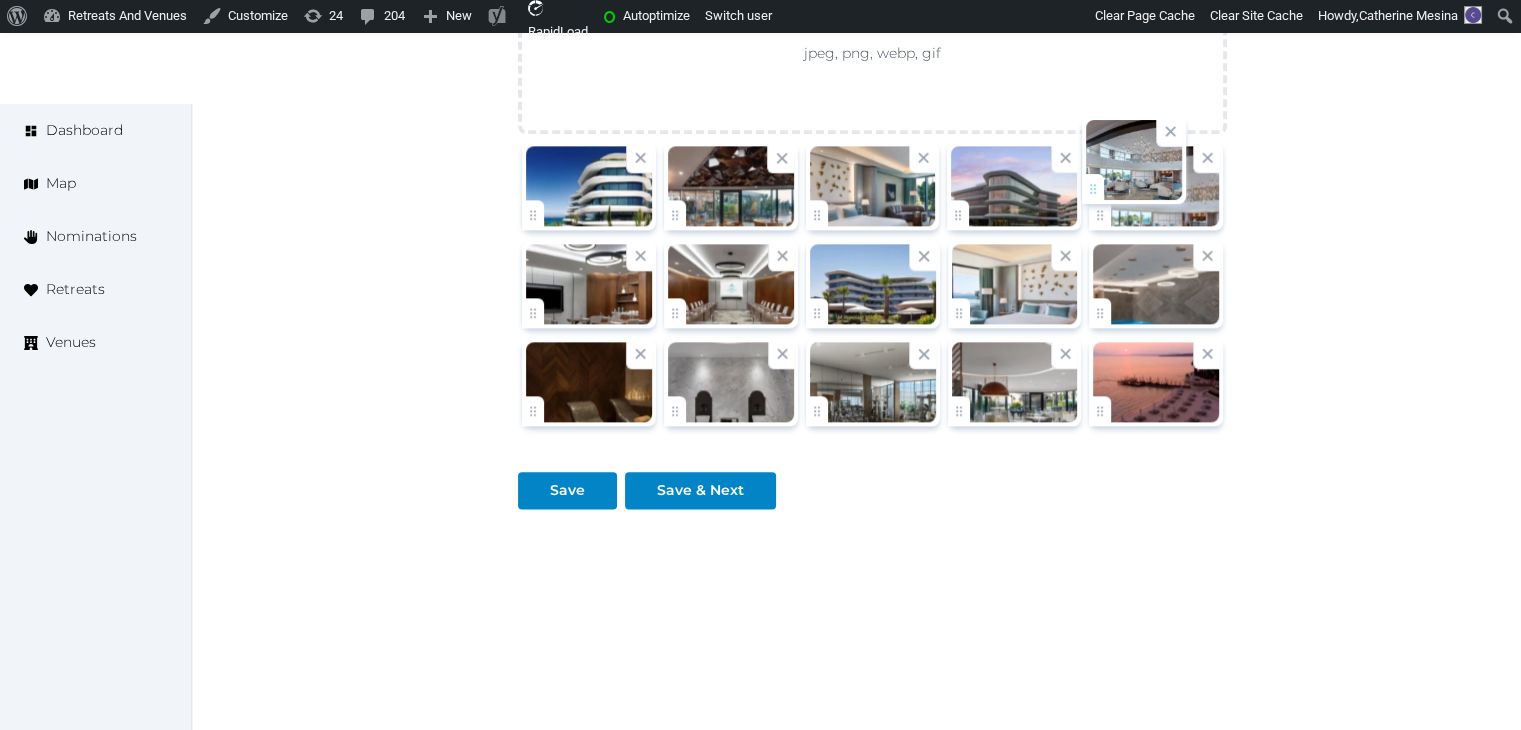 drag, startPoint x: 1103, startPoint y: 409, endPoint x: 1096, endPoint y: 191, distance: 218.11235 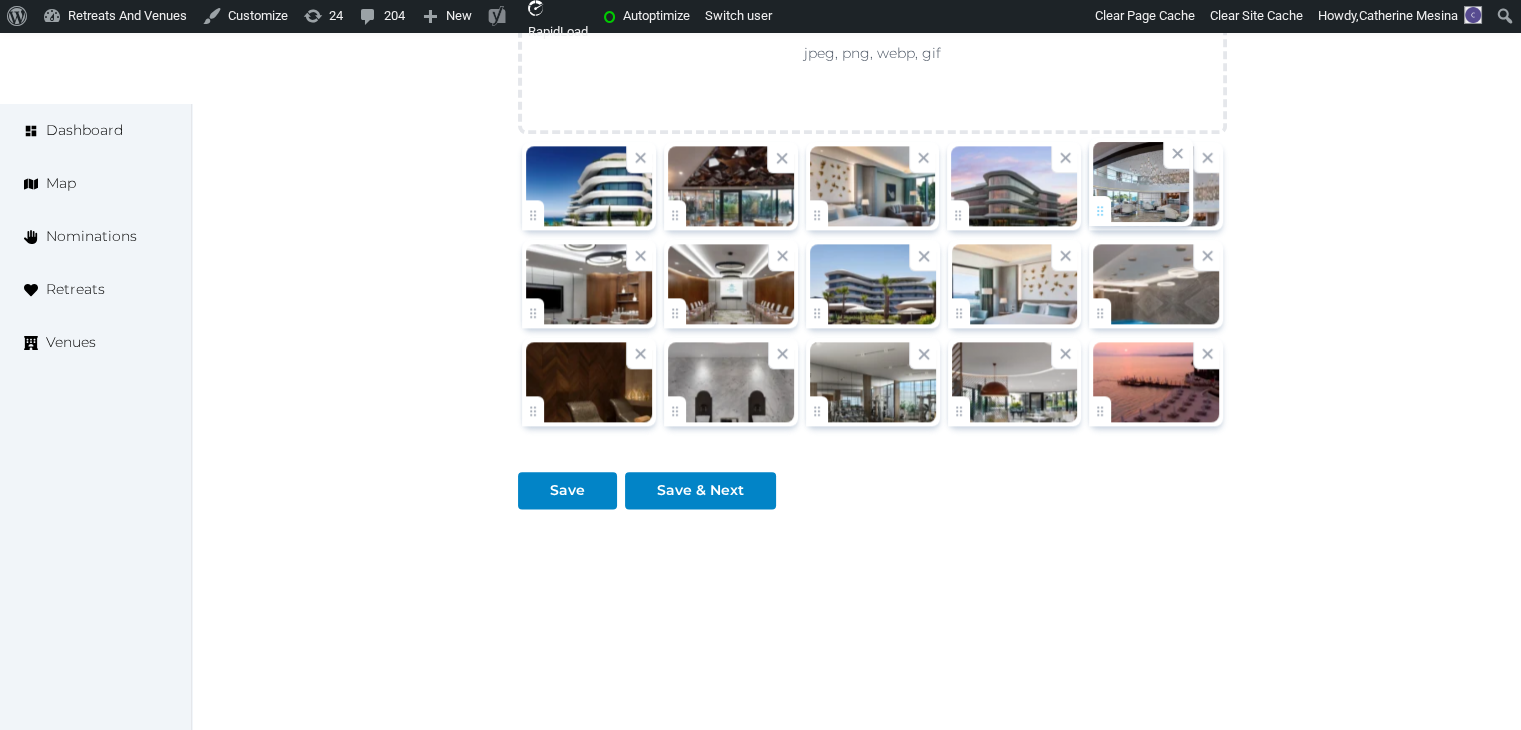 click on "Catherine Mesina   Account My Venue Listings My Retreats Logout      Dashboard Map Nominations Retreats Venues Edit venue 52 %  complete Fill out all the fields in your listing to increase its completion percentage.   A higher completion percentage will make your listing more attractive and result in better matches. Reges, a Luxury Collection Resort & Spa   (Draft) Preview  listing   Open    Close CRM Lead Basic details Pricing and policies Retreat spaces Meeting spaces Accommodations Amenities Food and dining Activities and experiences Location Environment Types of retreats Brochures Notes Ownership Administration Activity Publish Archive Venue owned by RetreatsAndVenues Manager c.o.r.e.y.sanford@retreatsandvenues.com Copy ownership transfer link Share this link with any user to transfer ownership of this venue. Users without accounts will be directed to register. Copy update link Copy recommended link Copy shortlist link Name * * 144 989" at bounding box center (760, -807) 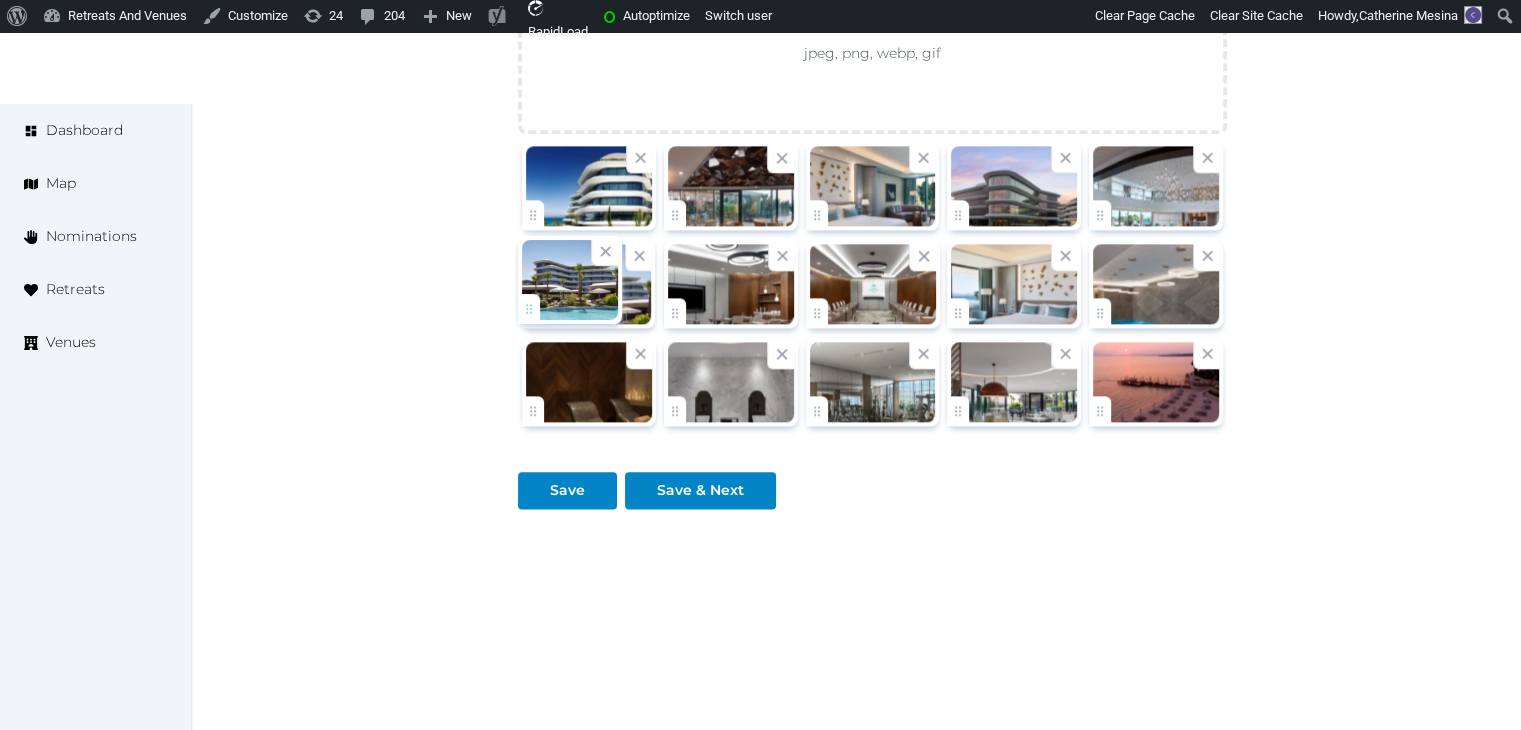 drag, startPoint x: 827, startPoint y: 305, endPoint x: 539, endPoint y: 305, distance: 288 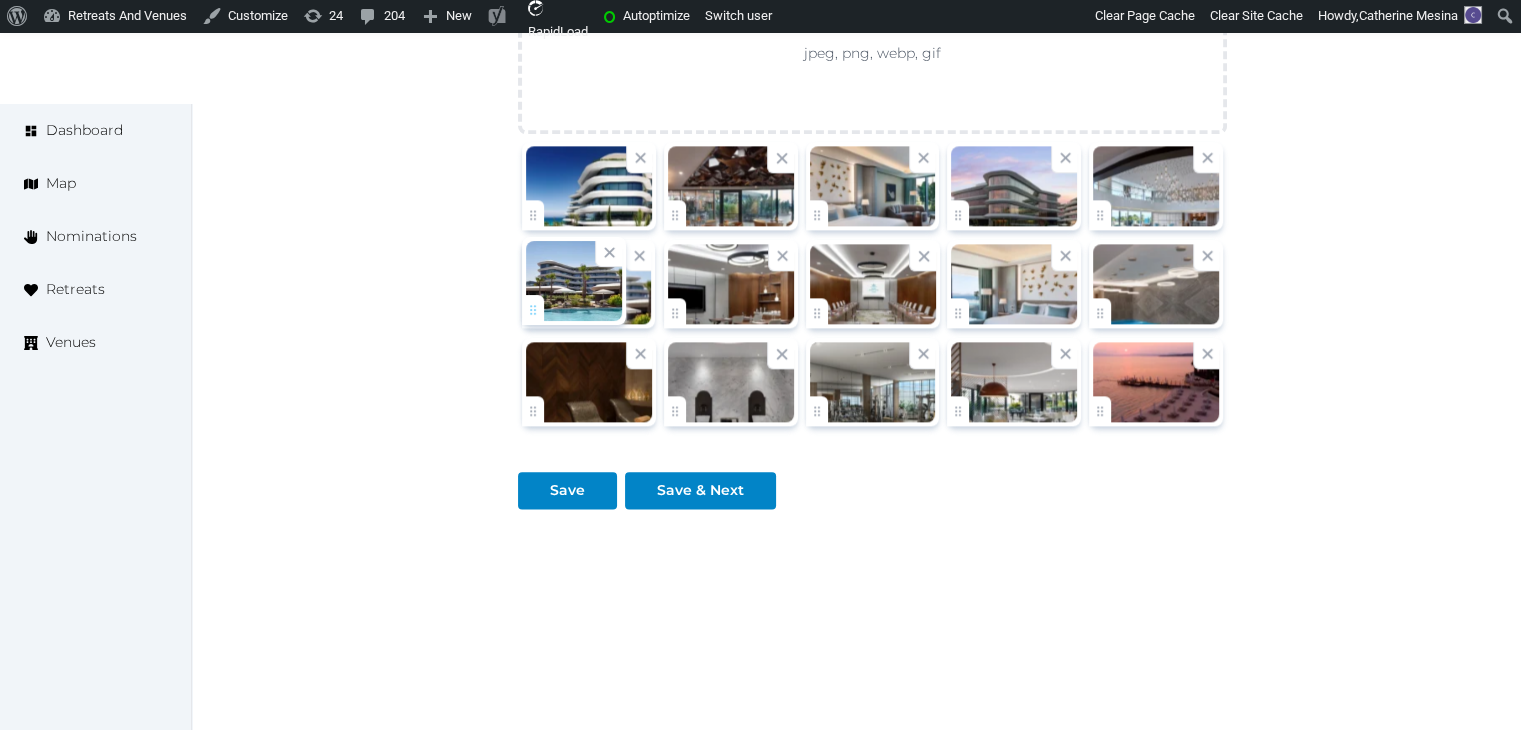click on "Catherine Mesina   Account My Venue Listings My Retreats Logout      Dashboard Map Nominations Retreats Venues Edit venue 52 %  complete Fill out all the fields in your listing to increase its completion percentage.   A higher completion percentage will make your listing more attractive and result in better matches. Reges, a Luxury Collection Resort & Spa   (Draft) Preview  listing   Open    Close CRM Lead Basic details Pricing and policies Retreat spaces Meeting spaces Accommodations Amenities Food and dining Activities and experiences Location Environment Types of retreats Brochures Notes Ownership Administration Activity Publish Archive Venue owned by RetreatsAndVenues Manager c.o.r.e.y.sanford@retreatsandvenues.com Copy ownership transfer link Share this link with any user to transfer ownership of this venue. Users without accounts will be directed to register. Copy update link Copy recommended link Copy shortlist link Name * * 144 989" at bounding box center (760, -807) 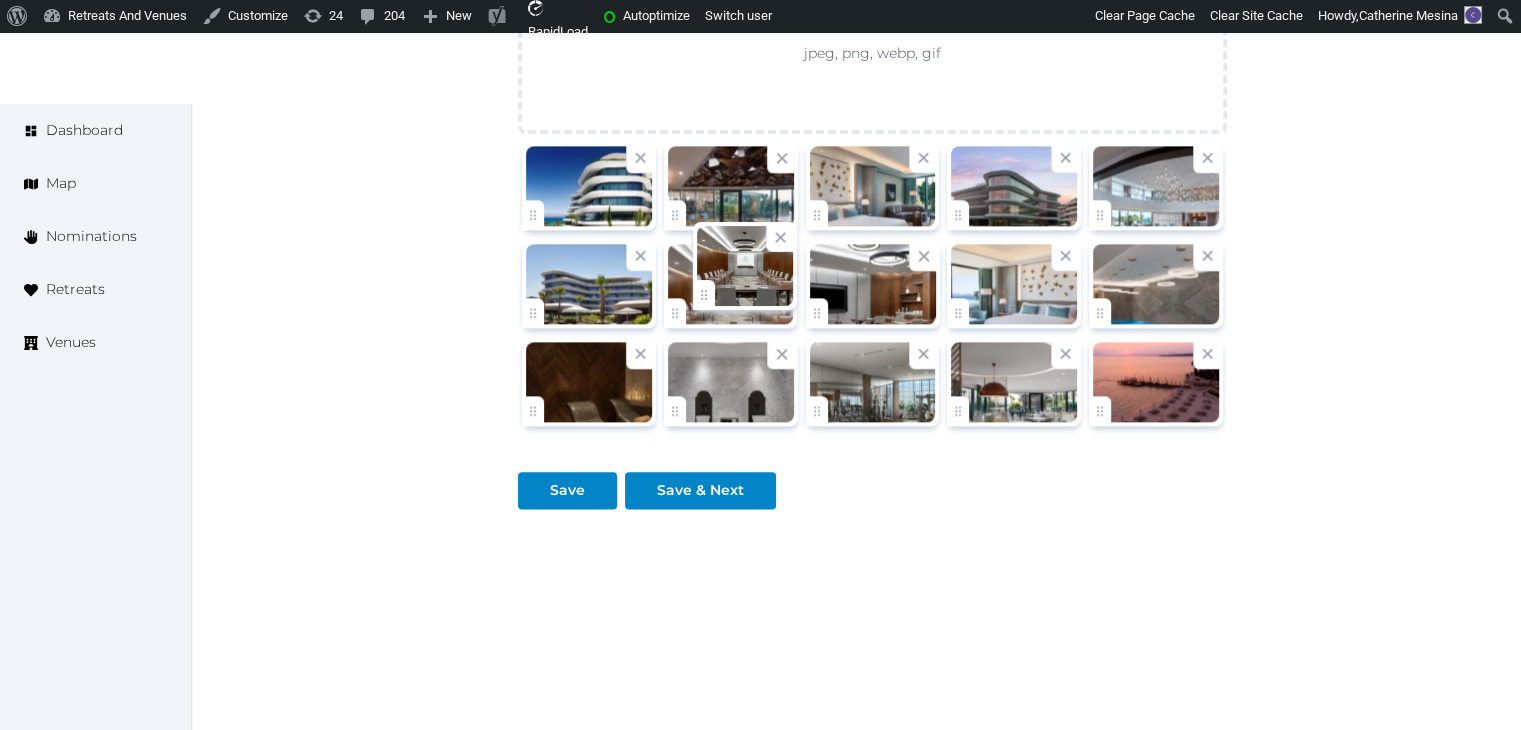 drag, startPoint x: 816, startPoint y: 317, endPoint x: 743, endPoint y: 312, distance: 73.171036 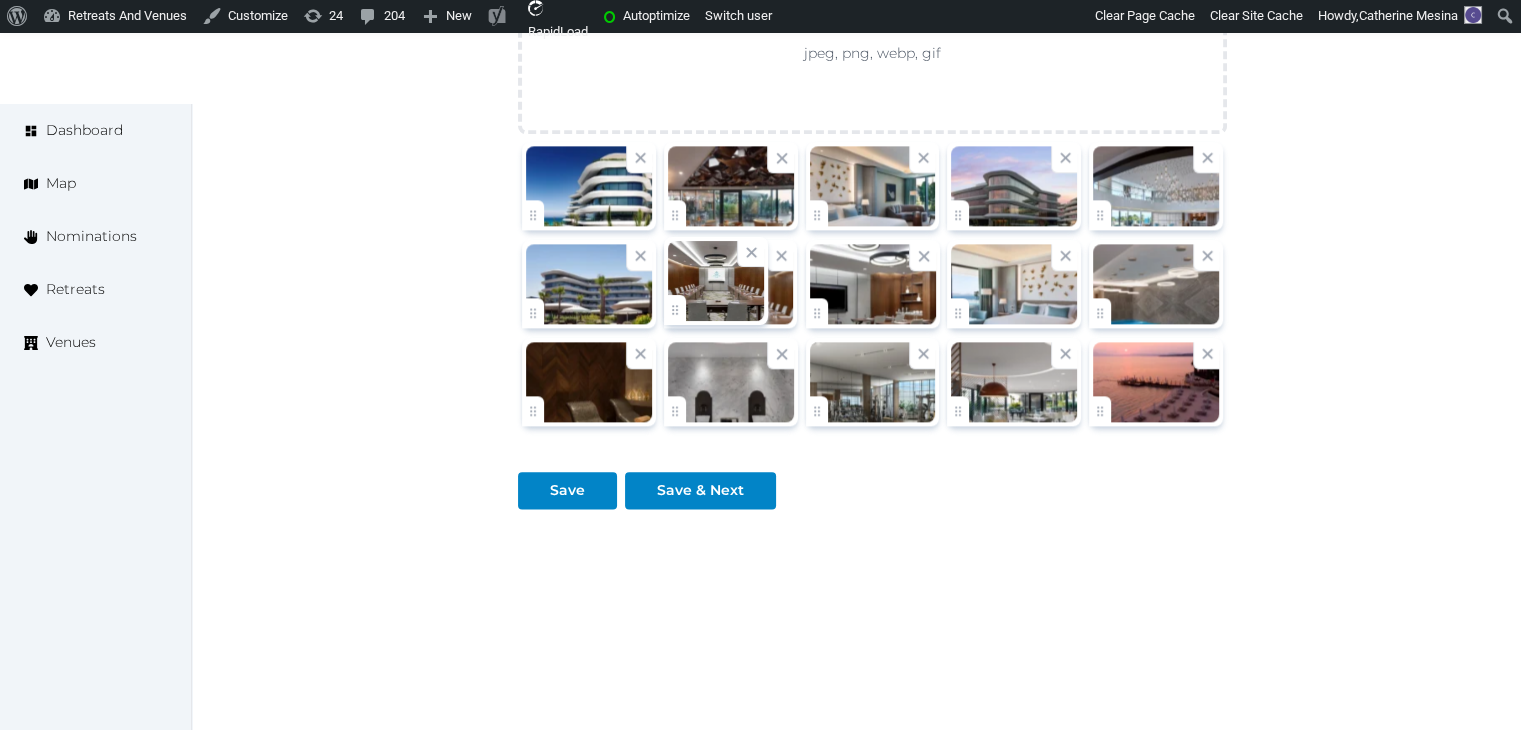 click on "Catherine Mesina   Account My Venue Listings My Retreats Logout      Dashboard Map Nominations Retreats Venues Edit venue 52 %  complete Fill out all the fields in your listing to increase its completion percentage.   A higher completion percentage will make your listing more attractive and result in better matches. Reges, a Luxury Collection Resort & Spa   (Draft) Preview  listing   Open    Close CRM Lead Basic details Pricing and policies Retreat spaces Meeting spaces Accommodations Amenities Food and dining Activities and experiences Location Environment Types of retreats Brochures Notes Ownership Administration Activity Publish Archive Venue owned by RetreatsAndVenues Manager c.o.r.e.y.sanford@retreatsandvenues.com Copy ownership transfer link Share this link with any user to transfer ownership of this venue. Users without accounts will be directed to register. Copy update link Copy recommended link Copy shortlist link Name * * 144 989" at bounding box center (760, -807) 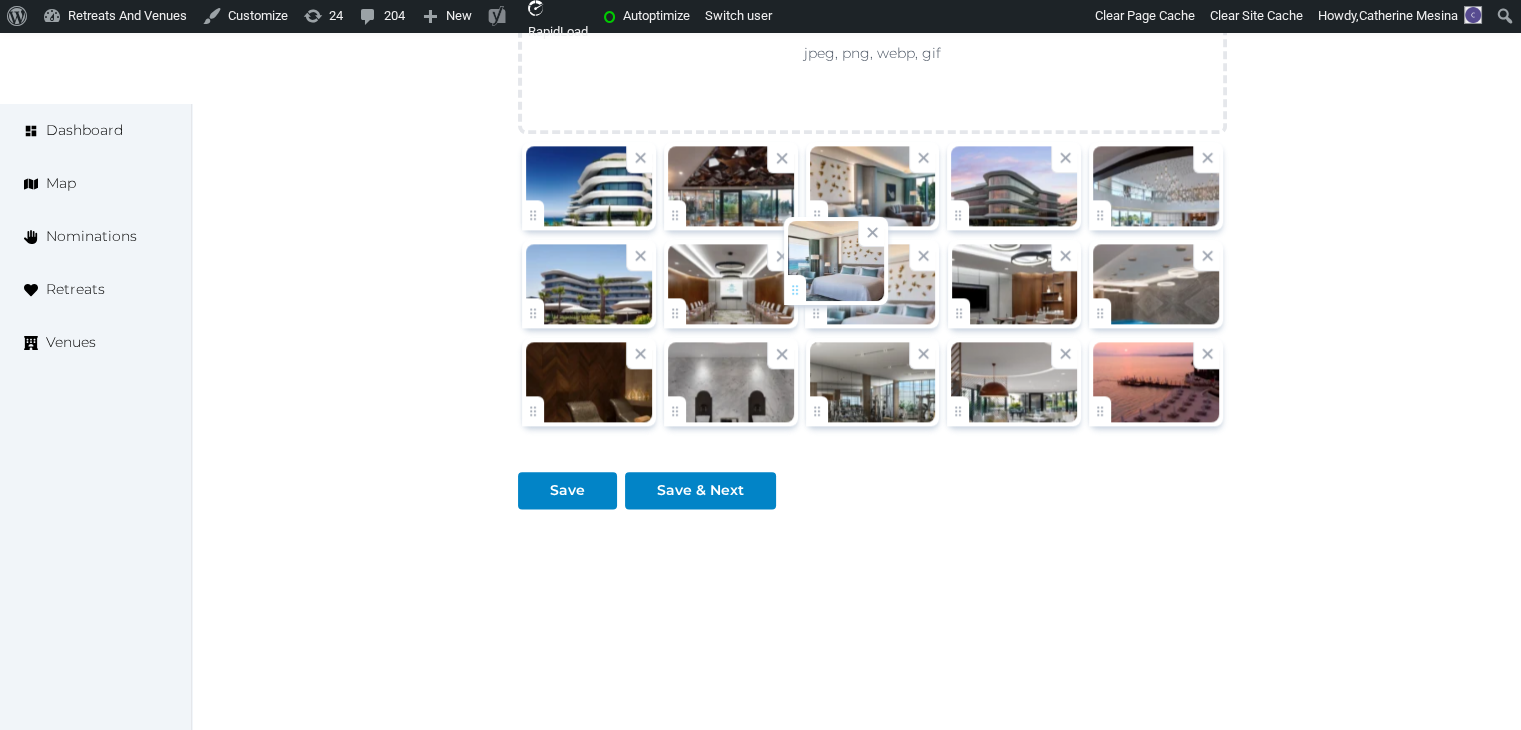 drag, startPoint x: 957, startPoint y: 321, endPoint x: 794, endPoint y: 301, distance: 164.22241 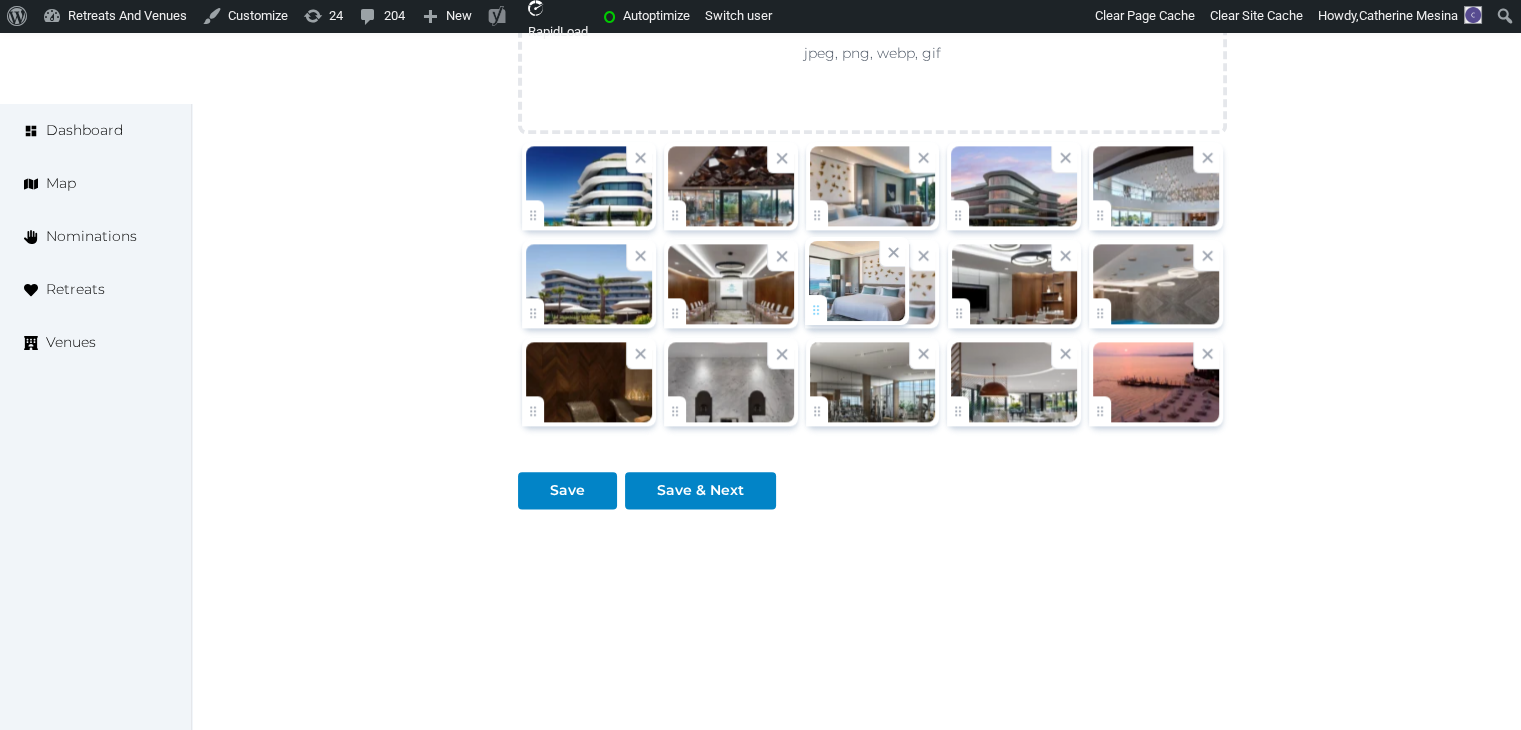 click on "Catherine Mesina   Account My Venue Listings My Retreats Logout      Dashboard Map Nominations Retreats Venues Edit venue 52 %  complete Fill out all the fields in your listing to increase its completion percentage.   A higher completion percentage will make your listing more attractive and result in better matches. Reges, a Luxury Collection Resort & Spa   (Draft) Preview  listing   Open    Close CRM Lead Basic details Pricing and policies Retreat spaces Meeting spaces Accommodations Amenities Food and dining Activities and experiences Location Environment Types of retreats Brochures Notes Ownership Administration Activity Publish Archive Venue owned by RetreatsAndVenues Manager c.o.r.e.y.sanford@retreatsandvenues.com Copy ownership transfer link Share this link with any user to transfer ownership of this venue. Users without accounts will be directed to register. Copy update link Copy recommended link Copy shortlist link Name * * 144 989" at bounding box center (760, -807) 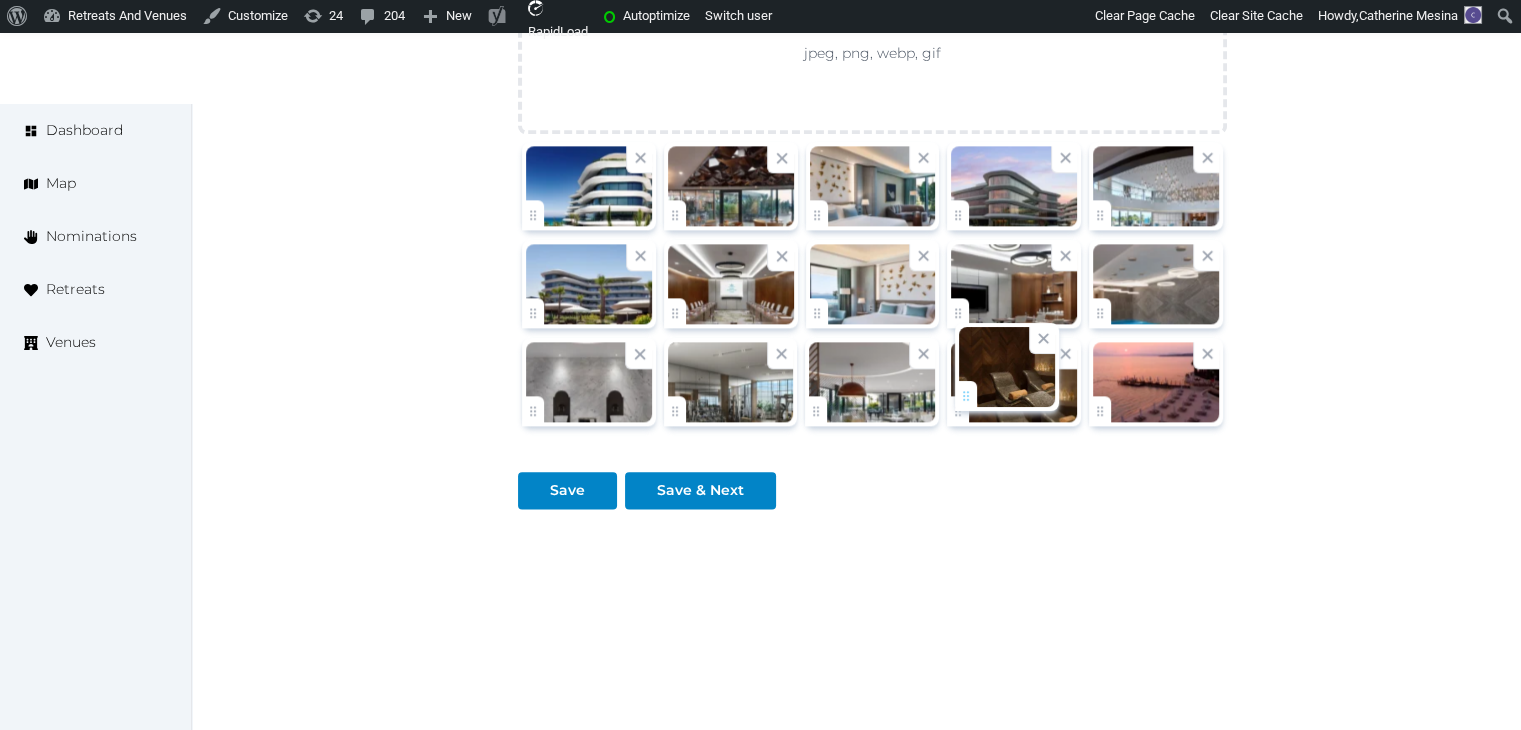 drag, startPoint x: 536, startPoint y: 406, endPoint x: 1006, endPoint y: 388, distance: 470.34454 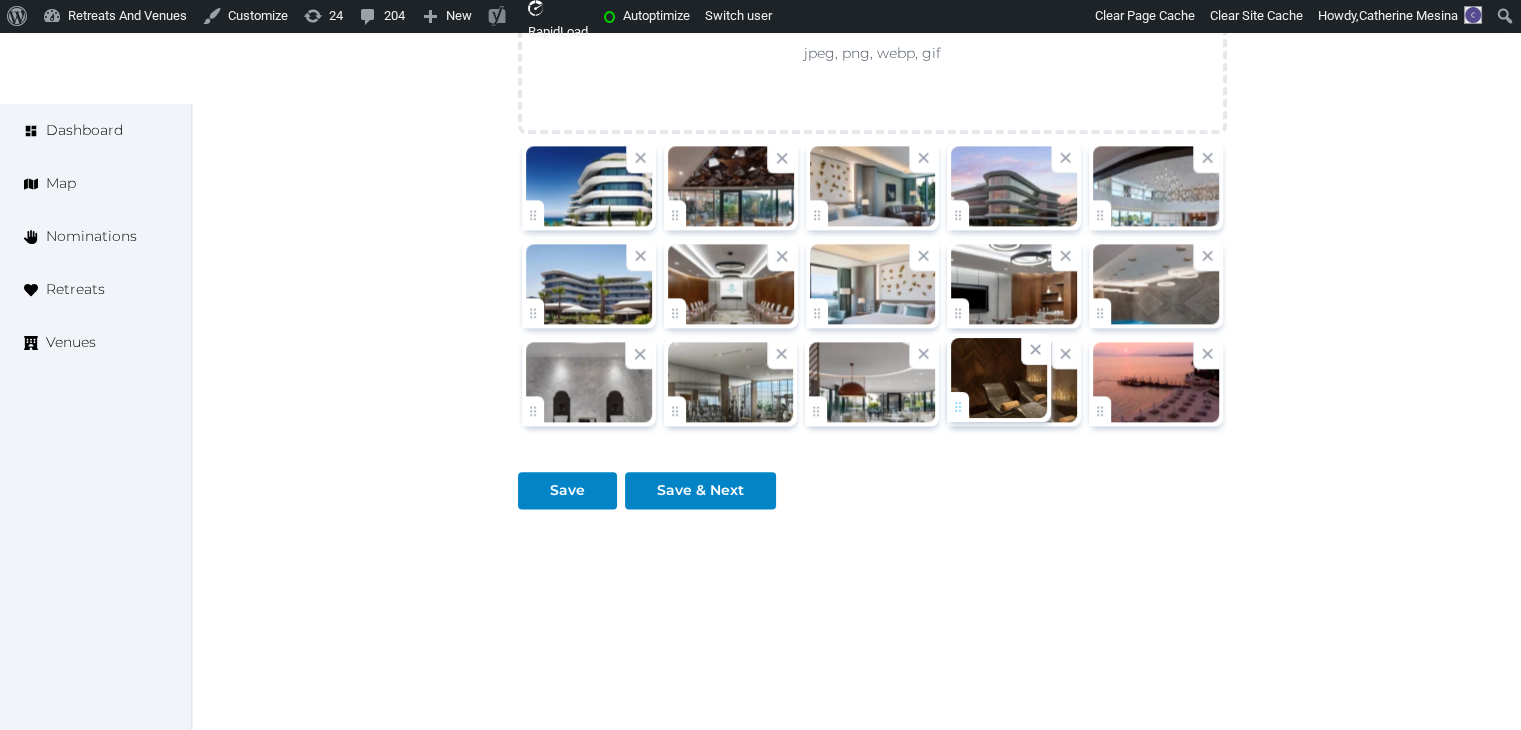 click on "Catherine Mesina   Account My Venue Listings My Retreats Logout      Dashboard Map Nominations Retreats Venues Edit venue 52 %  complete Fill out all the fields in your listing to increase its completion percentage.   A higher completion percentage will make your listing more attractive and result in better matches. Reges, a Luxury Collection Resort & Spa   (Draft) Preview  listing   Open    Close CRM Lead Basic details Pricing and policies Retreat spaces Meeting spaces Accommodations Amenities Food and dining Activities and experiences Location Environment Types of retreats Brochures Notes Ownership Administration Activity Publish Archive Venue owned by RetreatsAndVenues Manager c.o.r.e.y.sanford@retreatsandvenues.com Copy ownership transfer link Share this link with any user to transfer ownership of this venue. Users without accounts will be directed to register. Copy update link Copy recommended link Copy shortlist link Name * * 144 989" at bounding box center (760, -807) 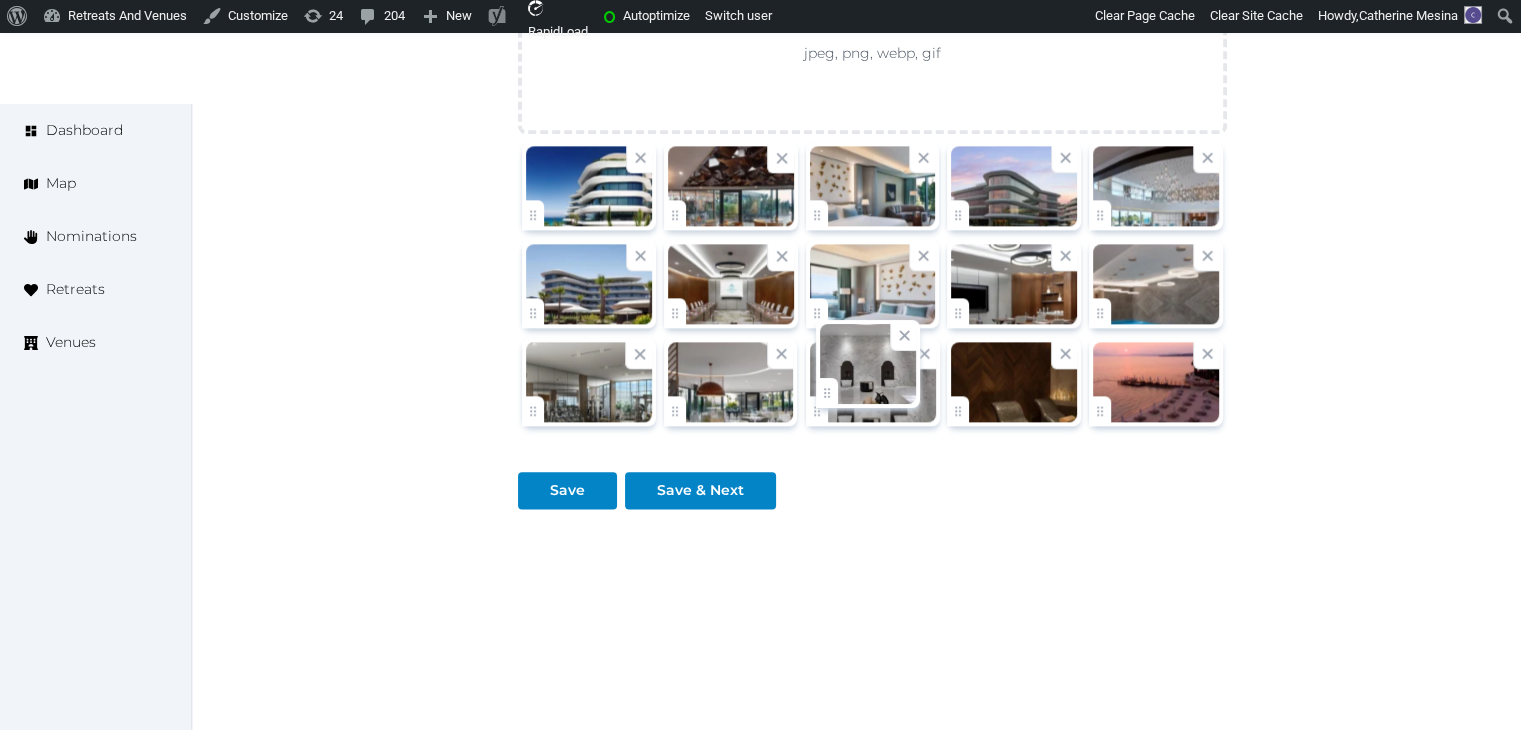 drag, startPoint x: 555, startPoint y: 408, endPoint x: 848, endPoint y: 401, distance: 293.08362 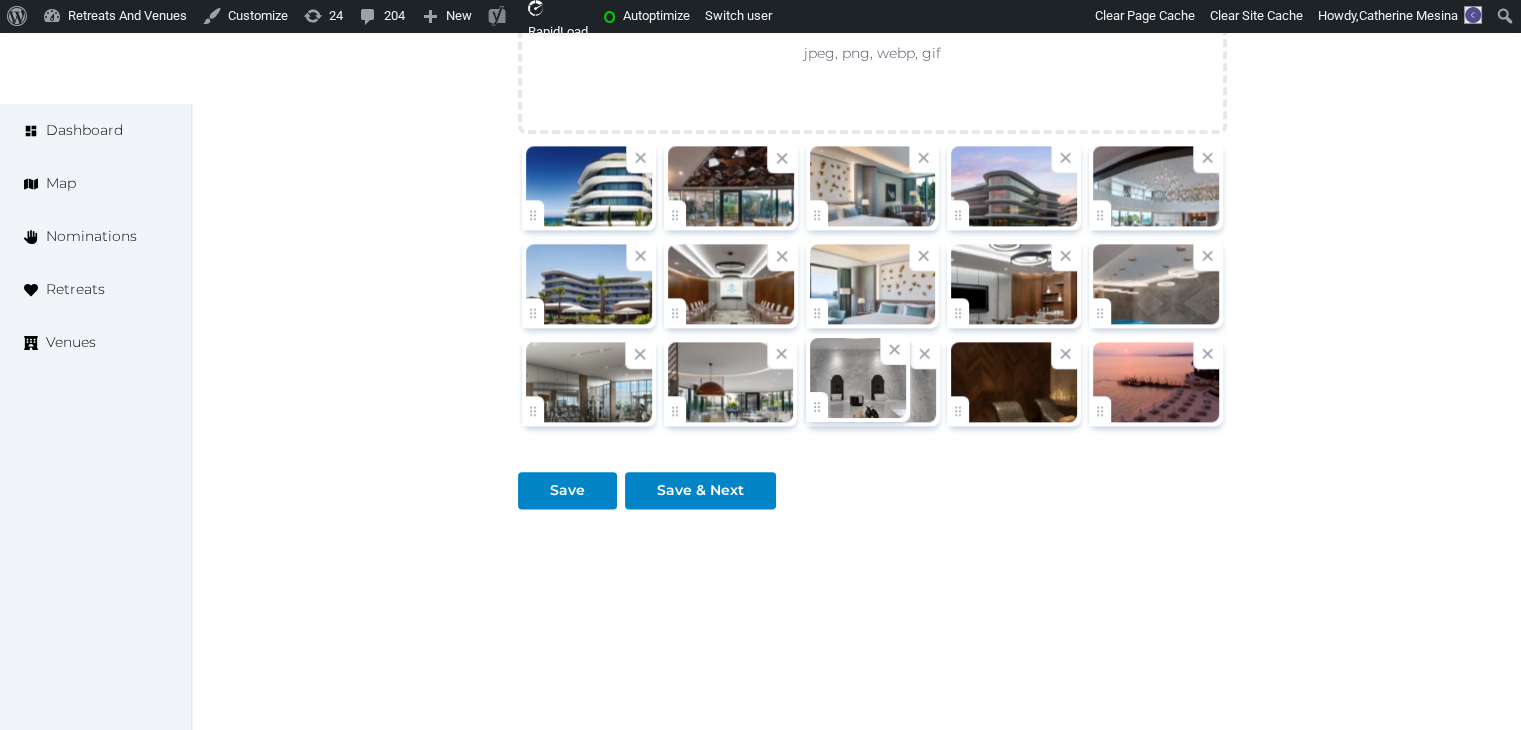 click on "Catherine Mesina   Account My Venue Listings My Retreats Logout      Dashboard Map Nominations Retreats Venues Edit venue 52 %  complete Fill out all the fields in your listing to increase its completion percentage.   A higher completion percentage will make your listing more attractive and result in better matches. Reges, a Luxury Collection Resort & Spa   (Draft) Preview  listing   Open    Close CRM Lead Basic details Pricing and policies Retreat spaces Meeting spaces Accommodations Amenities Food and dining Activities and experiences Location Environment Types of retreats Brochures Notes Ownership Administration Activity Publish Archive Venue owned by RetreatsAndVenues Manager c.o.r.e.y.sanford@retreatsandvenues.com Copy ownership transfer link Share this link with any user to transfer ownership of this venue. Users without accounts will be directed to register. Copy update link Copy recommended link Copy shortlist link Name * * 144 989" at bounding box center [760, -807] 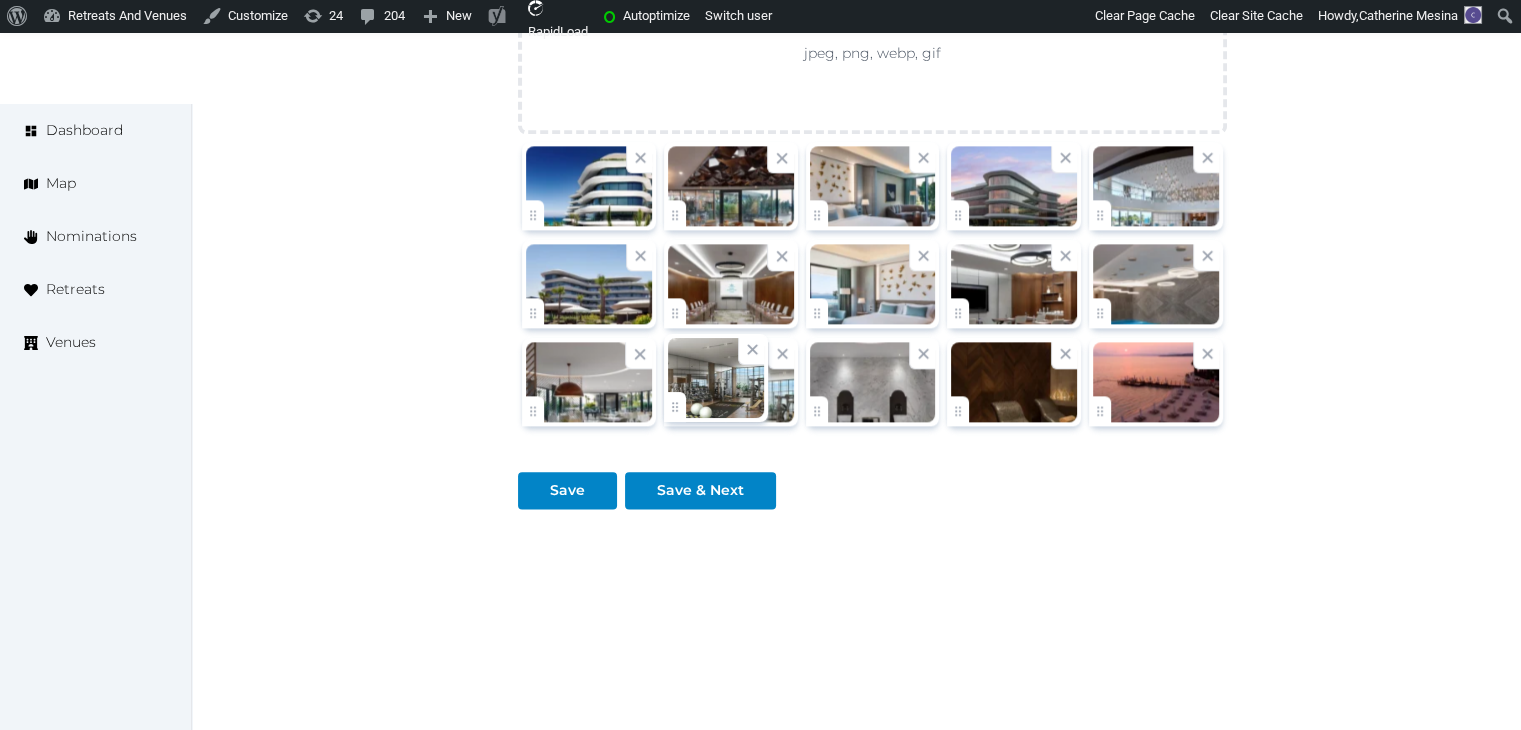 drag, startPoint x: 534, startPoint y: 412, endPoint x: 691, endPoint y: 428, distance: 157.81319 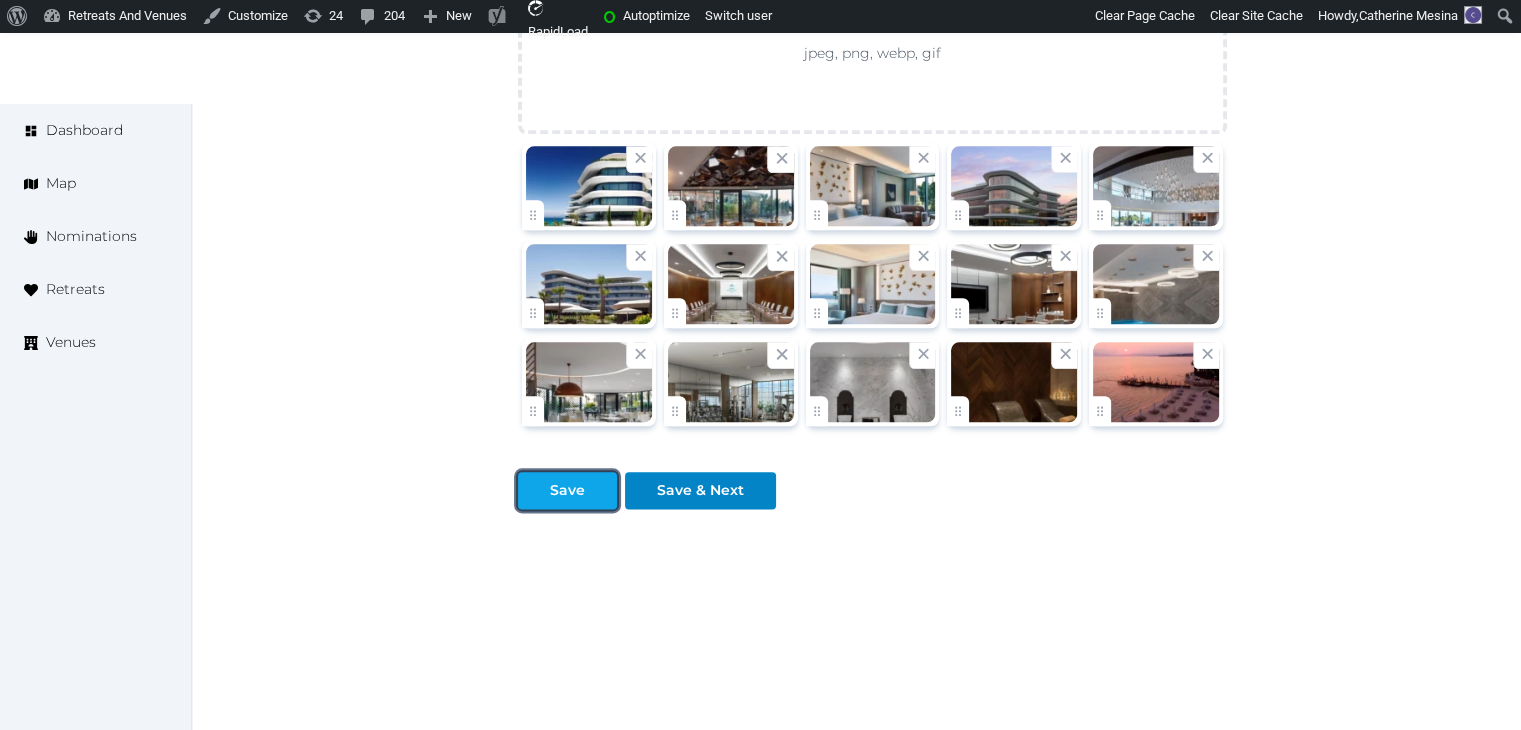 click on "Save" at bounding box center [567, 490] 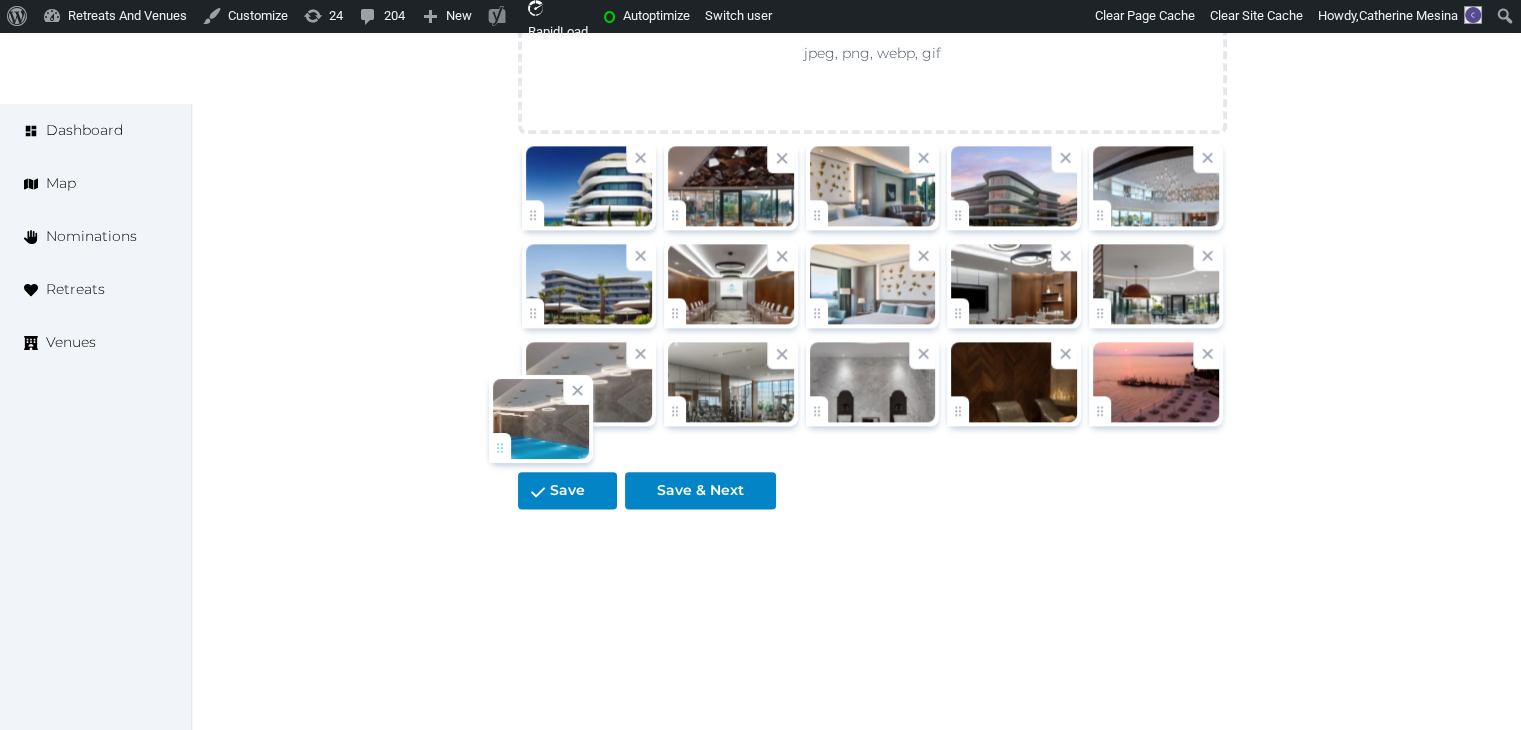 drag, startPoint x: 1104, startPoint y: 313, endPoint x: 499, endPoint y: 441, distance: 618.3923 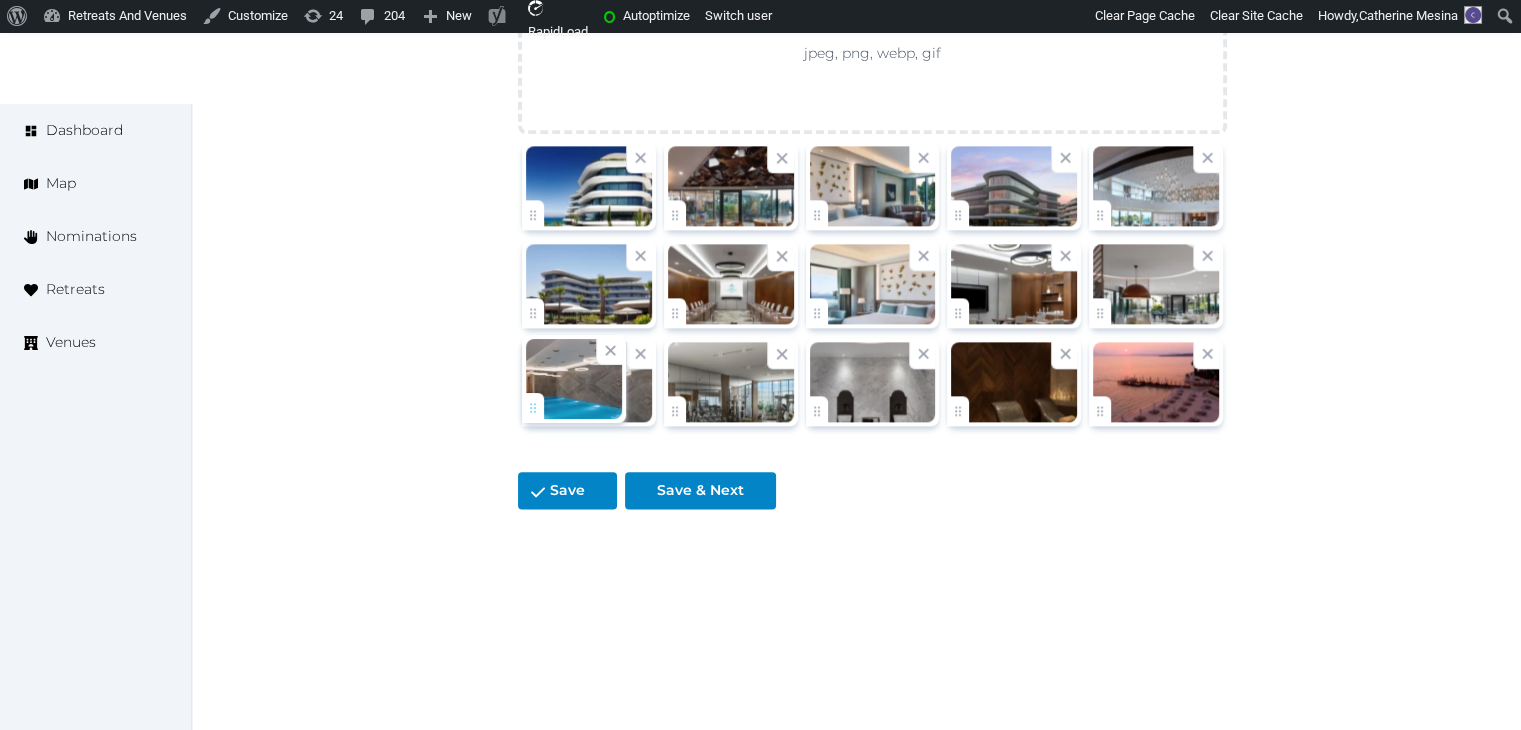 click on "Catherine Mesina   Account My Venue Listings My Retreats Logout      Dashboard Map Nominations Retreats Venues Edit venue 52 %  complete Fill out all the fields in your listing to increase its completion percentage.   A higher completion percentage will make your listing more attractive and result in better matches. Reges, a Luxury Collection Resort & Spa   (Draft) Preview  listing   Open    Close CRM Lead Basic details Pricing and policies Retreat spaces Meeting spaces Accommodations Amenities Food and dining Activities and experiences Location Environment Types of retreats Brochures Notes Ownership Administration Activity Publish Archive Venue owned by RetreatsAndVenues Manager c.o.r.e.y.sanford@retreatsandvenues.com Copy ownership transfer link Share this link with any user to transfer ownership of this venue. Users without accounts will be directed to register. Copy update link Copy recommended link Copy shortlist link Name * * 144 989" at bounding box center (760, -807) 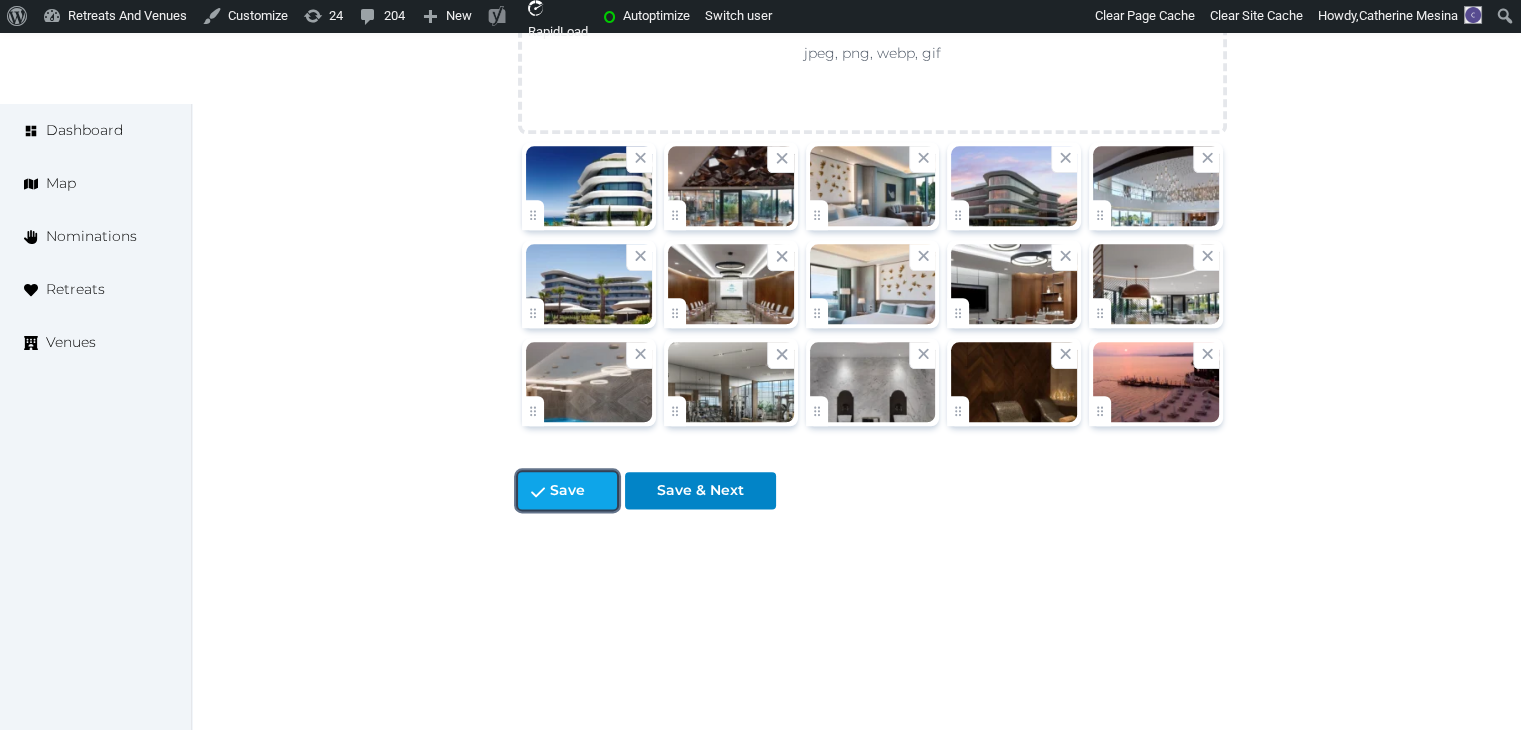 click on "Save" at bounding box center [567, 490] 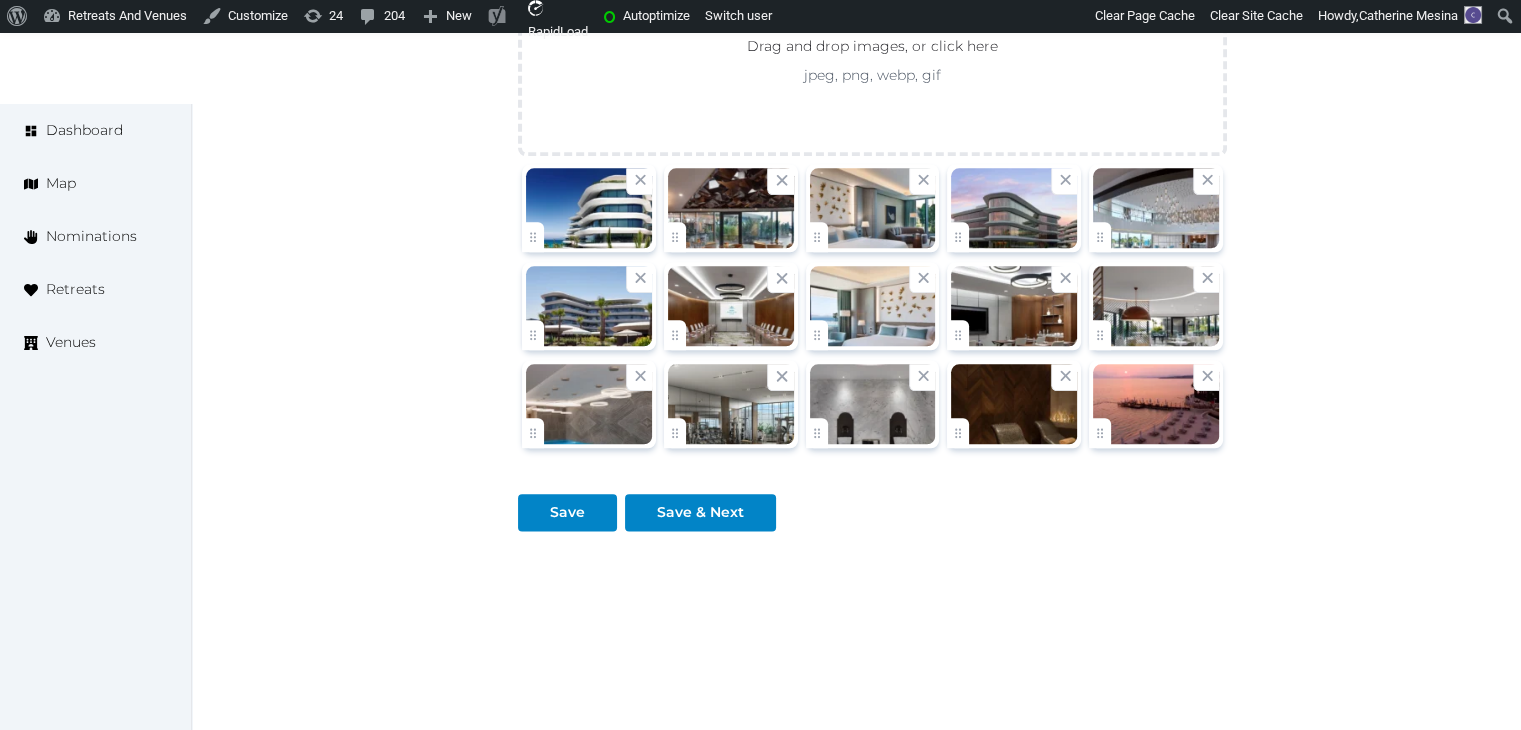 scroll, scrollTop: 2378, scrollLeft: 0, axis: vertical 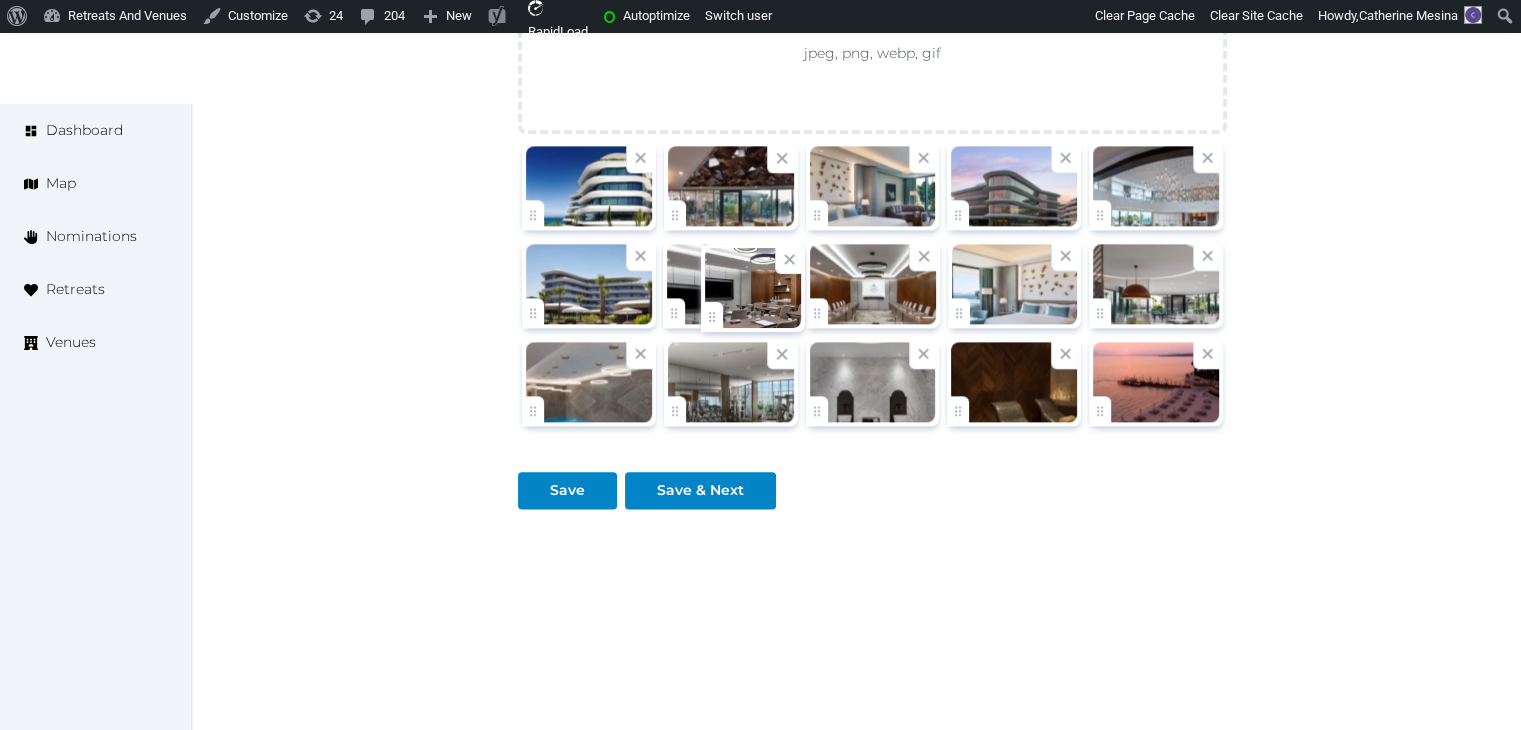 drag, startPoint x: 957, startPoint y: 320, endPoint x: 782, endPoint y: 325, distance: 175.07141 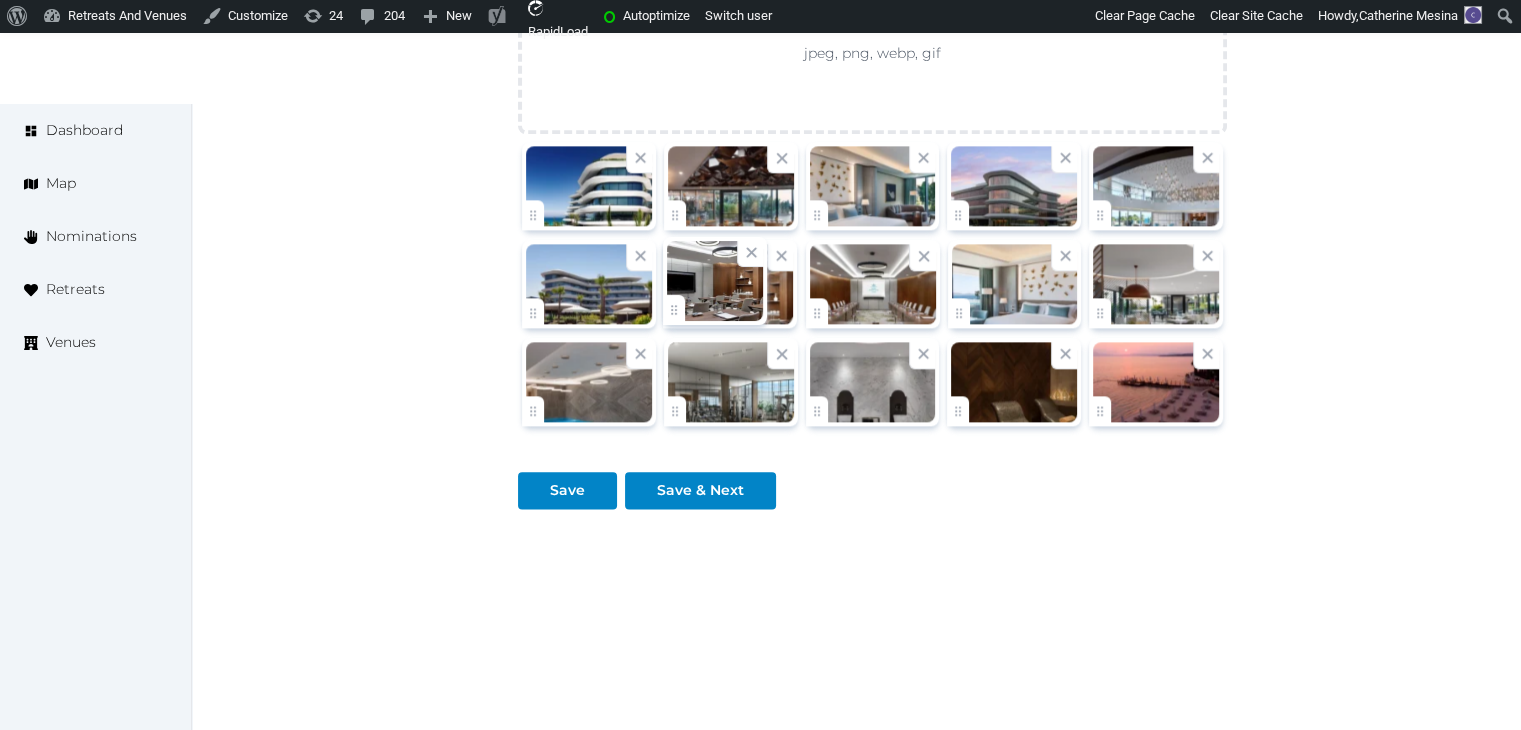 click on "Catherine Mesina   Account My Venue Listings My Retreats Logout      Dashboard Map Nominations Retreats Venues Edit venue 52 %  complete Fill out all the fields in your listing to increase its completion percentage.   A higher completion percentage will make your listing more attractive and result in better matches. Reges, a Luxury Collection Resort & Spa   (Draft) Preview  listing   Open    Close CRM Lead Basic details Pricing and policies Retreat spaces Meeting spaces Accommodations Amenities Food and dining Activities and experiences Location Environment Types of retreats Brochures Notes Ownership Administration Activity Publish Archive Venue owned by RetreatsAndVenues Manager c.o.r.e.y.sanford@retreatsandvenues.com Copy ownership transfer link Share this link with any user to transfer ownership of this venue. Users without accounts will be directed to register. Copy update link Copy recommended link Copy shortlist link Name * * 144 989" at bounding box center (760, -807) 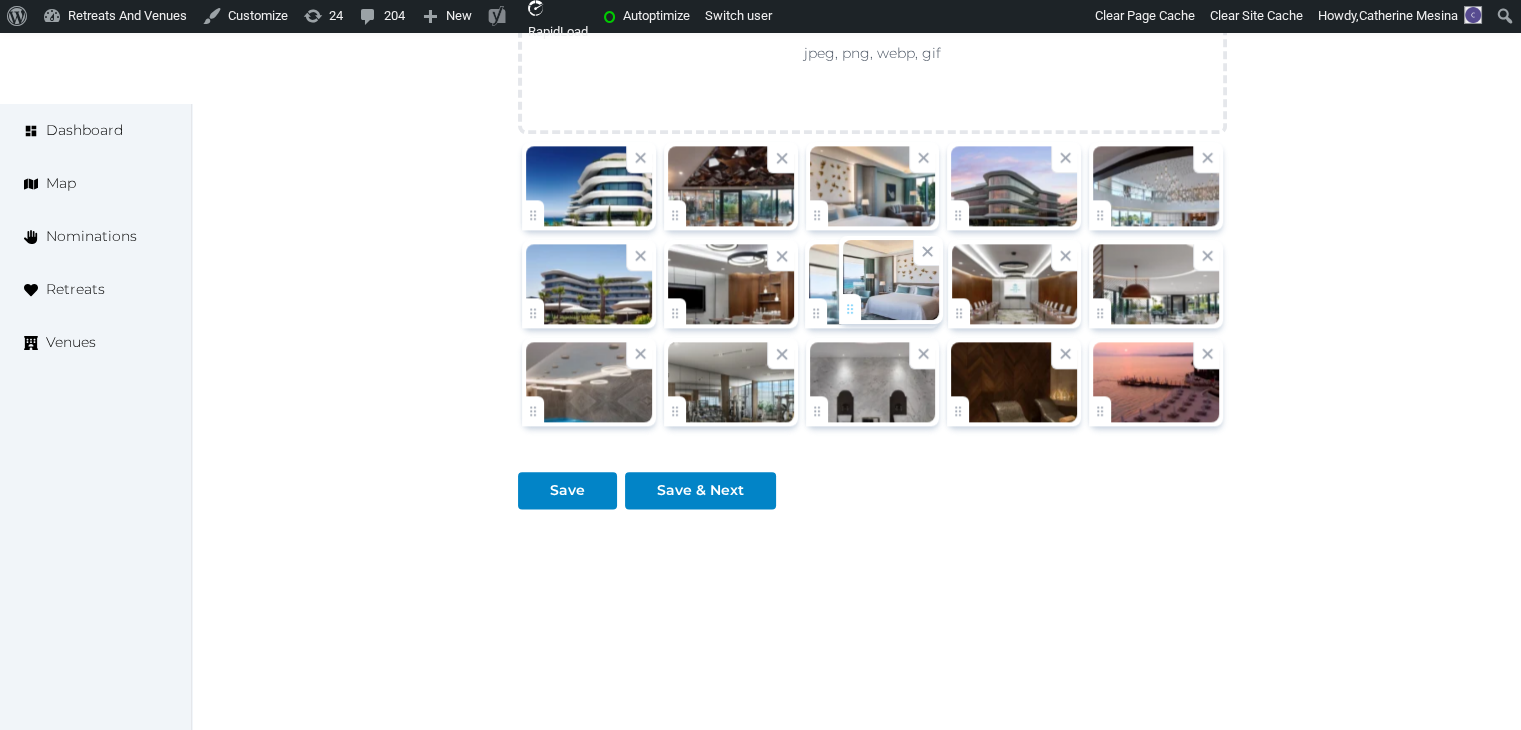 drag, startPoint x: 949, startPoint y: 305, endPoint x: 841, endPoint y: 305, distance: 108 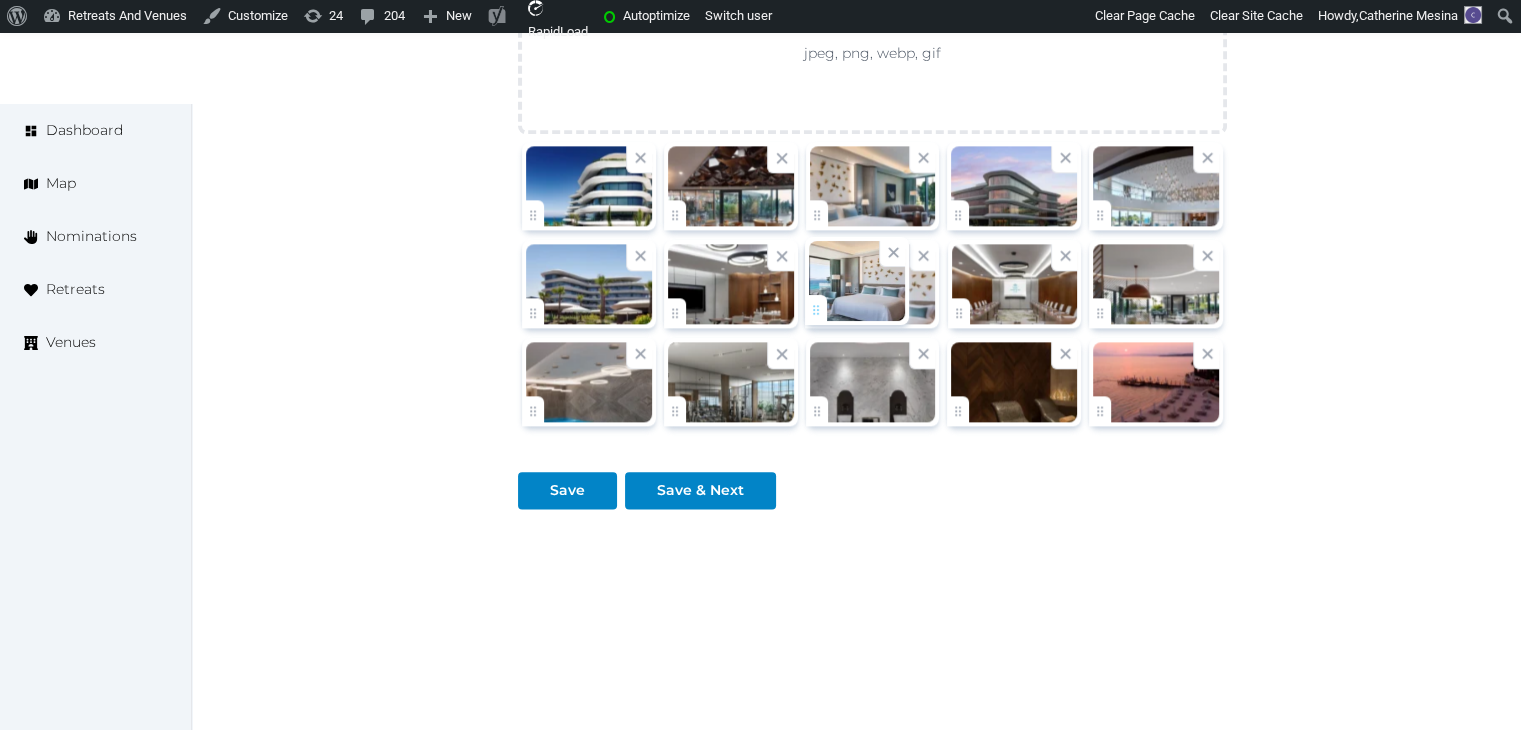 click on "Catherine Mesina   Account My Venue Listings My Retreats Logout      Dashboard Map Nominations Retreats Venues Edit venue 52 %  complete Fill out all the fields in your listing to increase its completion percentage.   A higher completion percentage will make your listing more attractive and result in better matches. Reges, a Luxury Collection Resort & Spa   (Draft) Preview  listing   Open    Close CRM Lead Basic details Pricing and policies Retreat spaces Meeting spaces Accommodations Amenities Food and dining Activities and experiences Location Environment Types of retreats Brochures Notes Ownership Administration Activity Publish Archive Venue owned by RetreatsAndVenues Manager c.o.r.e.y.sanford@retreatsandvenues.com Copy ownership transfer link Share this link with any user to transfer ownership of this venue. Users without accounts will be directed to register. Copy update link Copy recommended link Copy shortlist link Name * * 144 989" at bounding box center (760, -807) 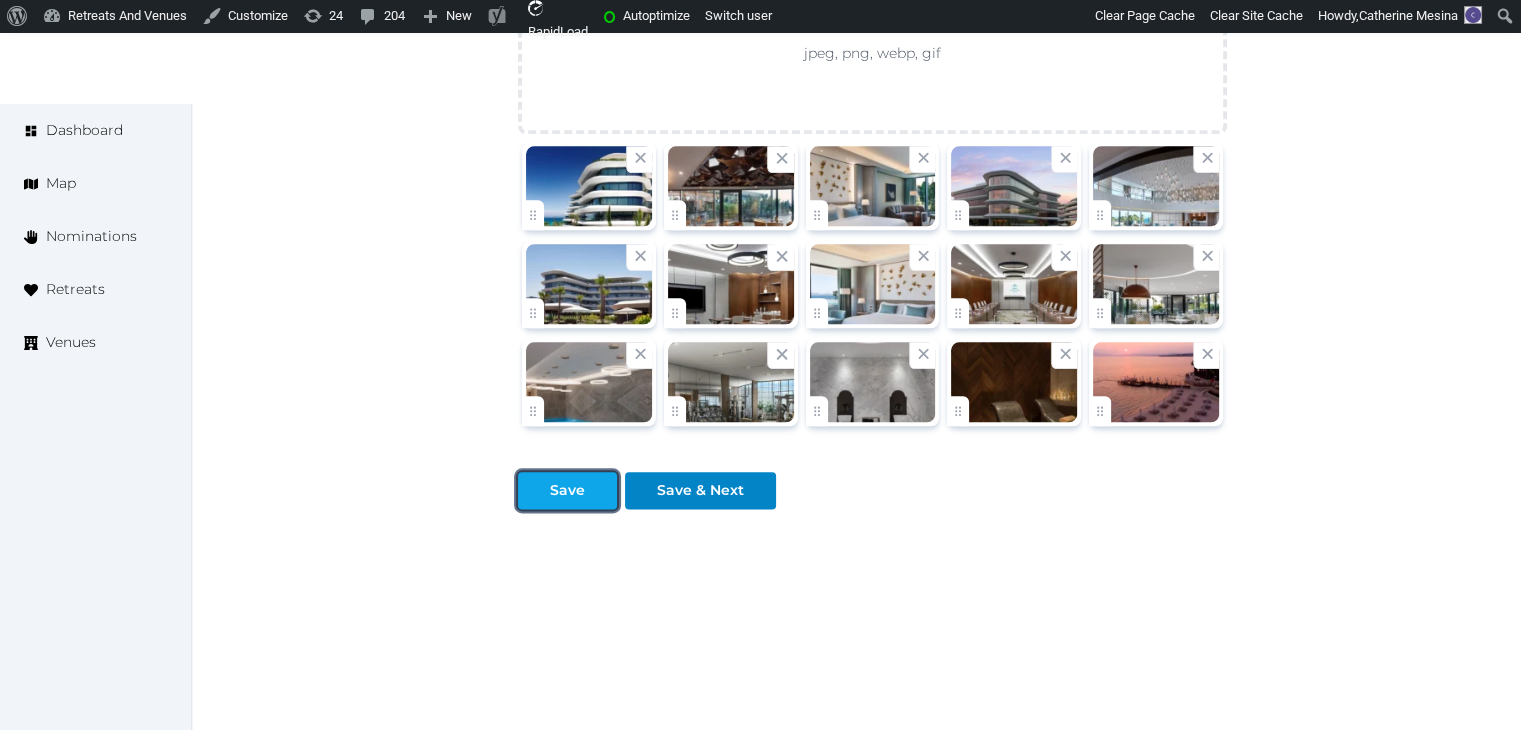 drag, startPoint x: 536, startPoint y: 501, endPoint x: 593, endPoint y: 487, distance: 58.694122 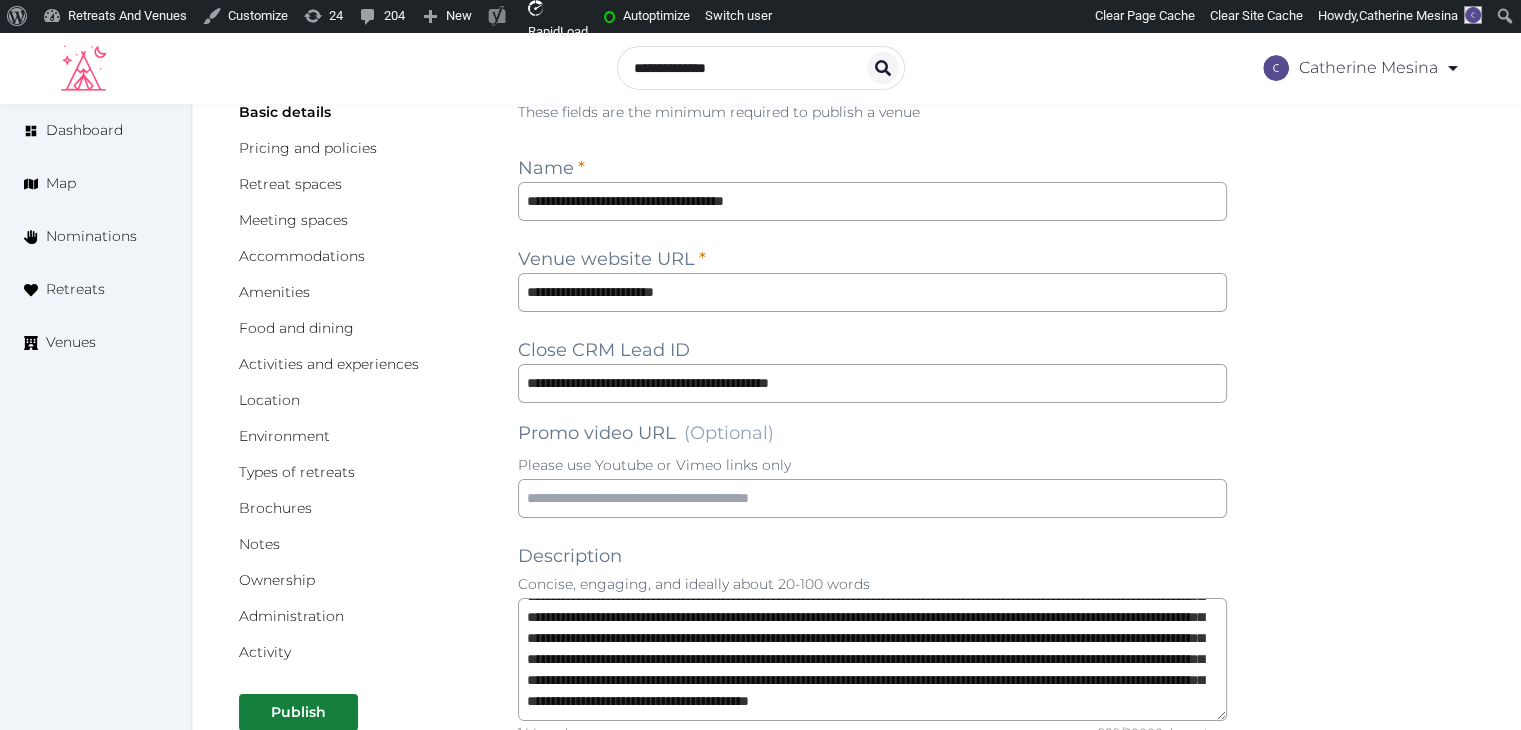 scroll, scrollTop: 0, scrollLeft: 0, axis: both 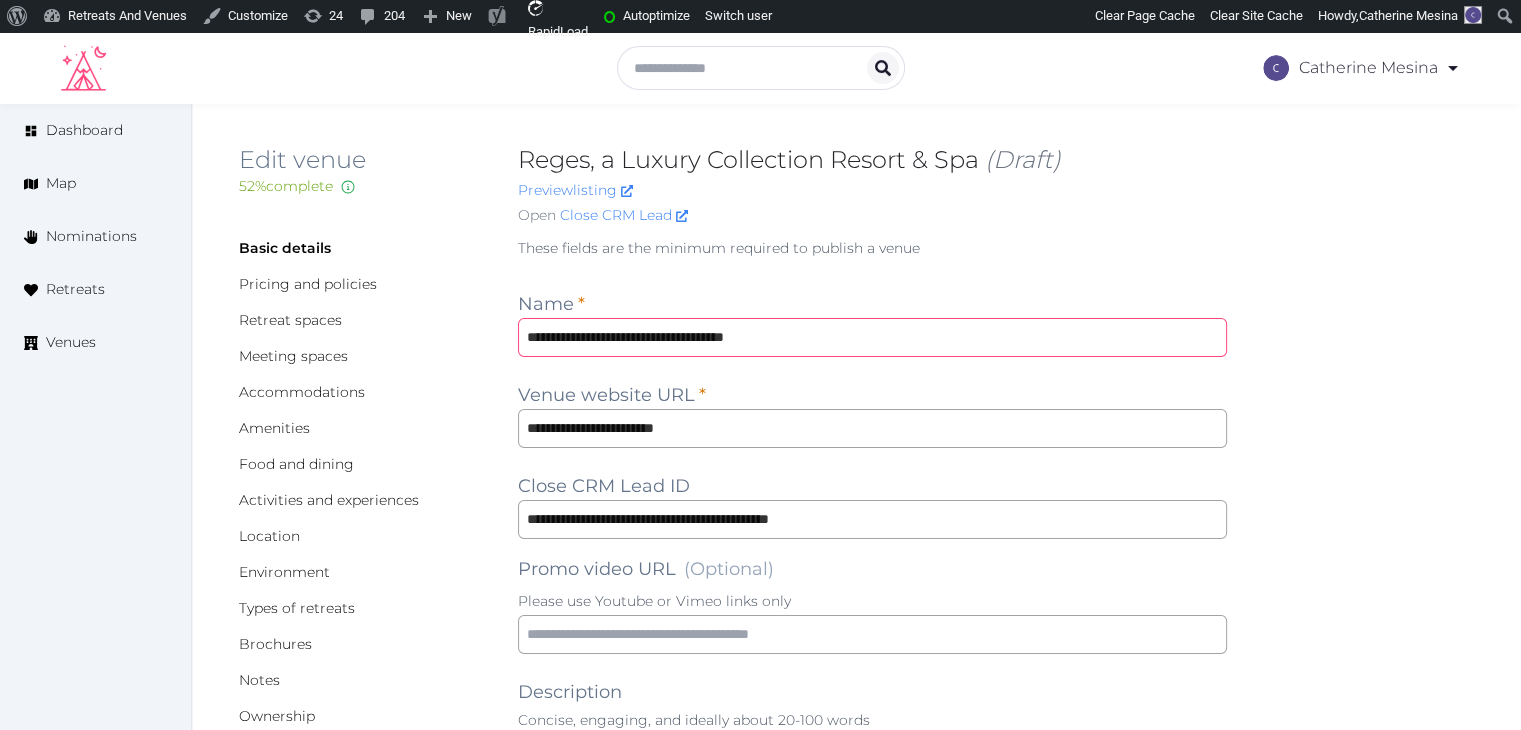 click on "**********" at bounding box center [872, 337] 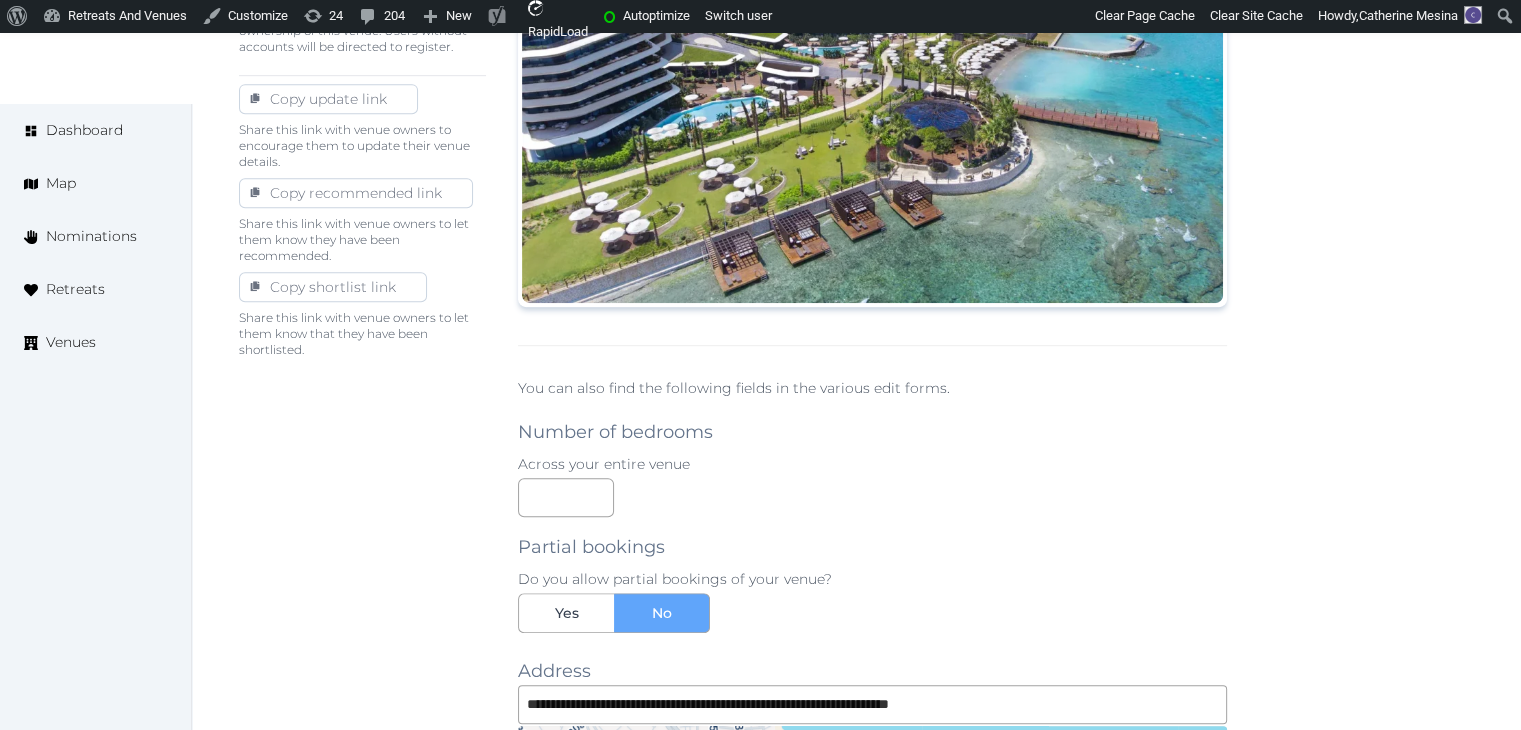 scroll, scrollTop: 1500, scrollLeft: 0, axis: vertical 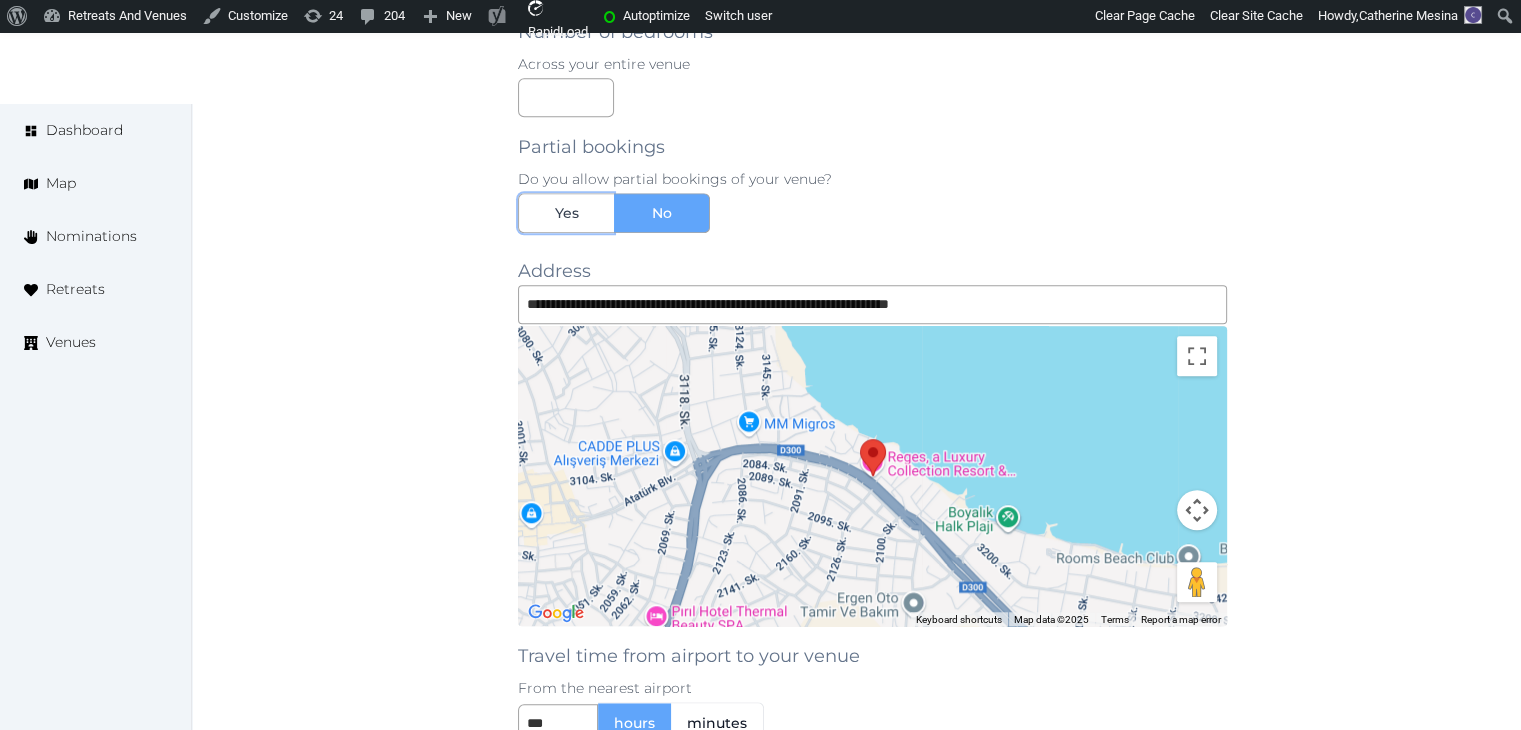 click on "Yes" at bounding box center (566, 213) 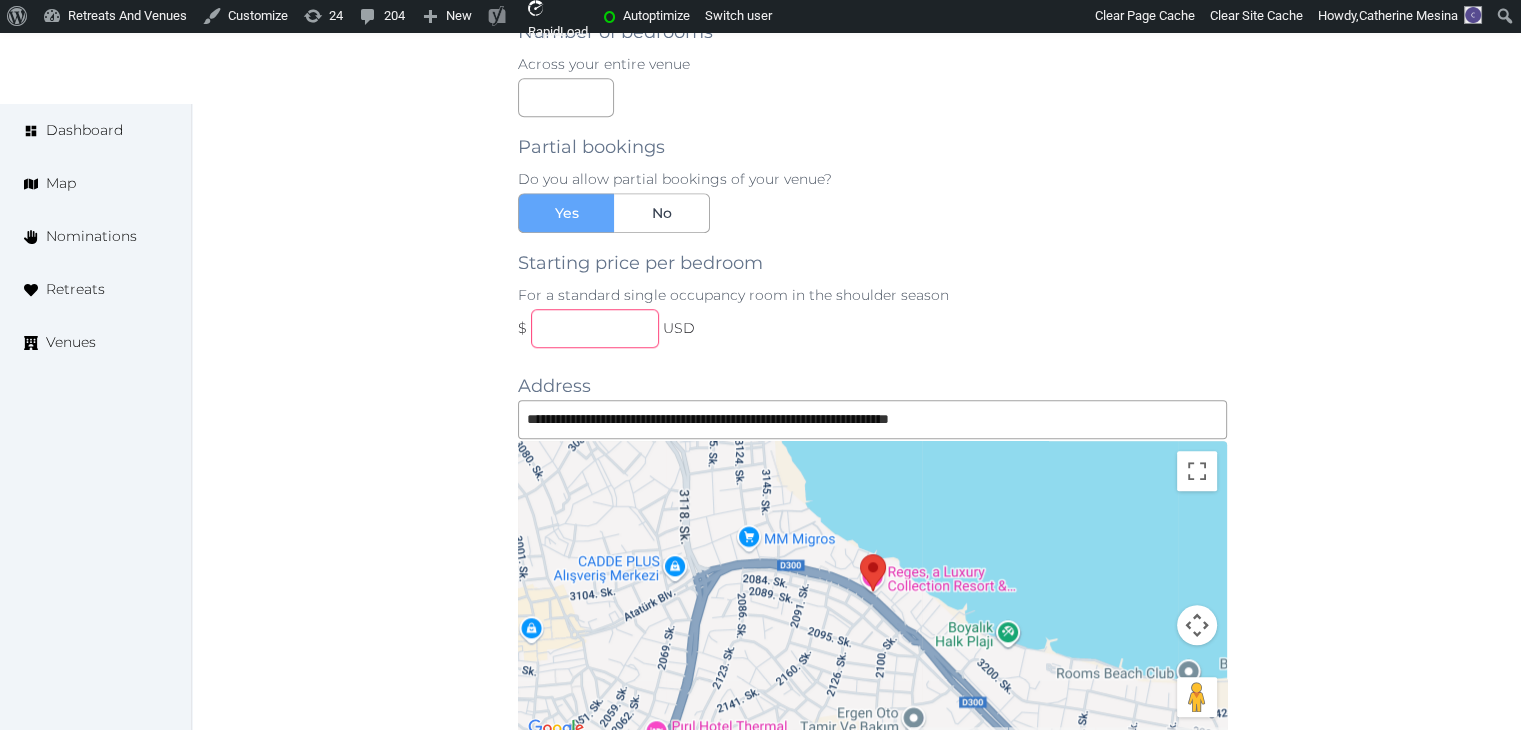 click at bounding box center [595, 328] 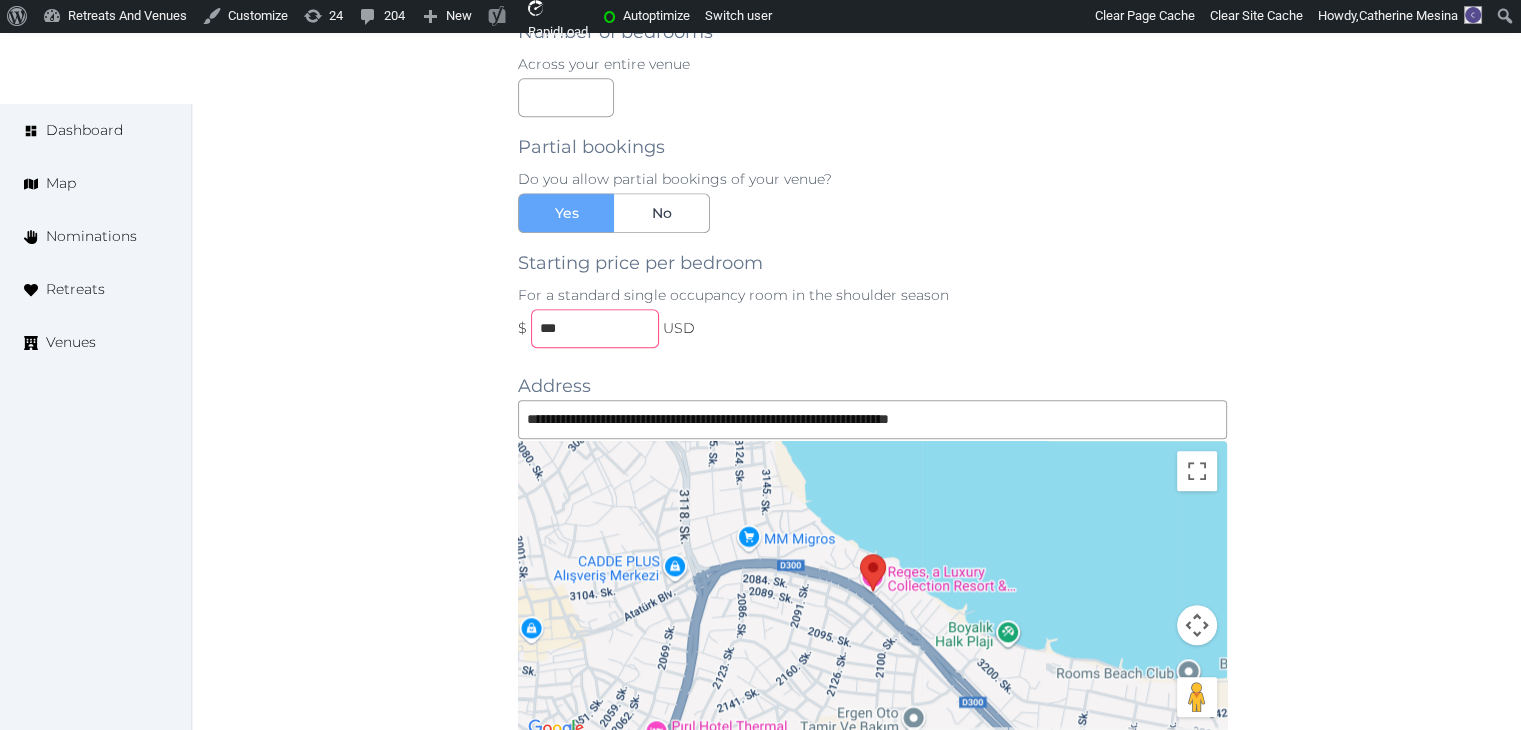 type on "***" 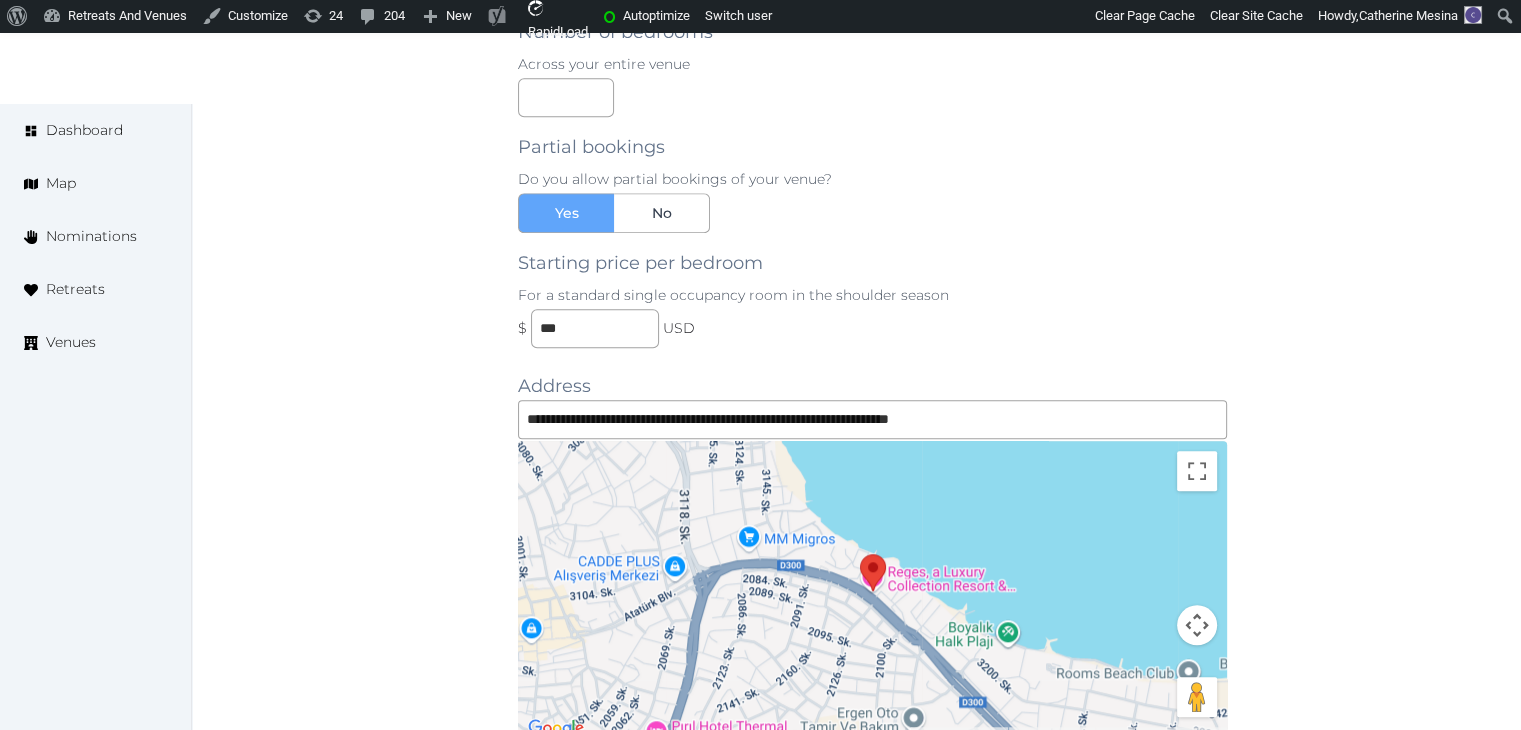 click on "Starting price per bedroom For a standard single occupancy room in the shoulder season $ *** USD" at bounding box center (872, 290) 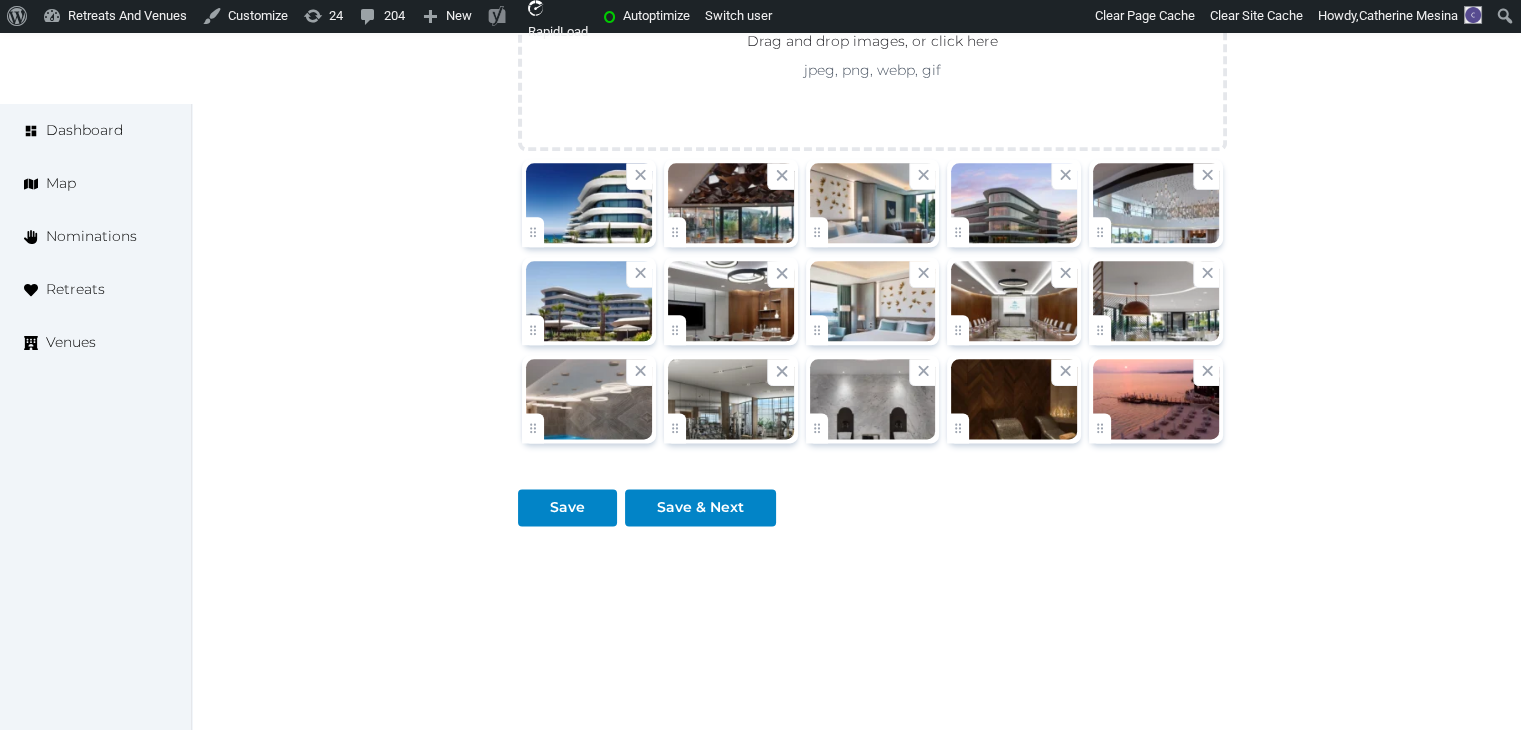 scroll, scrollTop: 2492, scrollLeft: 0, axis: vertical 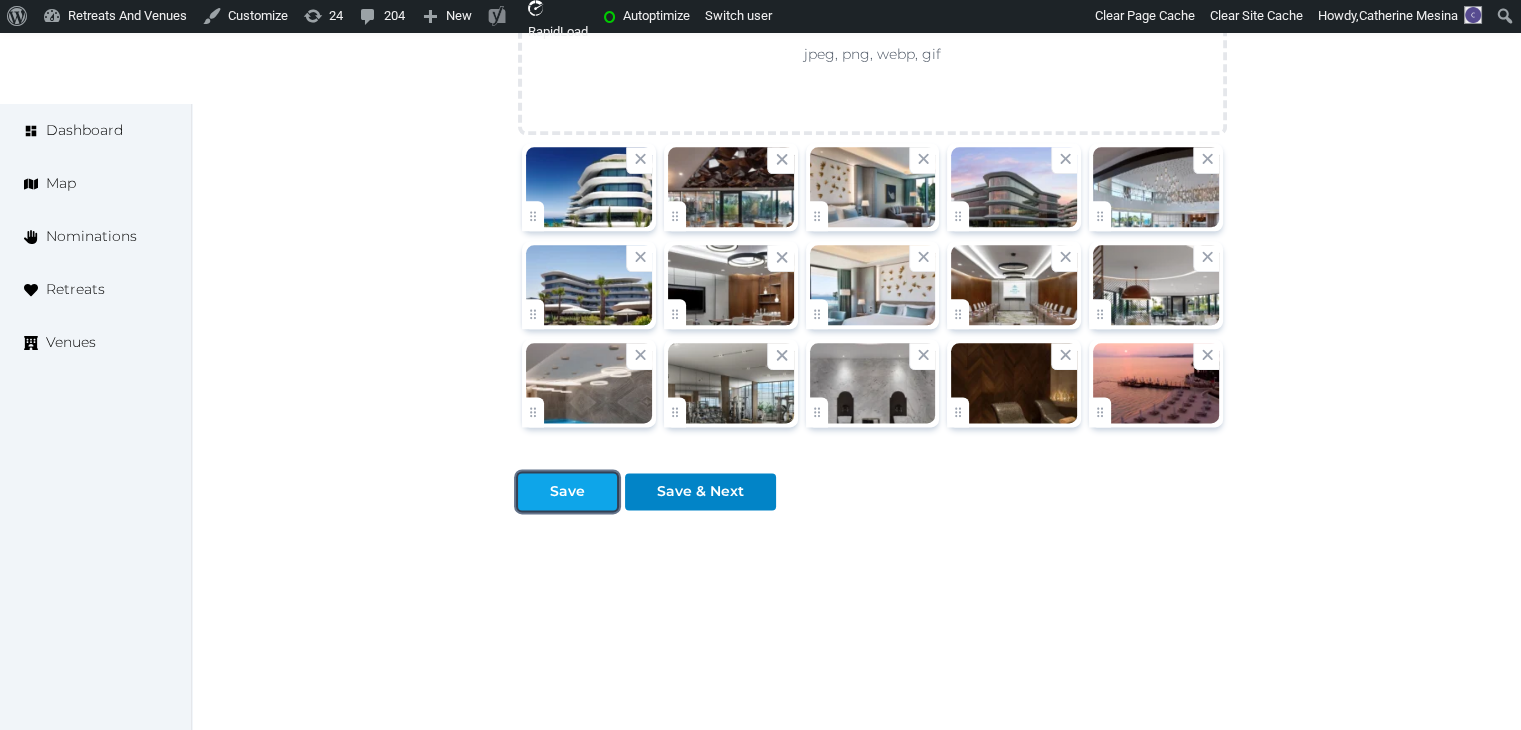 click on "Save" at bounding box center [567, 491] 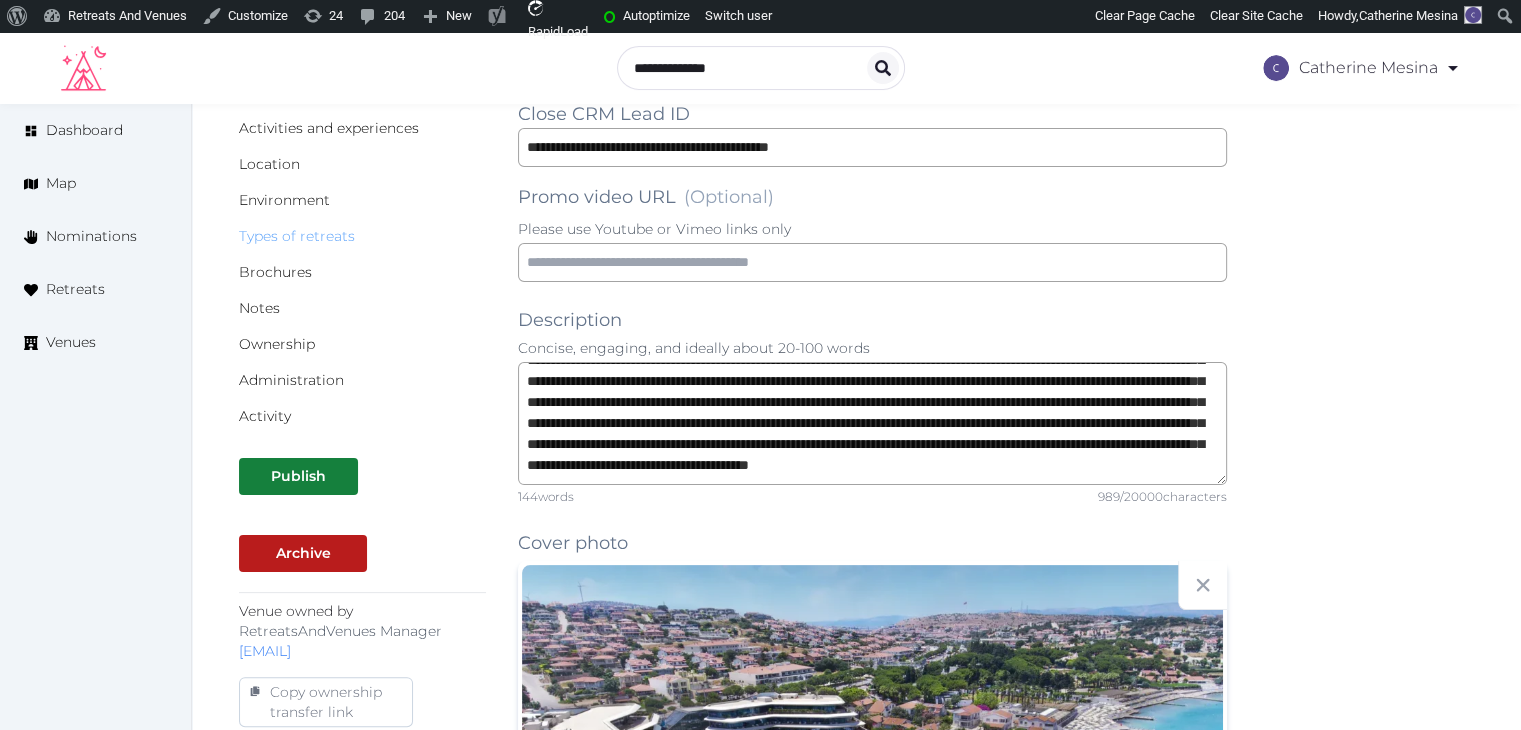 scroll, scrollTop: 292, scrollLeft: 0, axis: vertical 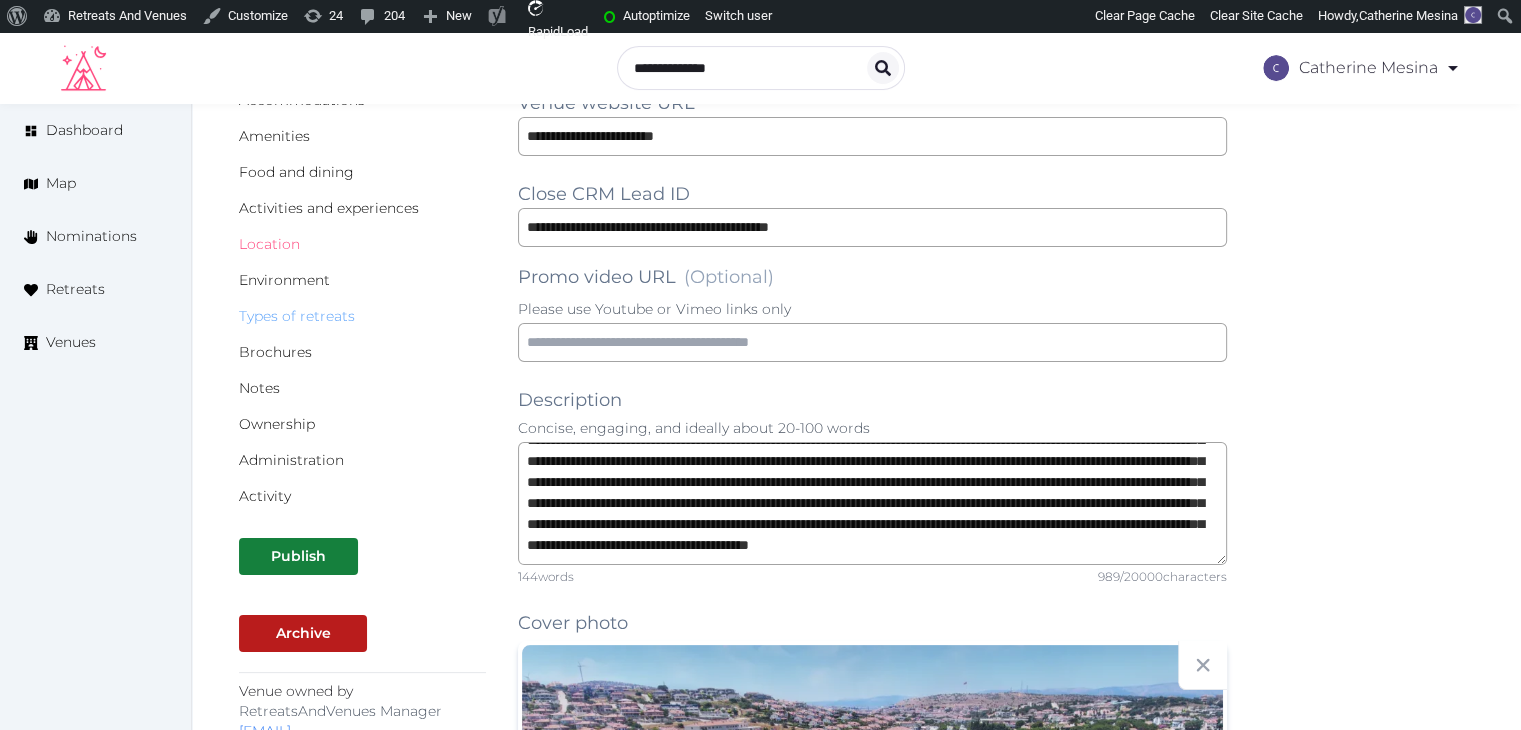 drag, startPoint x: 272, startPoint y: 242, endPoint x: 304, endPoint y: 317, distance: 81.5414 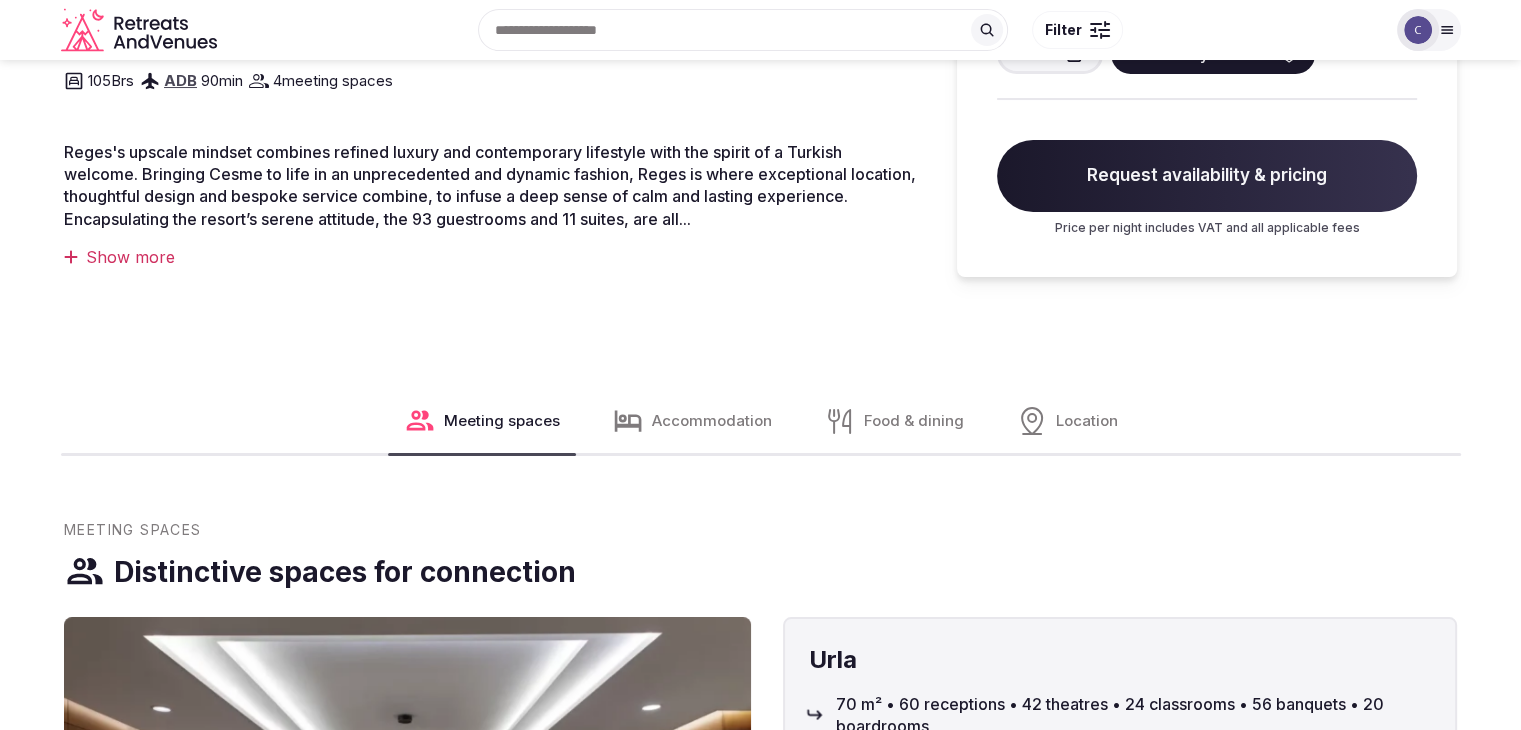 scroll, scrollTop: 0, scrollLeft: 0, axis: both 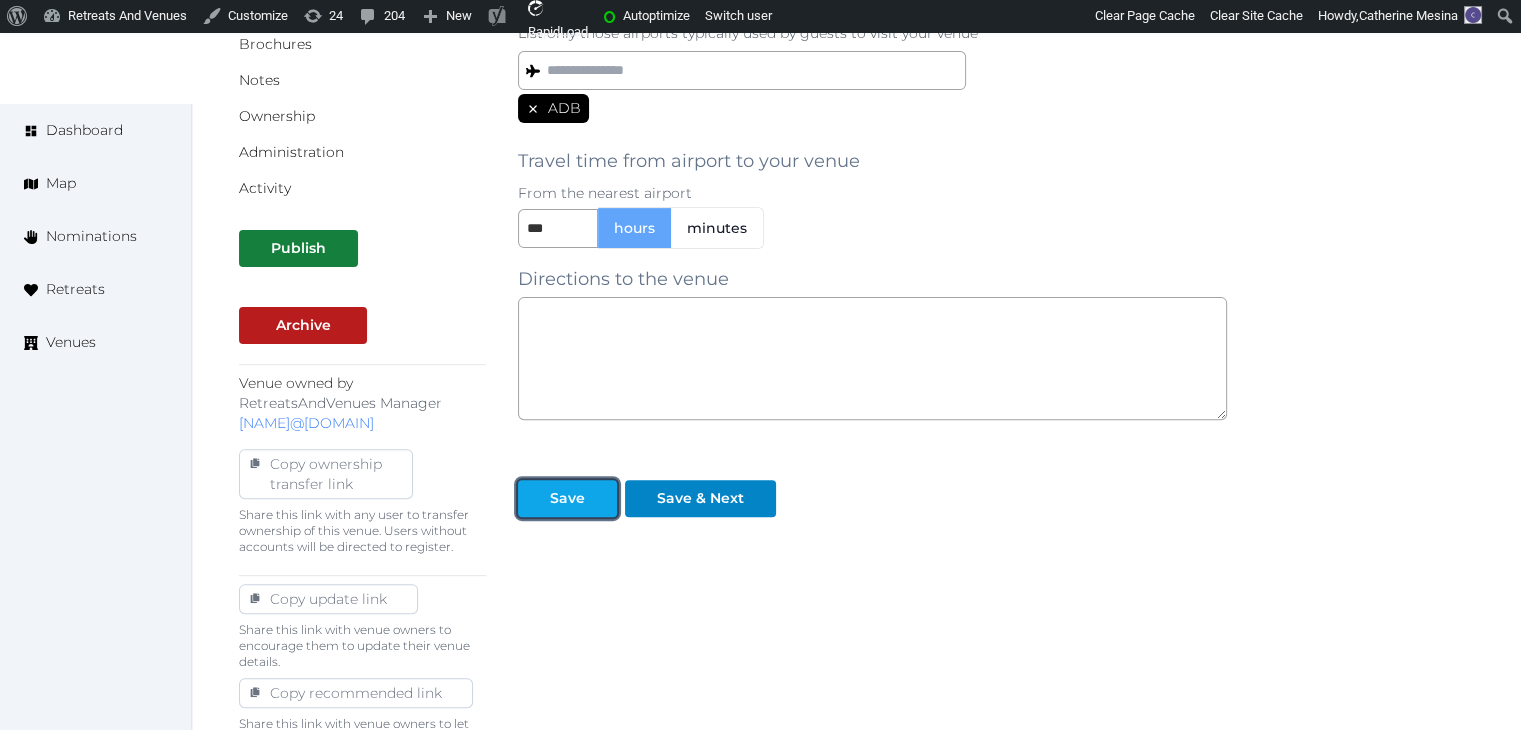 click on "Save" at bounding box center (567, 498) 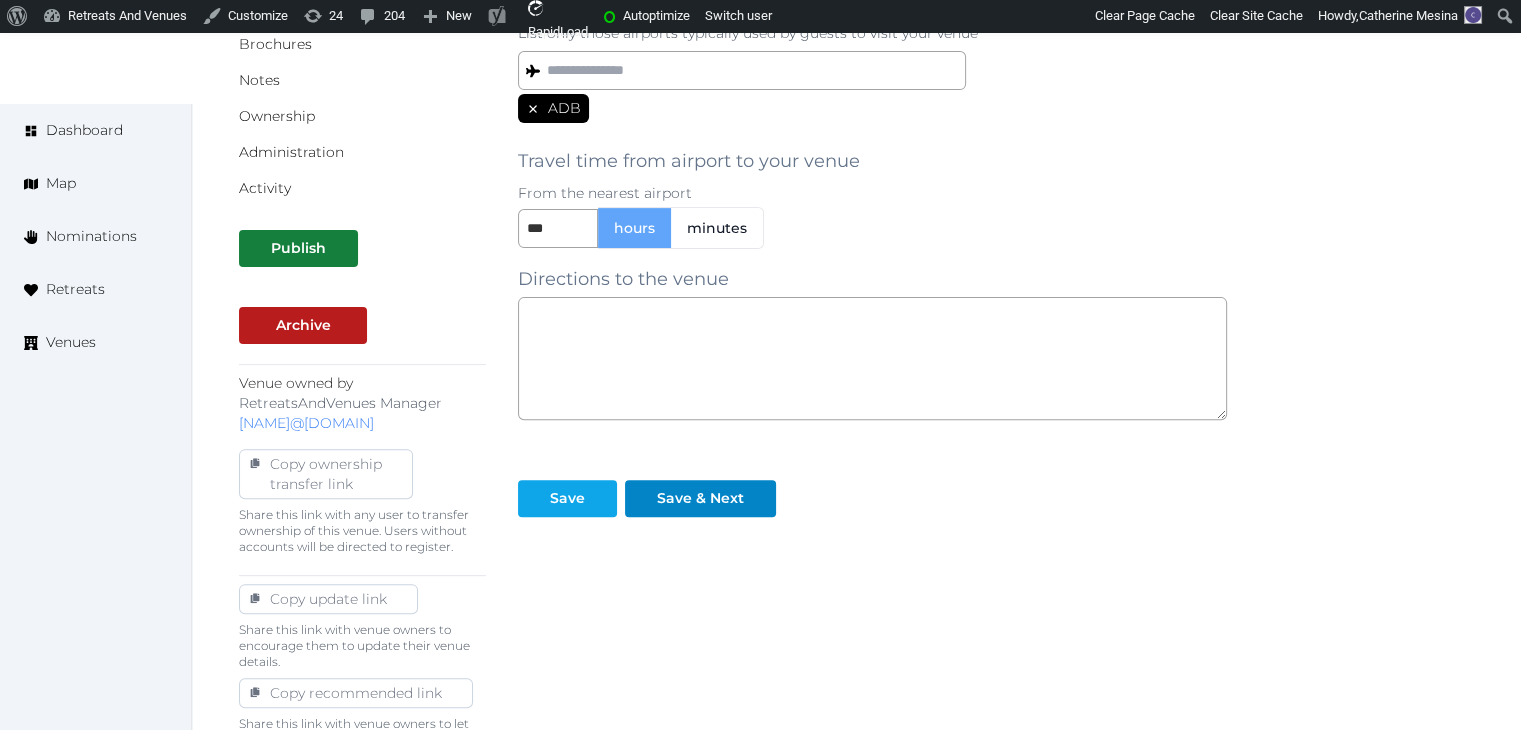 click on "Save" at bounding box center (571, 490) 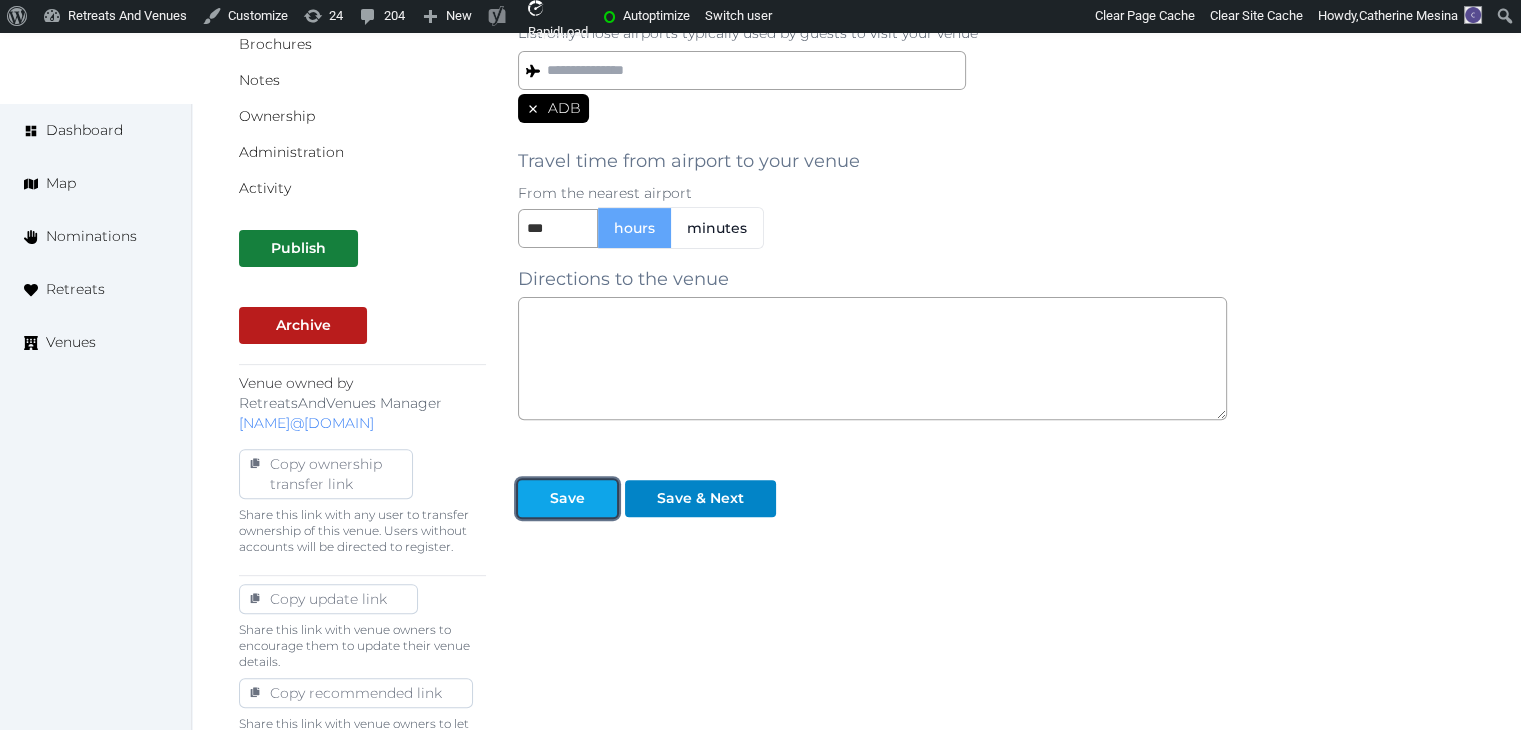 click on "Save" at bounding box center (567, 498) 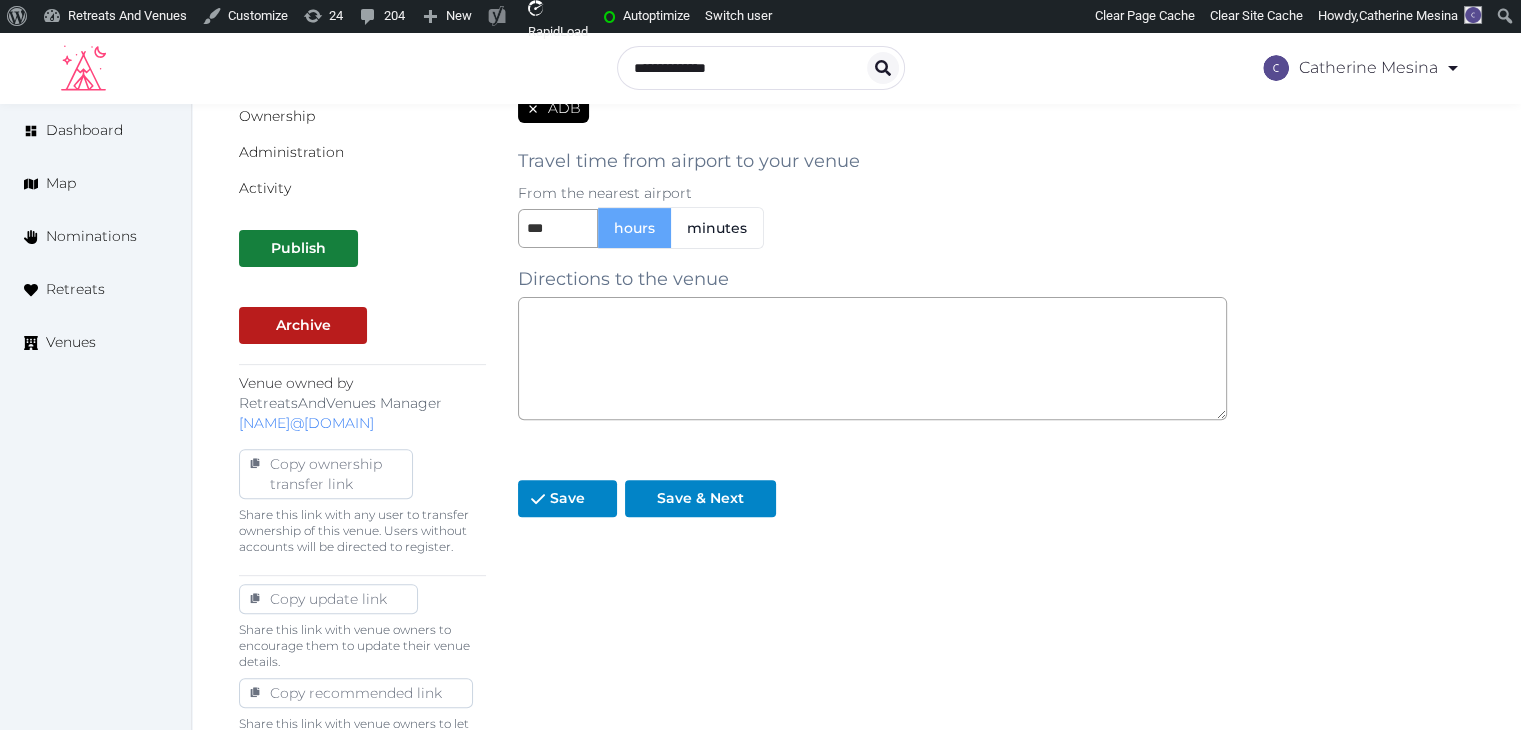 scroll, scrollTop: 100, scrollLeft: 0, axis: vertical 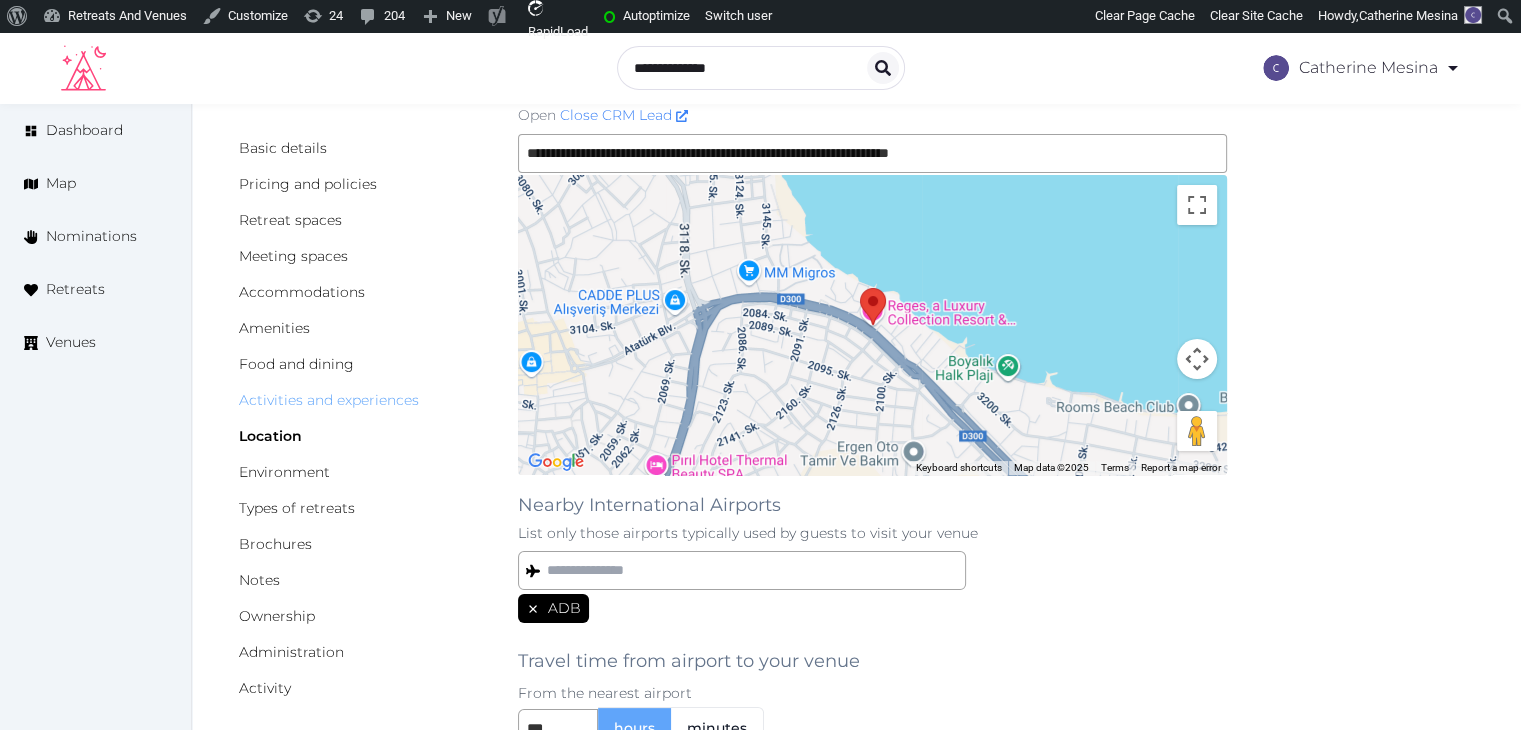 click on "Activities and experiences" at bounding box center [329, 400] 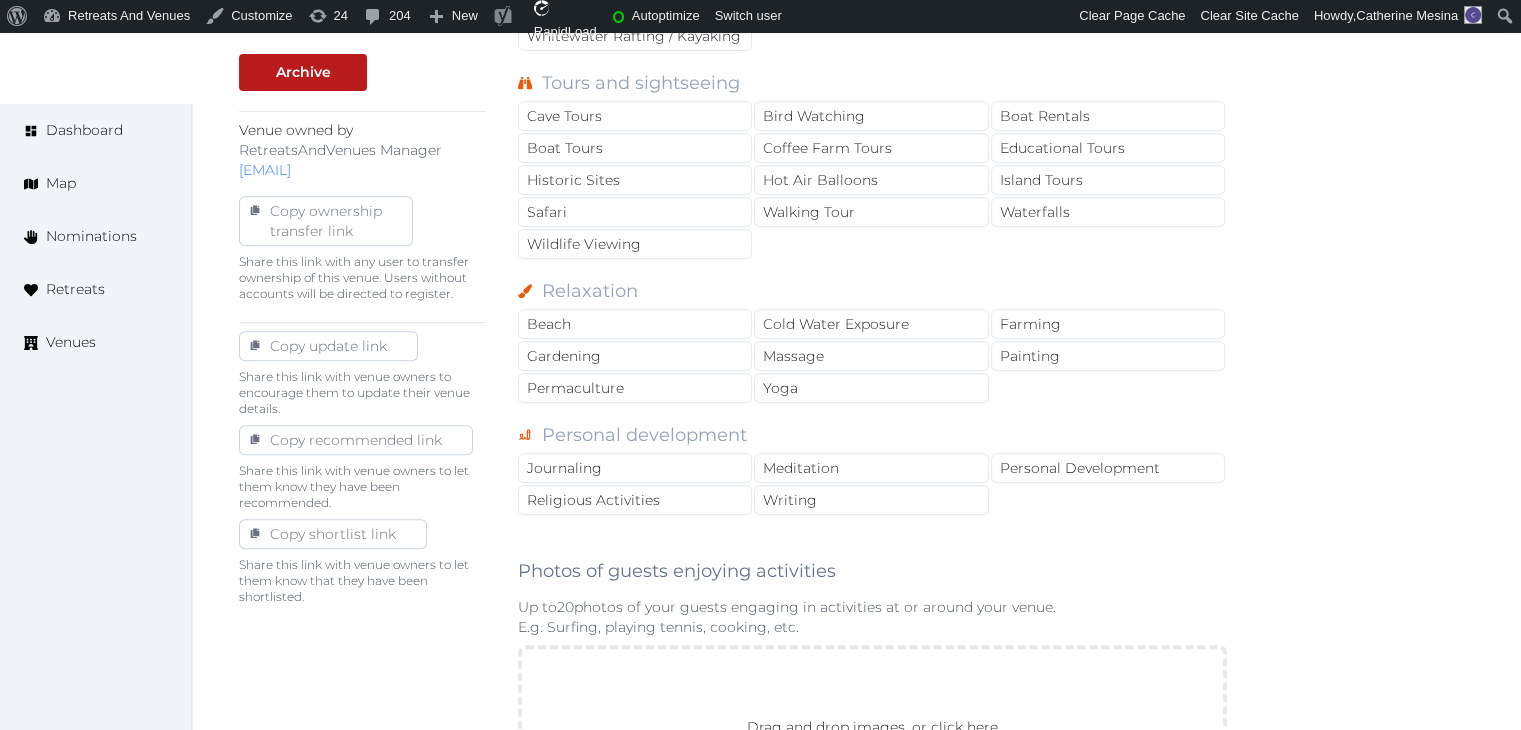 scroll, scrollTop: 1000, scrollLeft: 0, axis: vertical 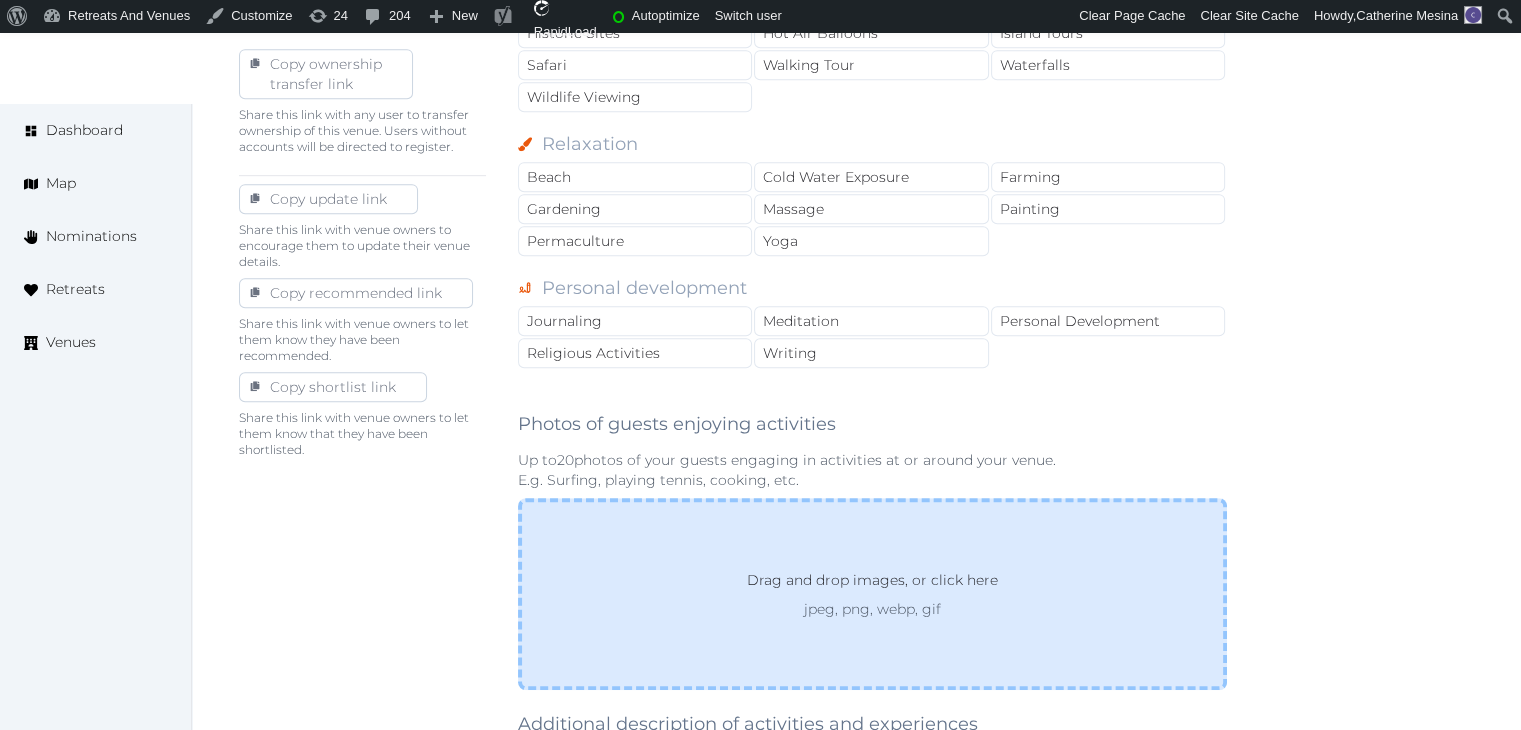click on "jpeg, png, webp, gif" at bounding box center (872, 609) 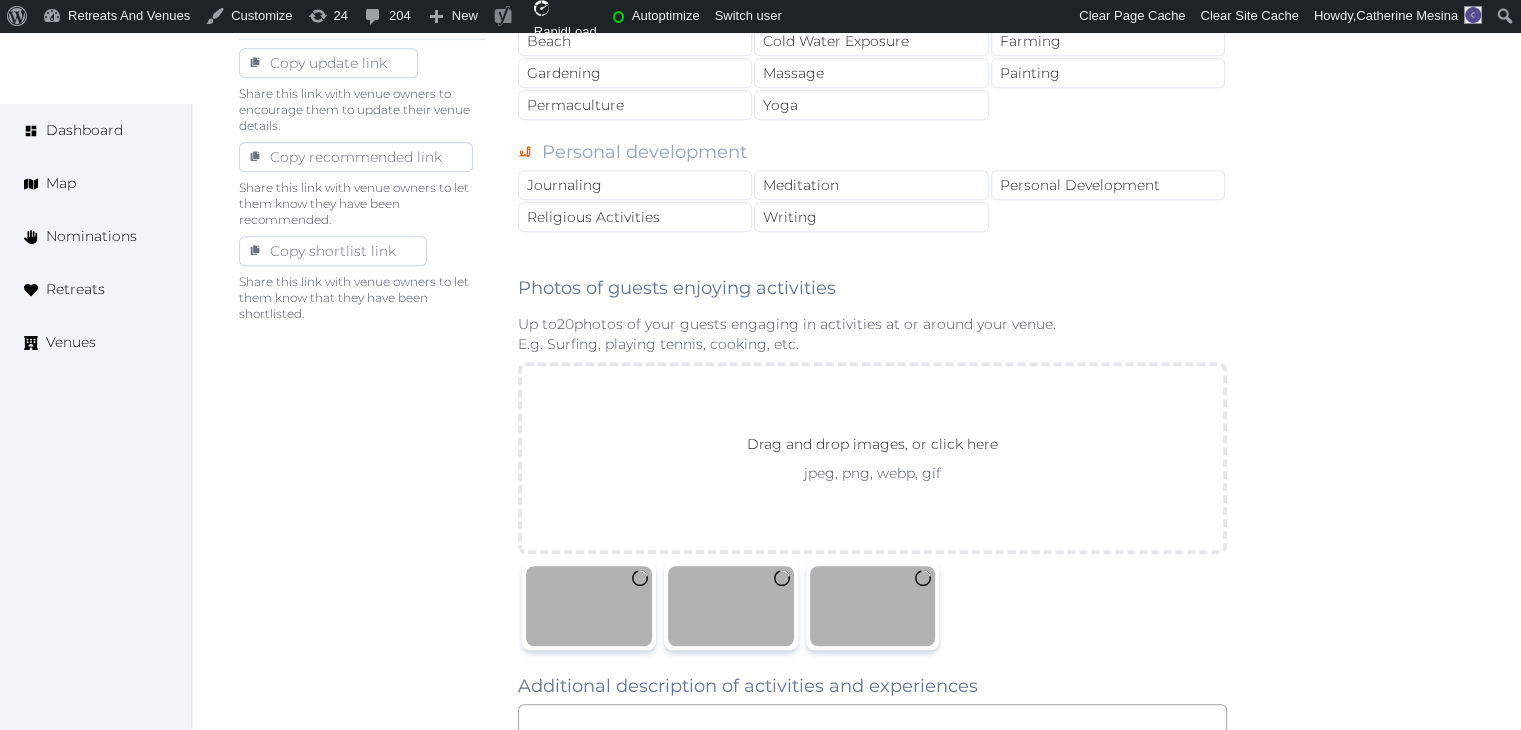 scroll, scrollTop: 1400, scrollLeft: 0, axis: vertical 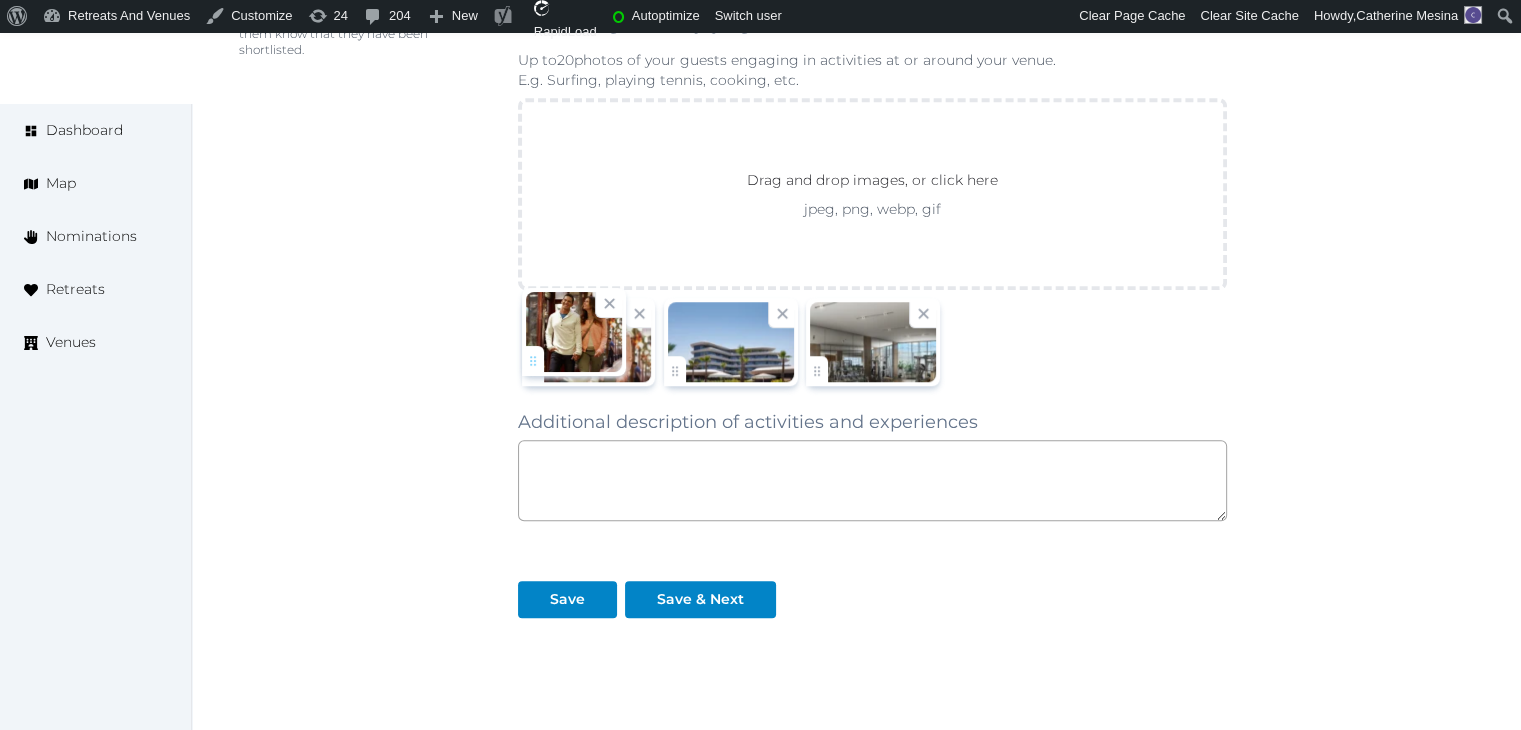 drag, startPoint x: 822, startPoint y: 364, endPoint x: 531, endPoint y: 364, distance: 291 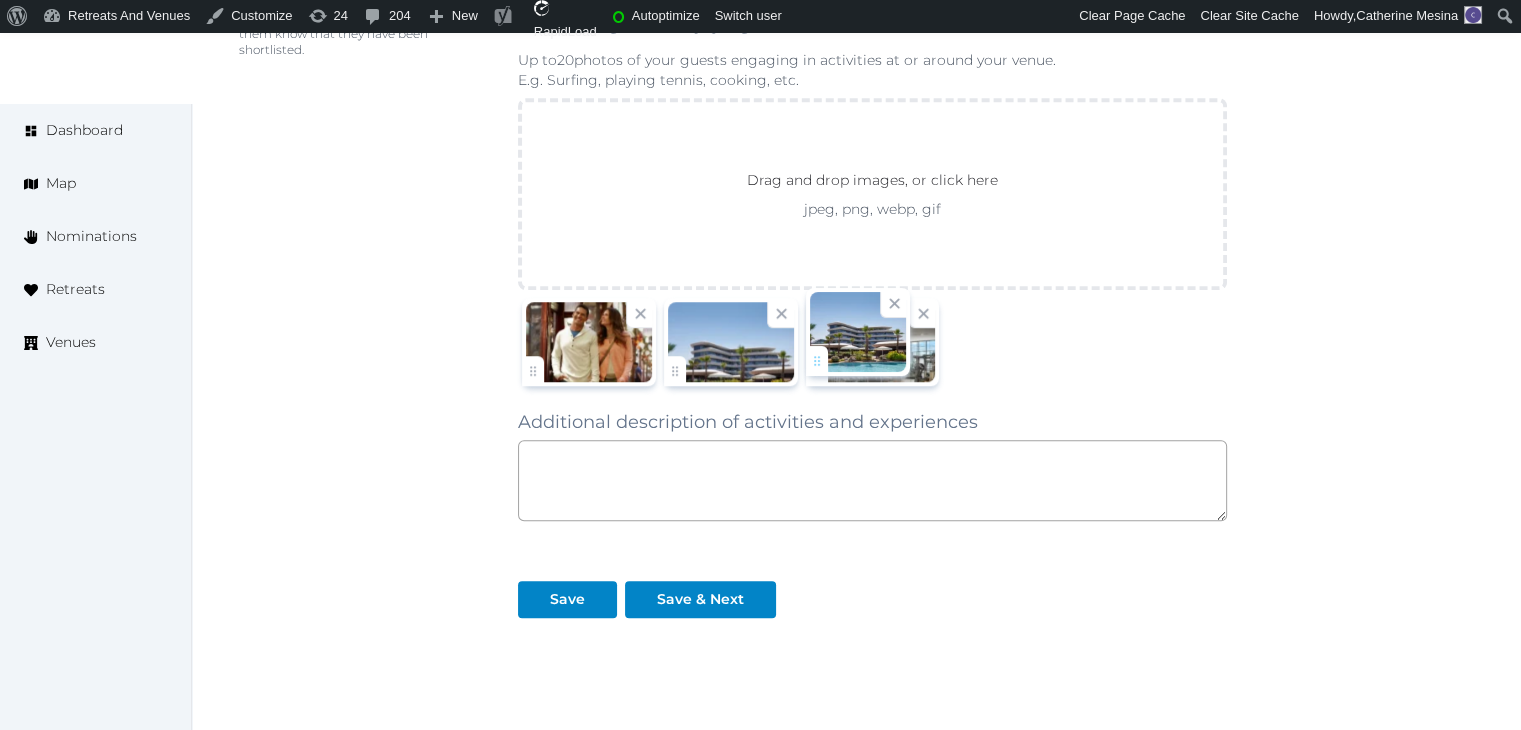 drag, startPoint x: 674, startPoint y: 351, endPoint x: 863, endPoint y: 351, distance: 189 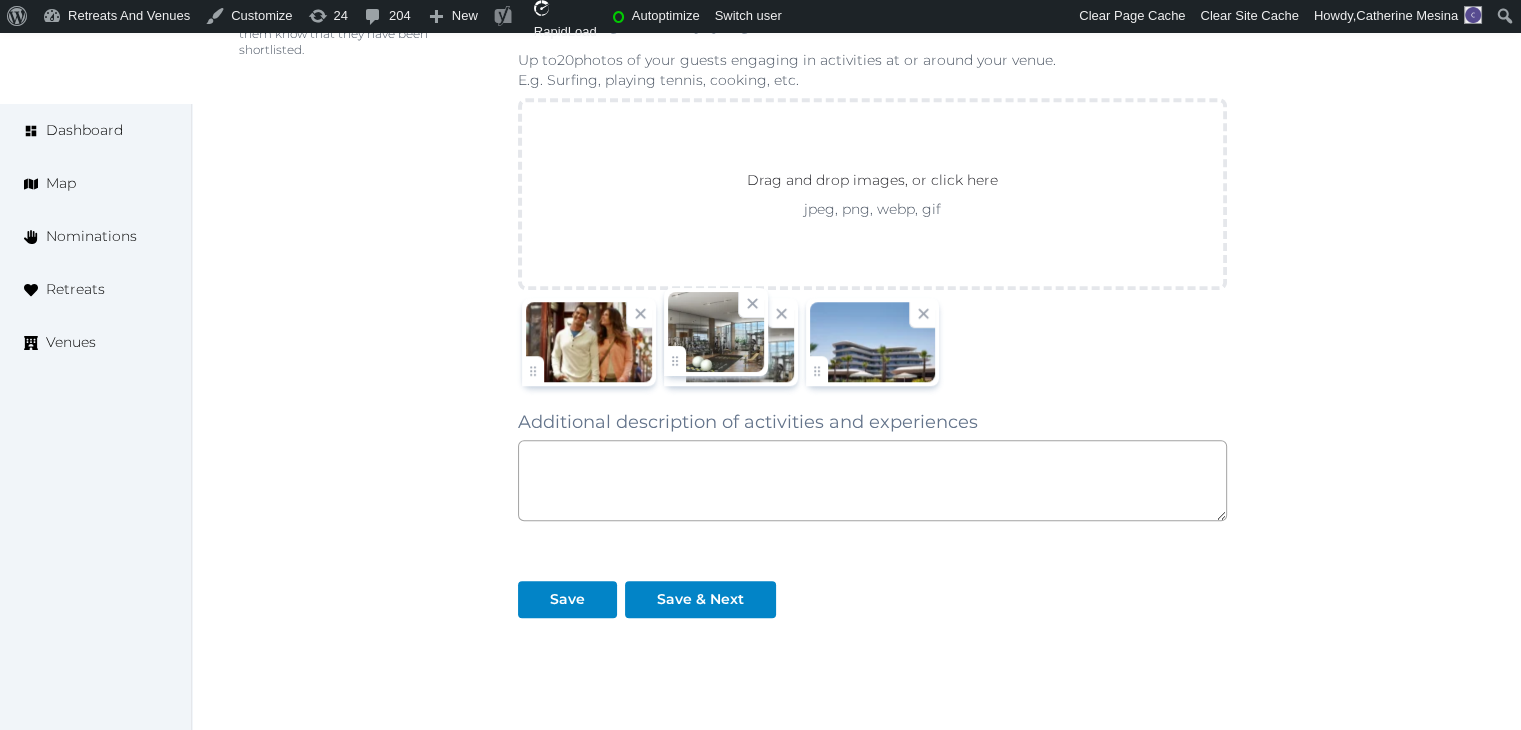 click on "Catherine Mesina   Account My Venue Listings My Retreats Logout      Dashboard Map Nominations Retreats Venues Edit venue 58 %  complete Fill out all the fields in your listing to increase its completion percentage.   A higher completion percentage will make your listing more attractive and result in better matches. Reges, a Luxury Collection Resort & Spa   (Draft) Preview  listing   Open    Close CRM Lead Basic details Pricing and policies Retreat spaces Meeting spaces Accommodations Amenities Food and dining Activities and experiences Location Environment Types of retreats Brochures Notes Ownership Administration Activity Publish Archive Venue owned by RetreatsAndVenues Manager c.o.r.e.y.sanford@retreatsandvenues.com Copy ownership transfer link Share this link with any user to transfer ownership of this venue. Users without accounts will be directed to register. Copy update link Copy recommended link Copy shortlist link Culture Dancing" at bounding box center (760, -263) 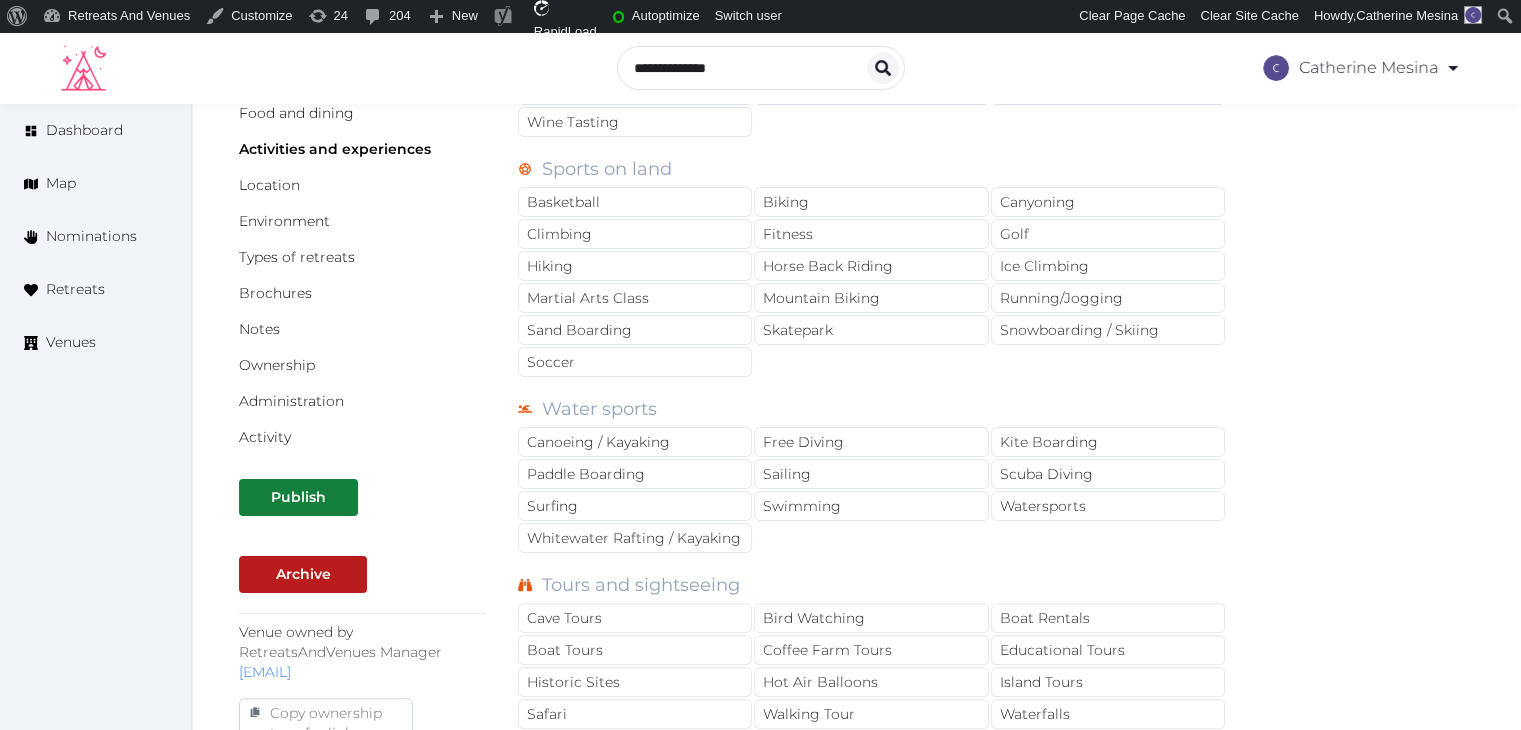 scroll, scrollTop: 0, scrollLeft: 0, axis: both 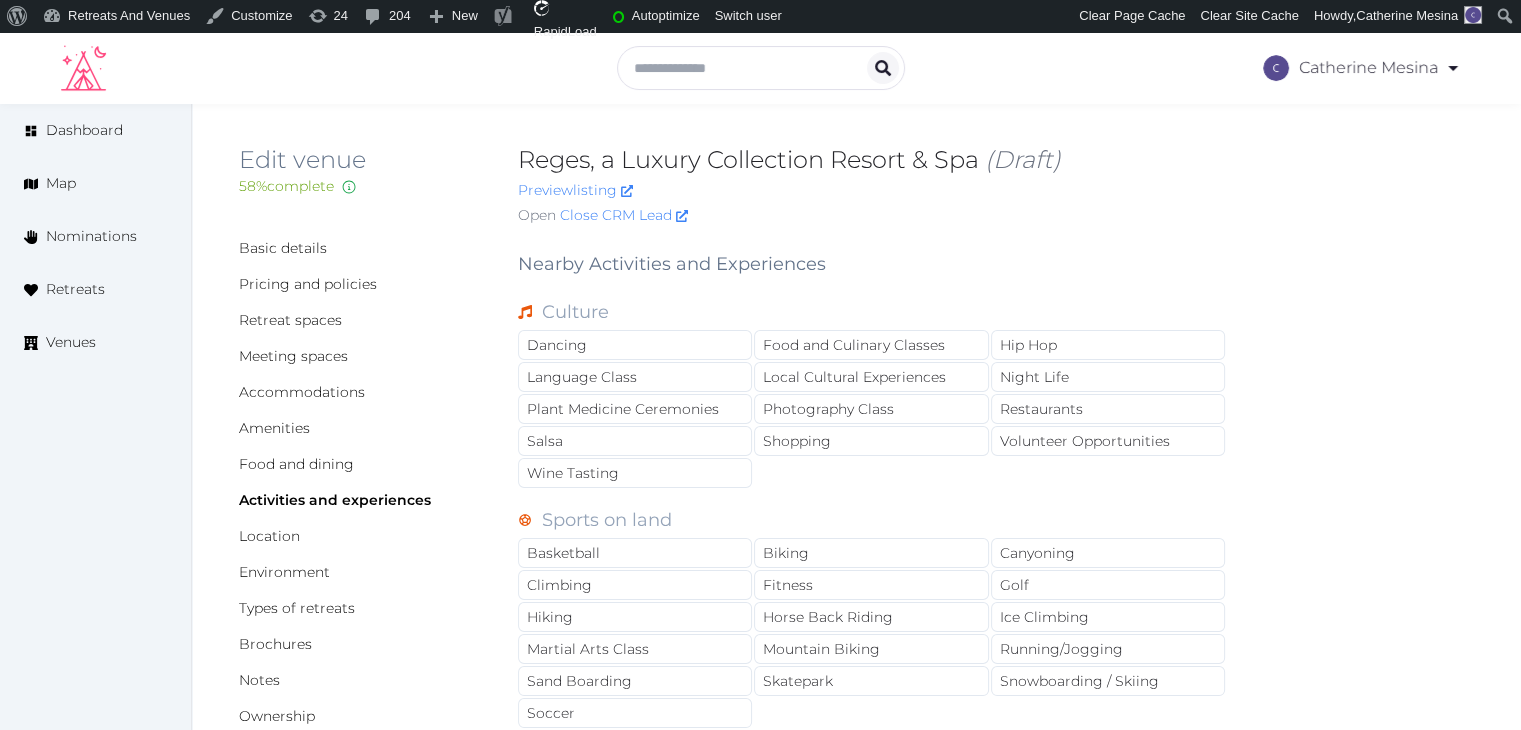 click on "Edit venue 58 %  complete Fill out all the fields in your listing to increase its completion percentage.   A higher completion percentage will make your listing more attractive and result in better matches. Reges, a Luxury Collection Resort & Spa   (Draft) Preview  listing   Open    Close CRM Lead Basic details Pricing and policies Retreat spaces Meeting spaces Accommodations Amenities Food and dining Activities and experiences Location Environment Types of retreats Brochures Notes Ownership Administration Activity Publish Archive Venue owned by RetreatsAndVenues Manager c.o.r.e.y.sanford@retreatsandvenues.com Copy ownership transfer link Share this link with any user to transfer ownership of this venue. Users without accounts will be directed to register. Copy update link Share this link with venue owners to encourage them to update their venue details. Copy recommended link Share this link with venue owners to let them know they have been recommended. Copy shortlist link Nearby Activities and Experiences" at bounding box center (856, 1173) 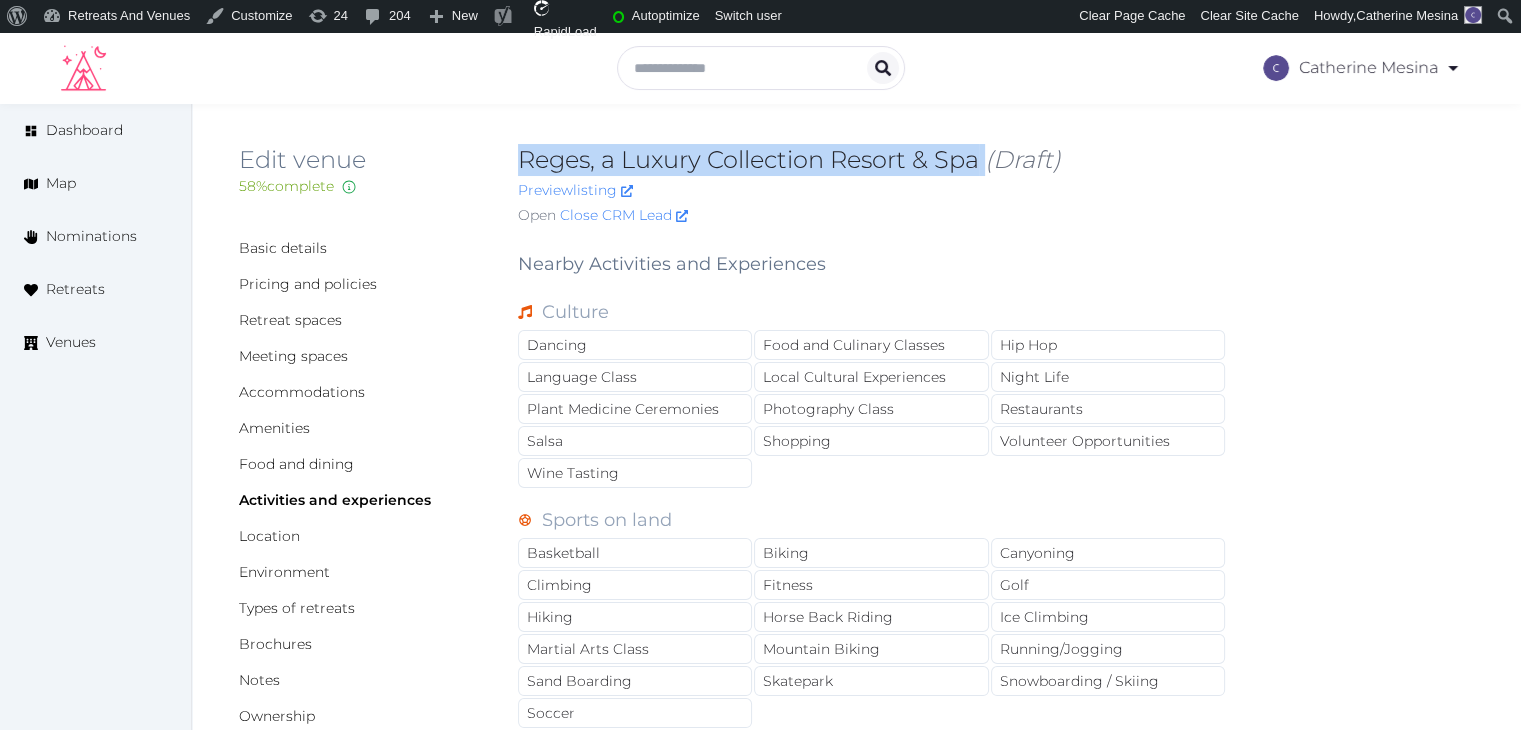 drag, startPoint x: 992, startPoint y: 165, endPoint x: 426, endPoint y: 178, distance: 566.1493 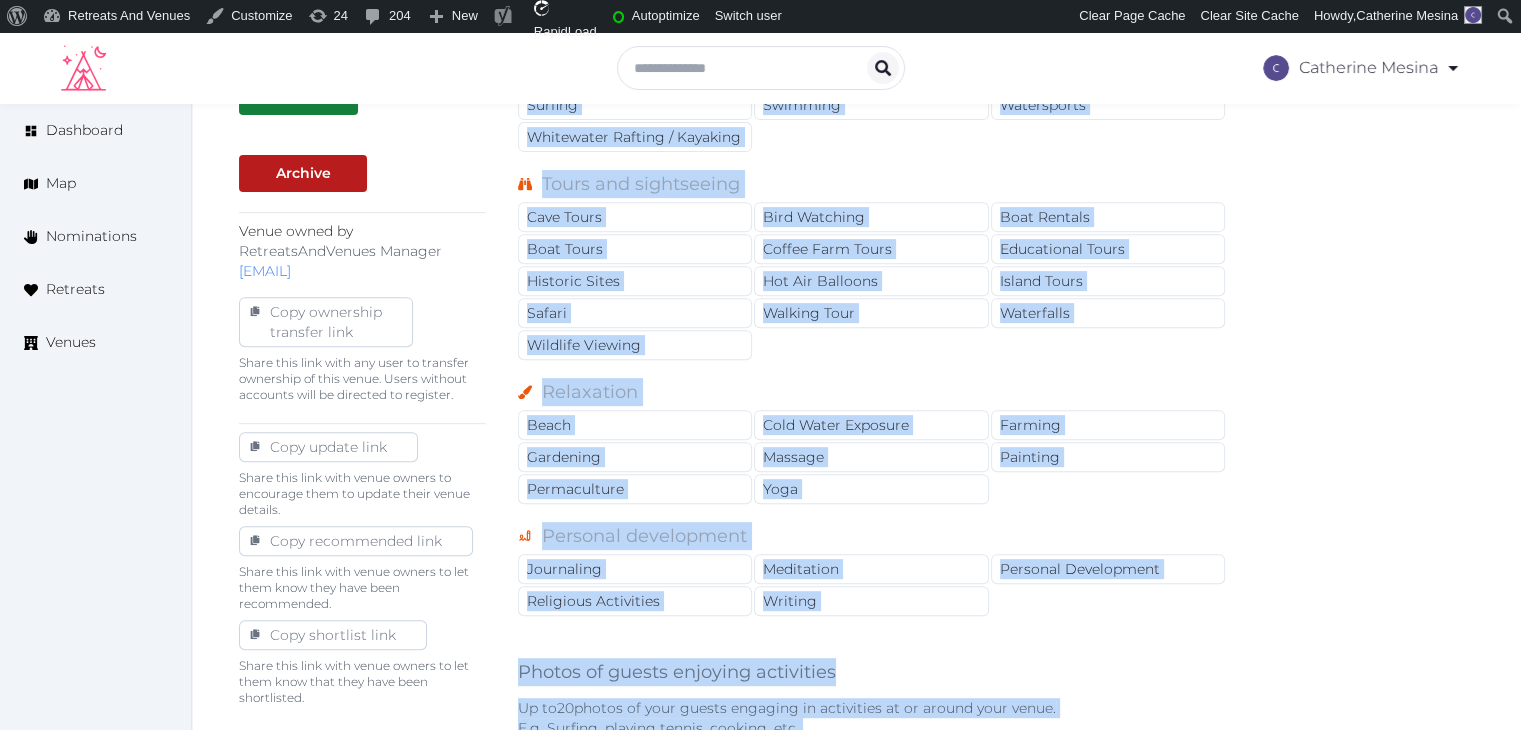 scroll, scrollTop: 1300, scrollLeft: 0, axis: vertical 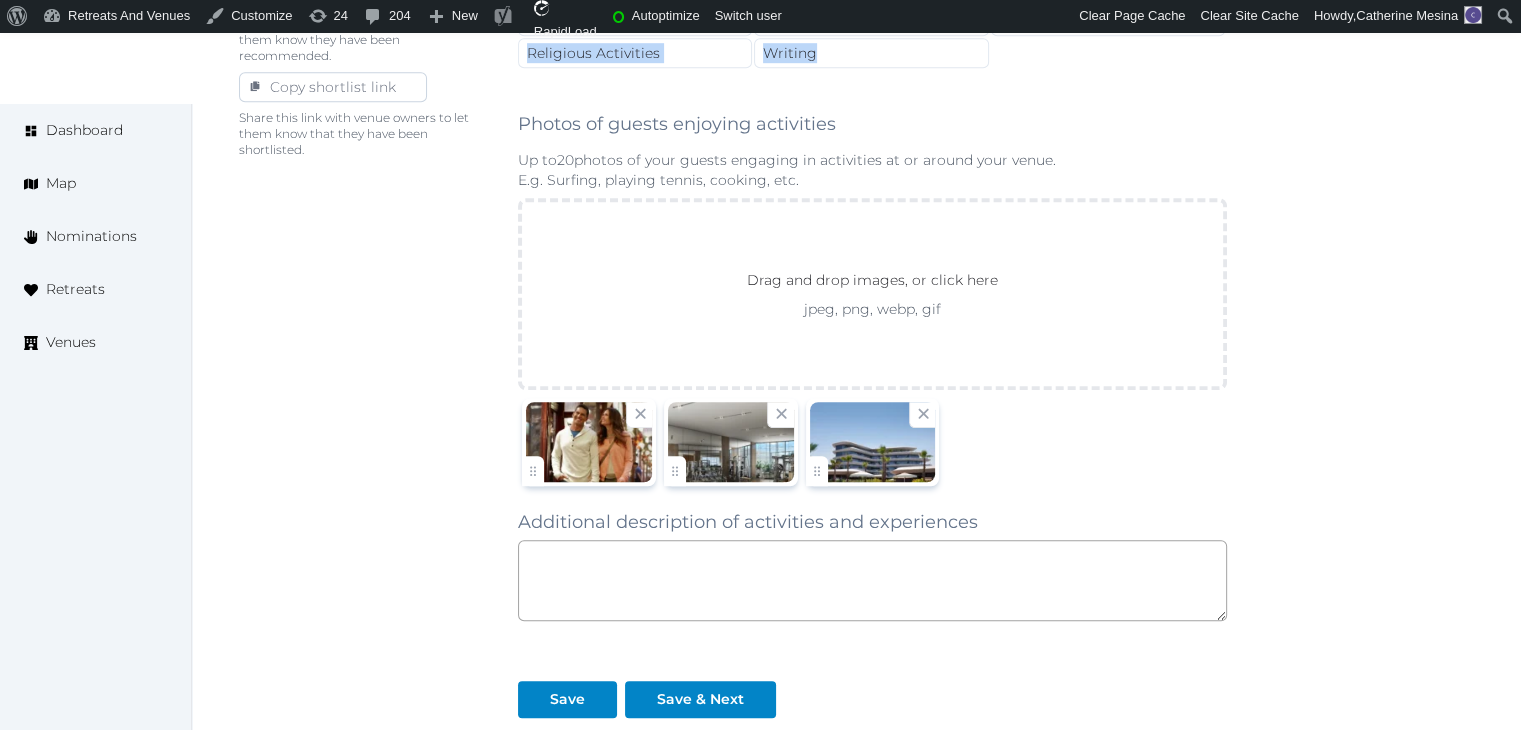 drag, startPoint x: 516, startPoint y: 266, endPoint x: 988, endPoint y: 56, distance: 516.60815 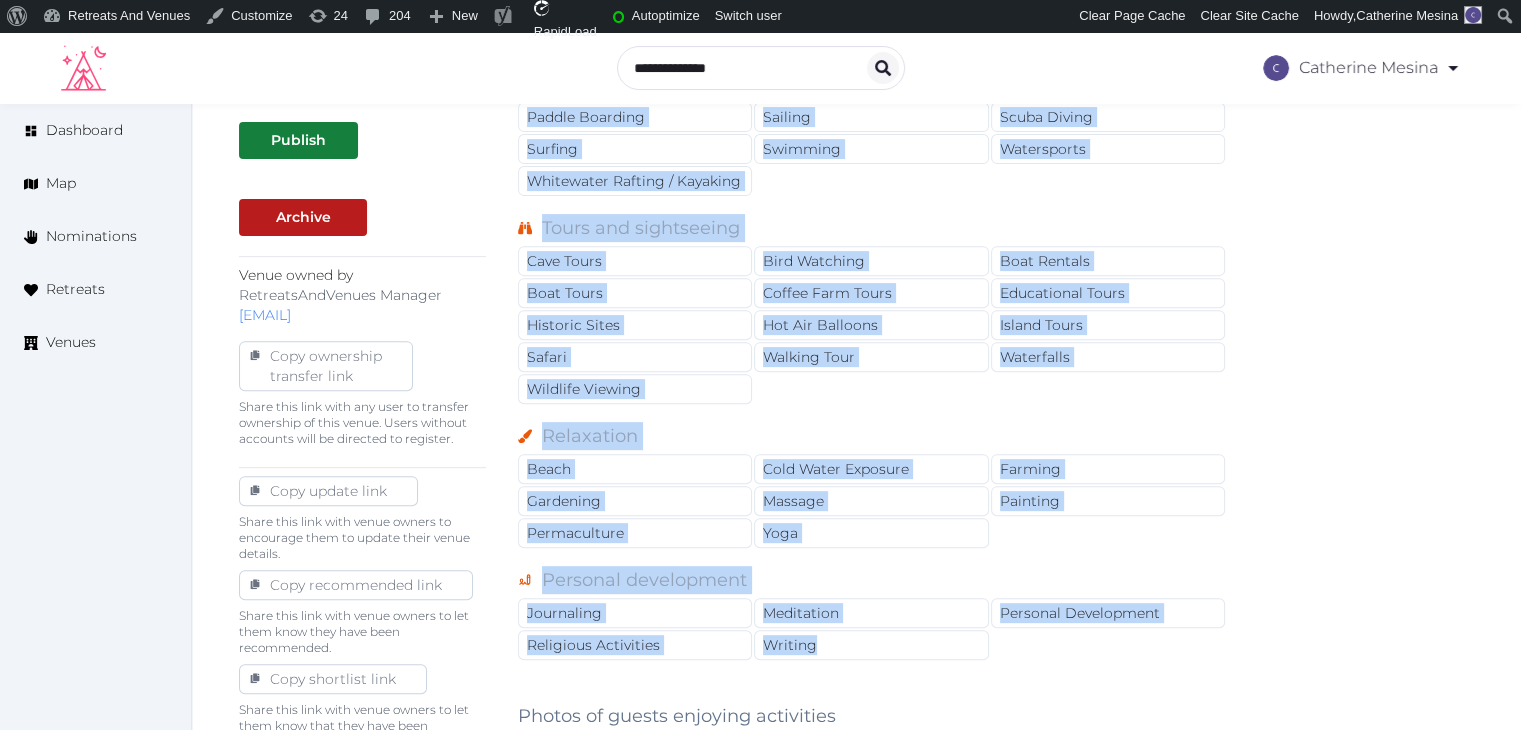 scroll, scrollTop: 400, scrollLeft: 0, axis: vertical 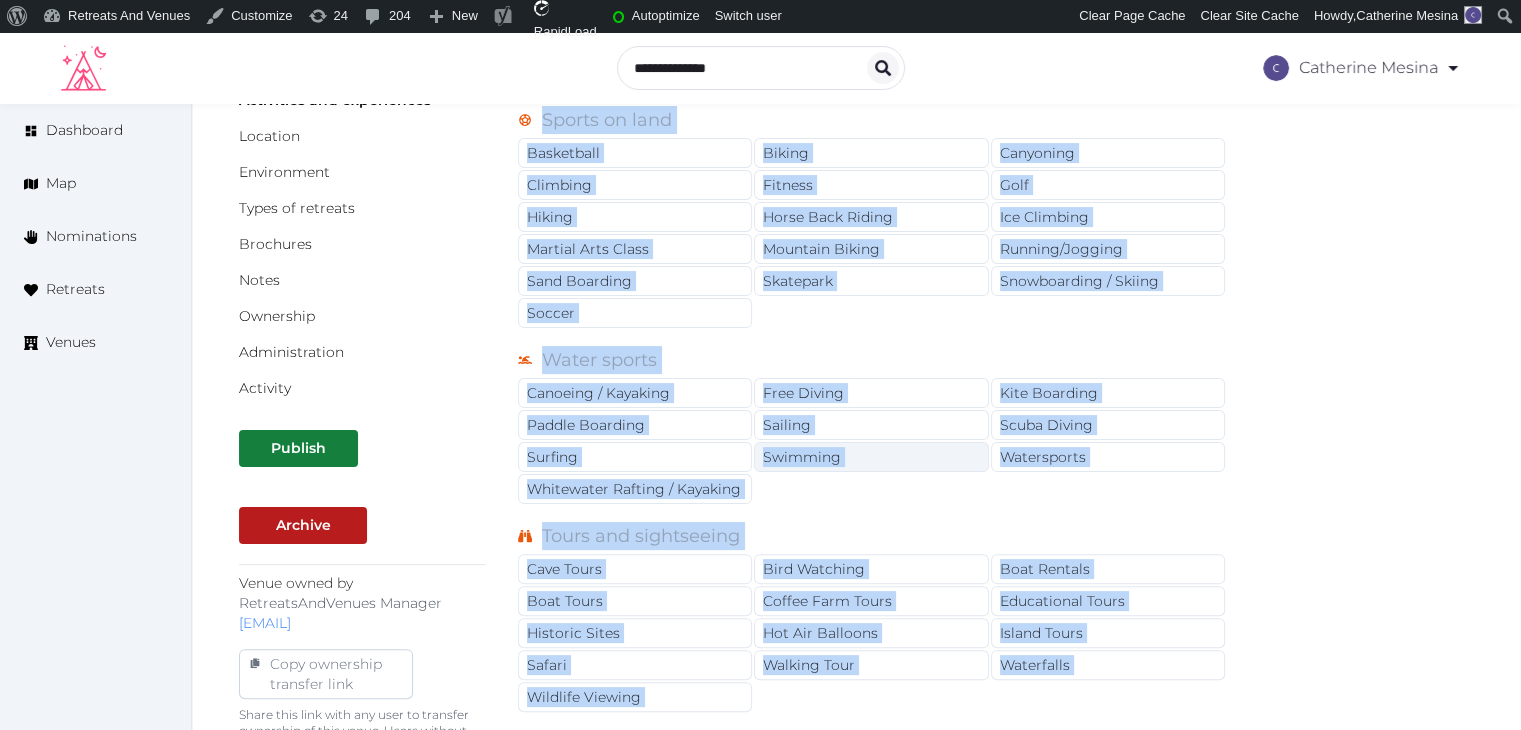 click on "Canoeing / Kayaking Free Diving Kite Boarding Paddle Boarding Sailing Scuba Diving Surfing Swimming Watersports Whitewater Rafting / Kayaking" at bounding box center (872, 442) 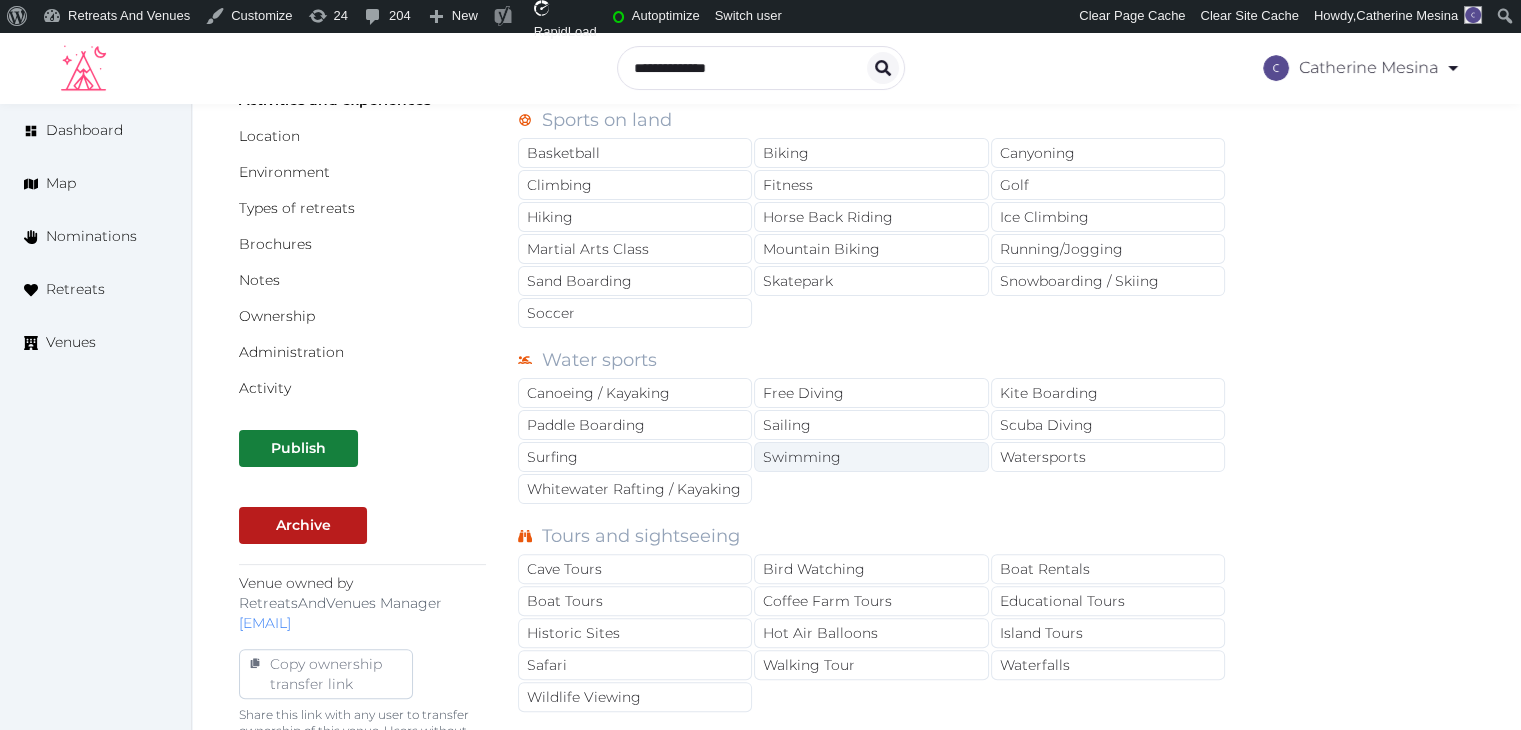 click on "Swimming" at bounding box center [871, 457] 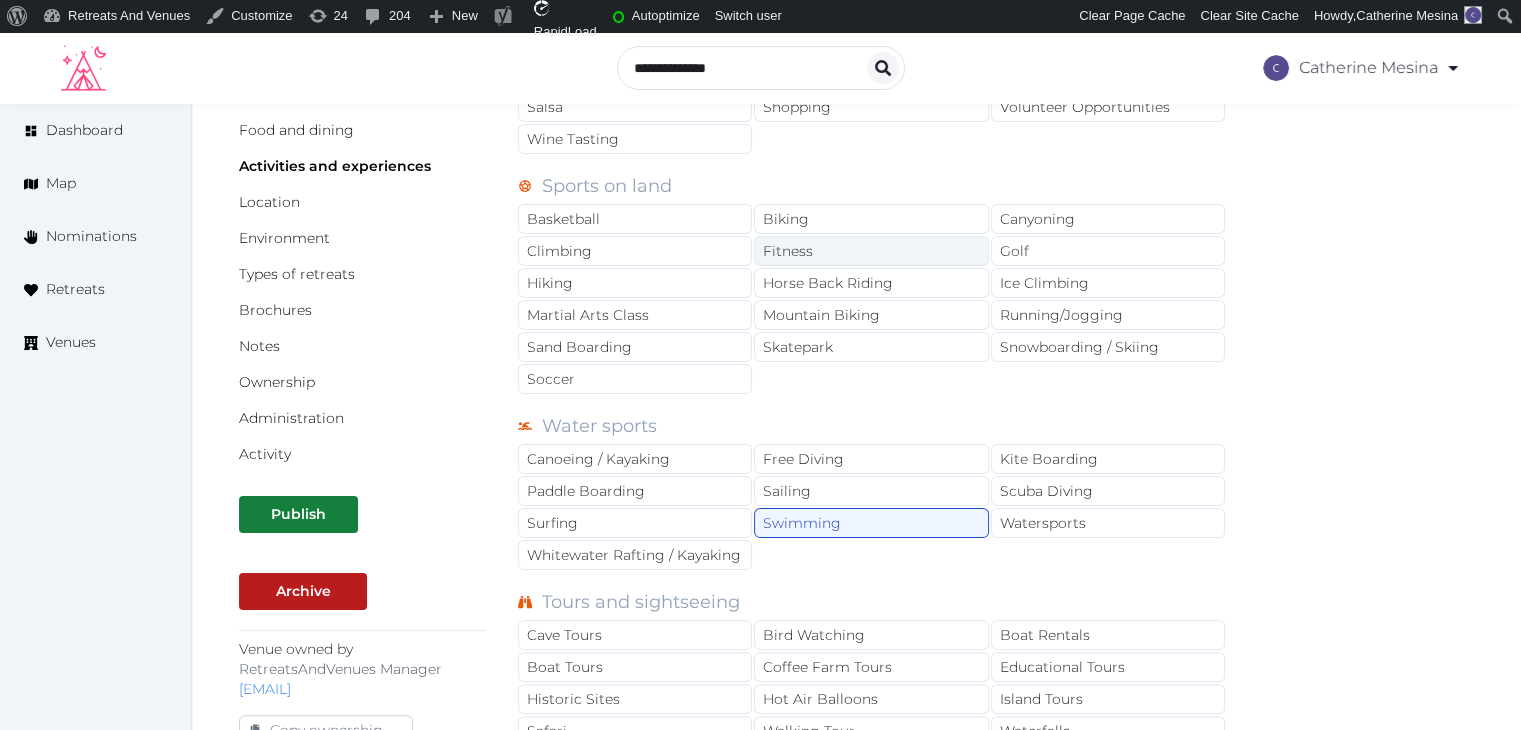 scroll, scrollTop: 300, scrollLeft: 0, axis: vertical 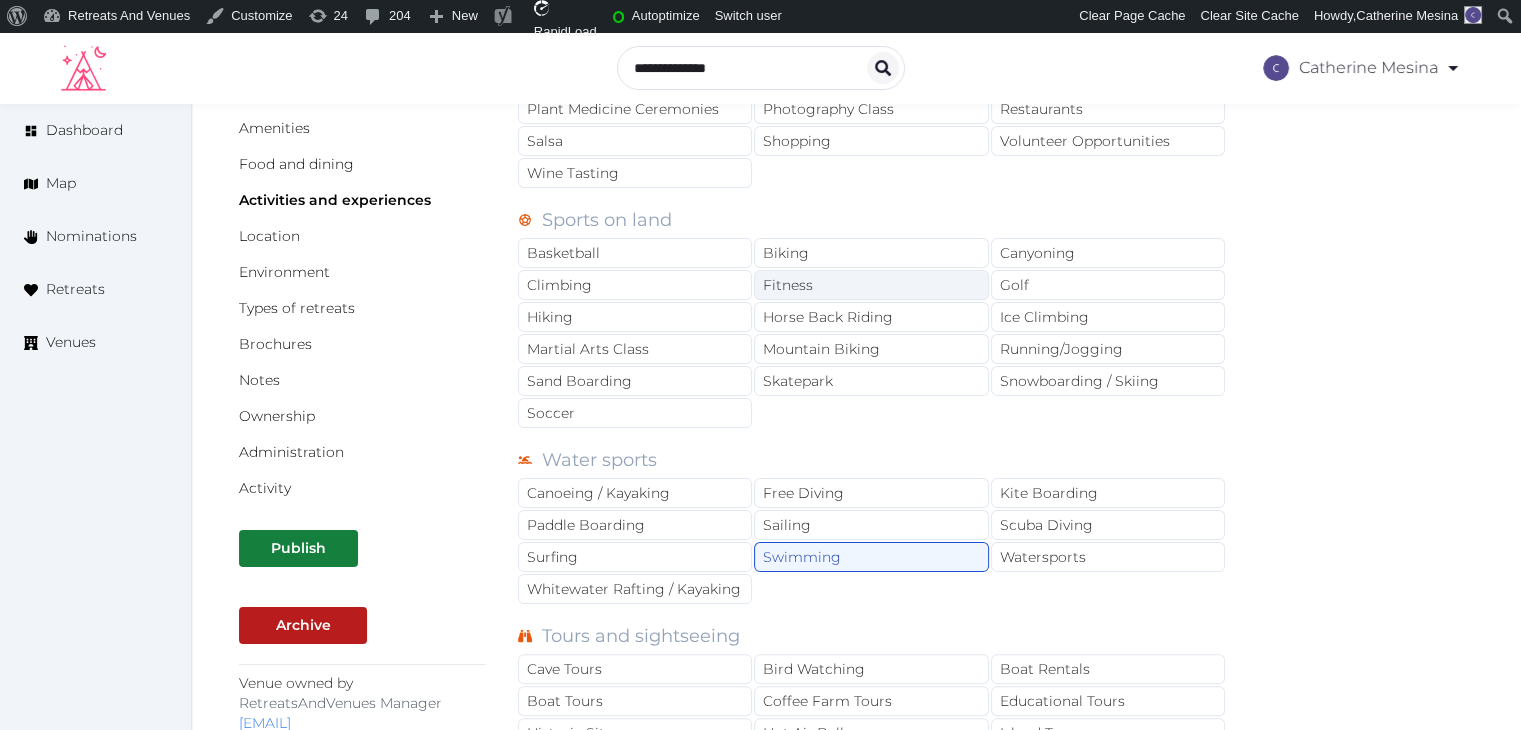 click on "Fitness" at bounding box center [871, 285] 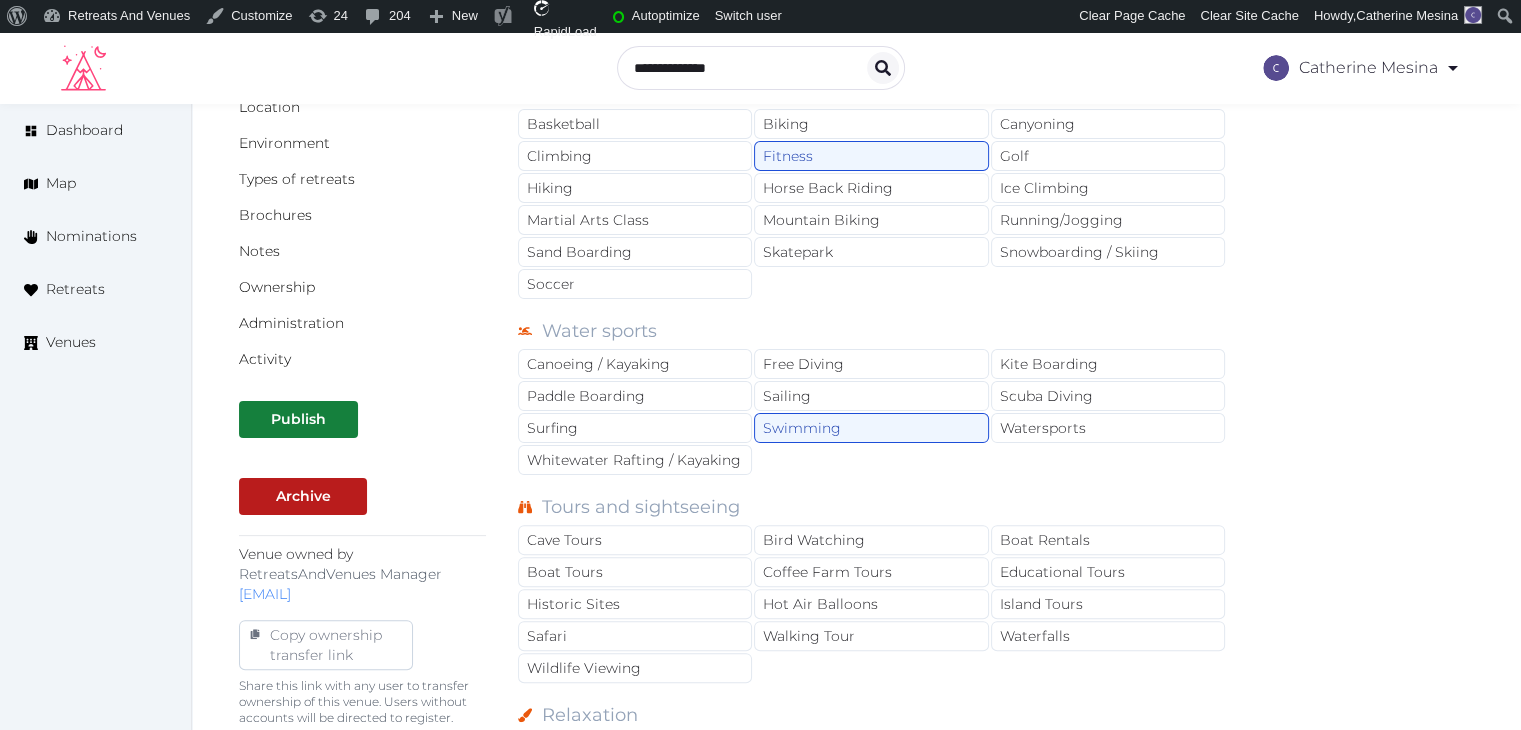 scroll, scrollTop: 600, scrollLeft: 0, axis: vertical 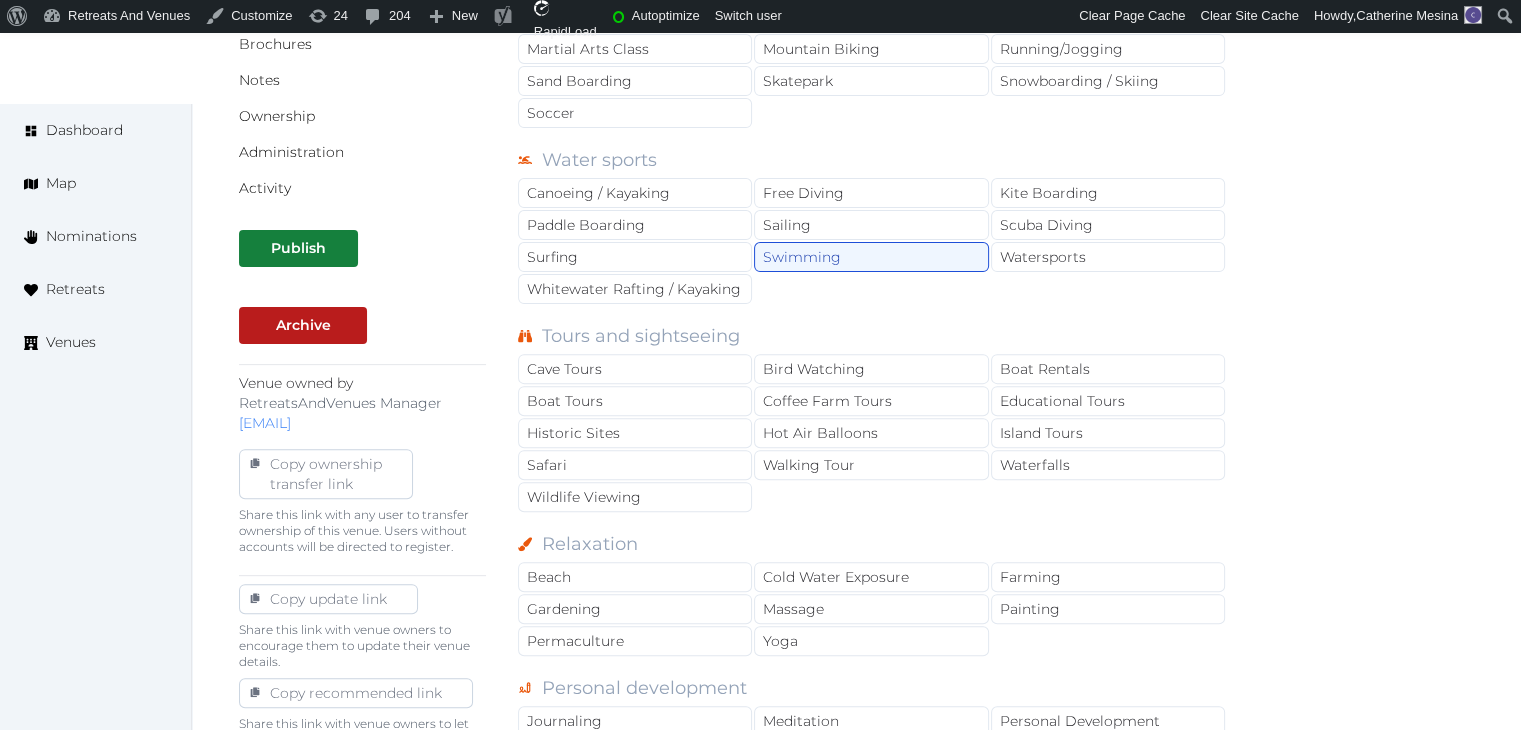 click on "Canoeing / Kayaking Free Diving Kite Boarding Paddle Boarding Sailing Scuba Diving Surfing Swimming Watersports Whitewater Rafting / Kayaking" at bounding box center [872, 242] 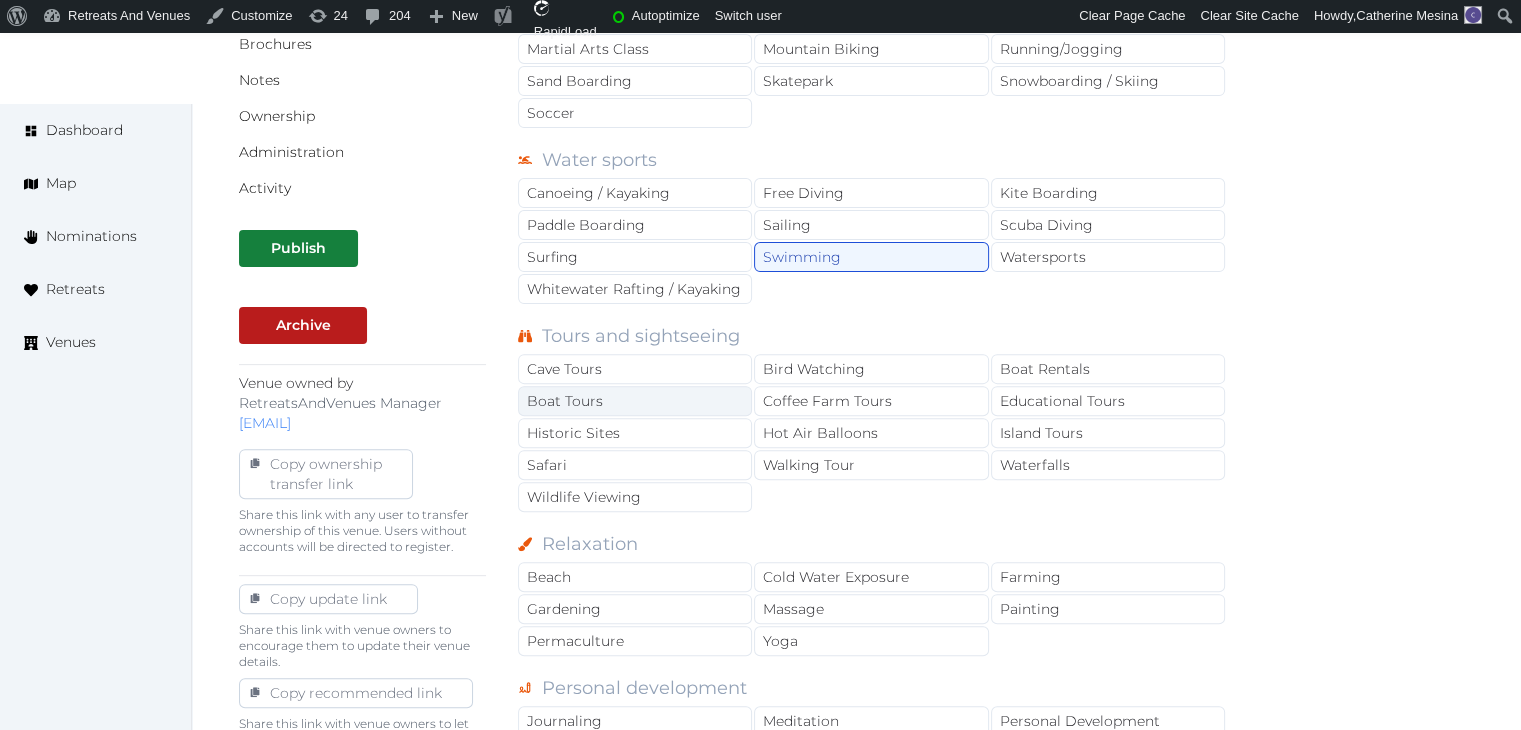 click on "Boat Tours" at bounding box center (635, 401) 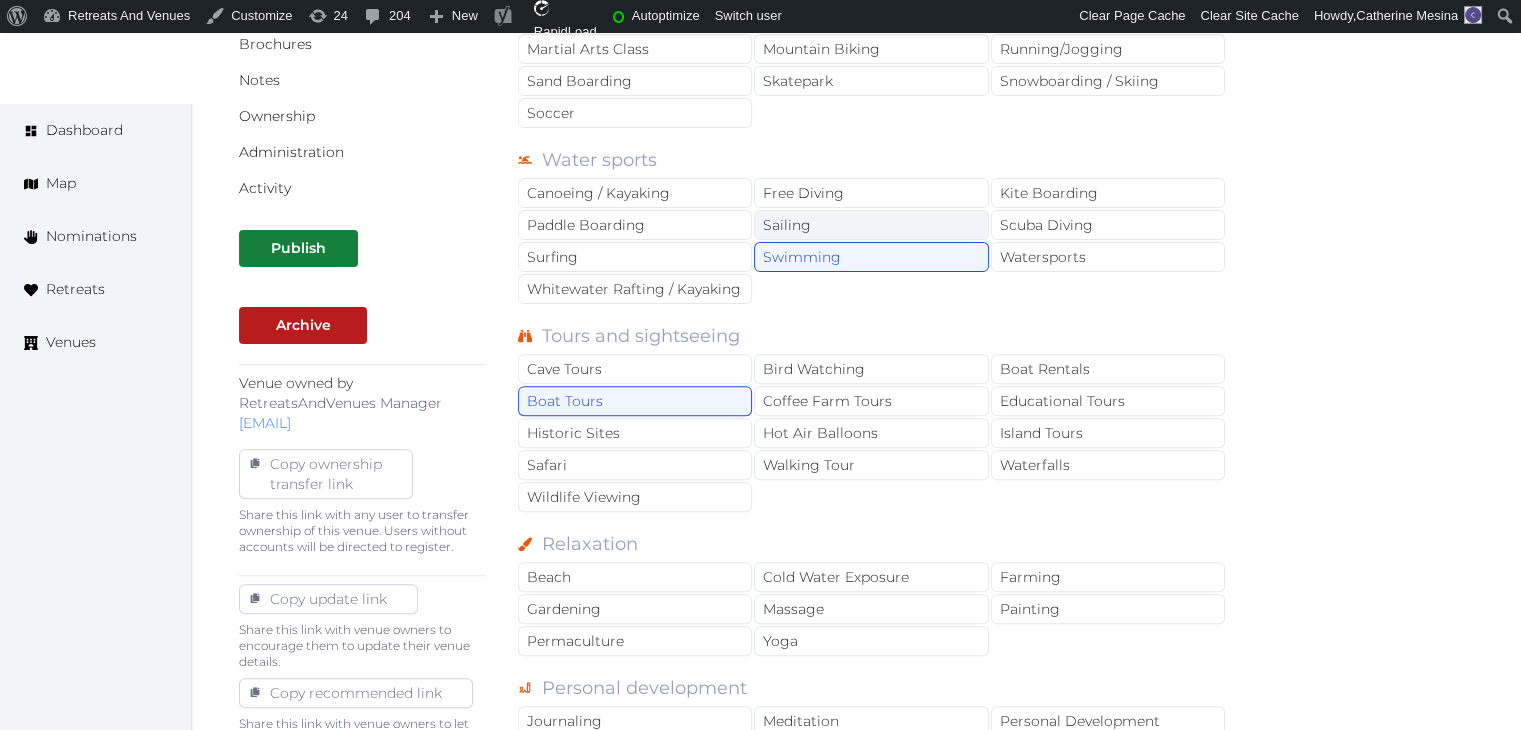 click on "Sailing" at bounding box center (871, 225) 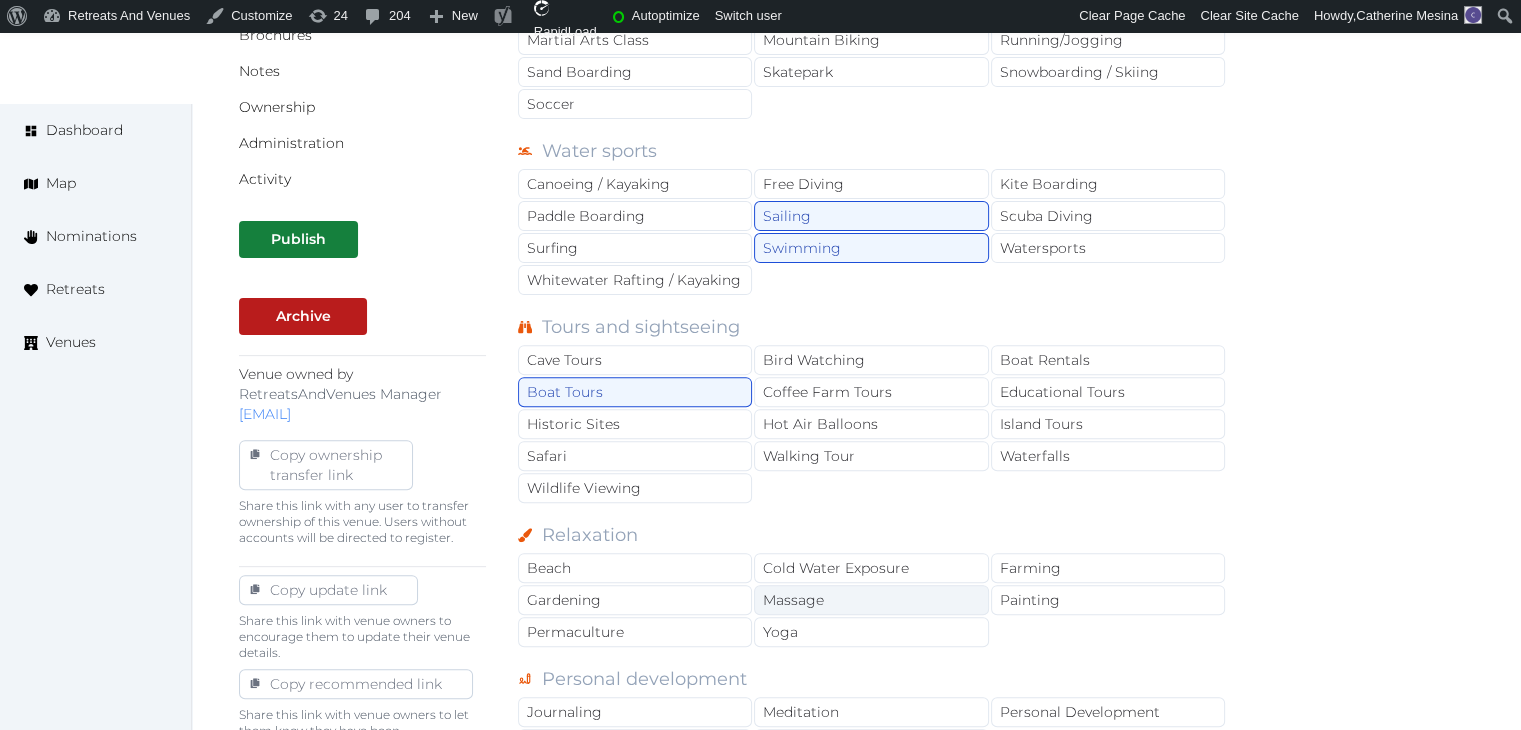scroll, scrollTop: 700, scrollLeft: 0, axis: vertical 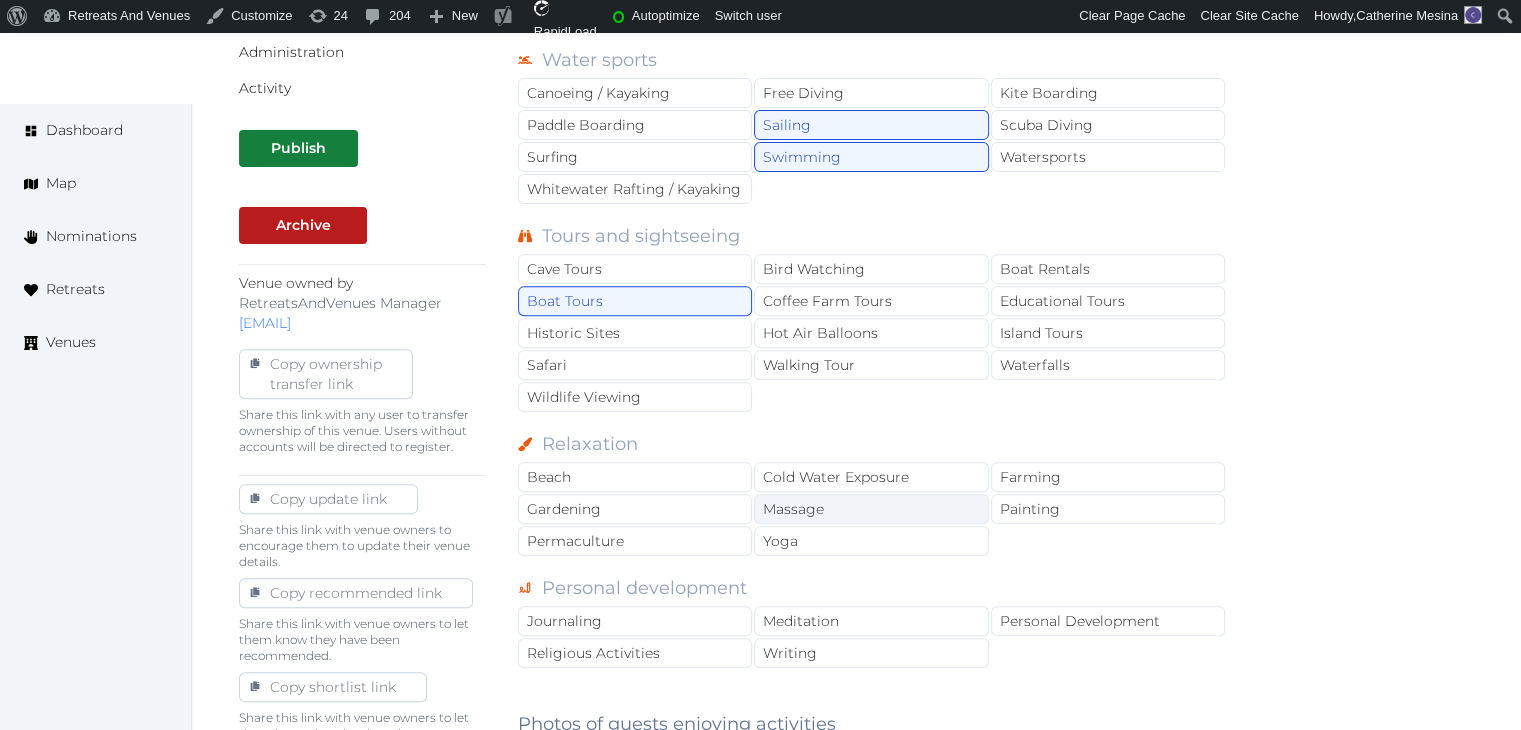 click on "Massage" at bounding box center (871, 509) 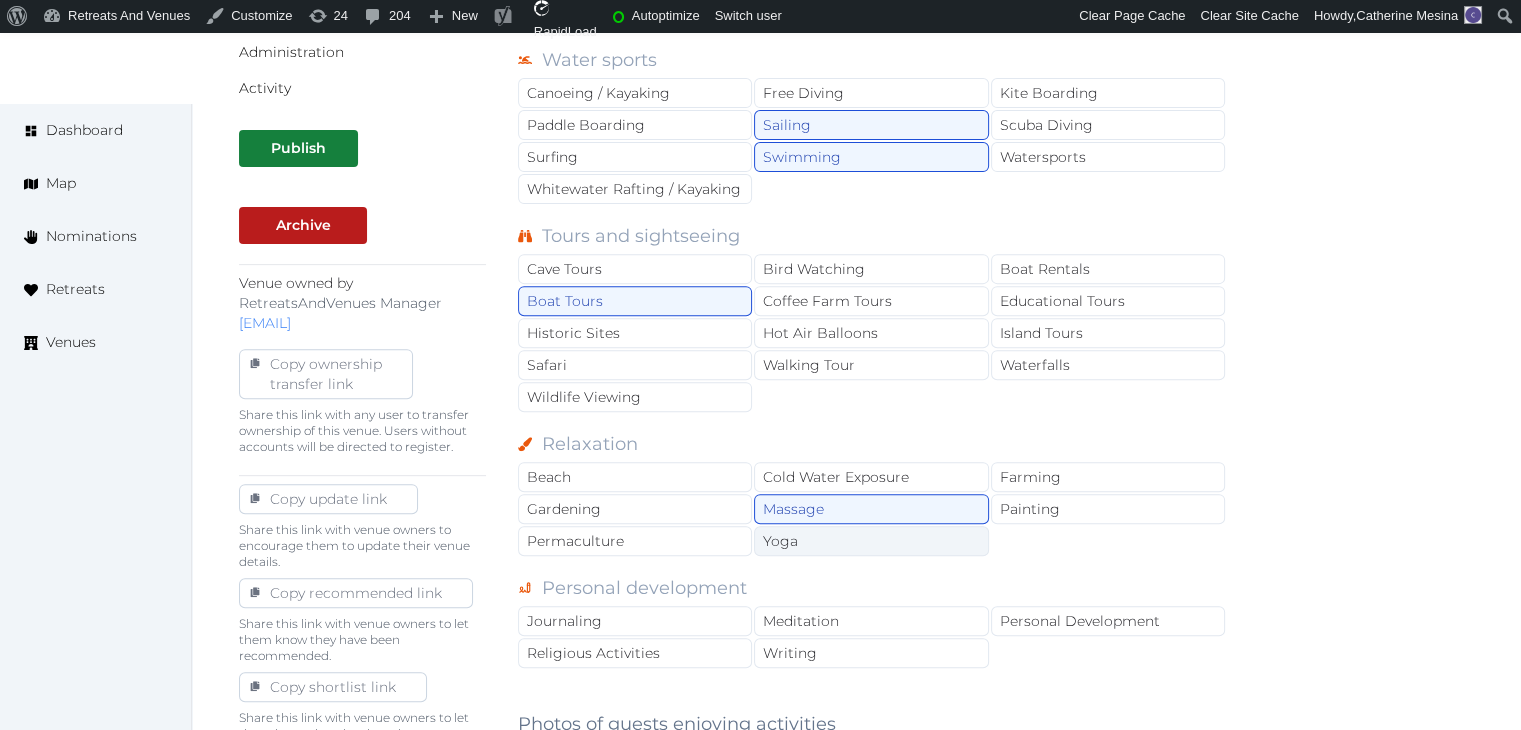 click on "Yoga" at bounding box center (871, 541) 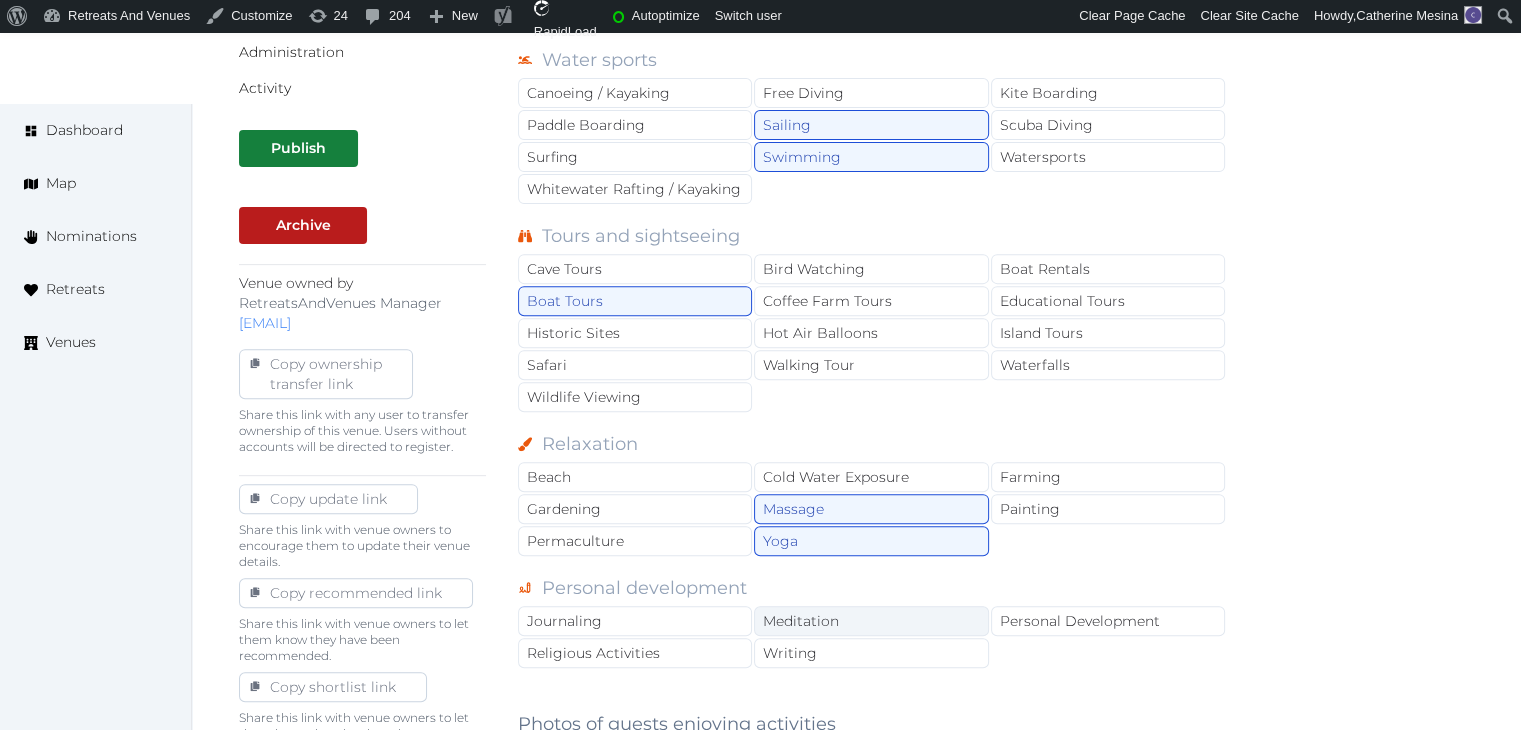 click on "Meditation" at bounding box center [871, 621] 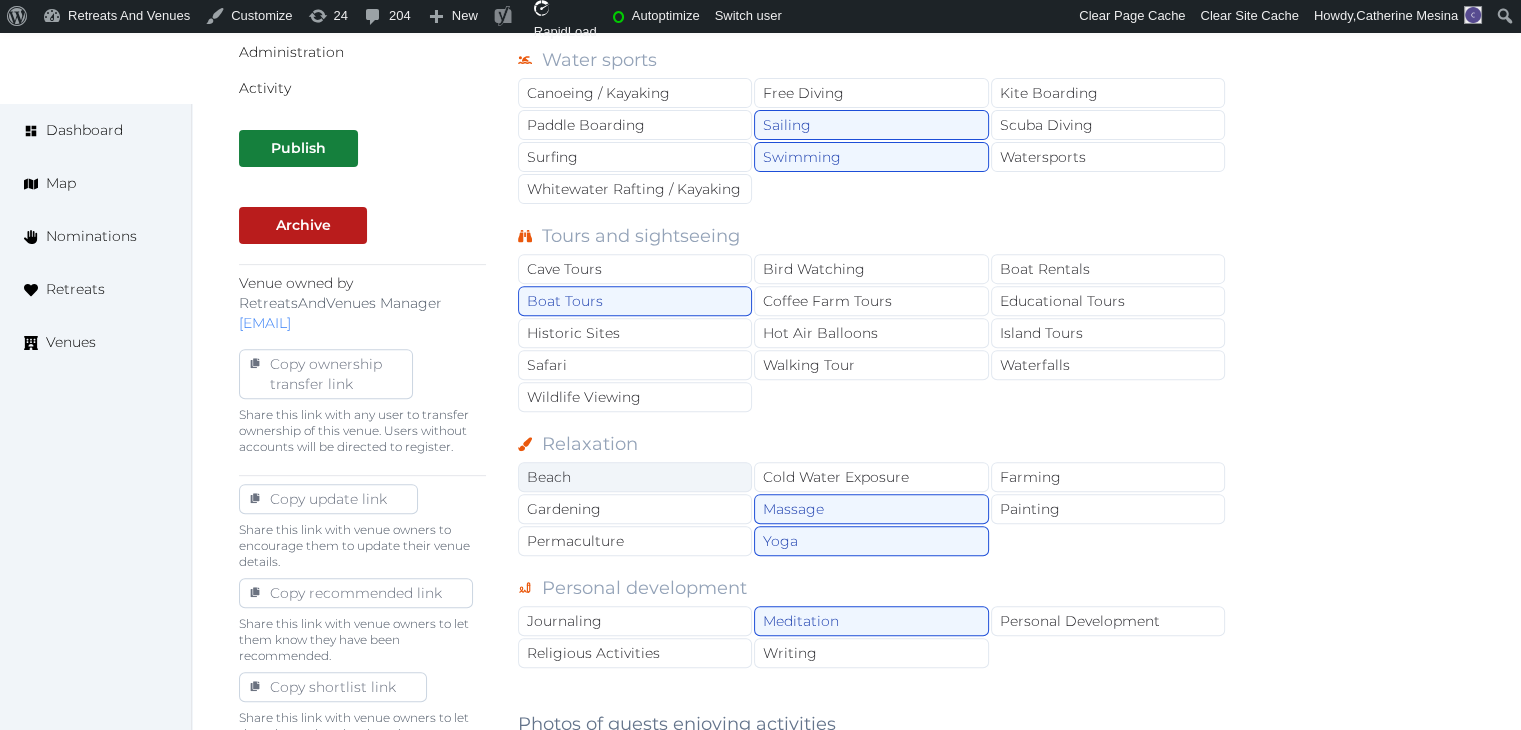 click on "Beach" at bounding box center (635, 477) 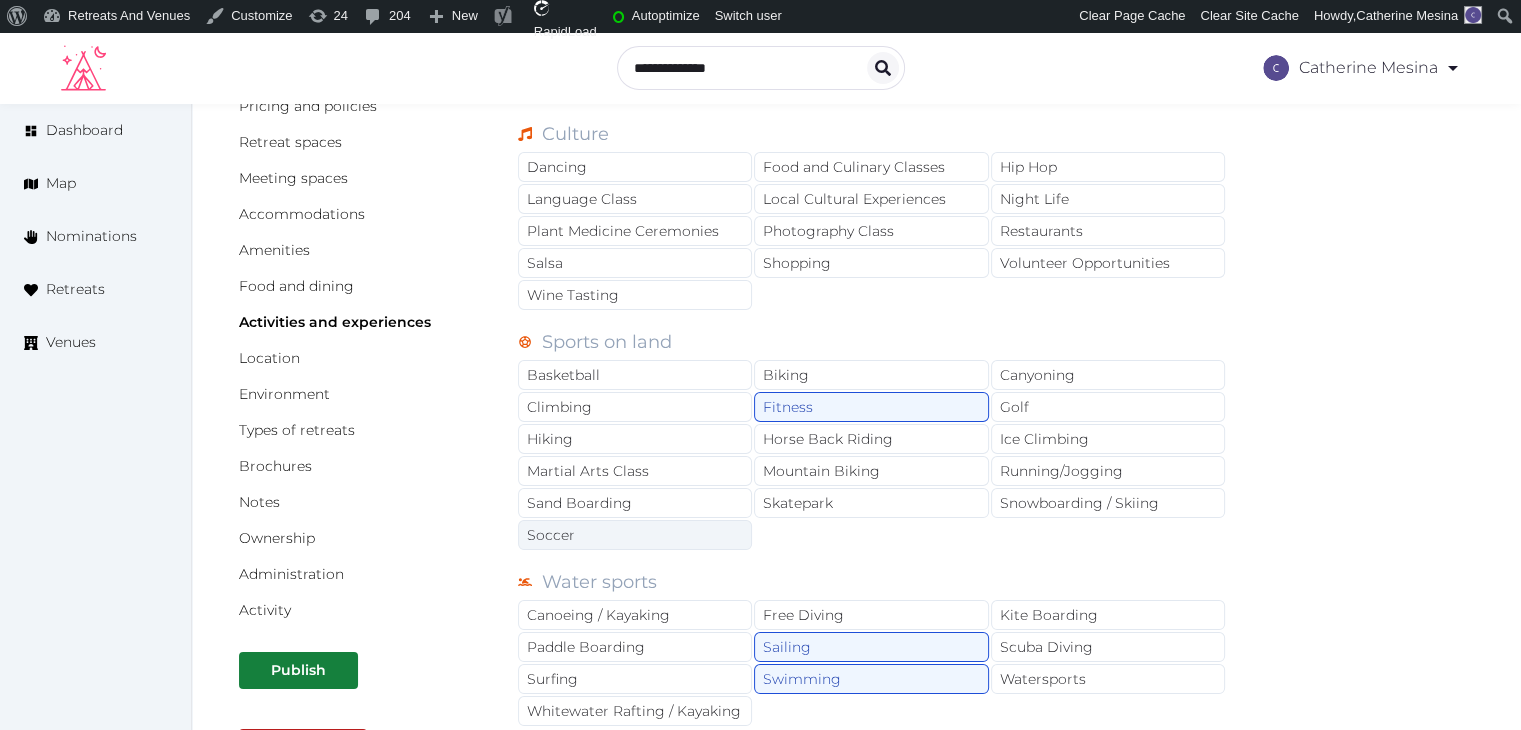 scroll, scrollTop: 0, scrollLeft: 0, axis: both 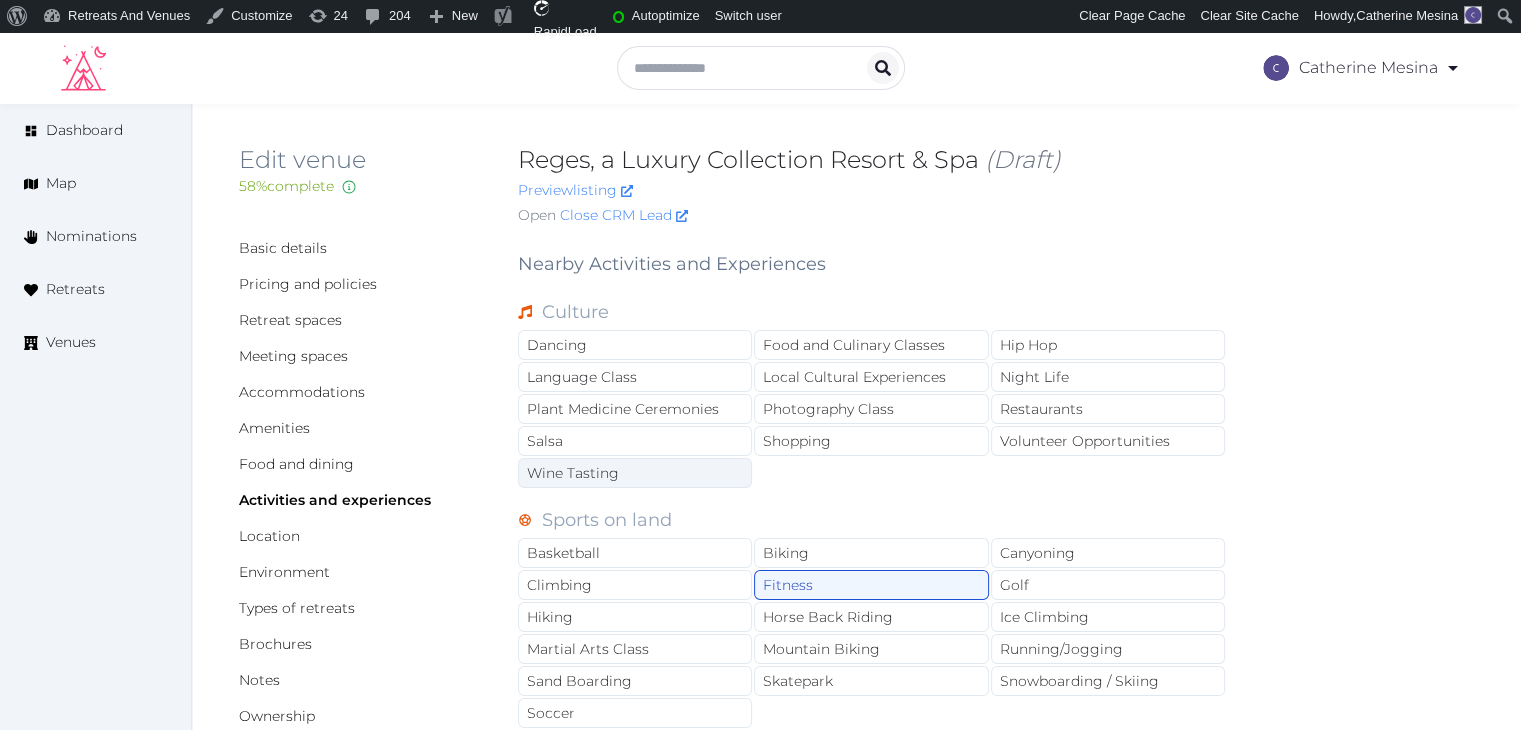 click on "Wine Tasting" at bounding box center (635, 473) 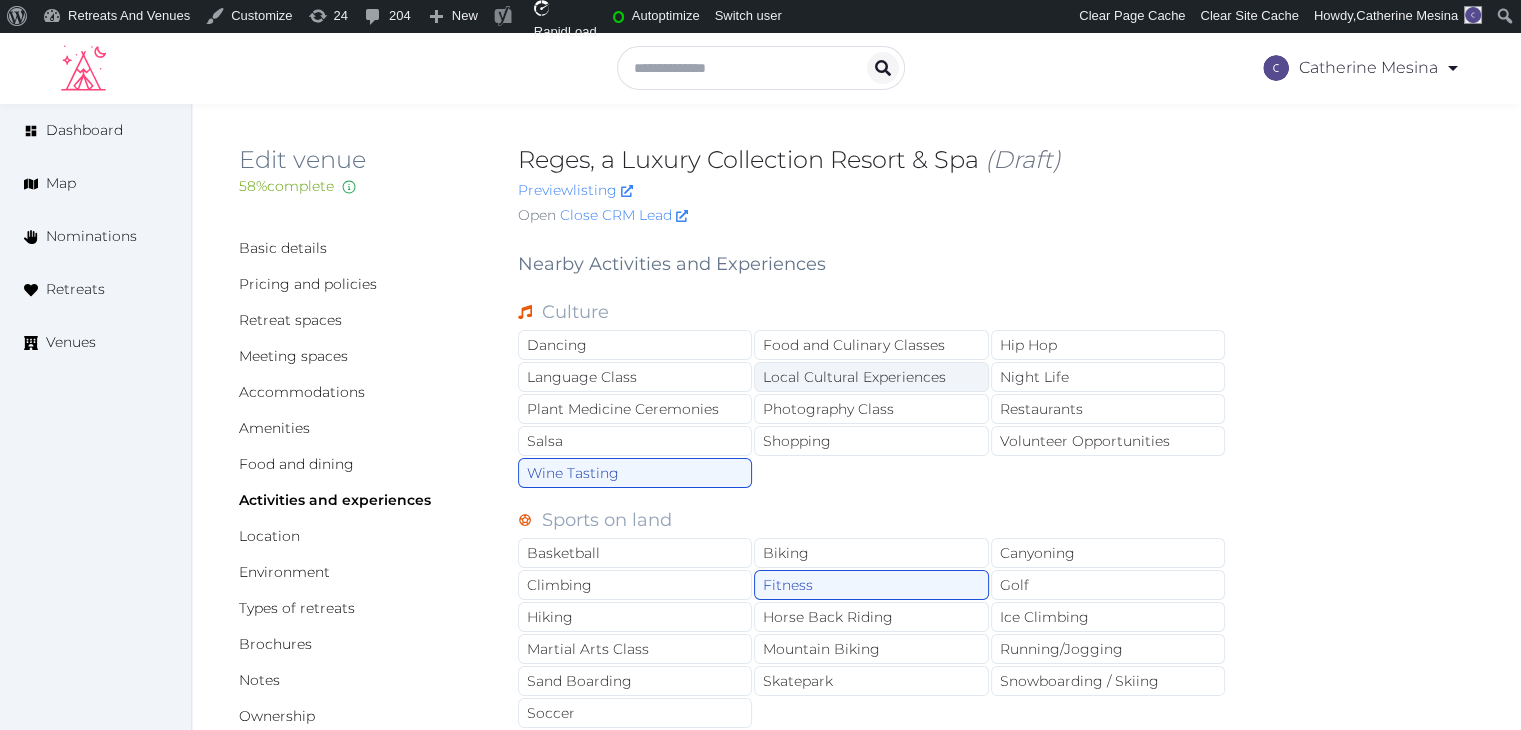 click on "Local Cultural Experiences" at bounding box center (871, 377) 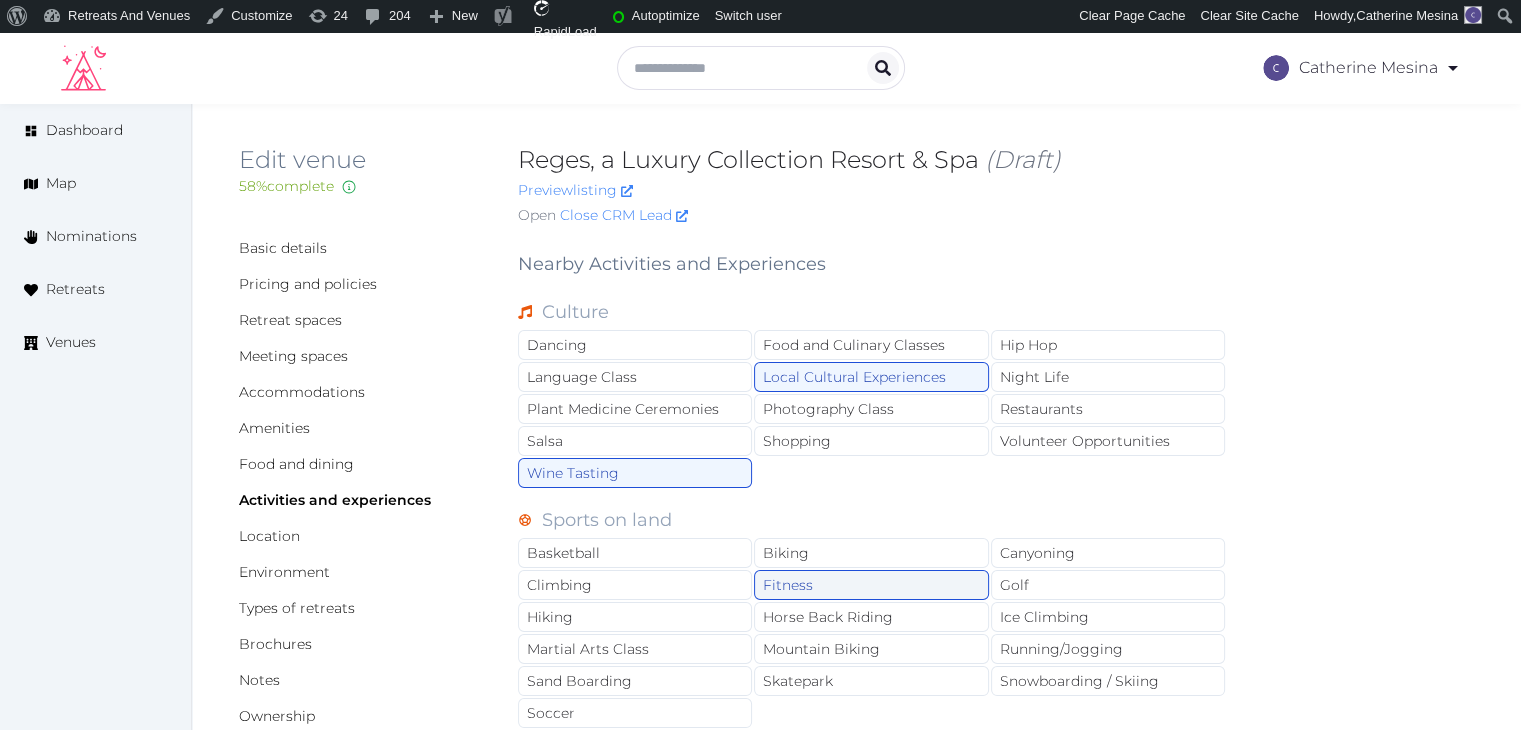 drag, startPoint x: 854, startPoint y: 551, endPoint x: 881, endPoint y: 575, distance: 36.124783 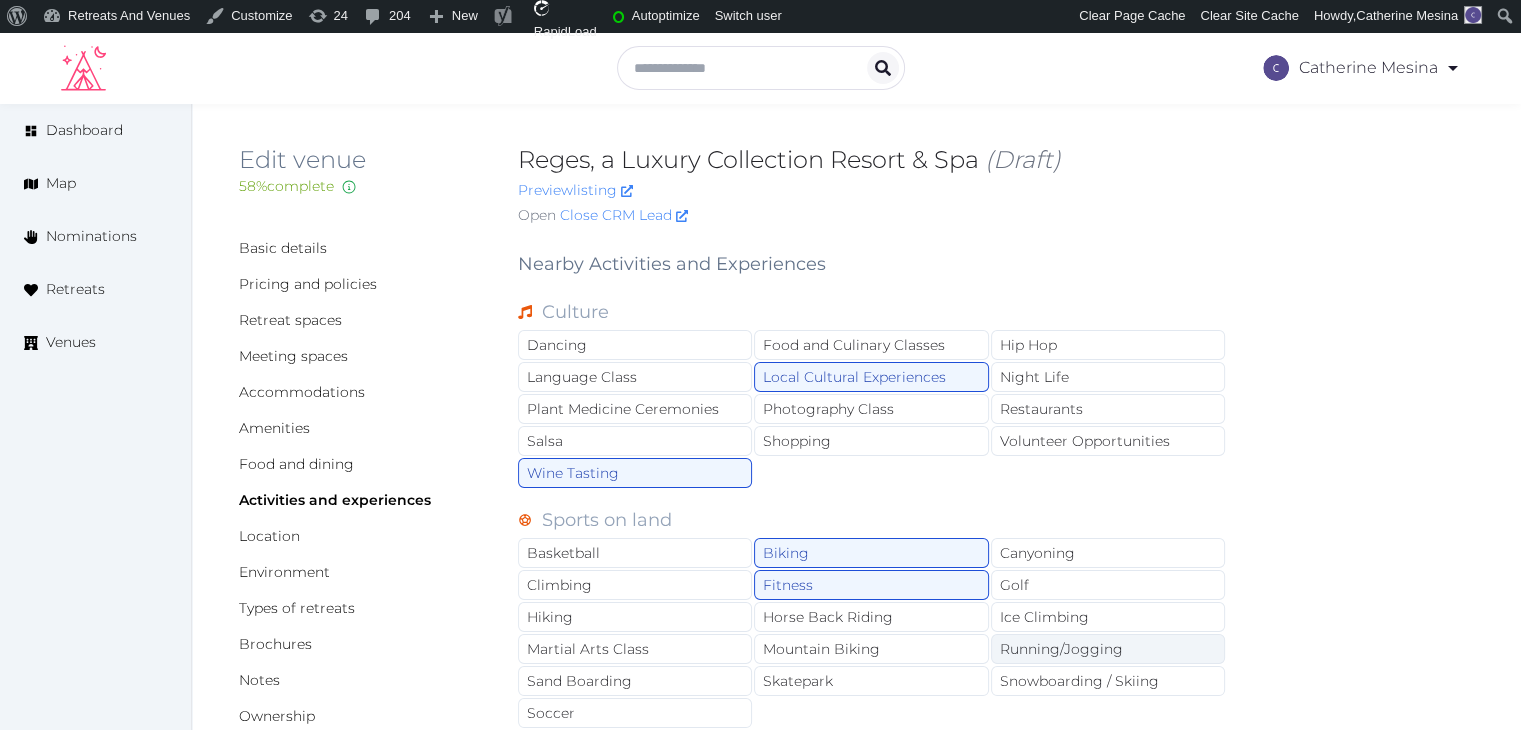 click on "Running/Jogging" at bounding box center [1108, 649] 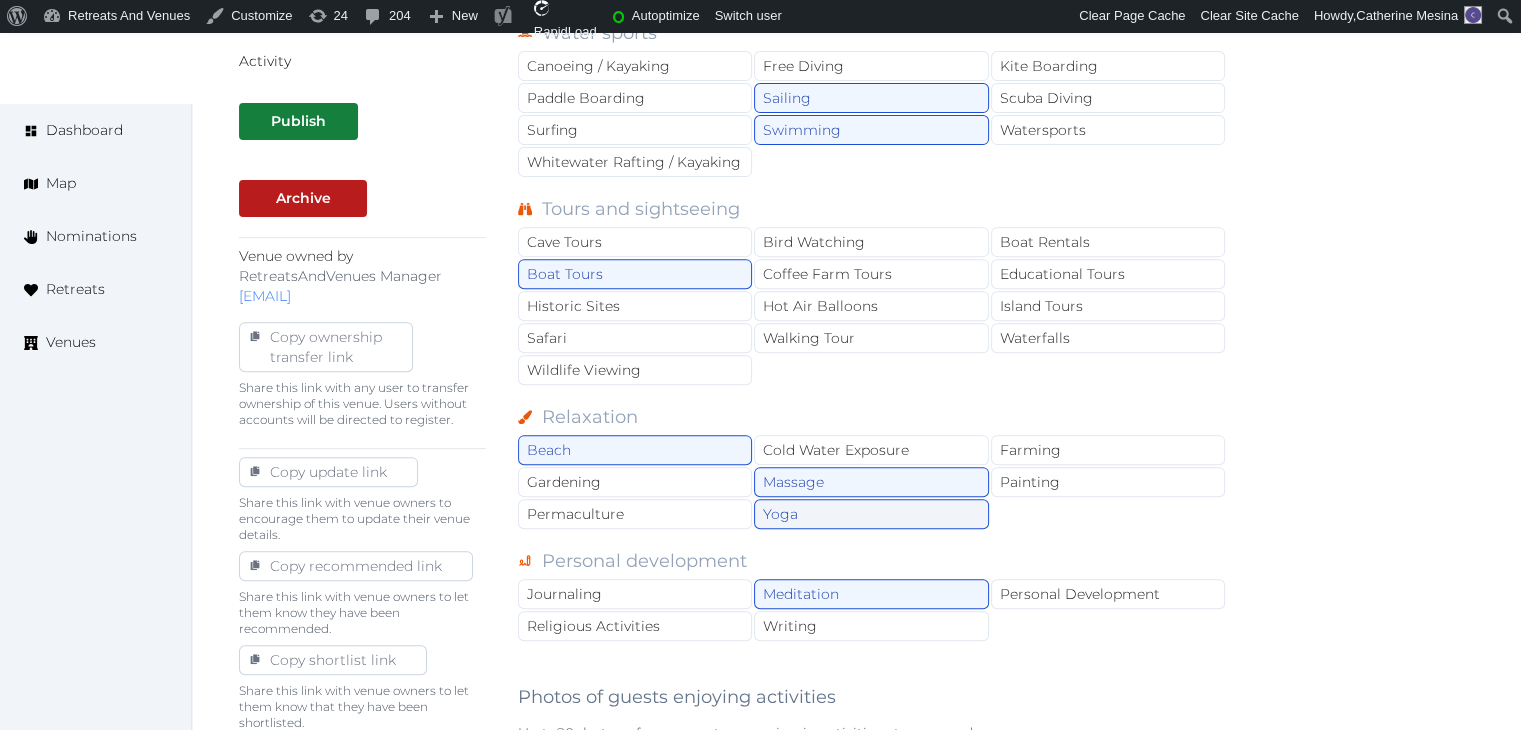 scroll, scrollTop: 800, scrollLeft: 0, axis: vertical 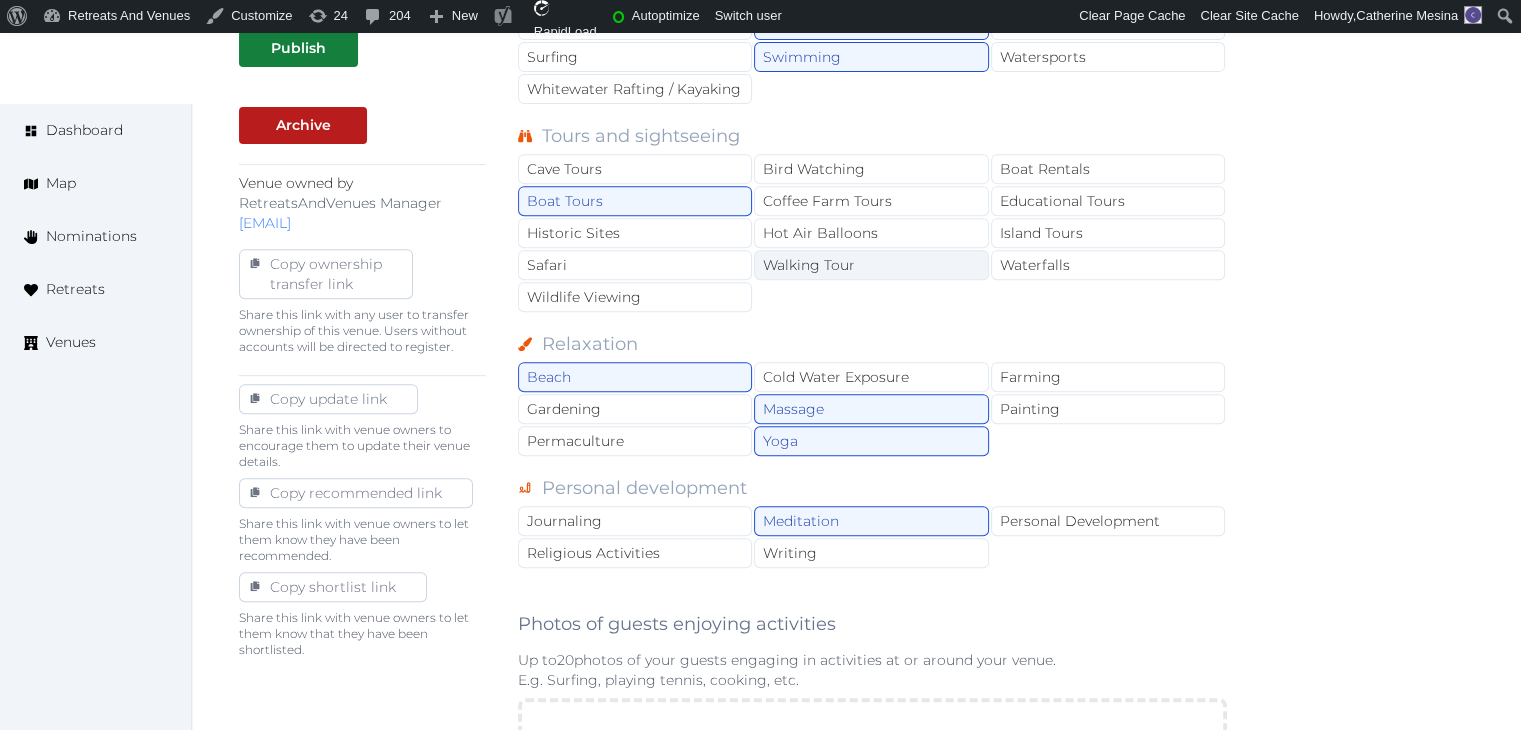 click on "Walking Tour" at bounding box center [871, 265] 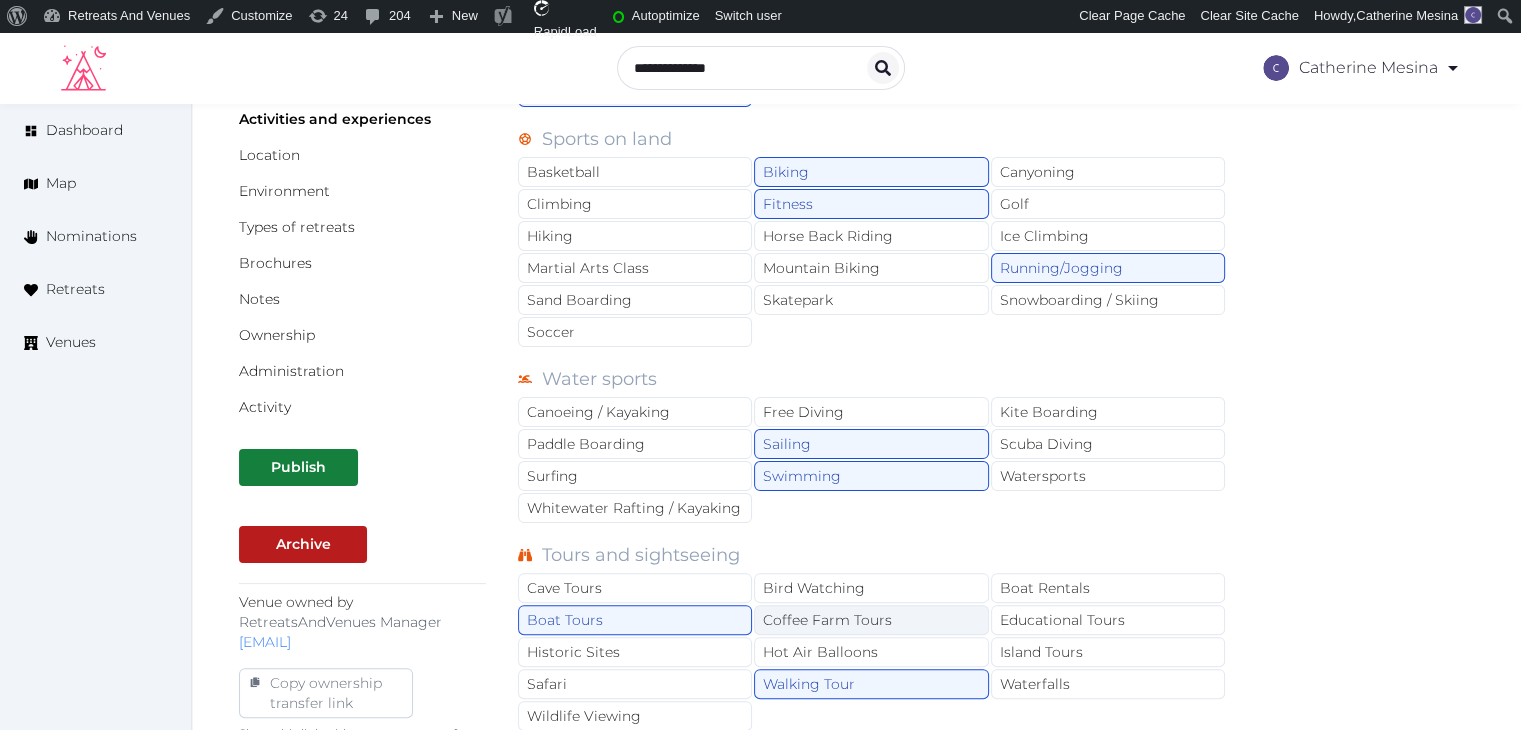 scroll, scrollTop: 200, scrollLeft: 0, axis: vertical 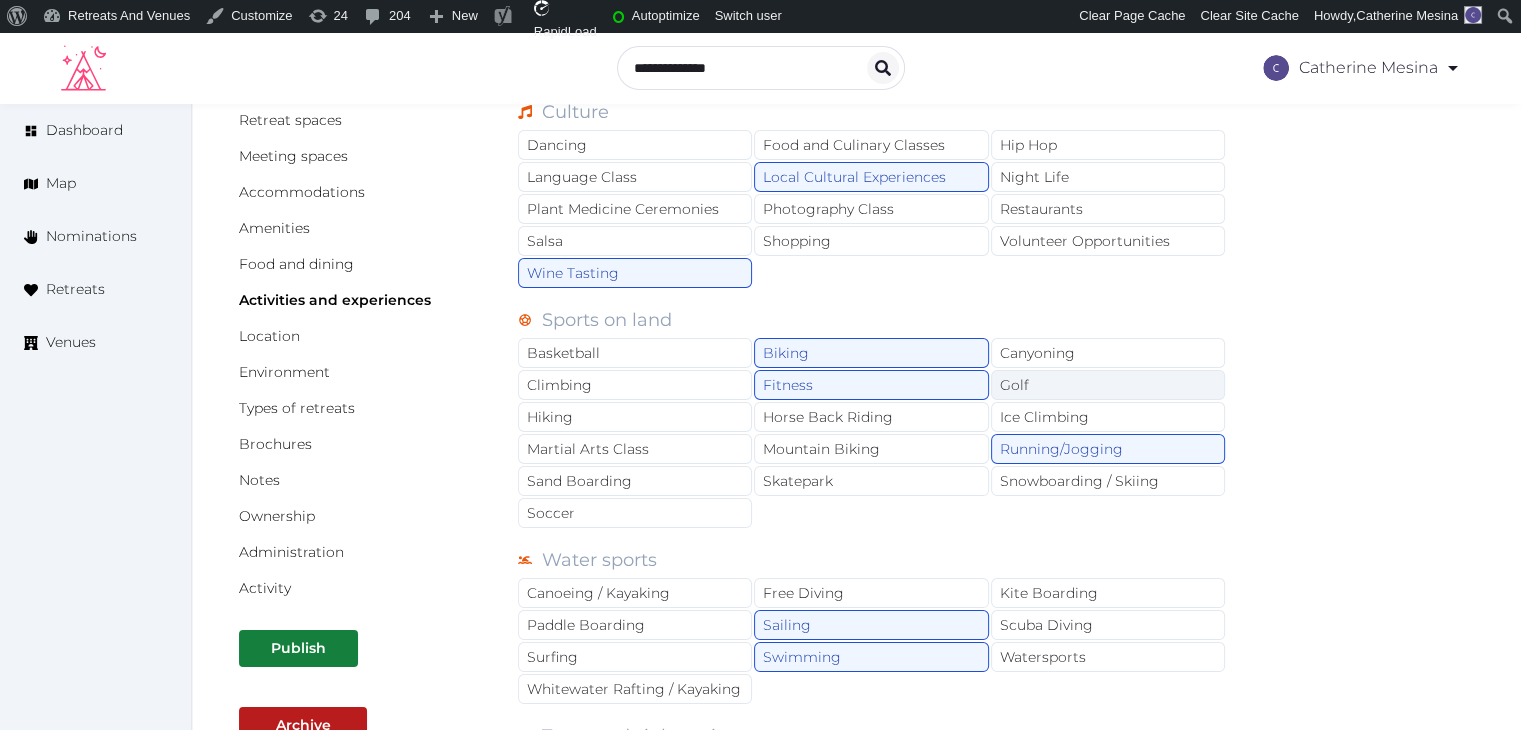 click on "Golf" at bounding box center [1108, 385] 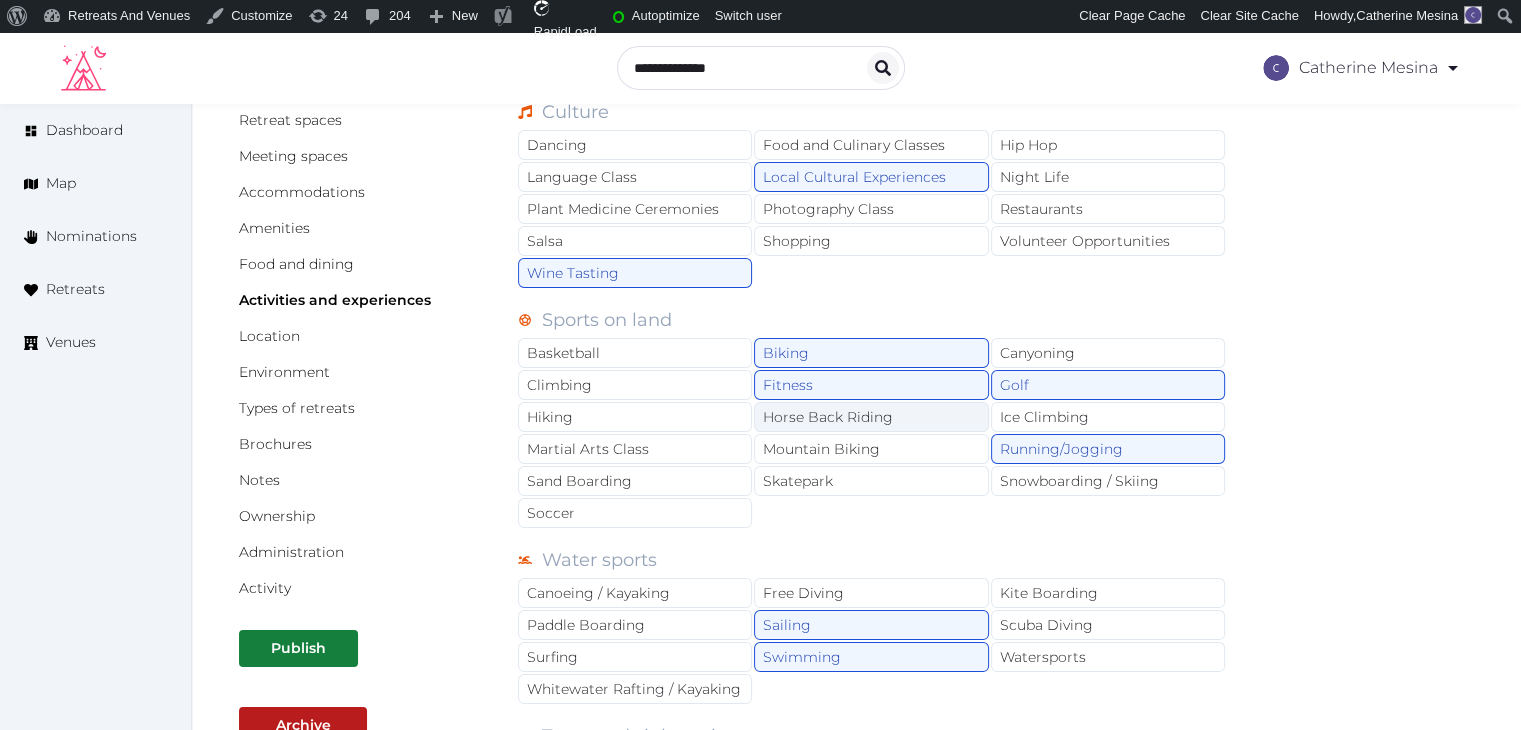 click on "Horse Back Riding" at bounding box center (871, 417) 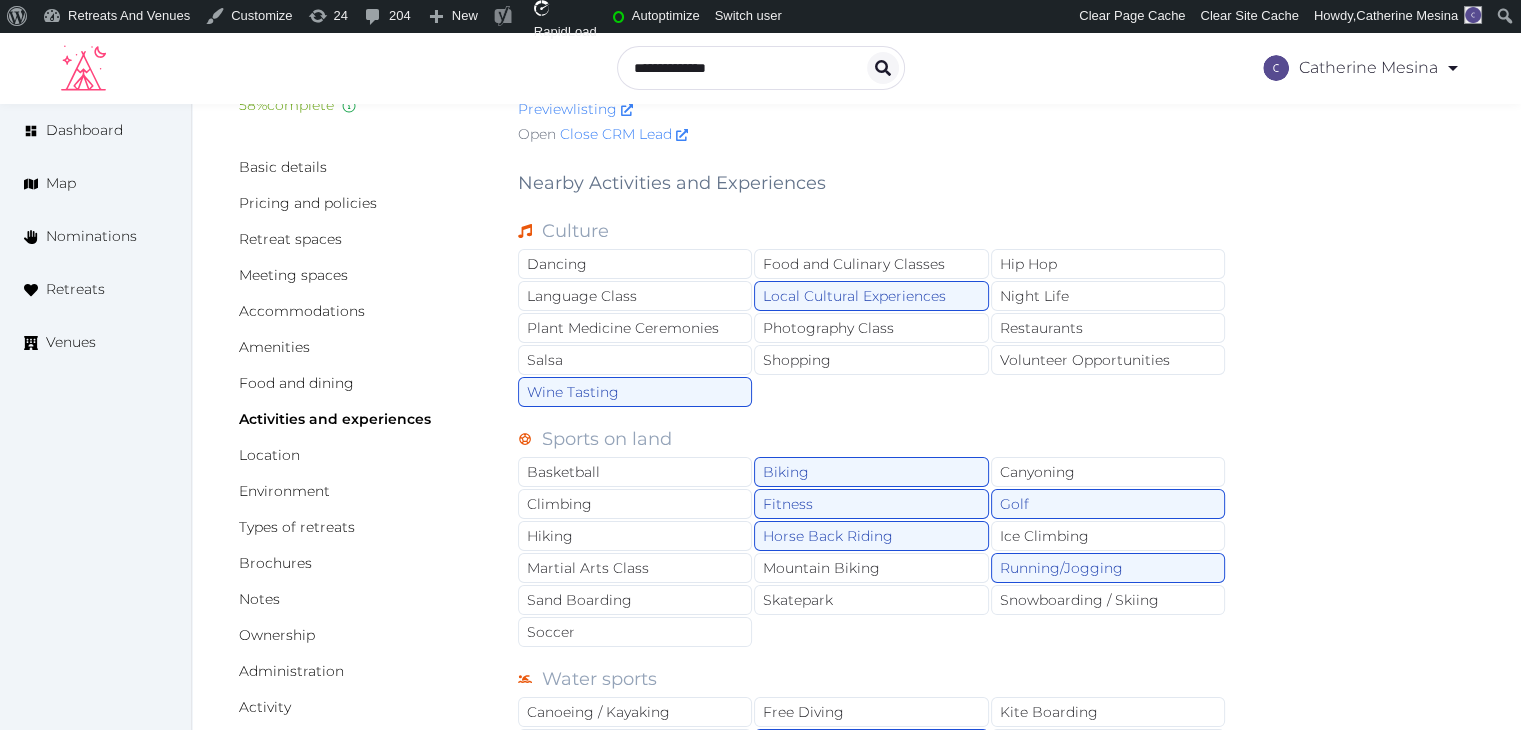 scroll, scrollTop: 1, scrollLeft: 0, axis: vertical 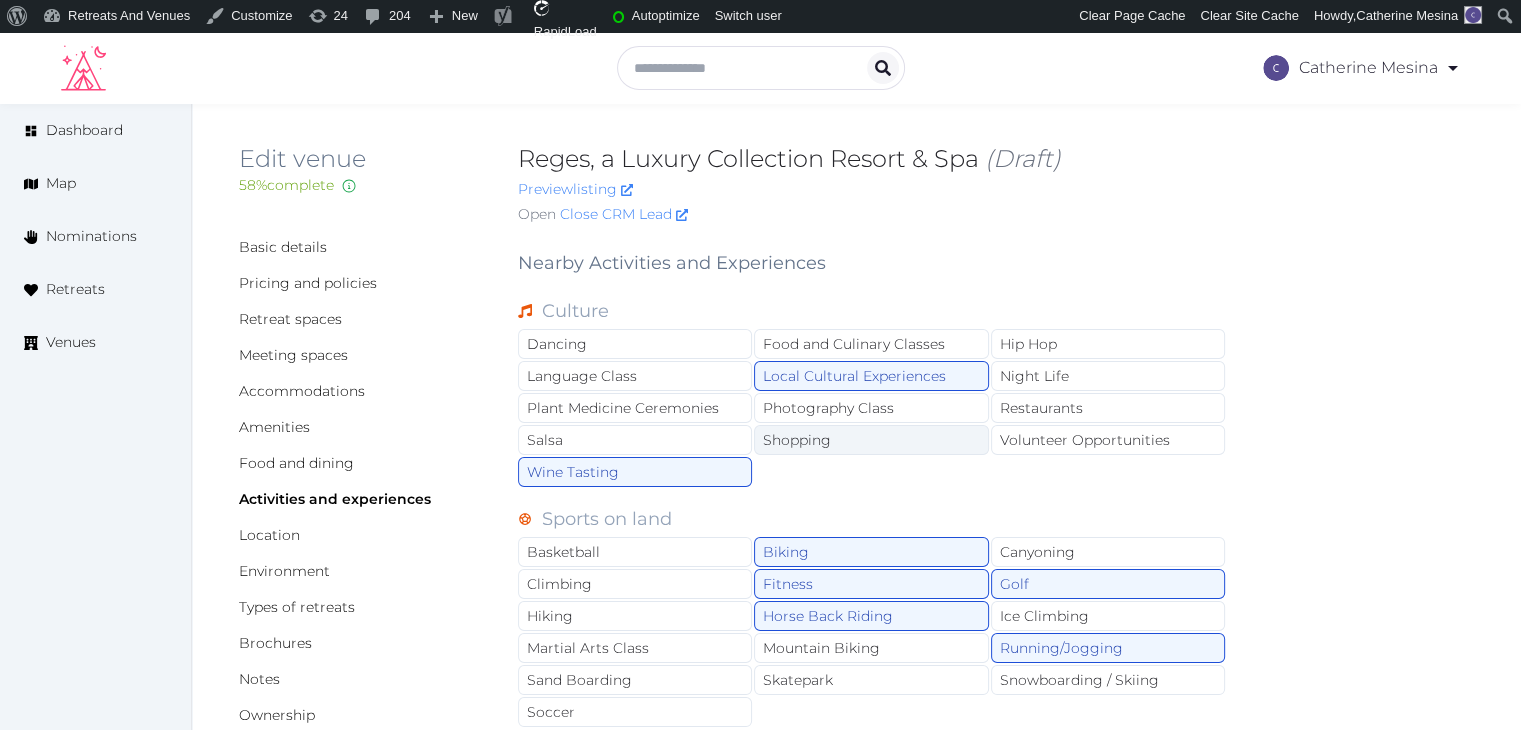 click on "Shopping" at bounding box center [871, 440] 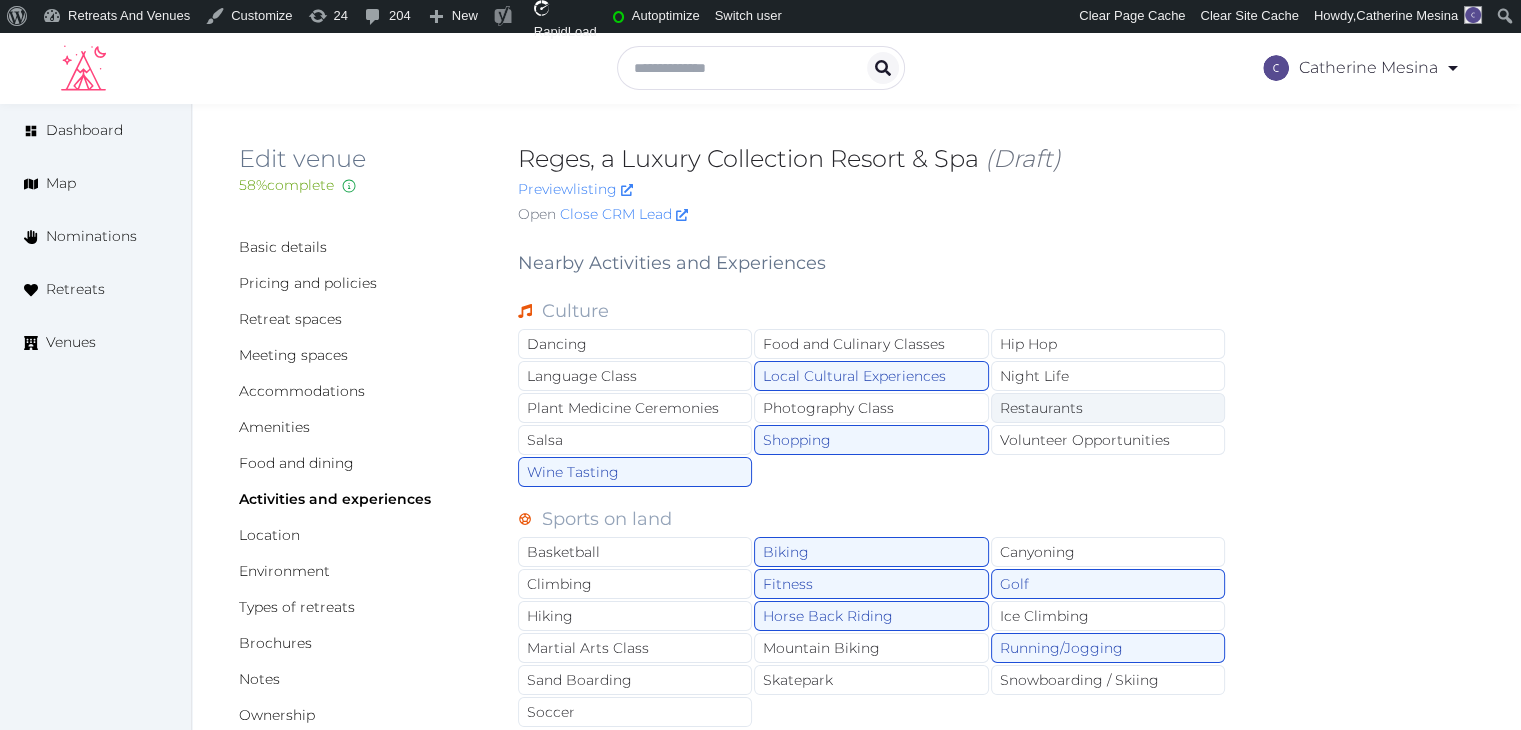 click on "Restaurants" at bounding box center (1108, 408) 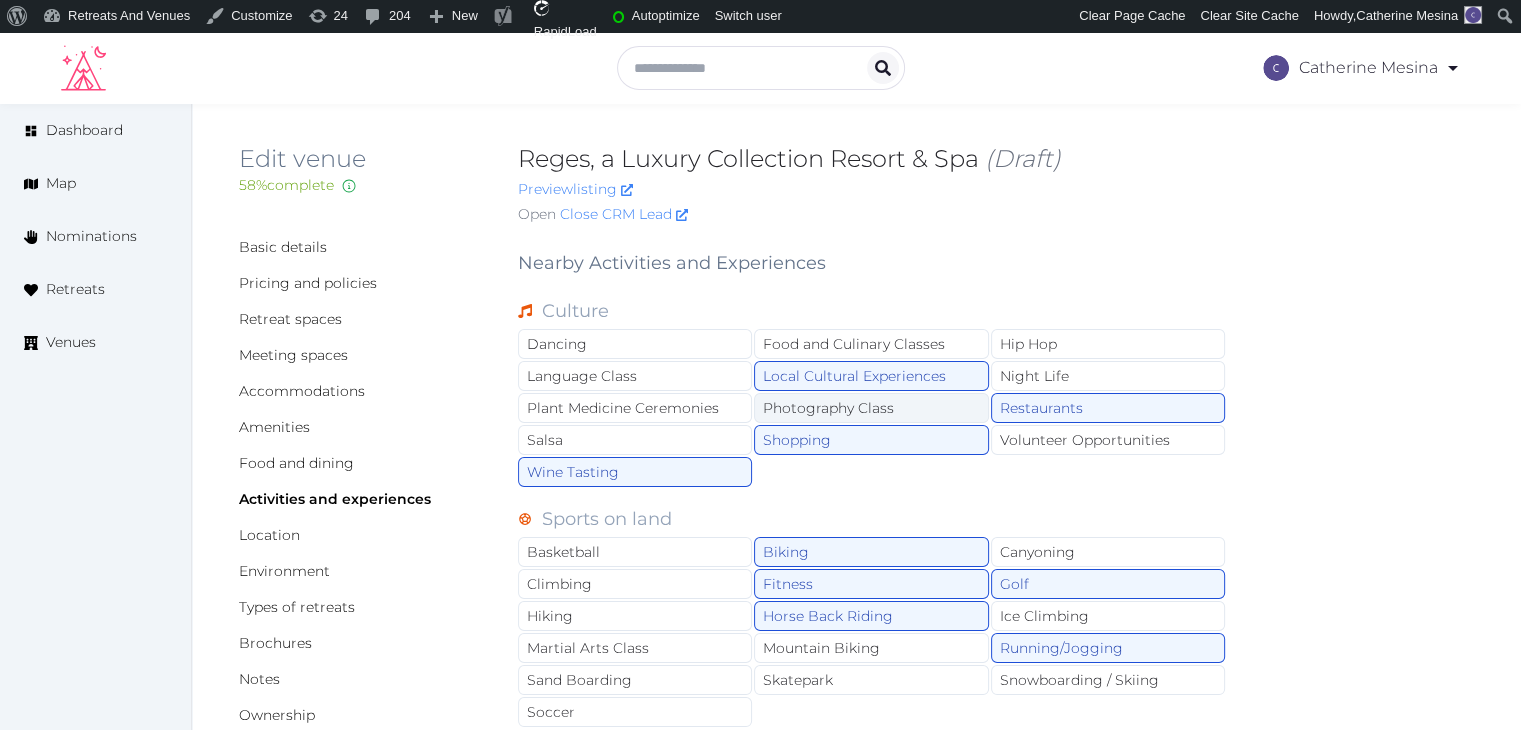 click on "Photography Class" at bounding box center [871, 408] 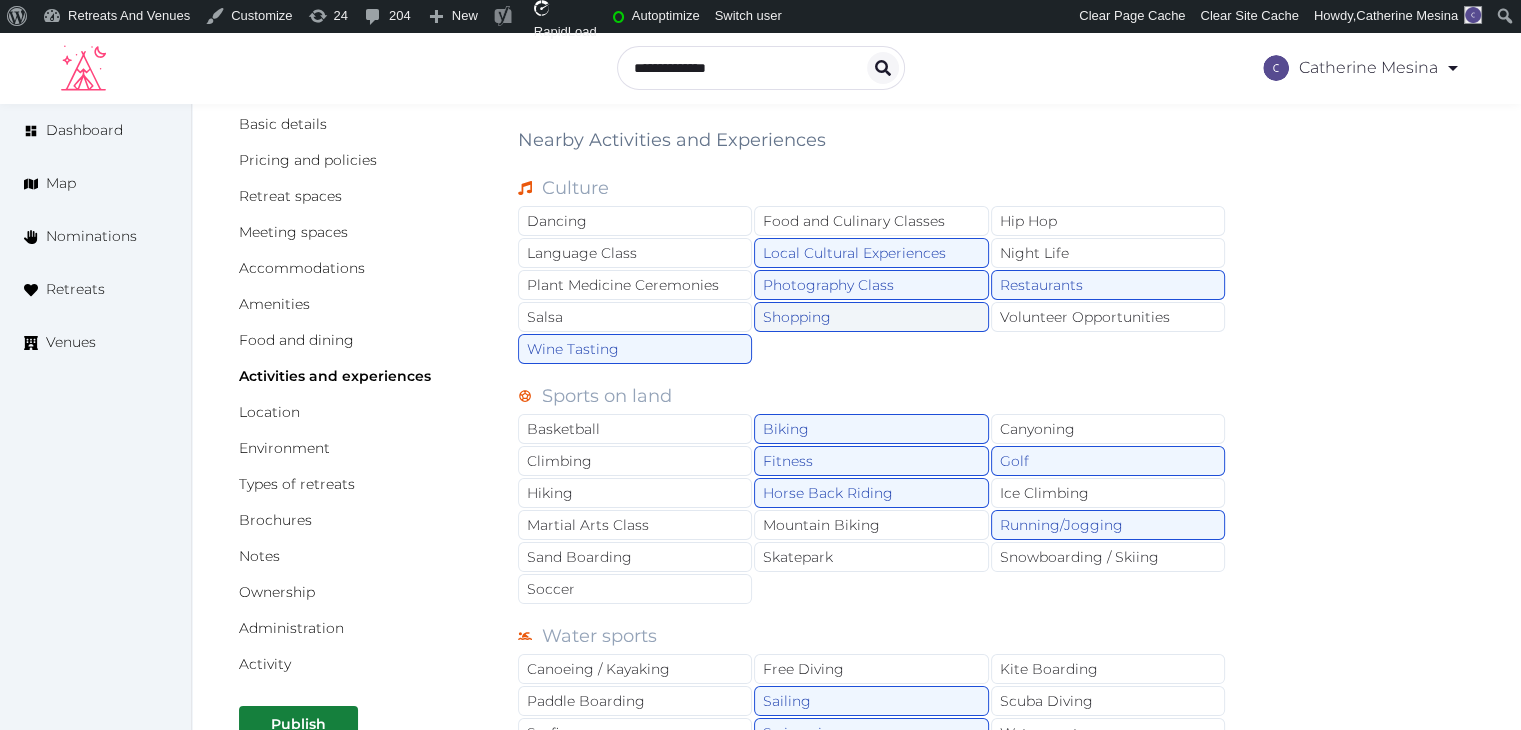 scroll, scrollTop: 0, scrollLeft: 0, axis: both 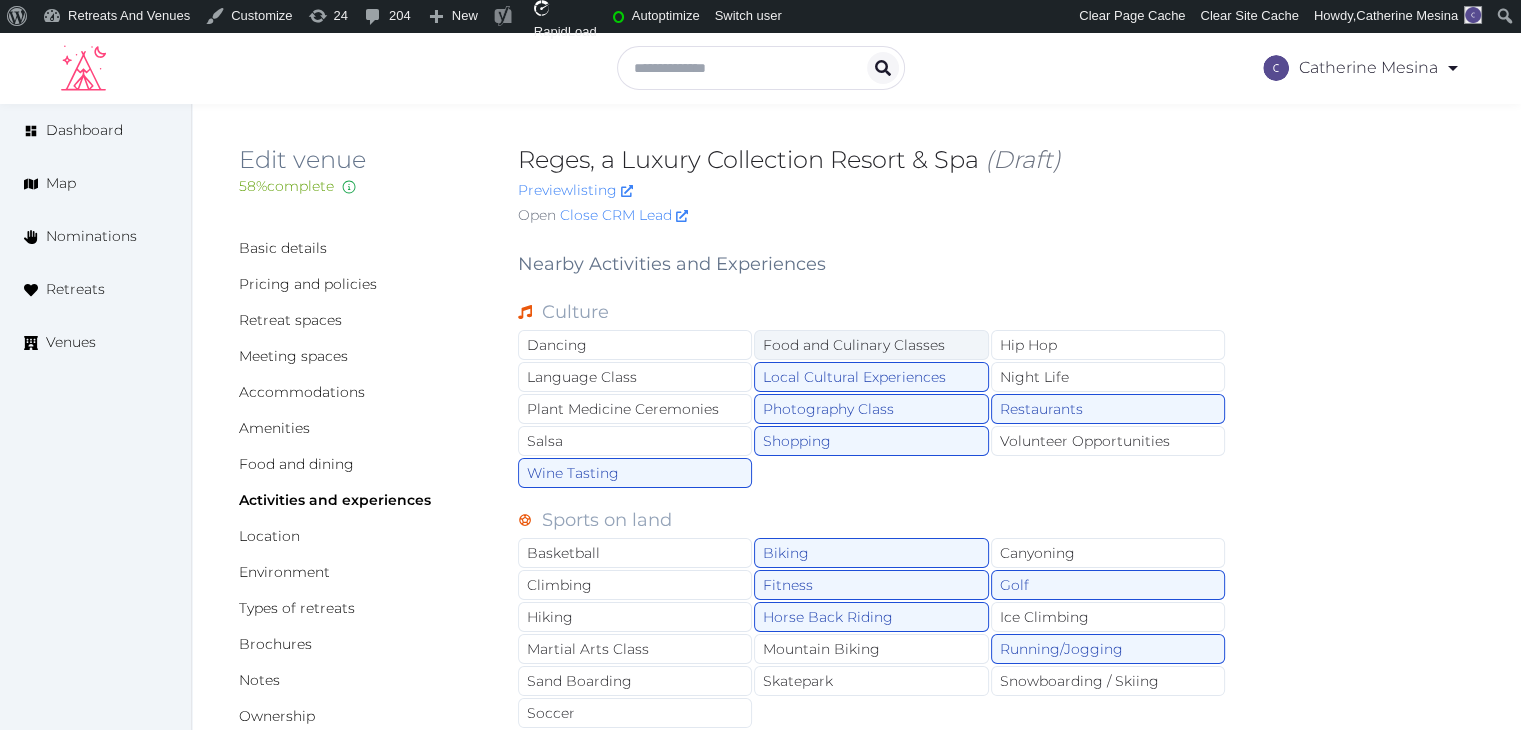 click on "Food and Culinary Classes" at bounding box center [871, 345] 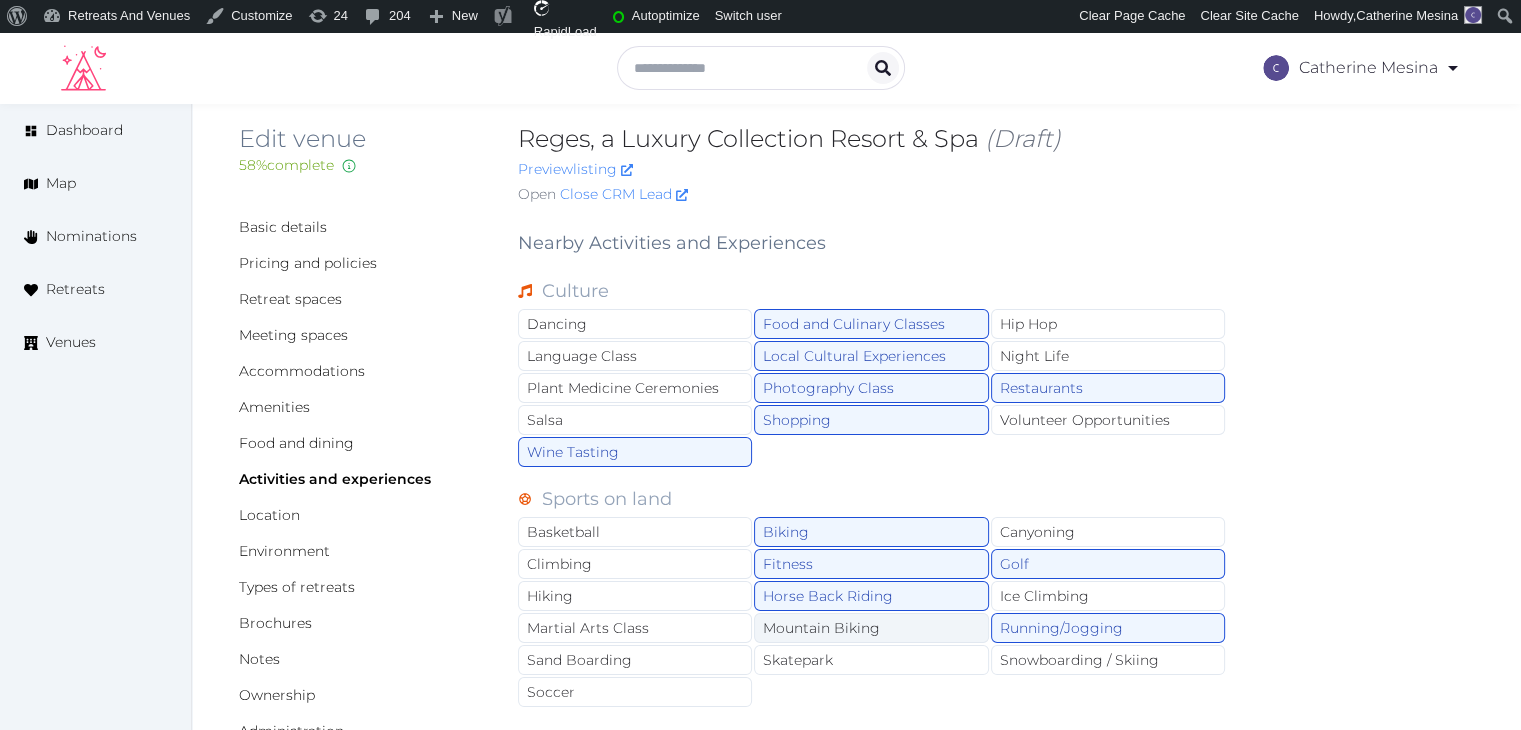 scroll, scrollTop: 0, scrollLeft: 0, axis: both 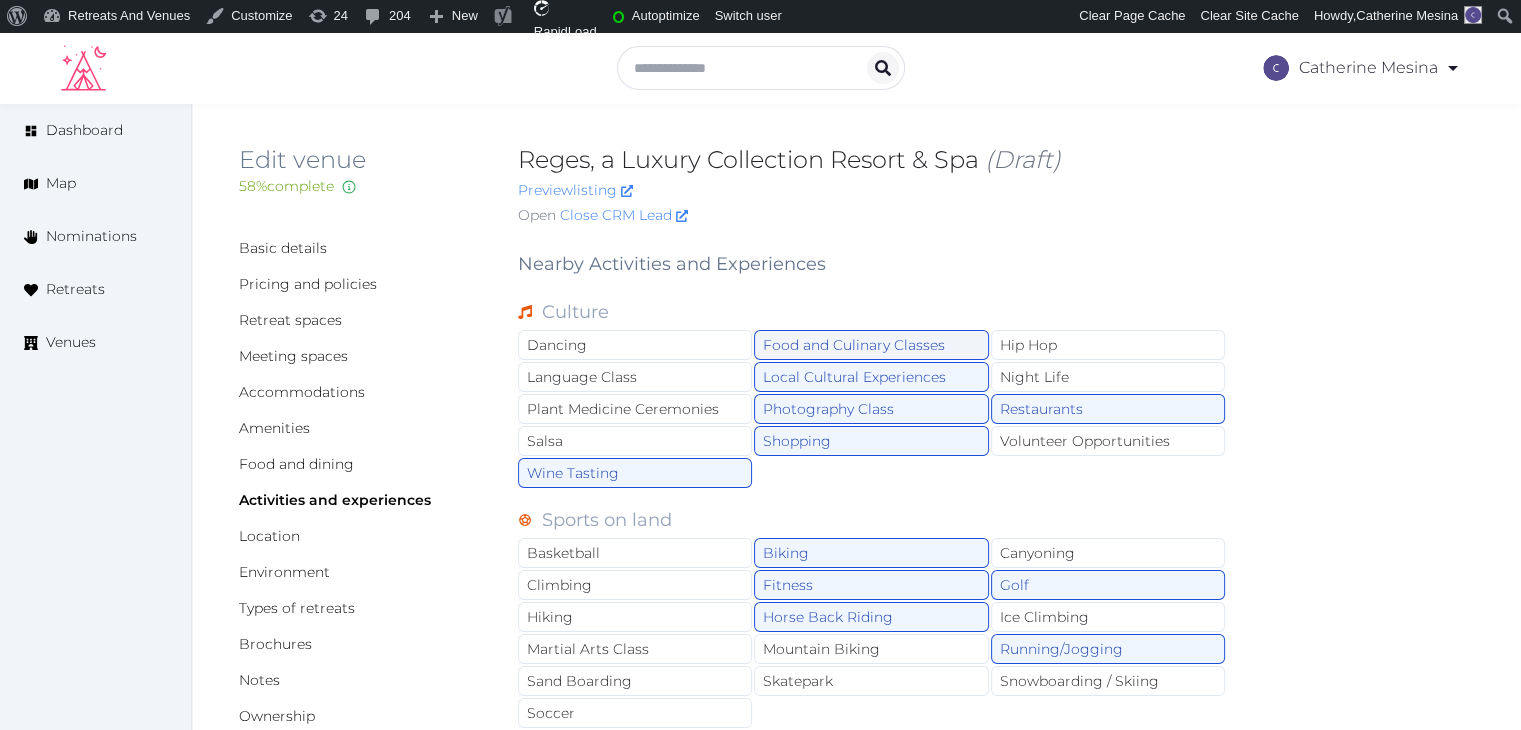 click on "Food and Culinary Classes" at bounding box center (871, 345) 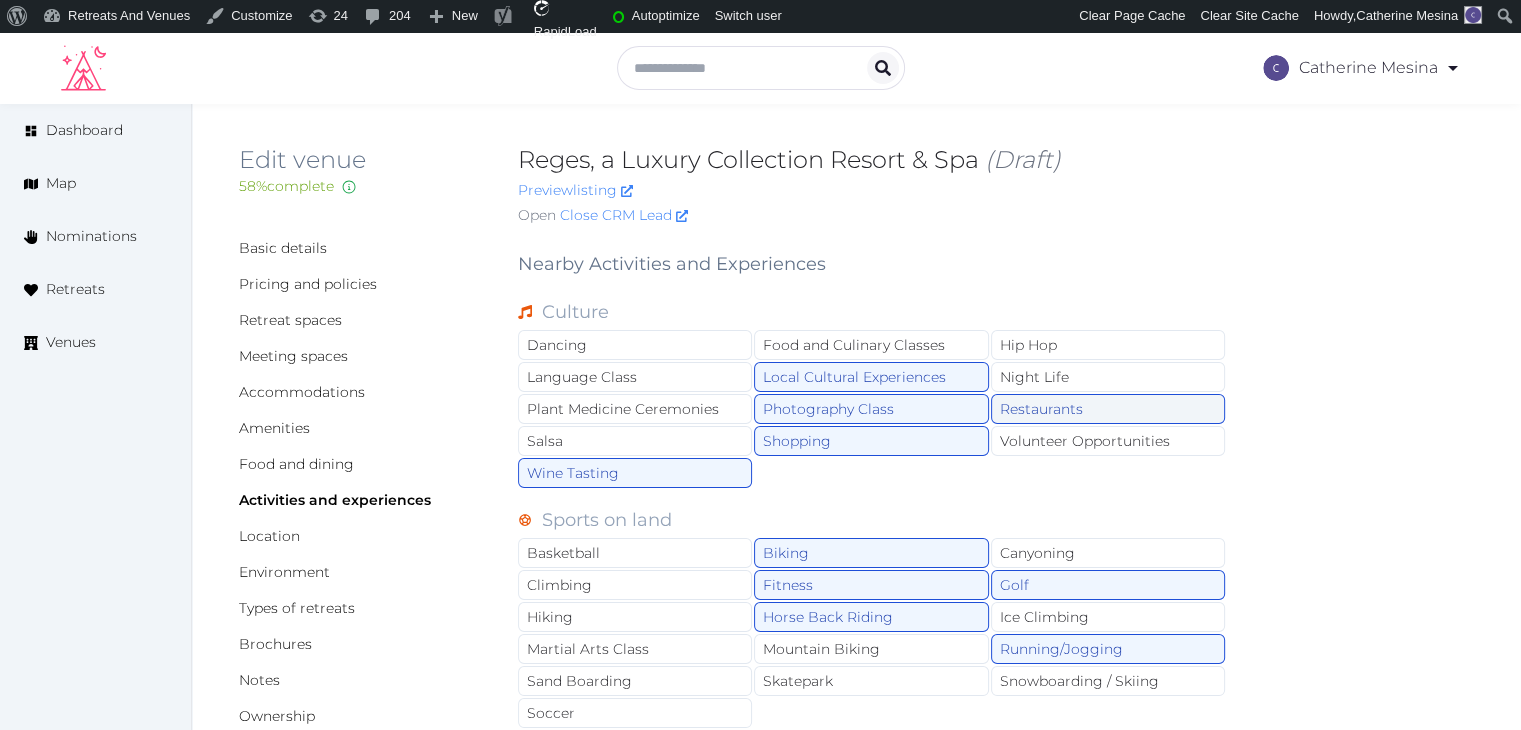 click on "Restaurants" at bounding box center (1108, 409) 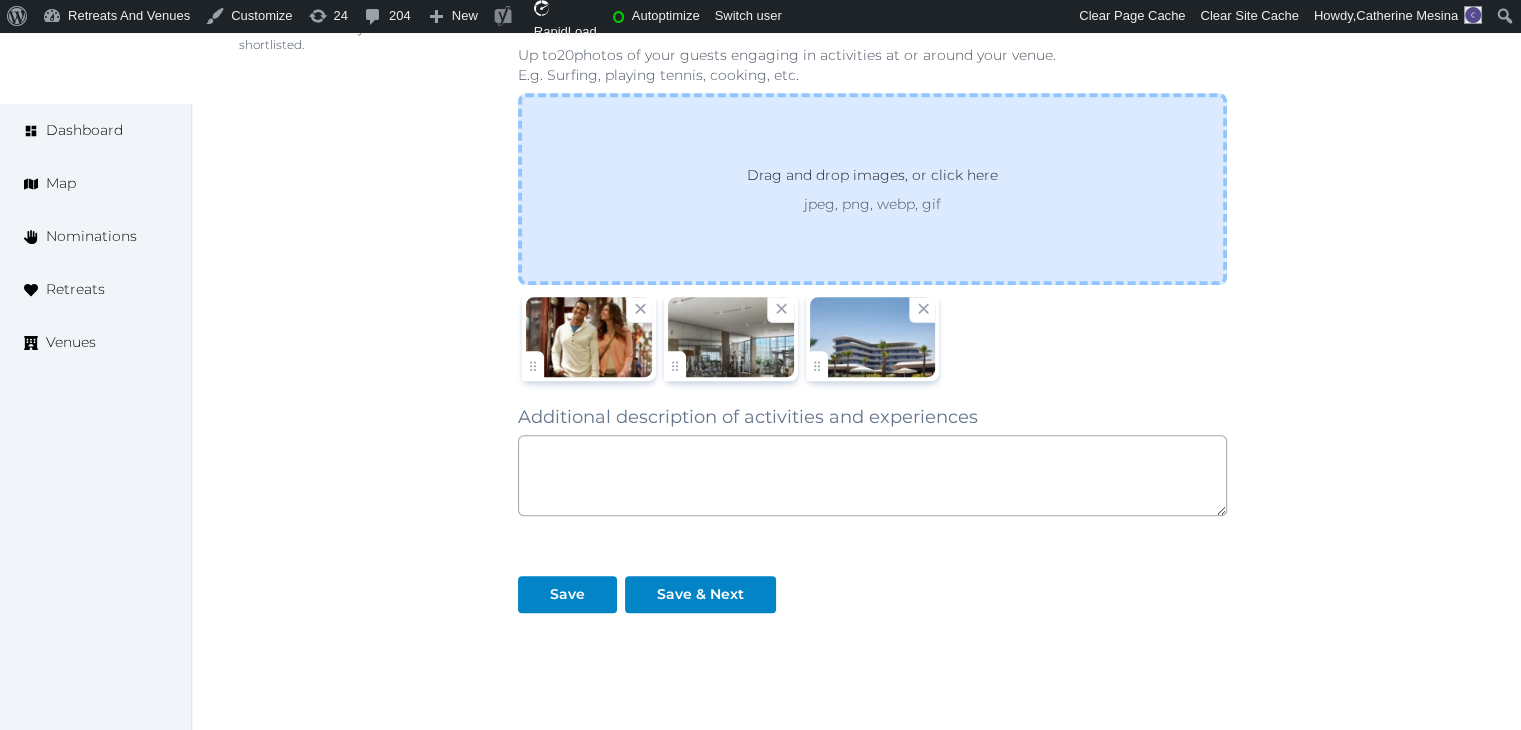 scroll, scrollTop: 1500, scrollLeft: 0, axis: vertical 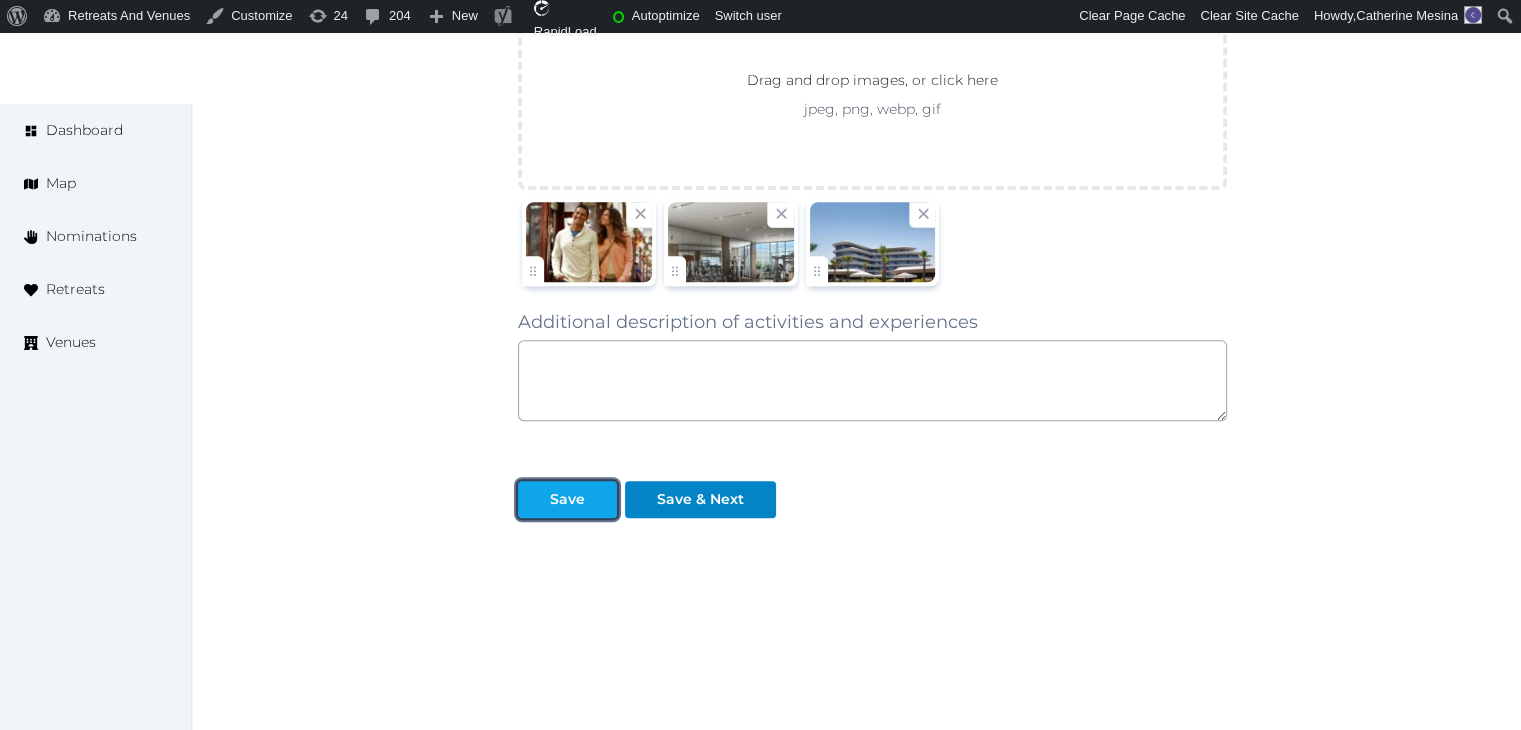 drag, startPoint x: 570, startPoint y: 484, endPoint x: 567, endPoint y: 494, distance: 10.440307 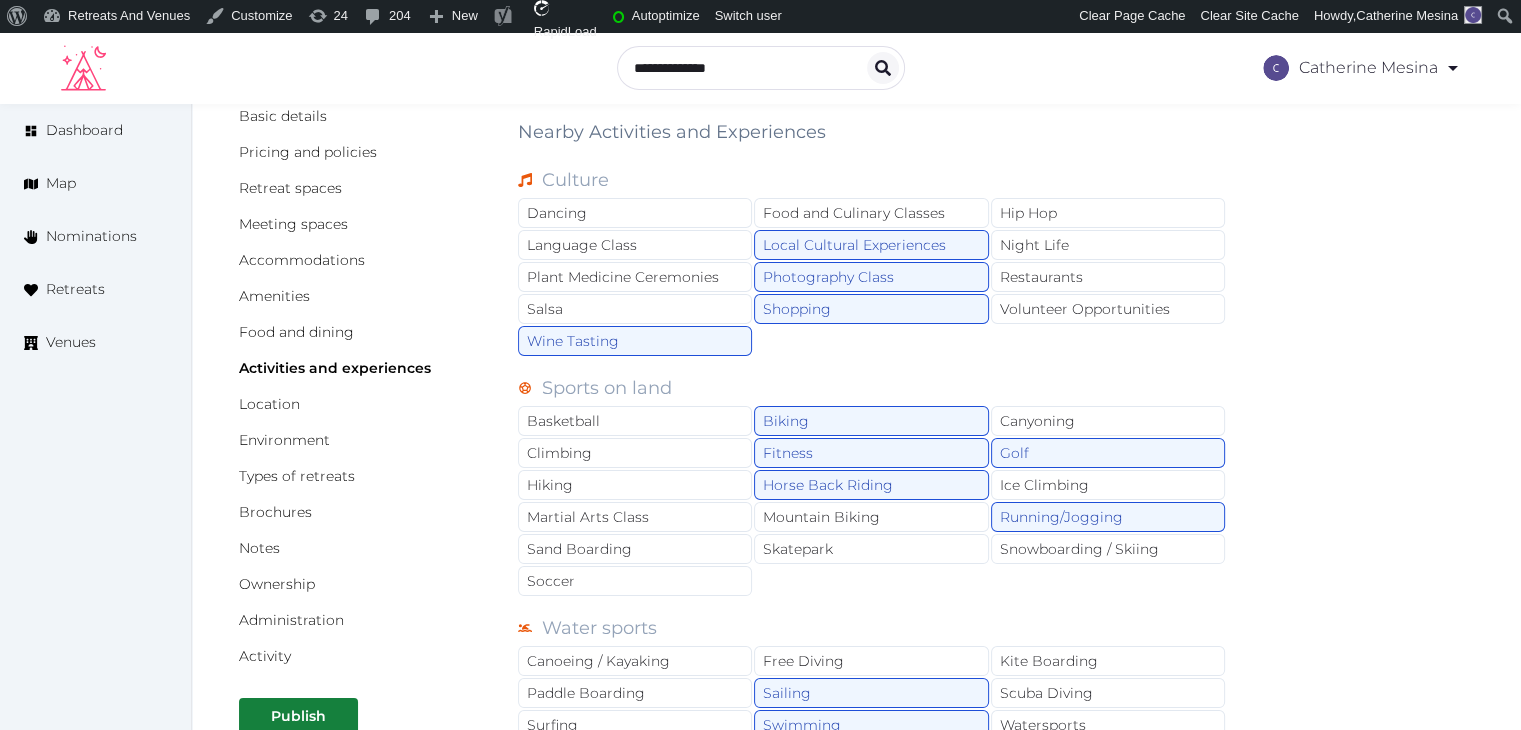 scroll, scrollTop: 100, scrollLeft: 0, axis: vertical 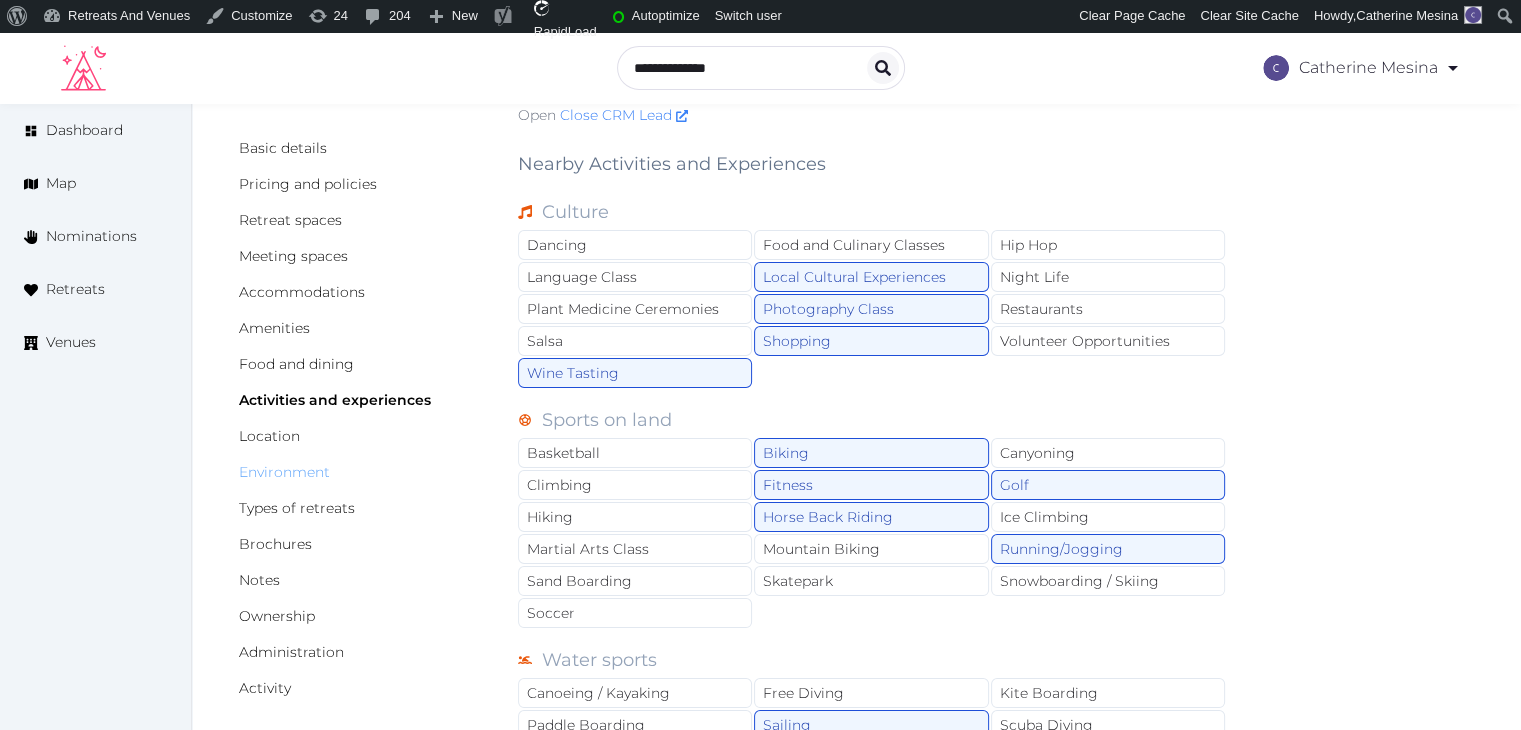 click on "Environment" at bounding box center [284, 472] 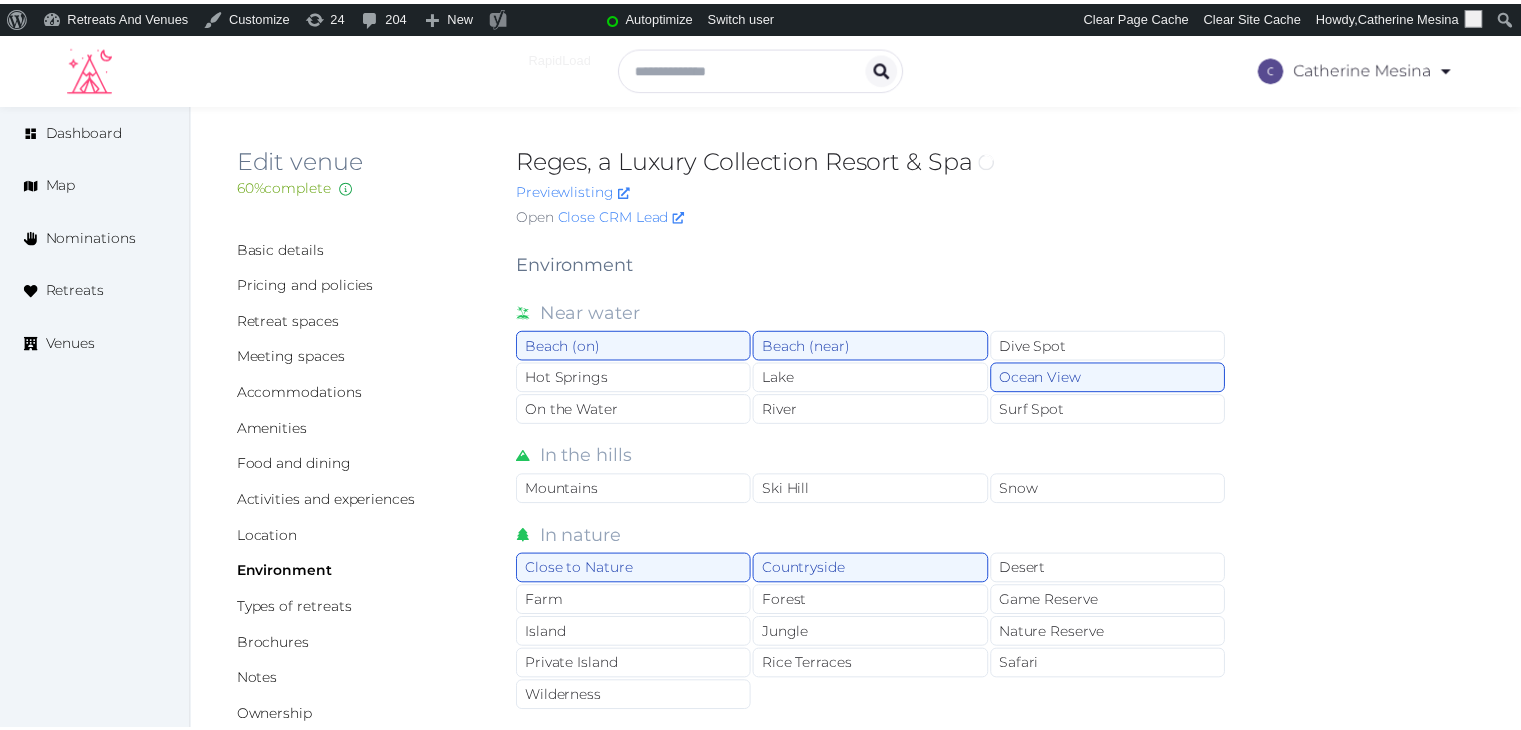 scroll, scrollTop: 0, scrollLeft: 0, axis: both 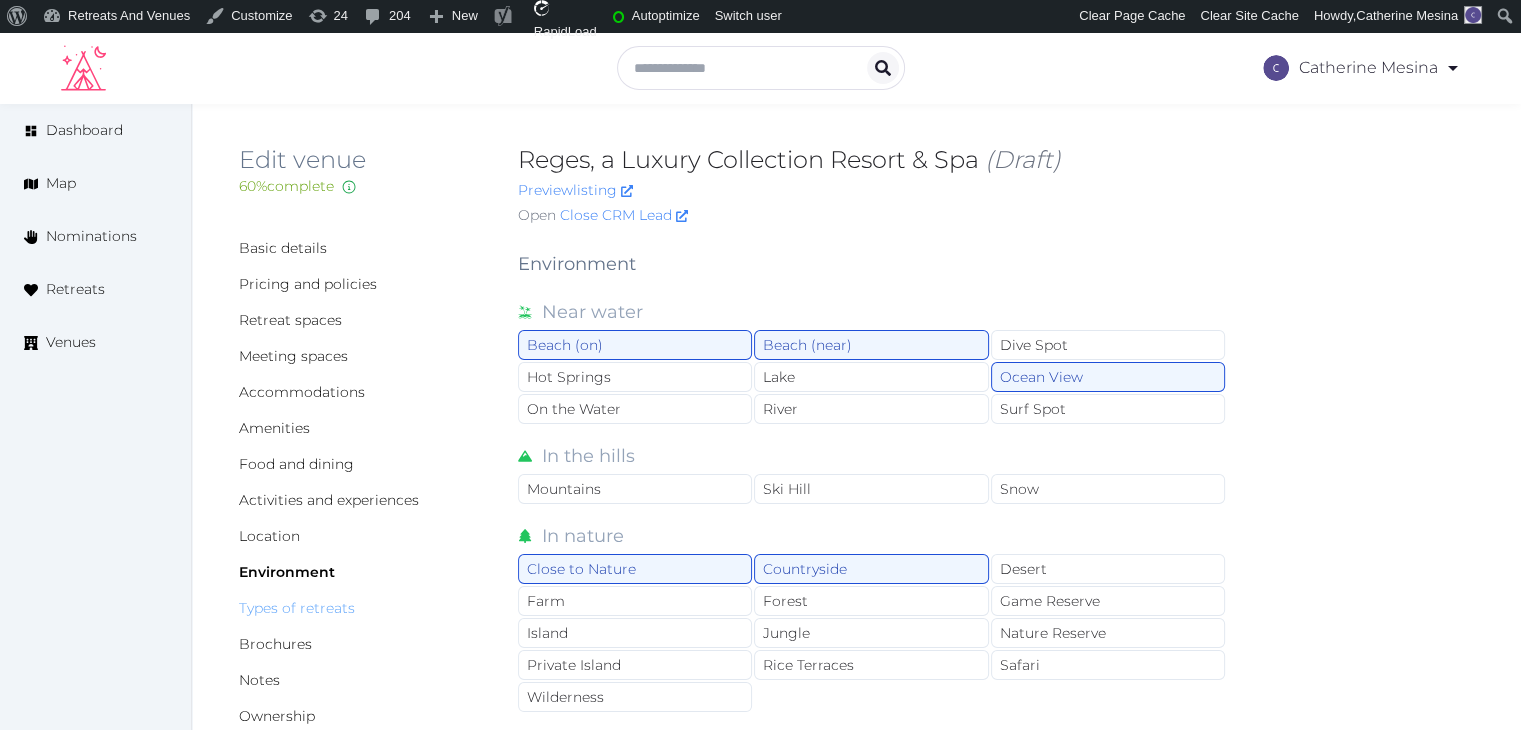 click on "Types of retreats" at bounding box center (297, 608) 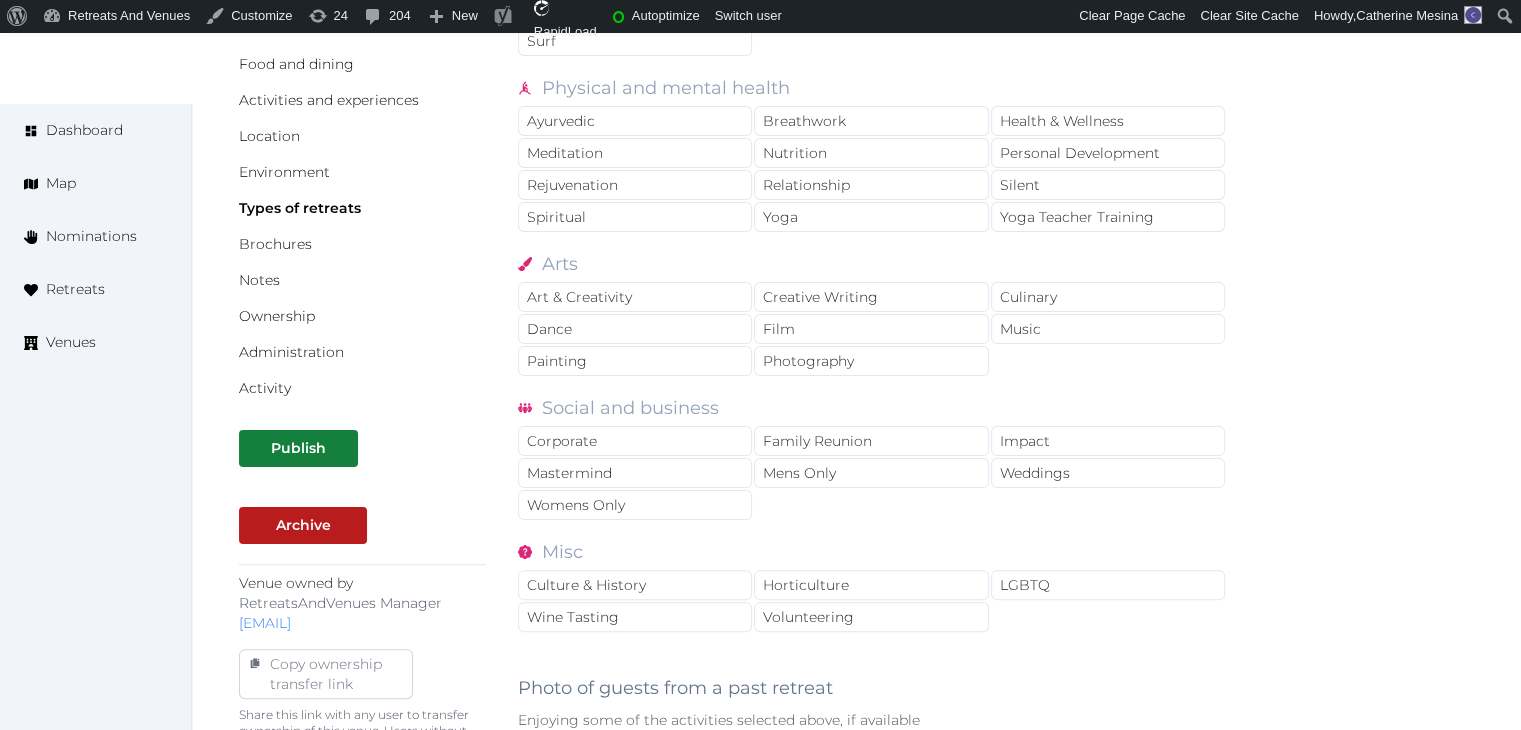 scroll, scrollTop: 0, scrollLeft: 0, axis: both 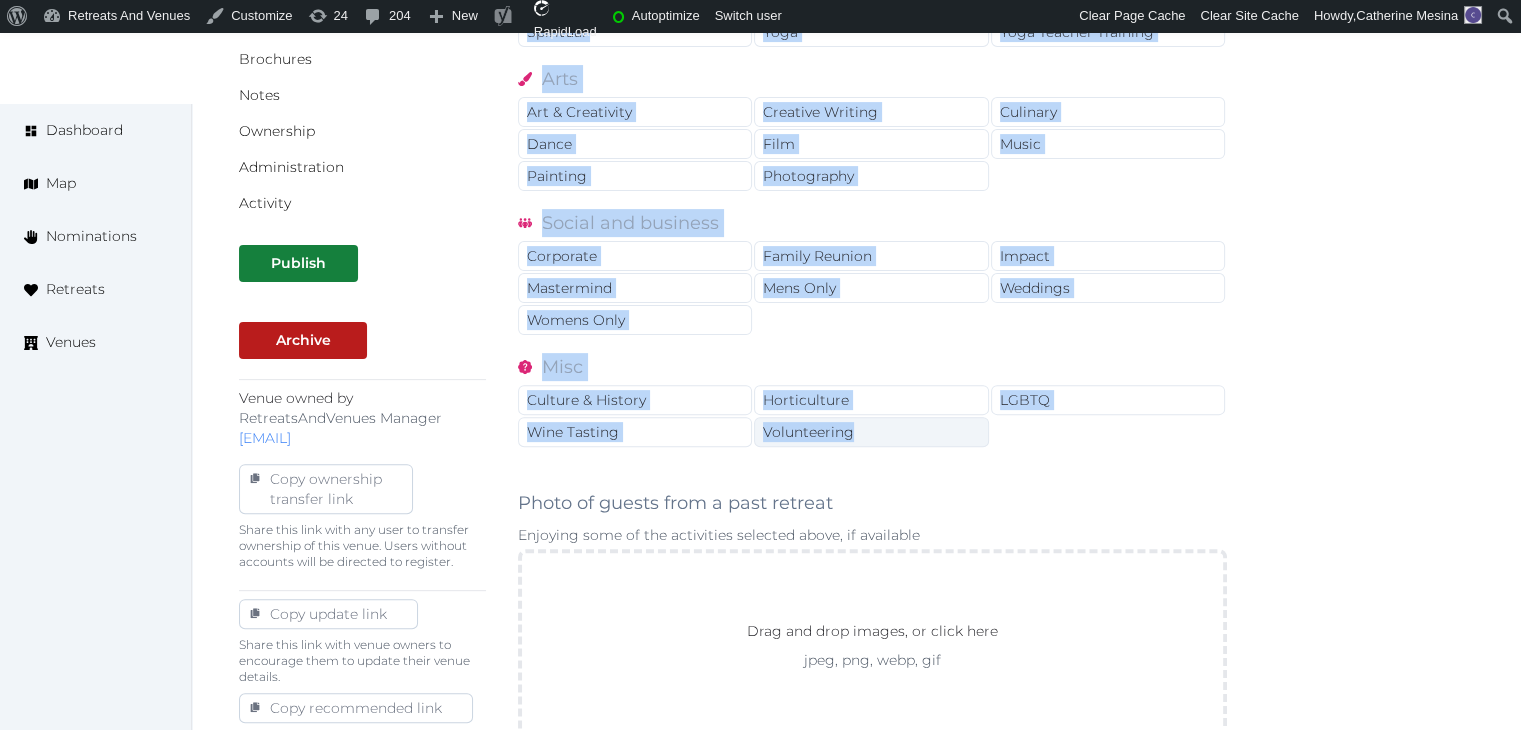 drag, startPoint x: 517, startPoint y: 262, endPoint x: 953, endPoint y: 435, distance: 469.06824 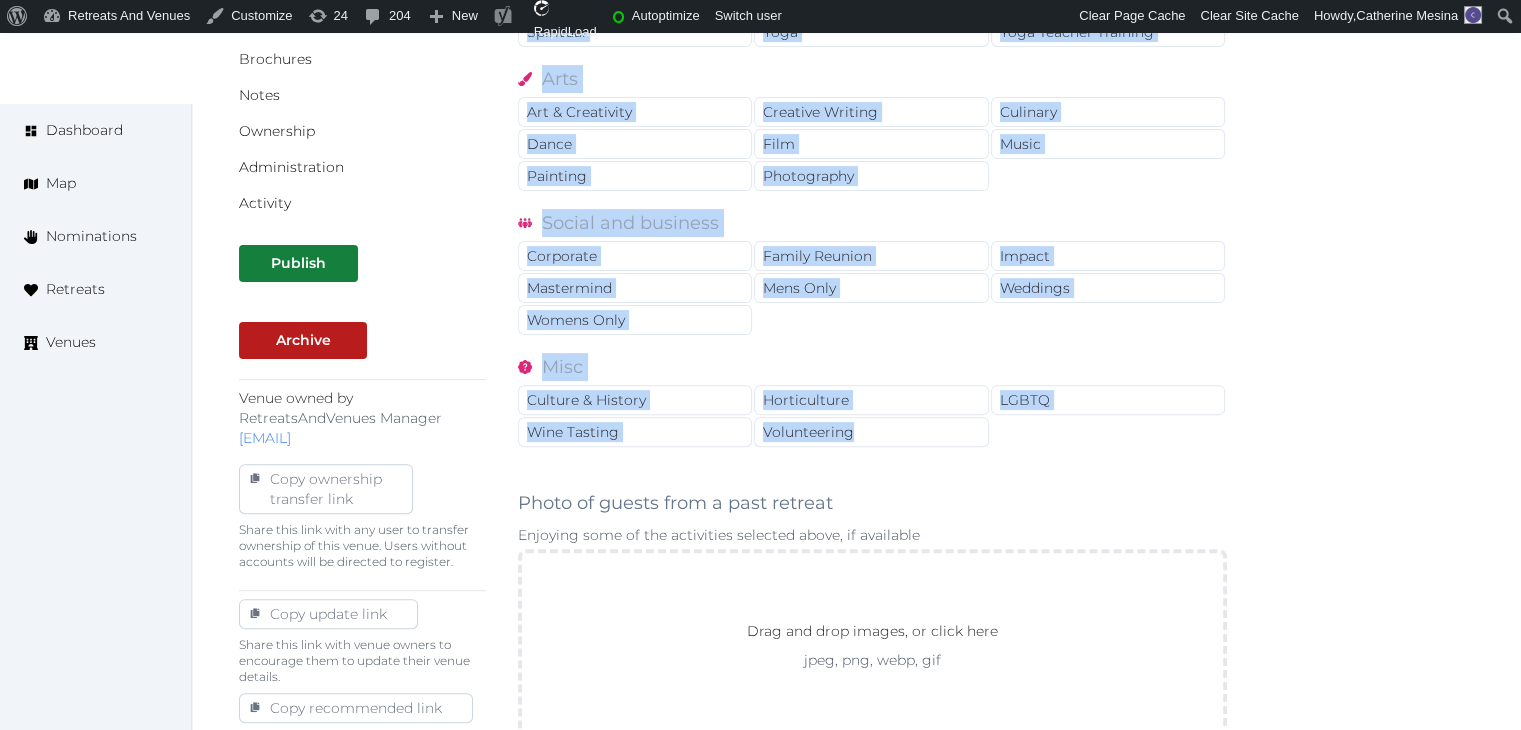 copy on "What types of retreats do you host? Active Adventure Cold Water Exposure Cycling Golf Hunting & Fishing Kiteboarding Martial Arts Nature Sports Surf Physical and mental health Ayurvedic Breathwork Health & Wellness Meditation Nutrition Personal Development Rejuvenation Relationship Silent Spiritual Yoga Yoga Teacher Training Arts Art & Creativity Creative Writing Culinary Dance Film Music Painting Photography Social and business Corporate Family Reunion Impact Mastermind Mens Only Weddings Womens Only Misc Culture & History Horticulture LGBTQ Wine Tasting Volunteering" 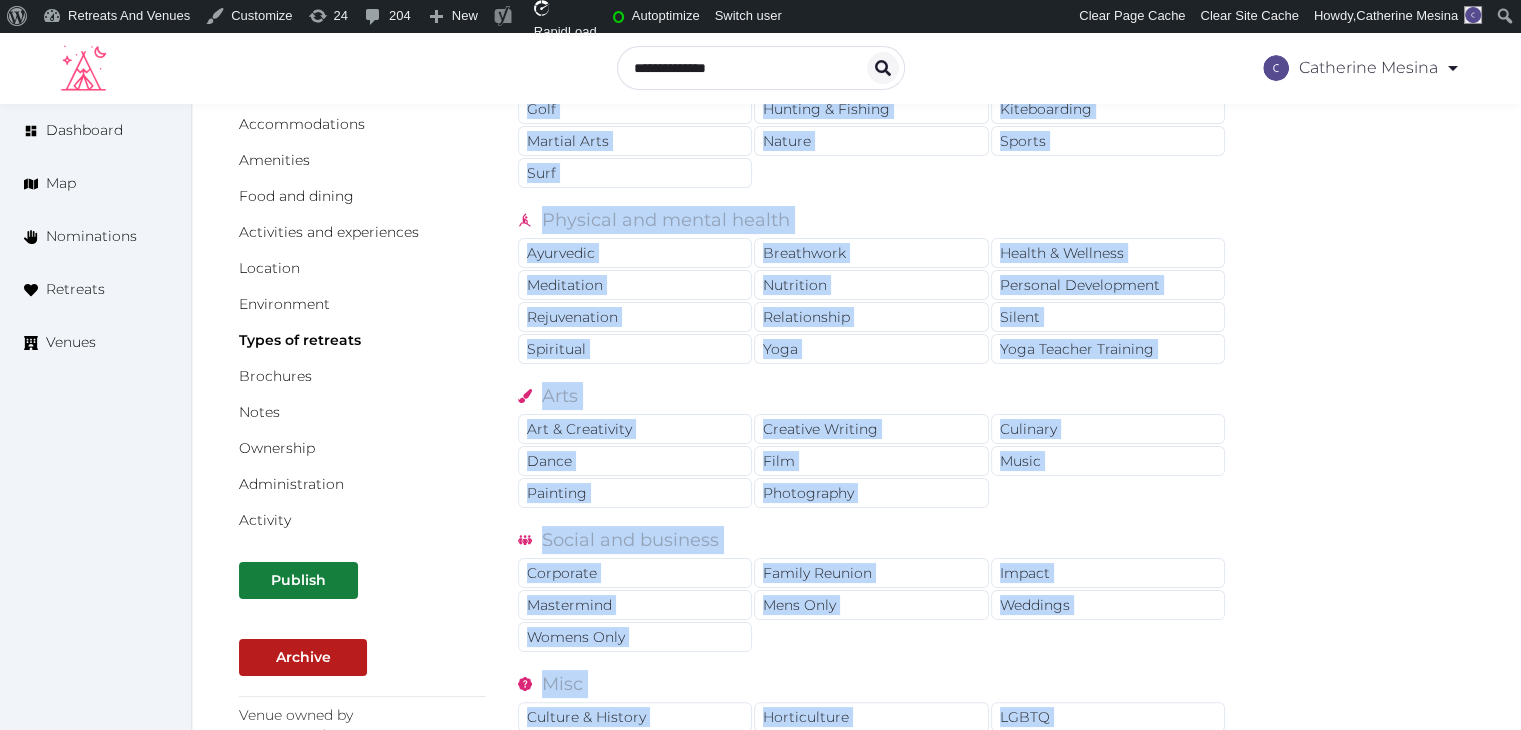 scroll, scrollTop: 385, scrollLeft: 0, axis: vertical 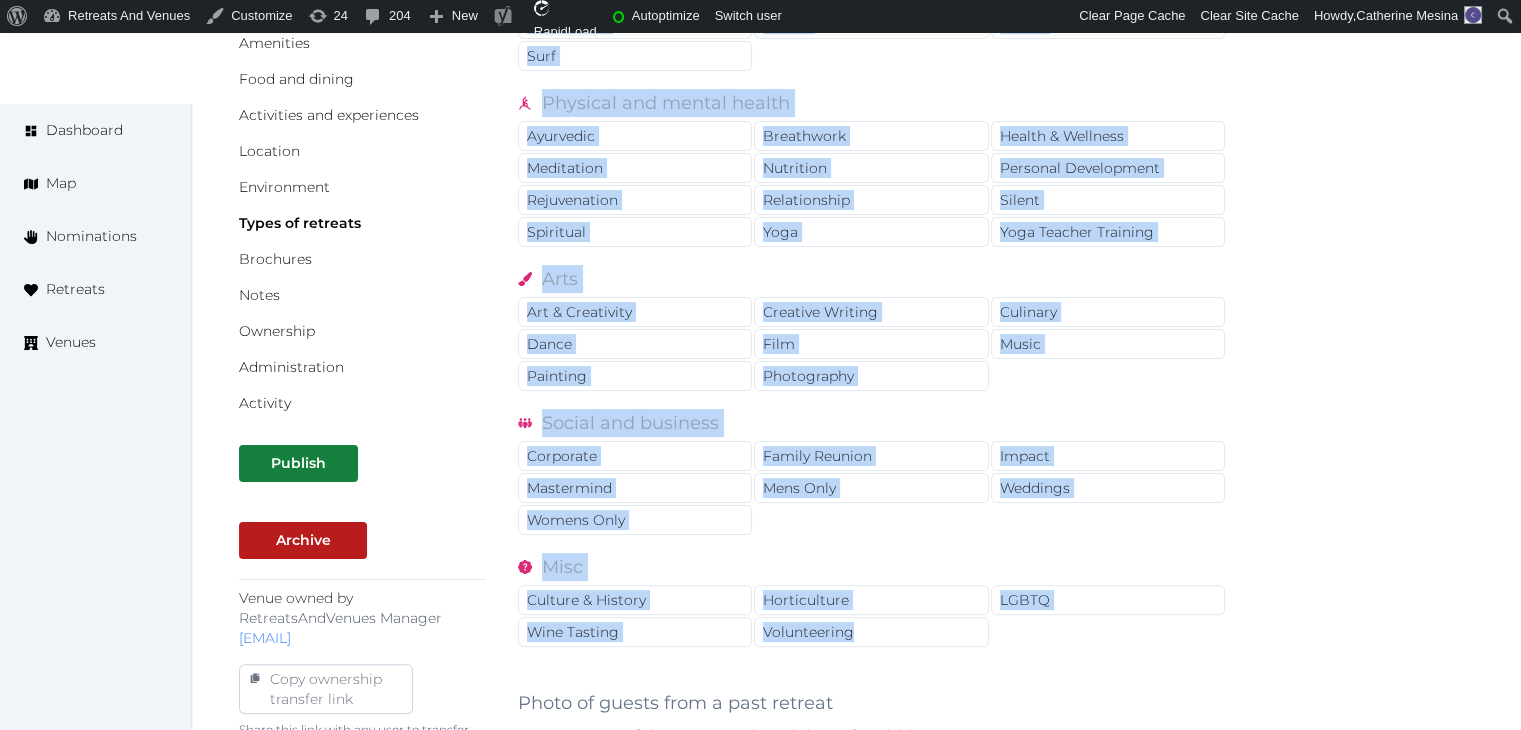 click on "Basic details Pricing and policies Retreat spaces Meeting spaces Accommodations Amenities Food and dining Activities and experiences Location Environment Types of retreats Brochures Notes Ownership Administration Activity Publish Archive Venue owned by RetreatsAndVenues Manager c.o.r.e.y.sanford@retreatsandvenues.com Copy ownership transfer link Share this link with any user to transfer ownership of this venue. Users without accounts will be directed to register. Copy update link Share this link with venue owners to encourage them to update their venue details. Copy recommended link Share this link with venue owners to let them know they have been recommended. Copy shortlist link Share this link with venue owners to let them know that they have been shortlisted. What types of retreats do you host? Active Adventure Cold Water Exposure Cycling Golf Hunting & Fishing Kiteboarding Martial Arts Nature Sports Surf Physical and mental health Ayurvedic Breathwork Health & Wellness Meditation Nutrition Rejuvenation" at bounding box center [856, 531] 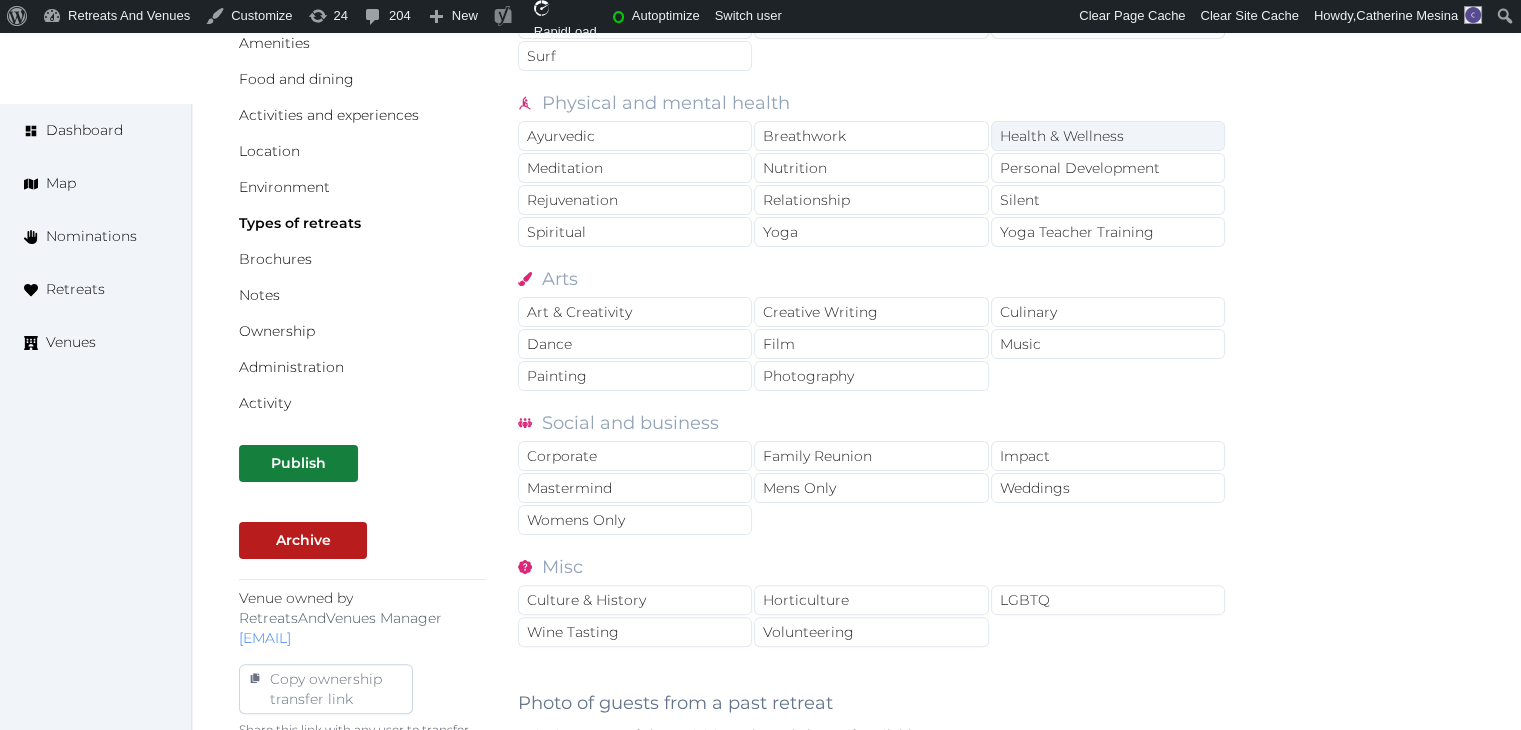 click on "Health & Wellness" at bounding box center (1108, 136) 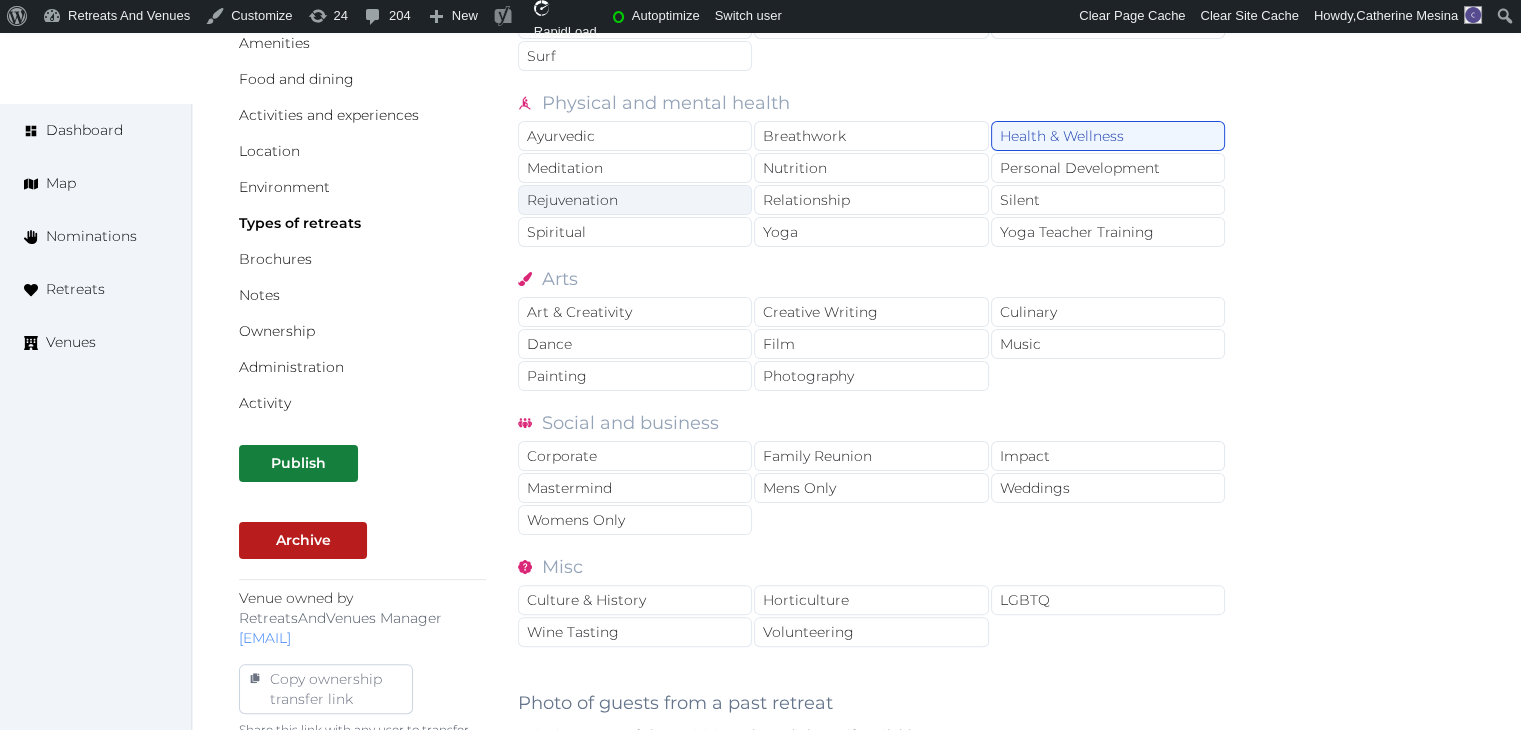 click on "Rejuvenation" at bounding box center [635, 200] 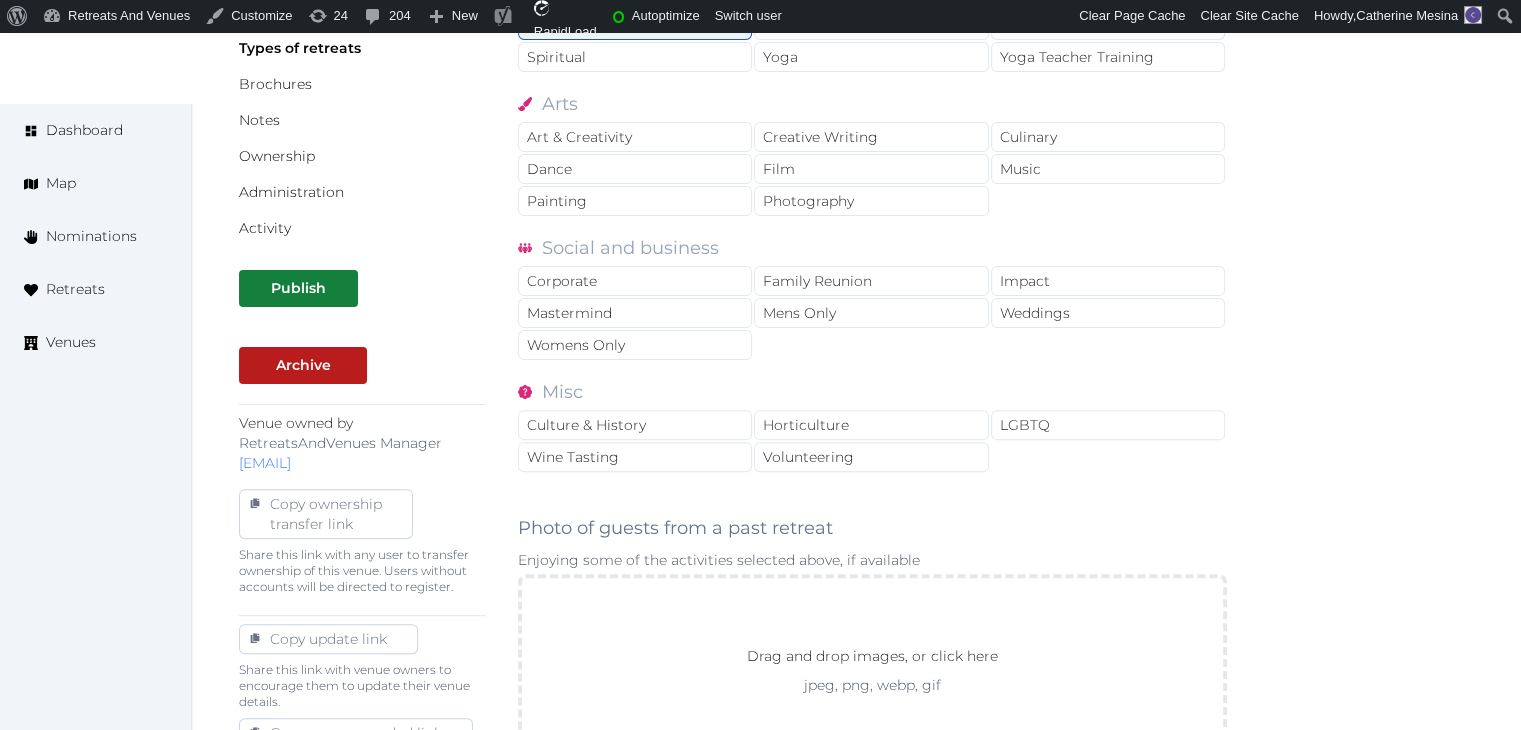 scroll, scrollTop: 685, scrollLeft: 0, axis: vertical 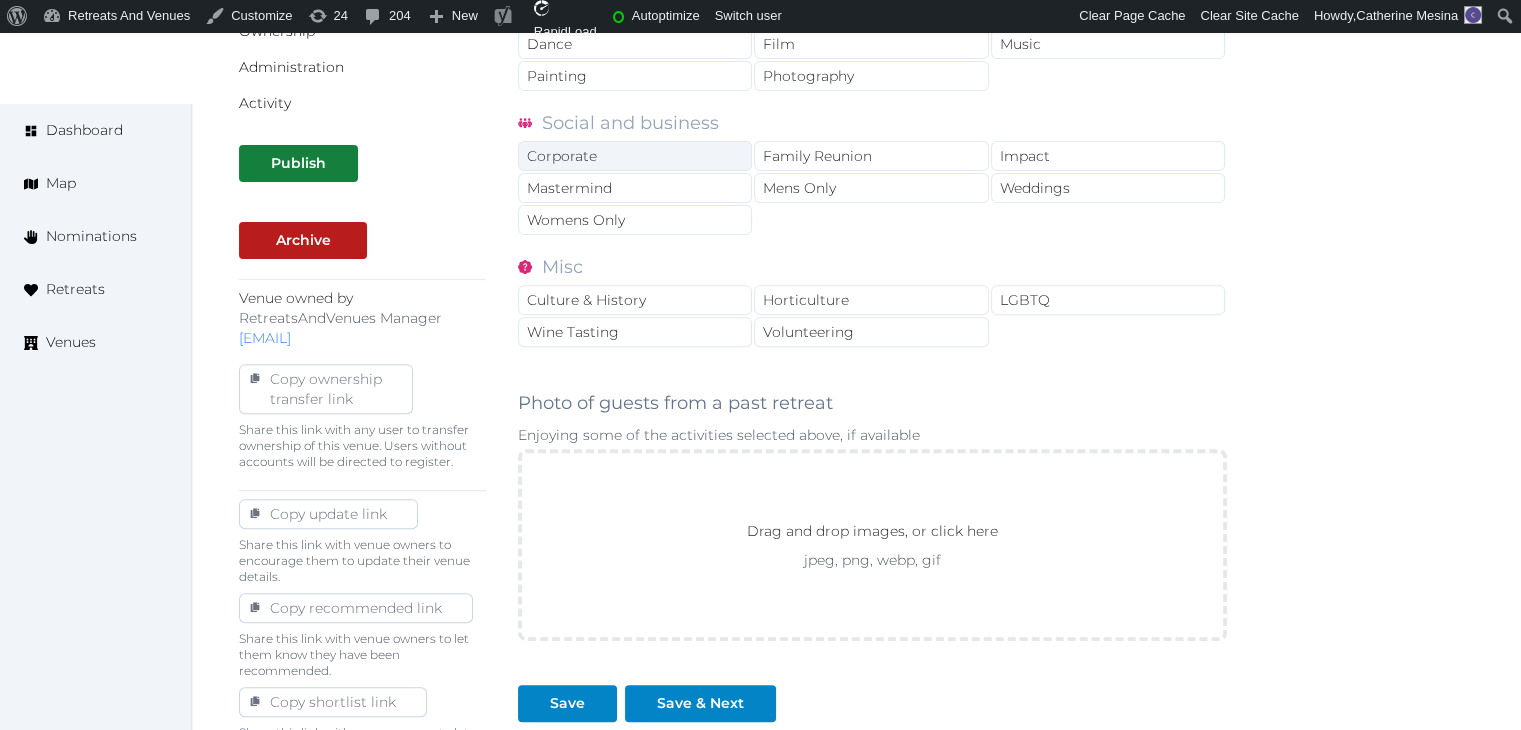 click on "Corporate" at bounding box center [635, 156] 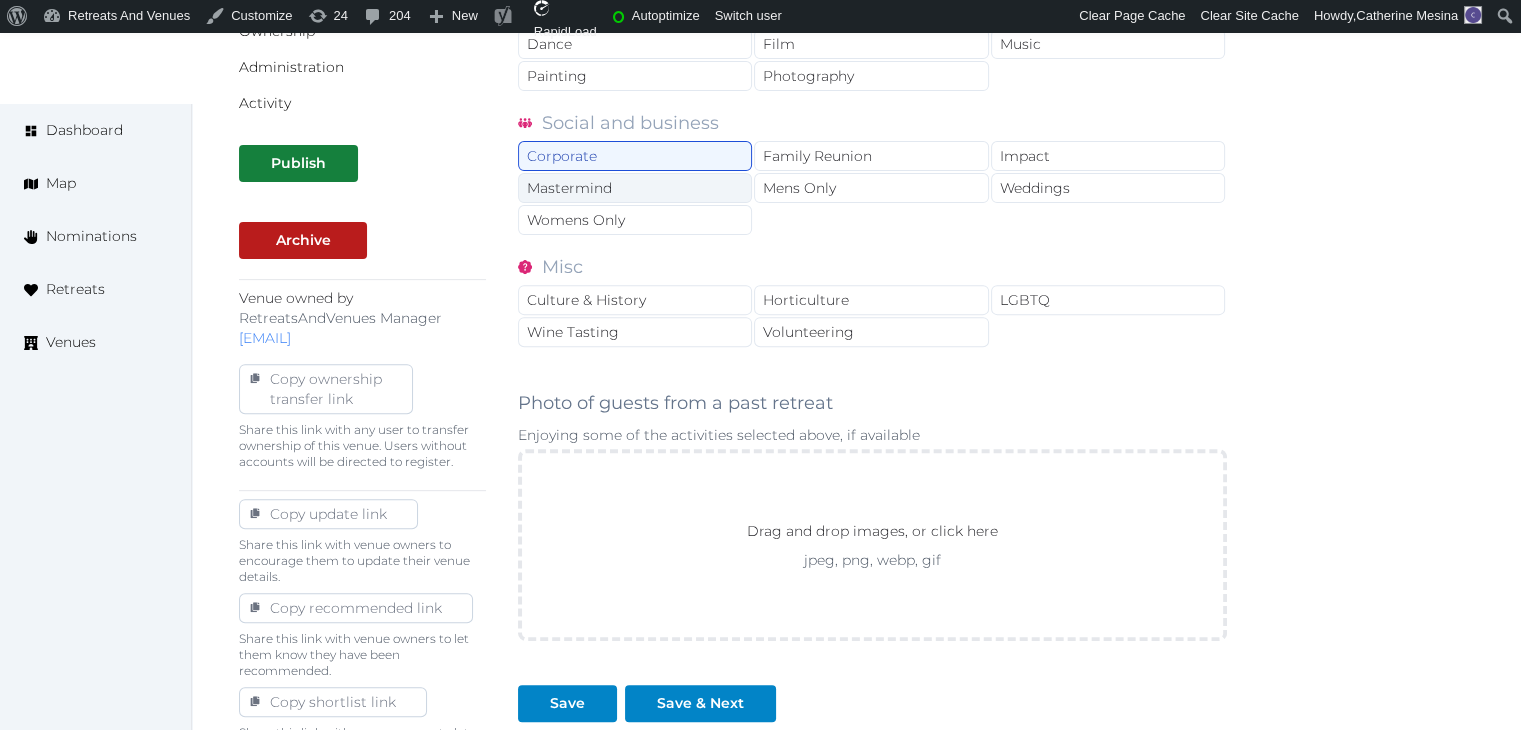click on "Mastermind" at bounding box center (635, 188) 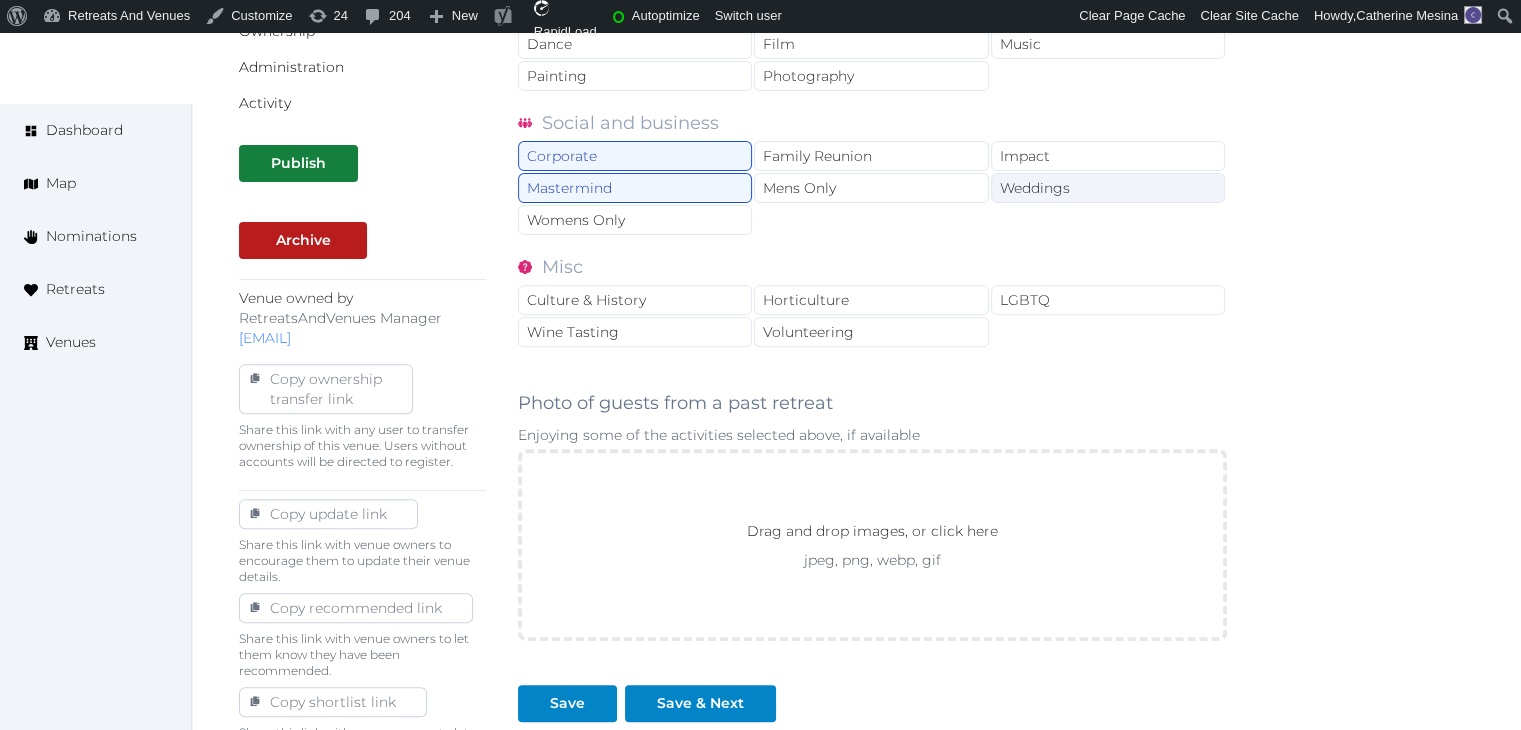click on "Weddings" at bounding box center [1108, 188] 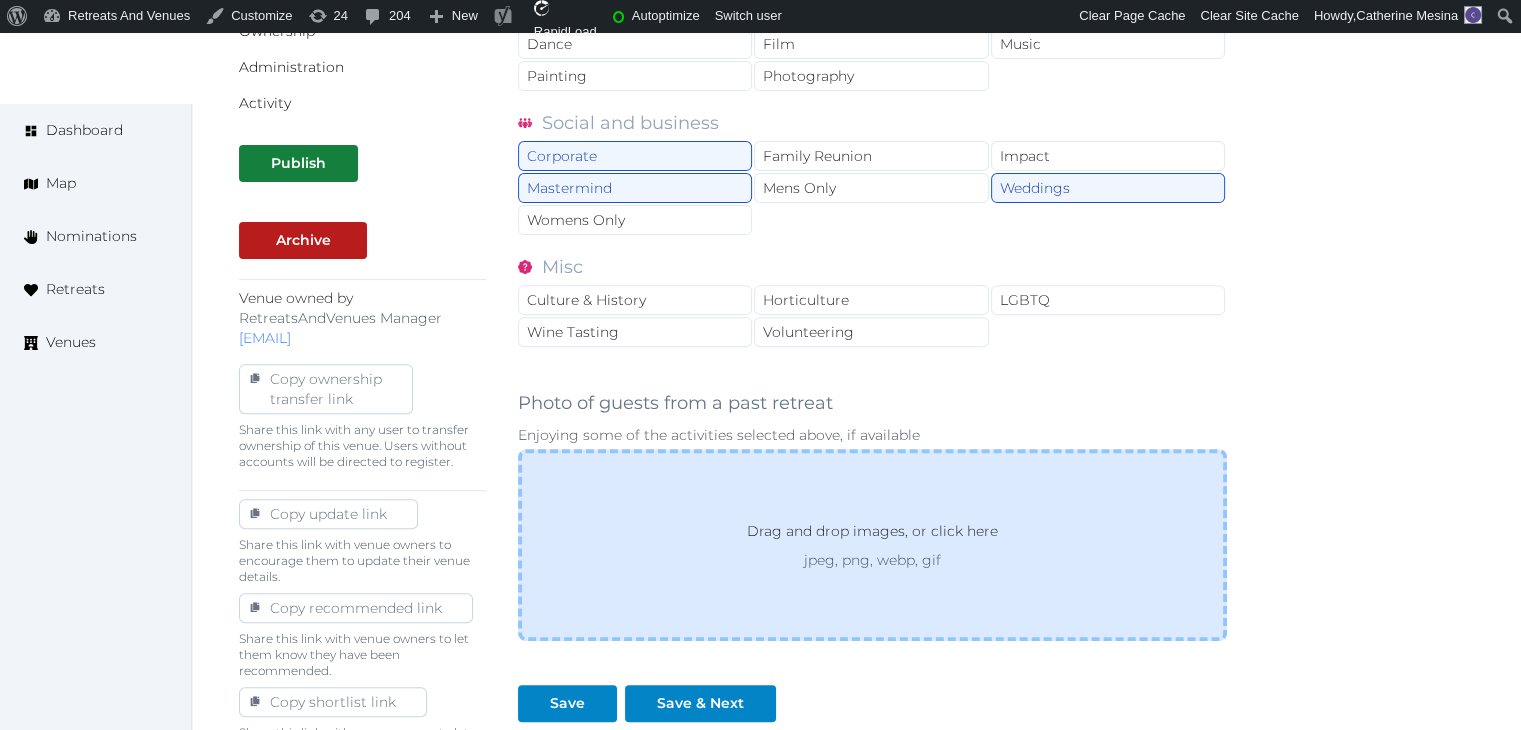 click on "Drag and drop images, or click here jpeg, png, webp, gif" at bounding box center [872, 545] 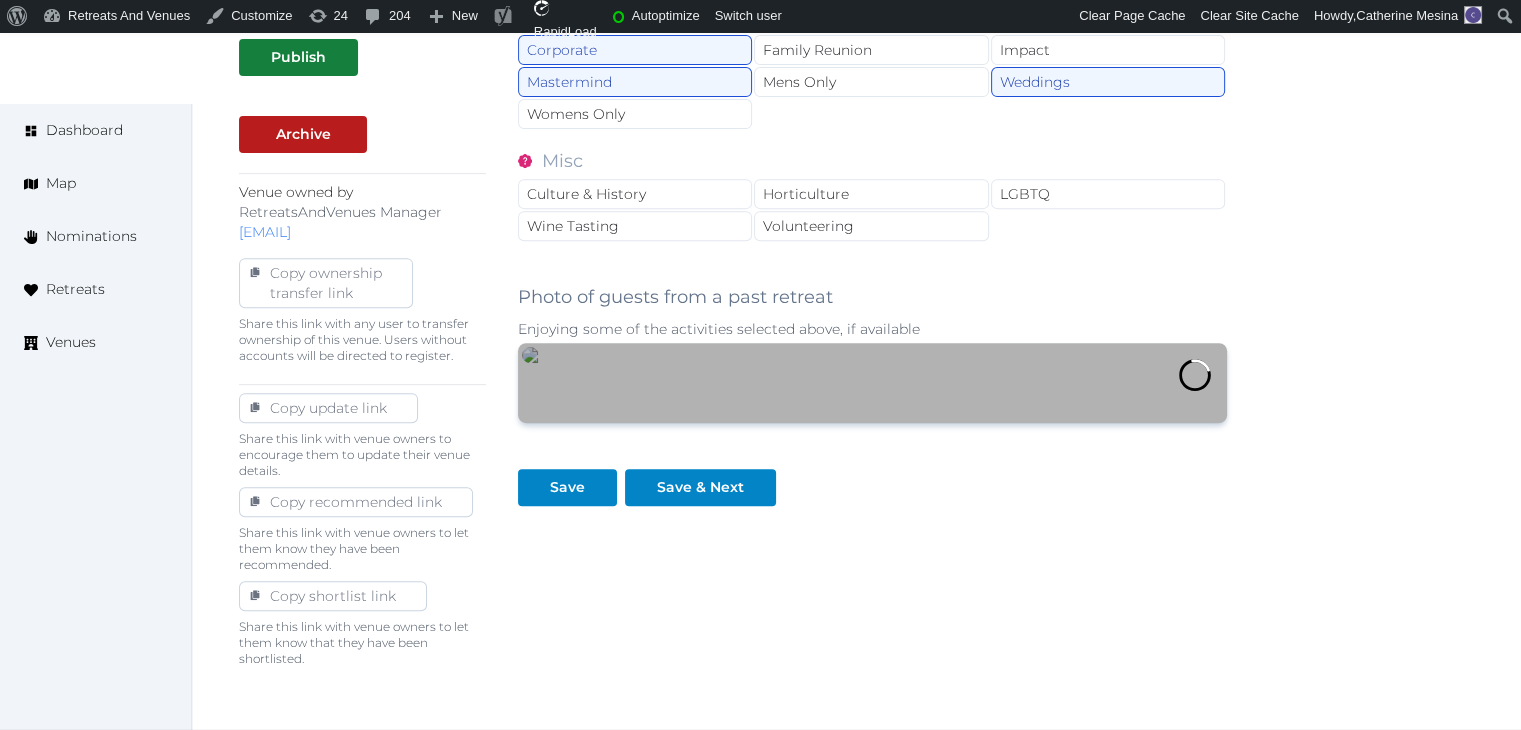 scroll, scrollTop: 1085, scrollLeft: 0, axis: vertical 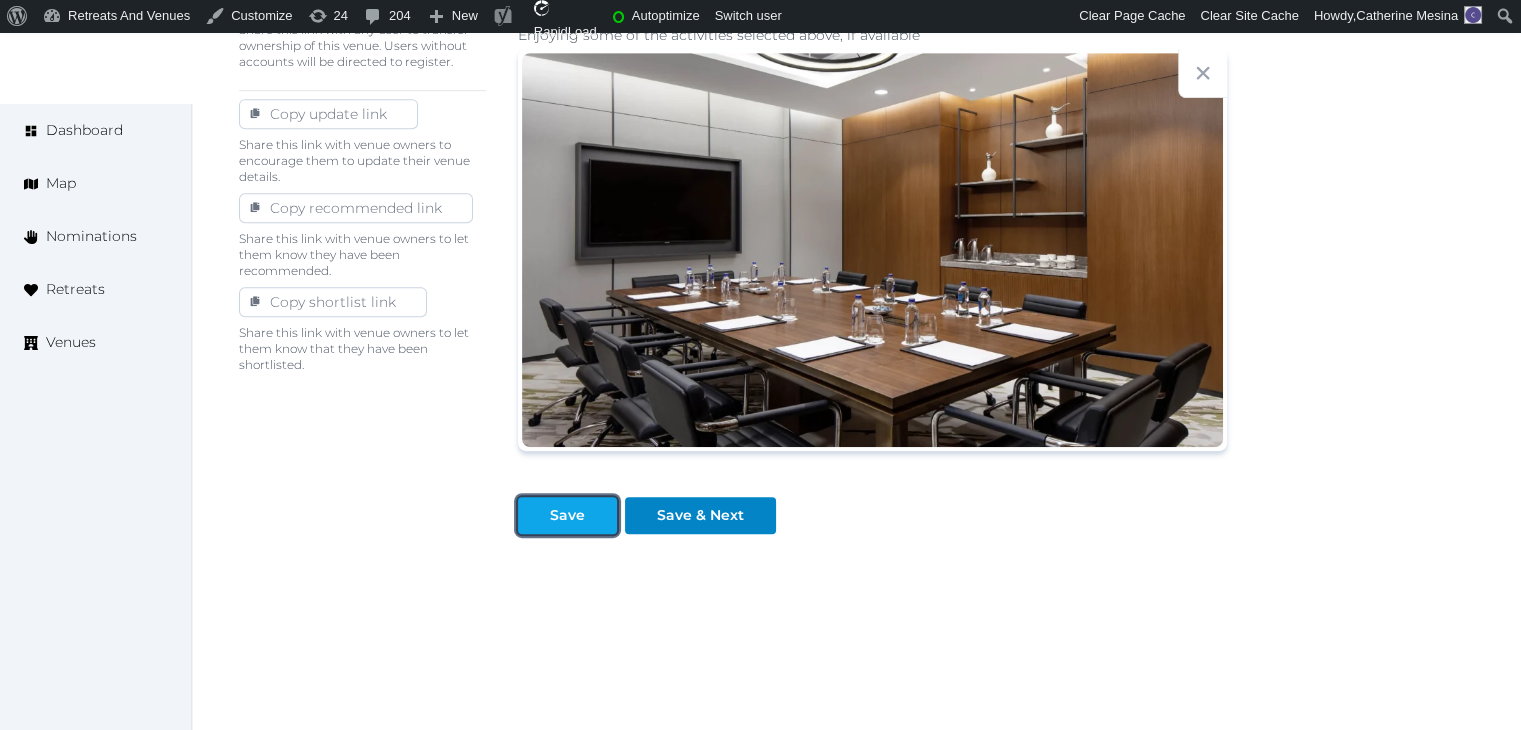 click on "Save" at bounding box center [567, 515] 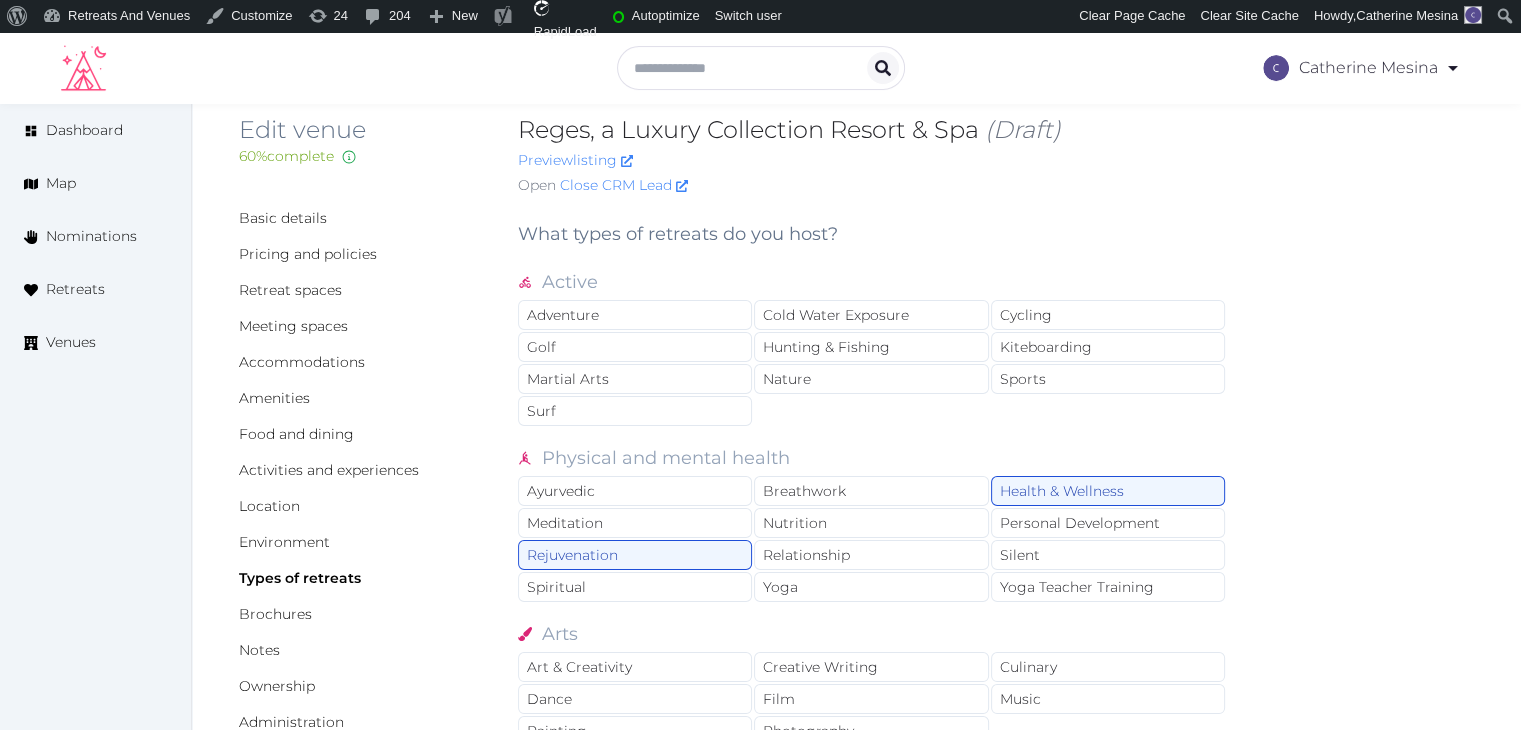 scroll, scrollTop: 0, scrollLeft: 0, axis: both 